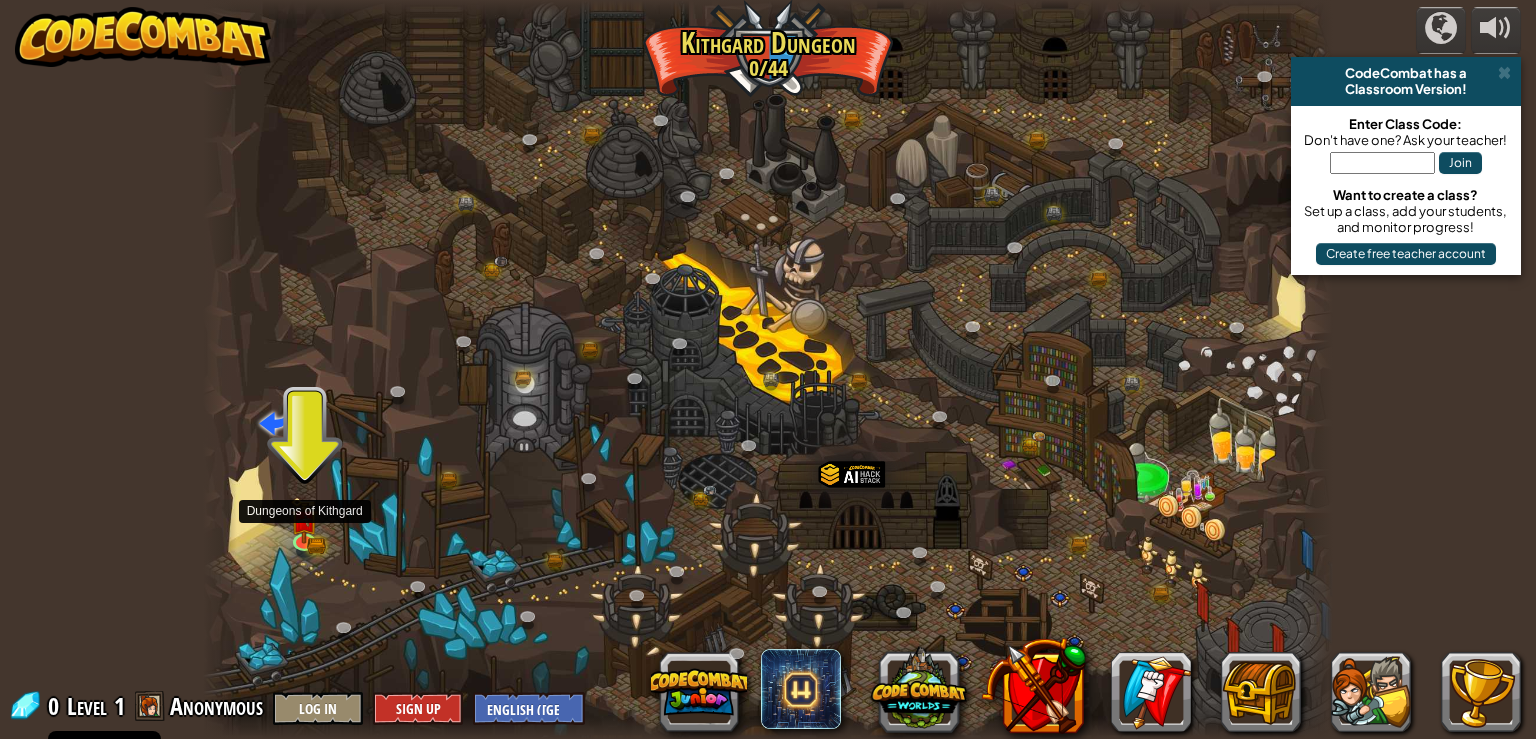 scroll, scrollTop: 0, scrollLeft: 0, axis: both 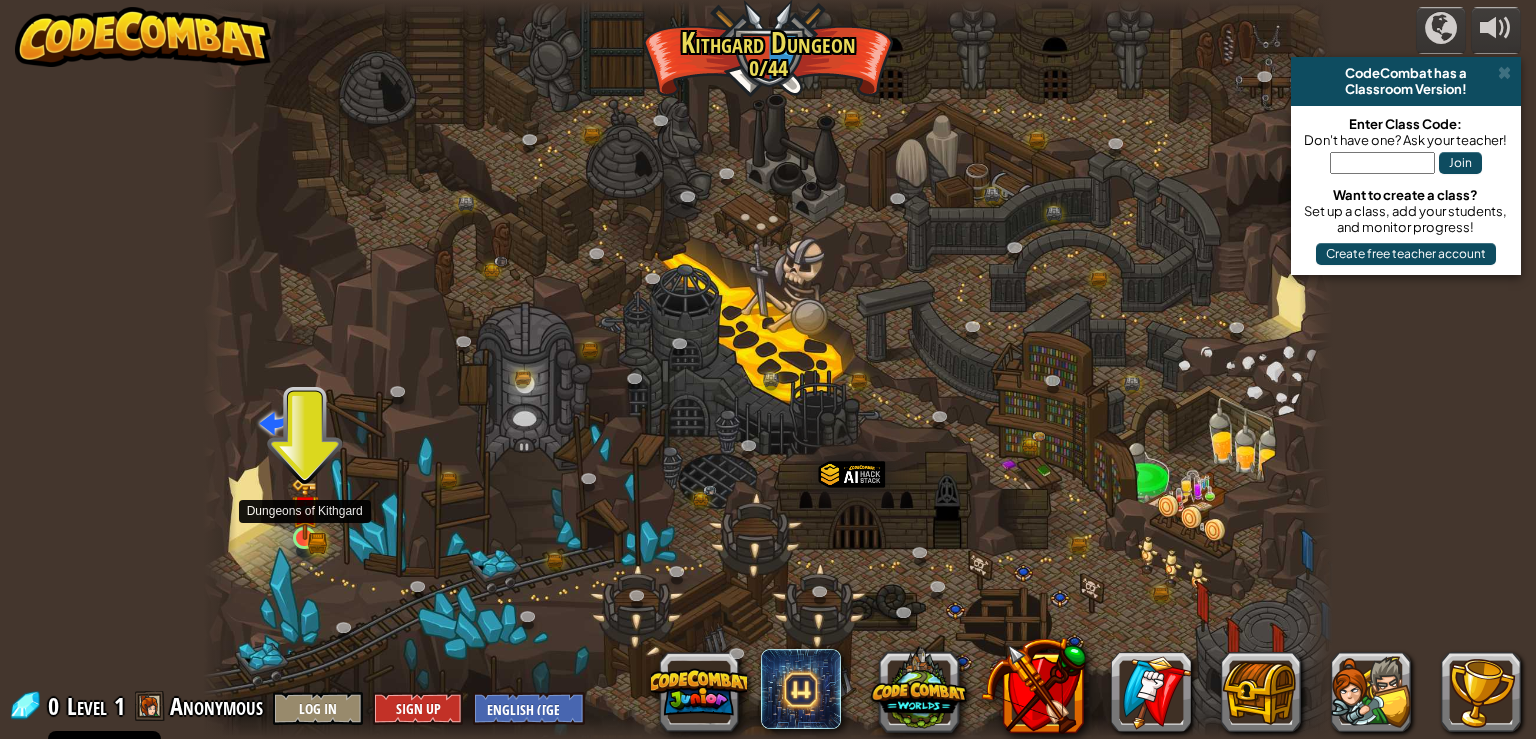 click at bounding box center (305, 509) 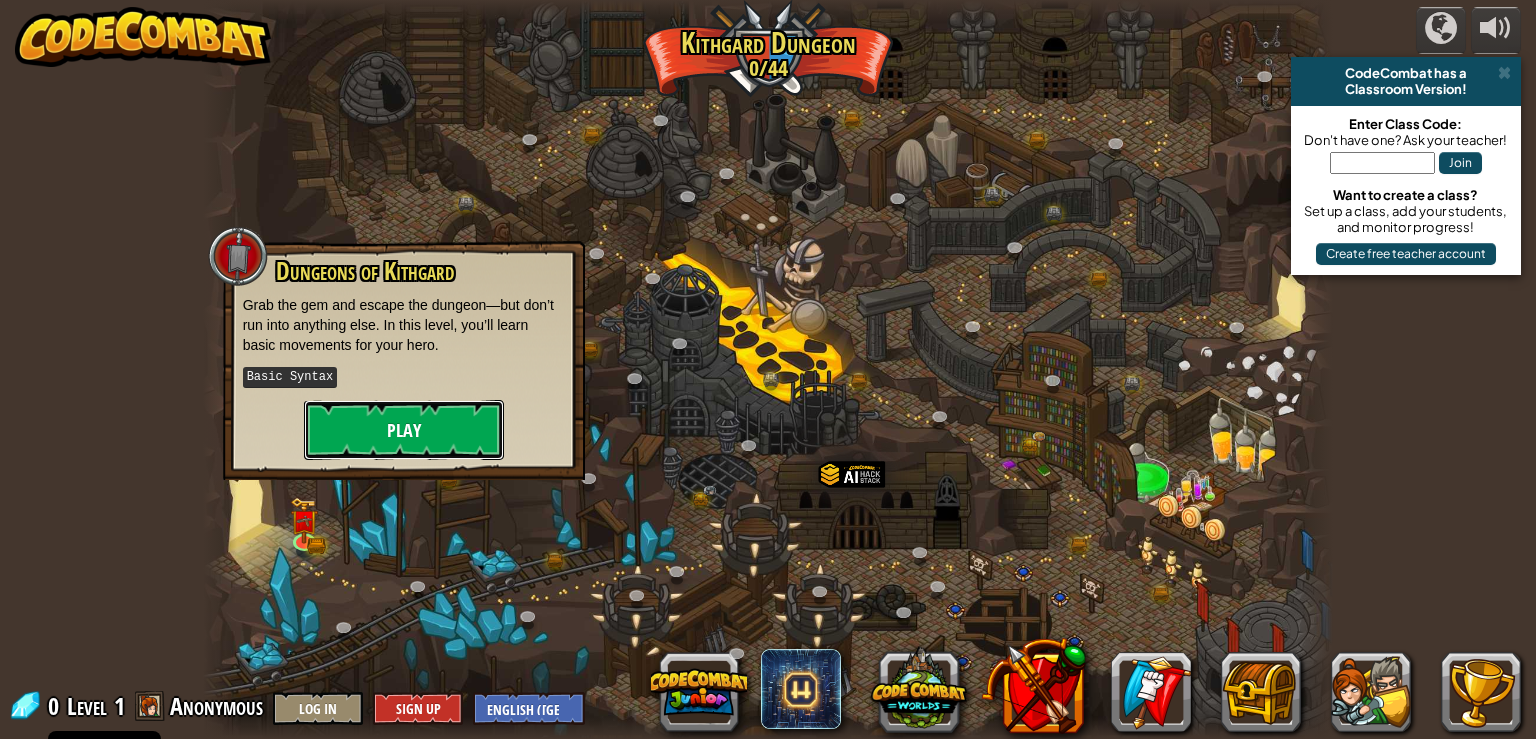 click on "Play" at bounding box center (404, 430) 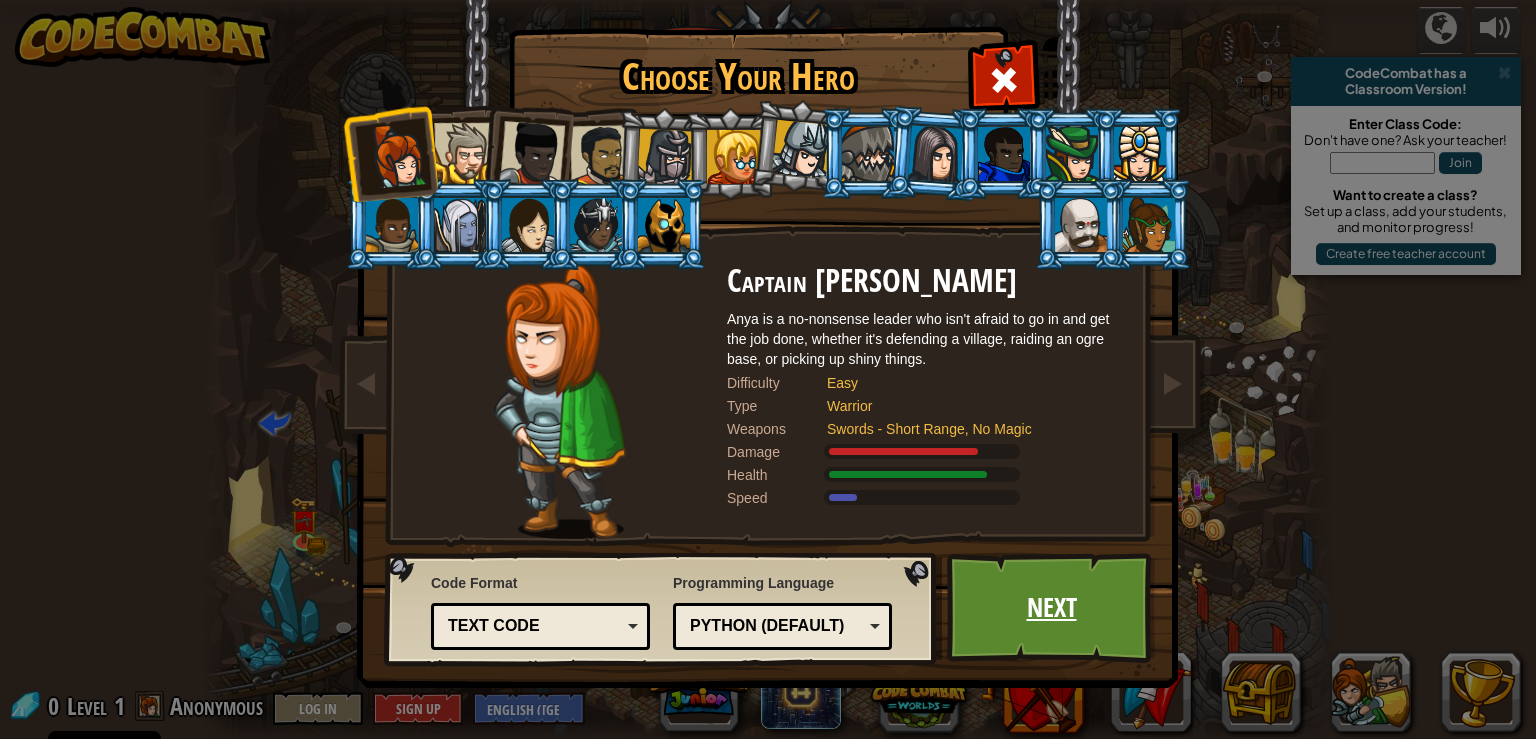 click on "Next" at bounding box center (1051, 608) 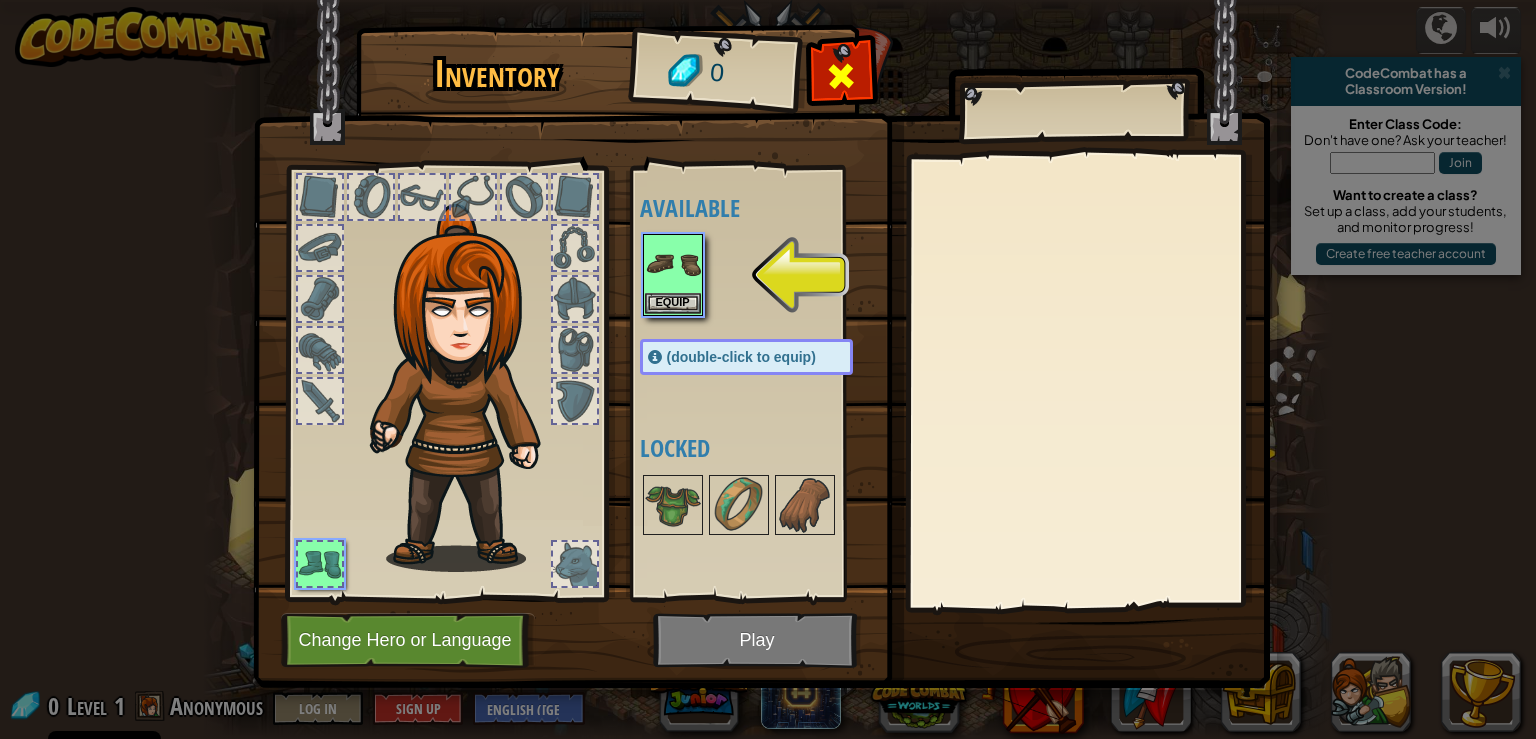 click at bounding box center (841, 76) 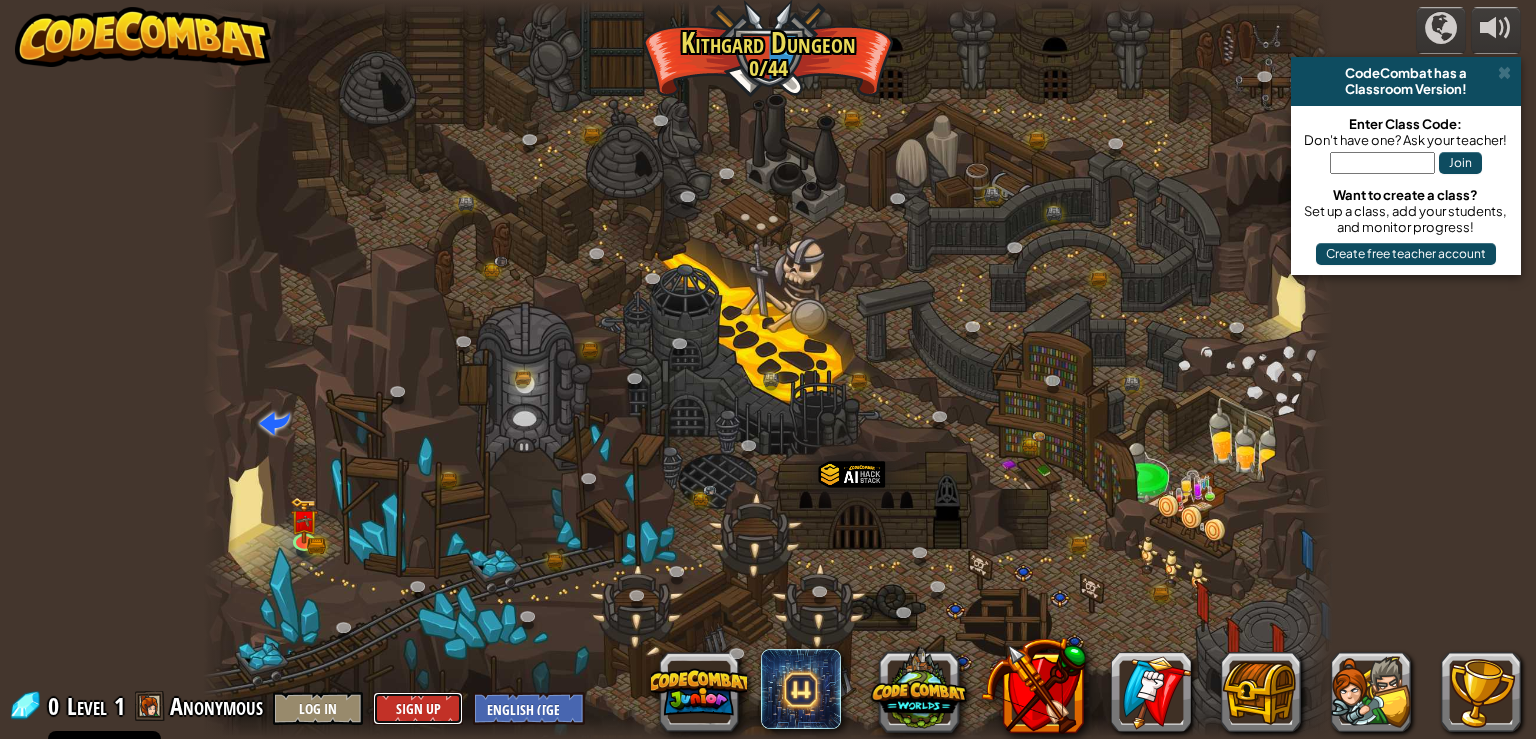 click on "Sign Up" at bounding box center (418, 708) 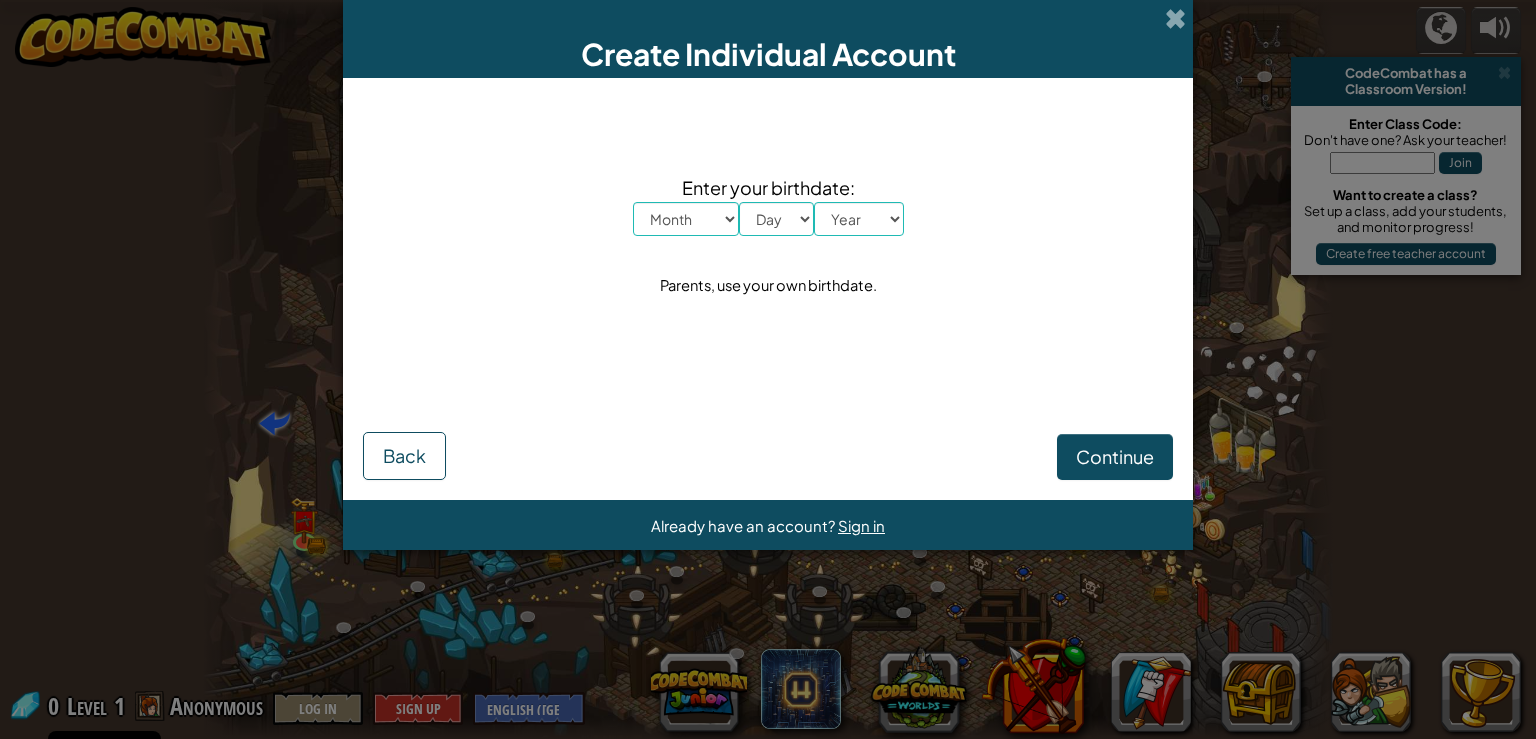 click on "Month January February March April May June July August September October November December" at bounding box center (686, 219) 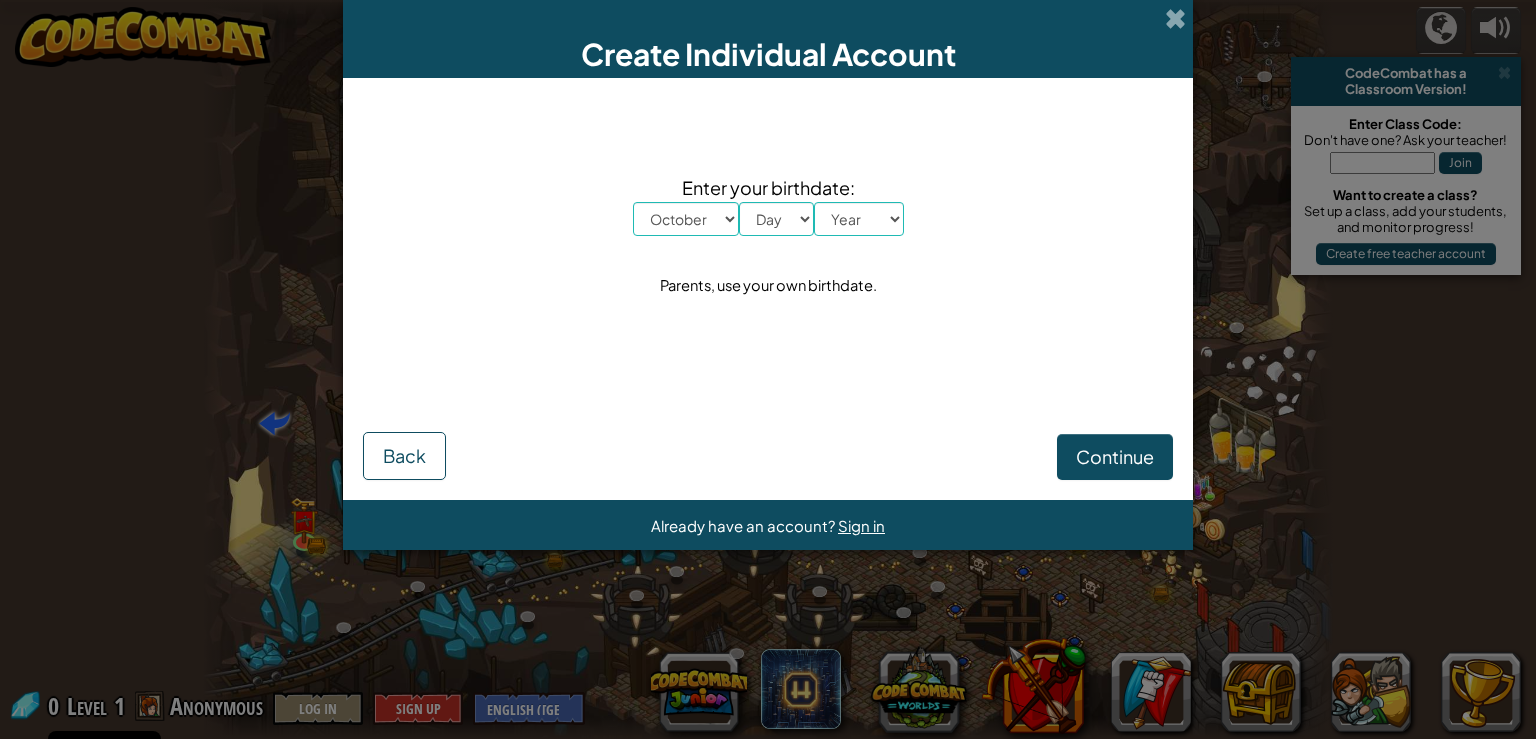 click on "October" at bounding box center [0, 0] 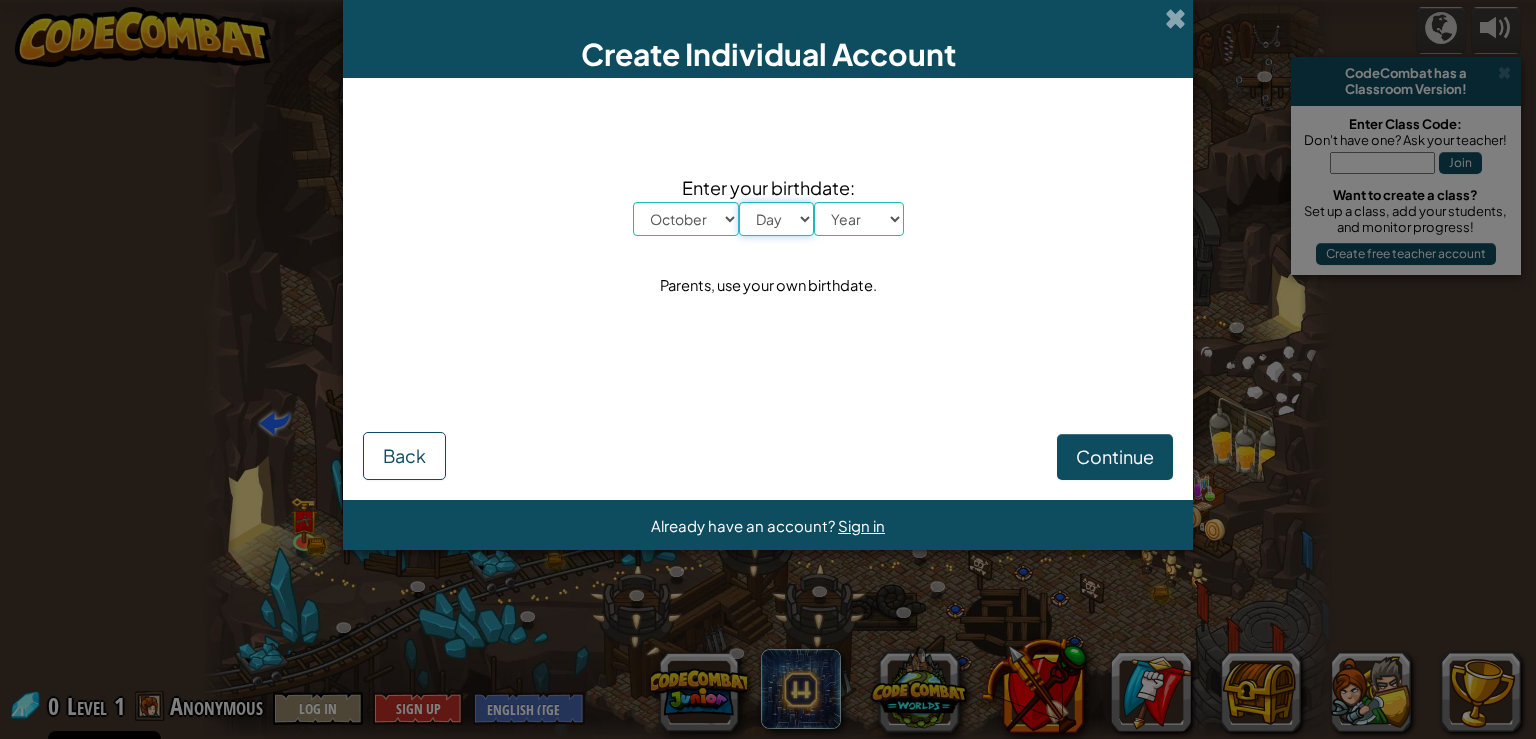 select on "18" 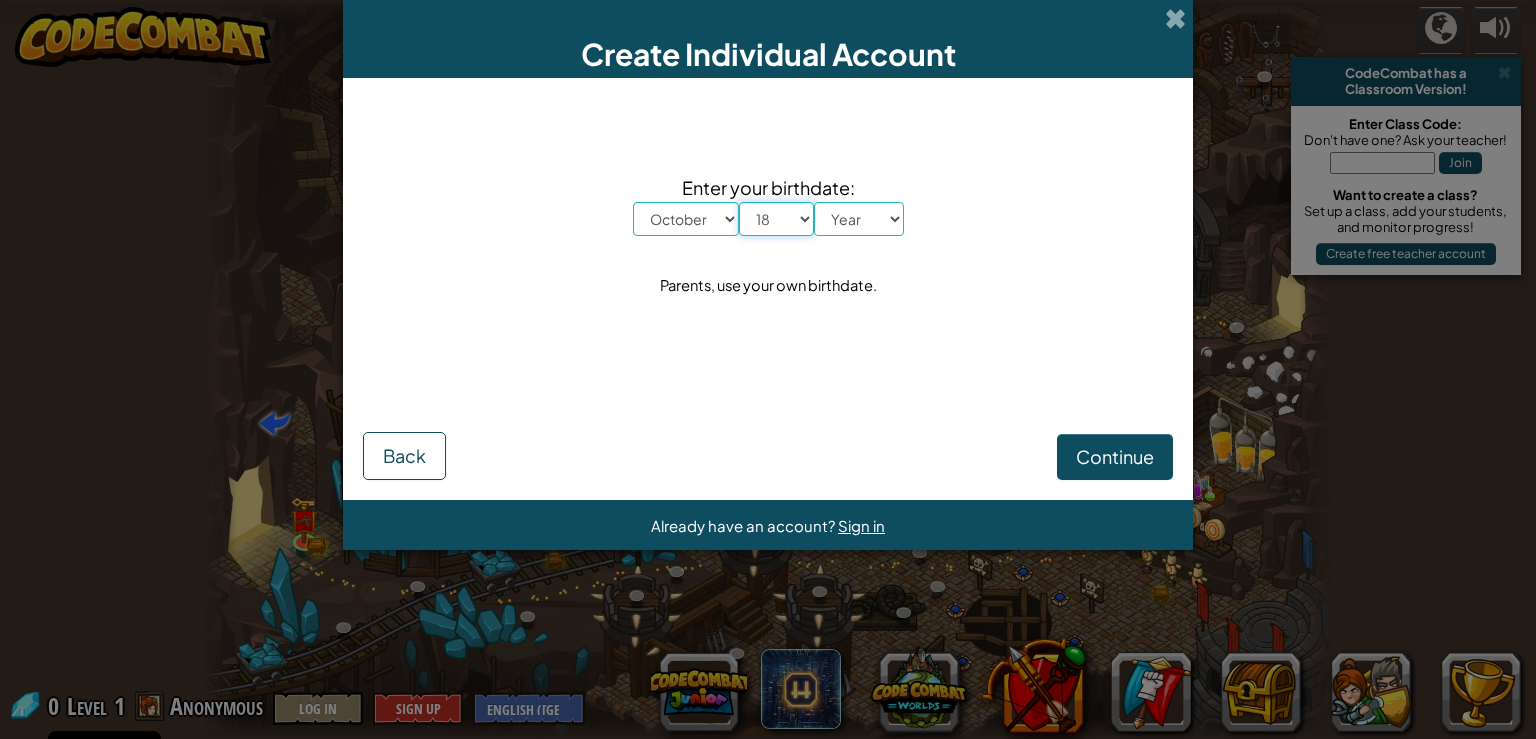 click on "18" at bounding box center [0, 0] 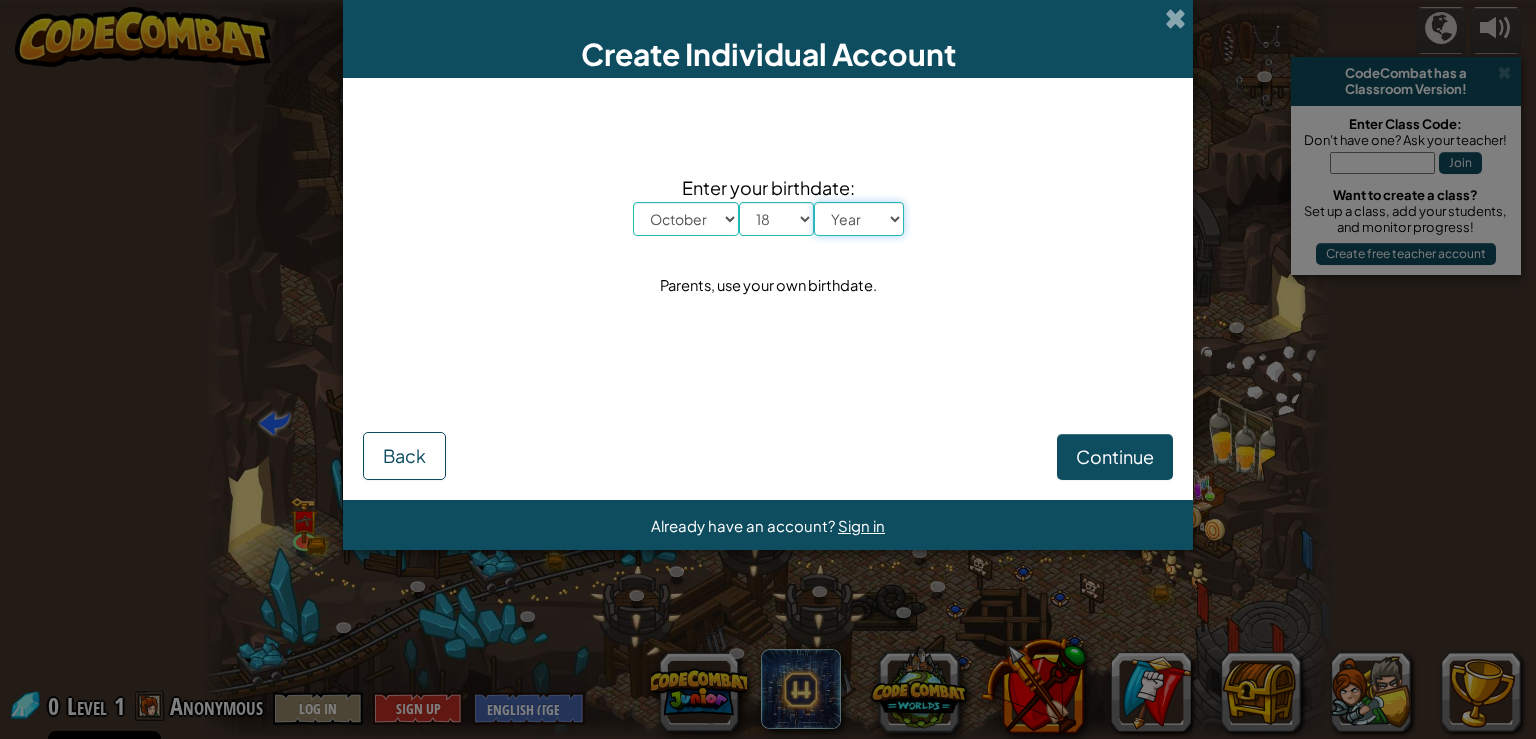 click on "Year 2025 2024 2023 2022 2021 2020 2019 2018 2017 2016 2015 2014 2013 2012 2011 2010 2009 2008 2007 2006 2005 2004 2003 2002 2001 2000 1999 1998 1997 1996 1995 1994 1993 1992 1991 1990 1989 1988 1987 1986 1985 1984 1983 1982 1981 1980 1979 1978 1977 1976 1975 1974 1973 1972 1971 1970 1969 1968 1967 1966 1965 1964 1963 1962 1961 1960 1959 1958 1957 1956 1955 1954 1953 1952 1951 1950 1949 1948 1947 1946 1945 1944 1943 1942 1941 1940 1939 1938 1937 1936 1935 1934 1933 1932 1931 1930 1929 1928 1927 1926" at bounding box center [859, 219] 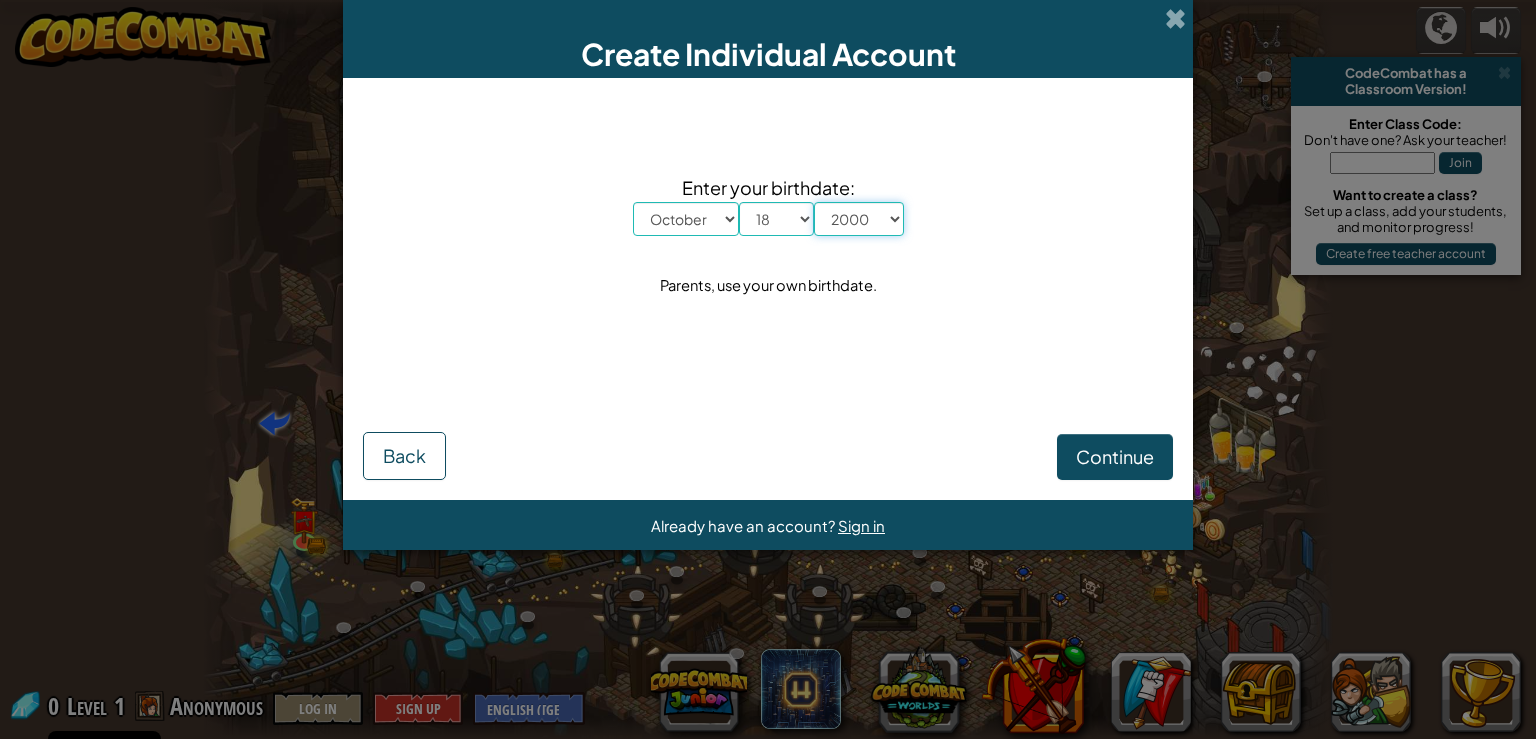 click on "2000" at bounding box center (0, 0) 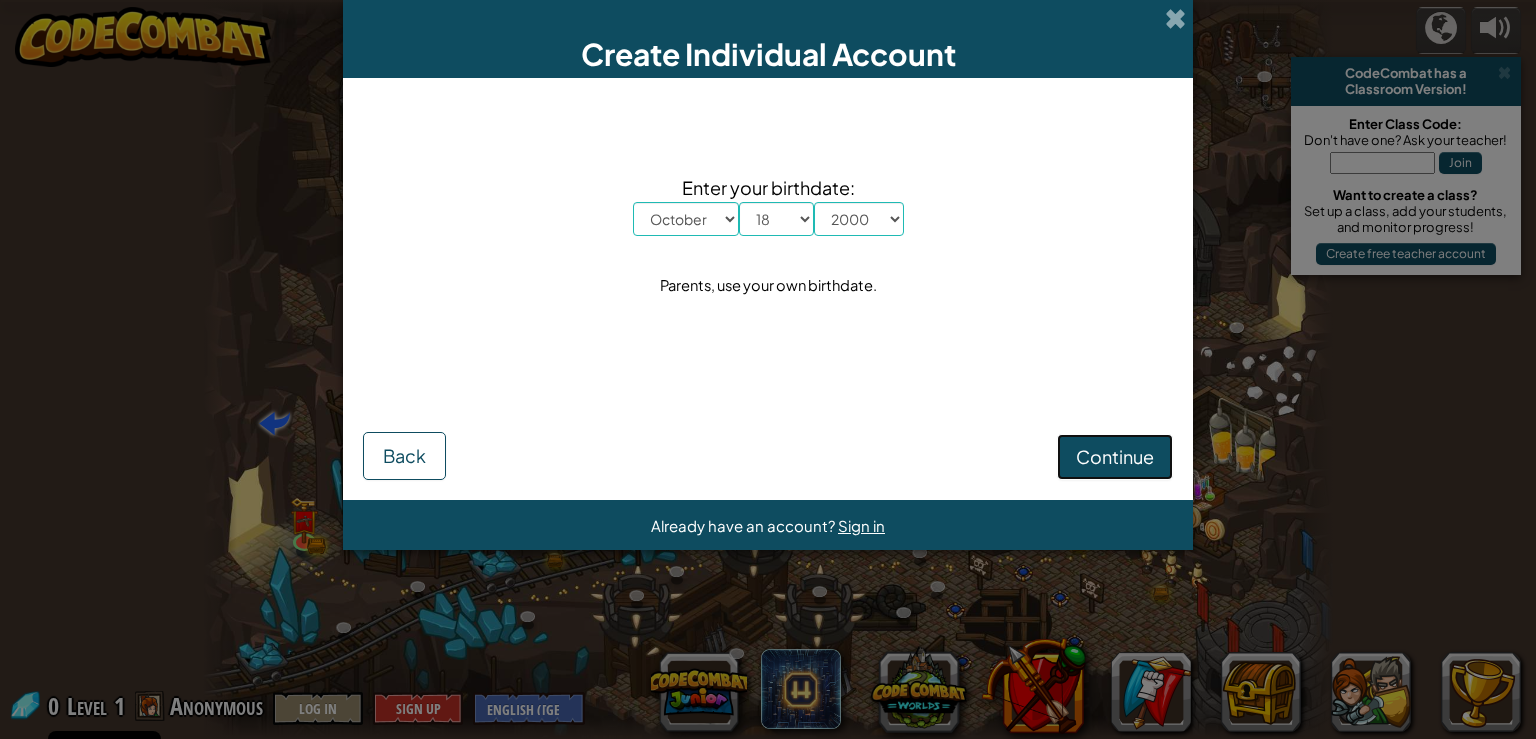 click on "Continue" at bounding box center (1115, 457) 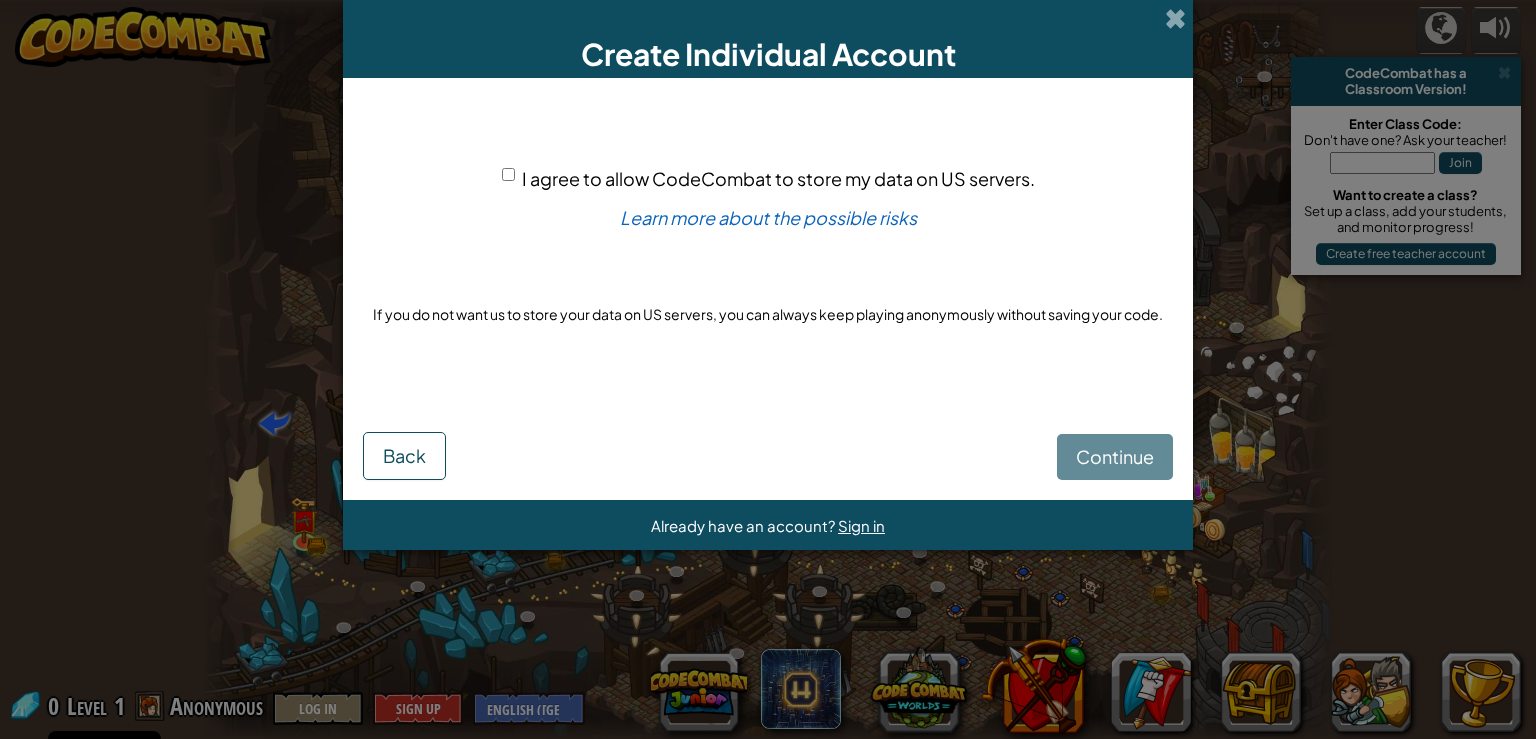 click on "I agree to allow CodeCombat to store my data on US servers." at bounding box center [508, 174] 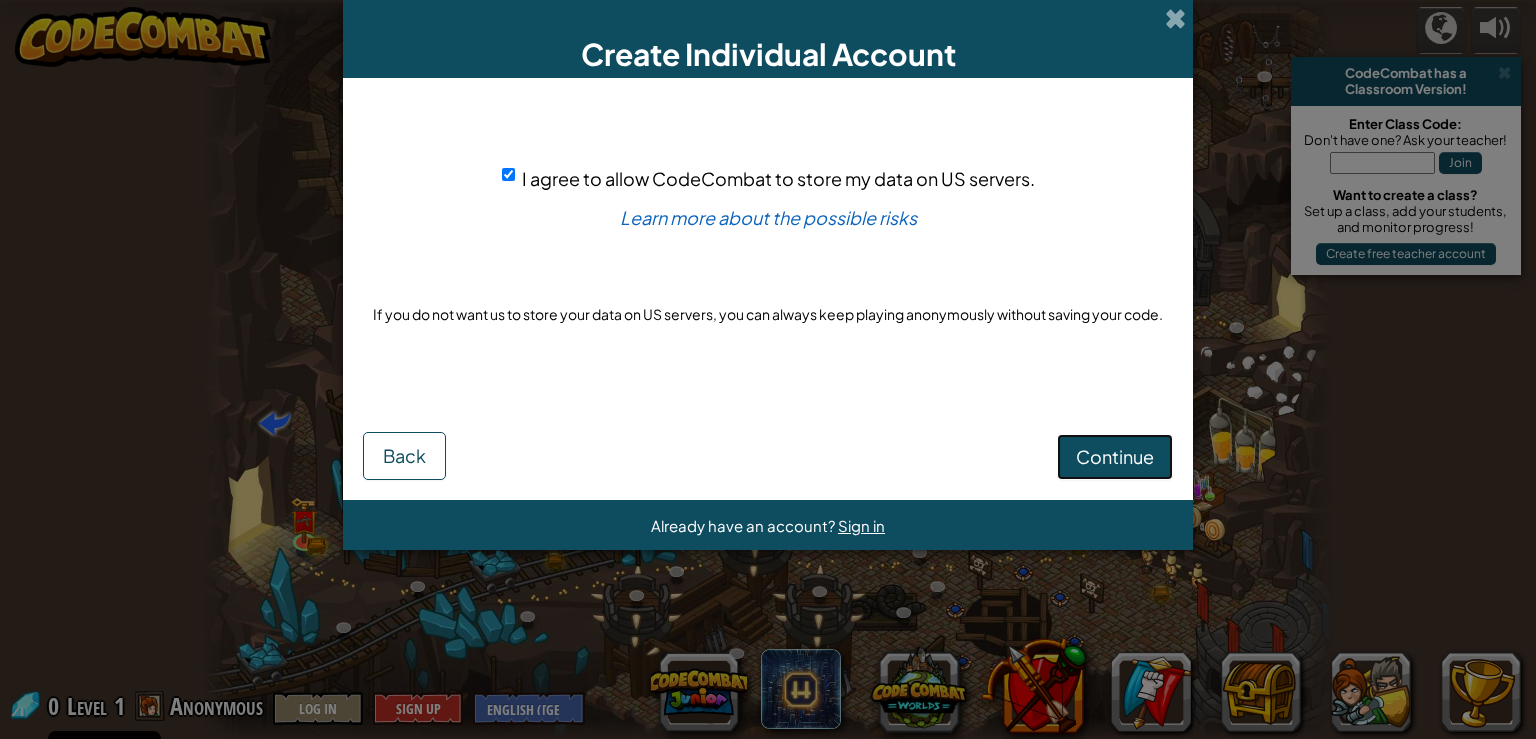 click on "Continue" at bounding box center (1115, 457) 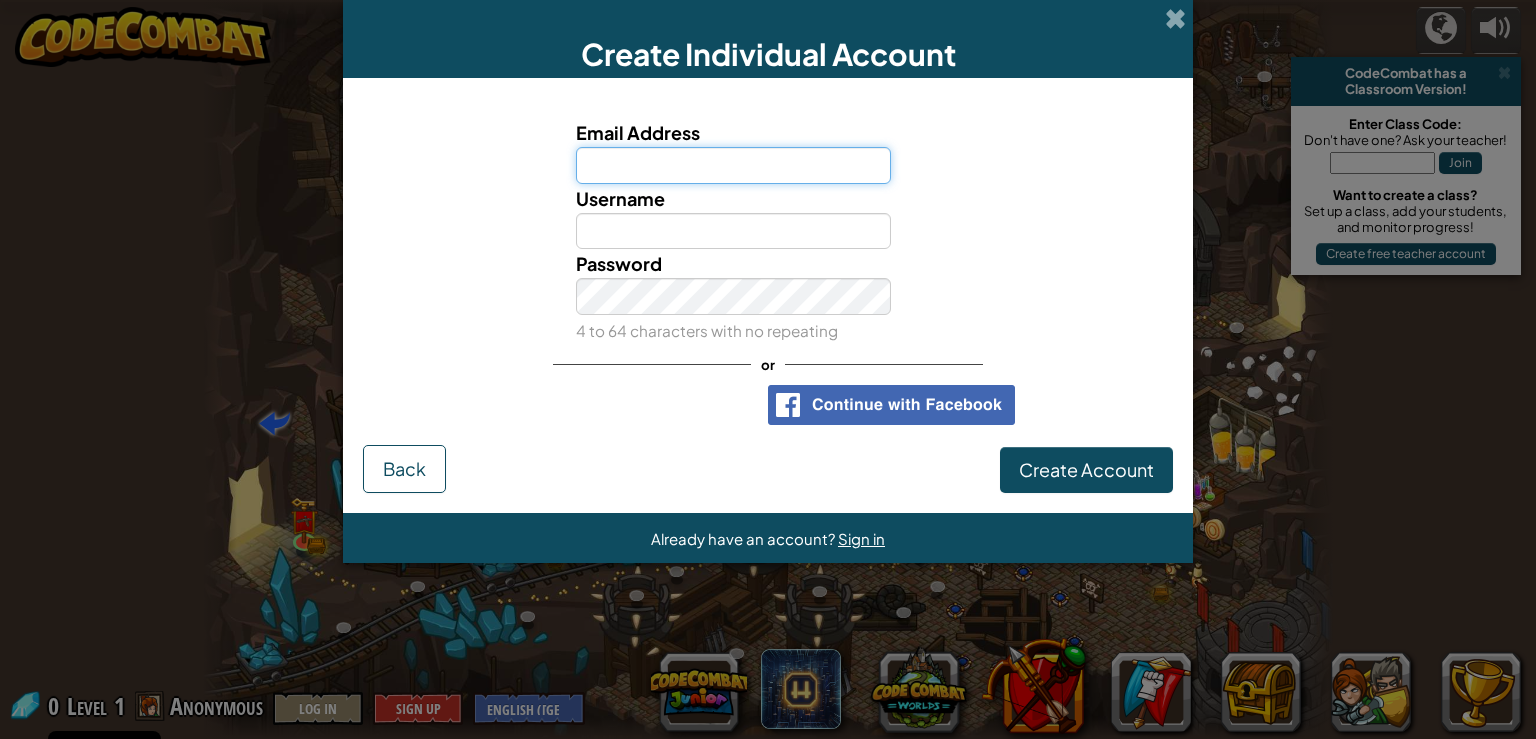 click on "Email Address" at bounding box center [734, 165] 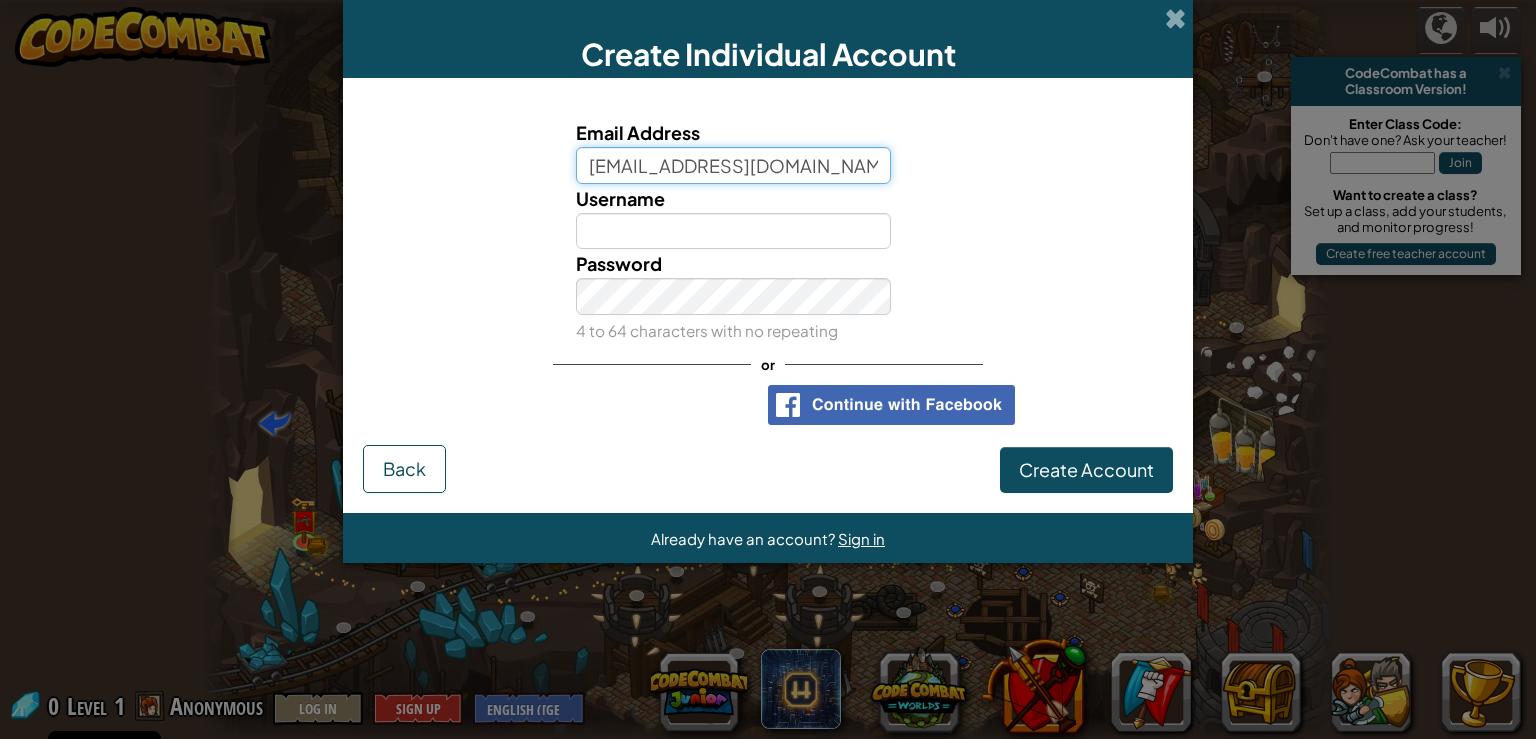 type on "dorinbobora@gmail.com" 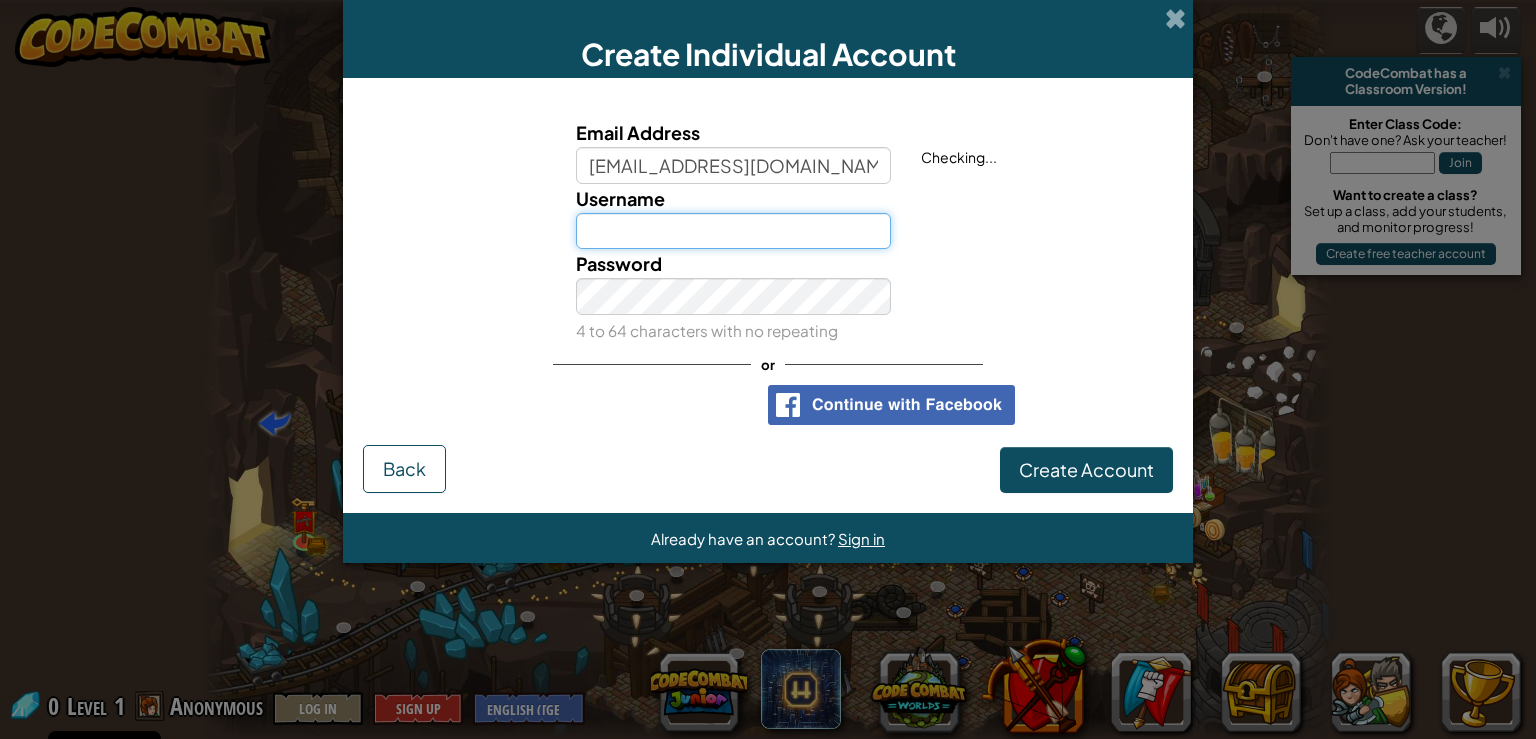 click on "Username" at bounding box center (734, 231) 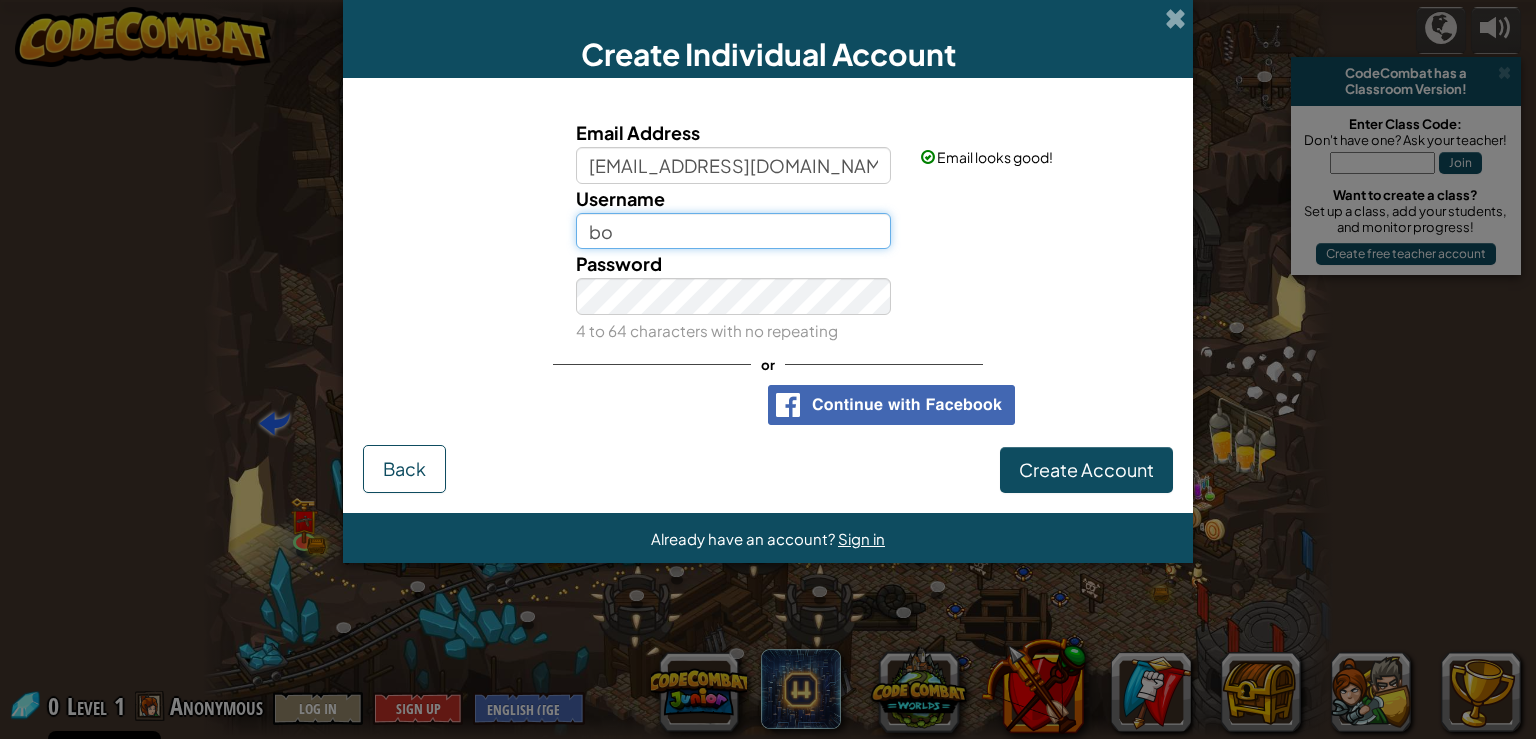 type on "b" 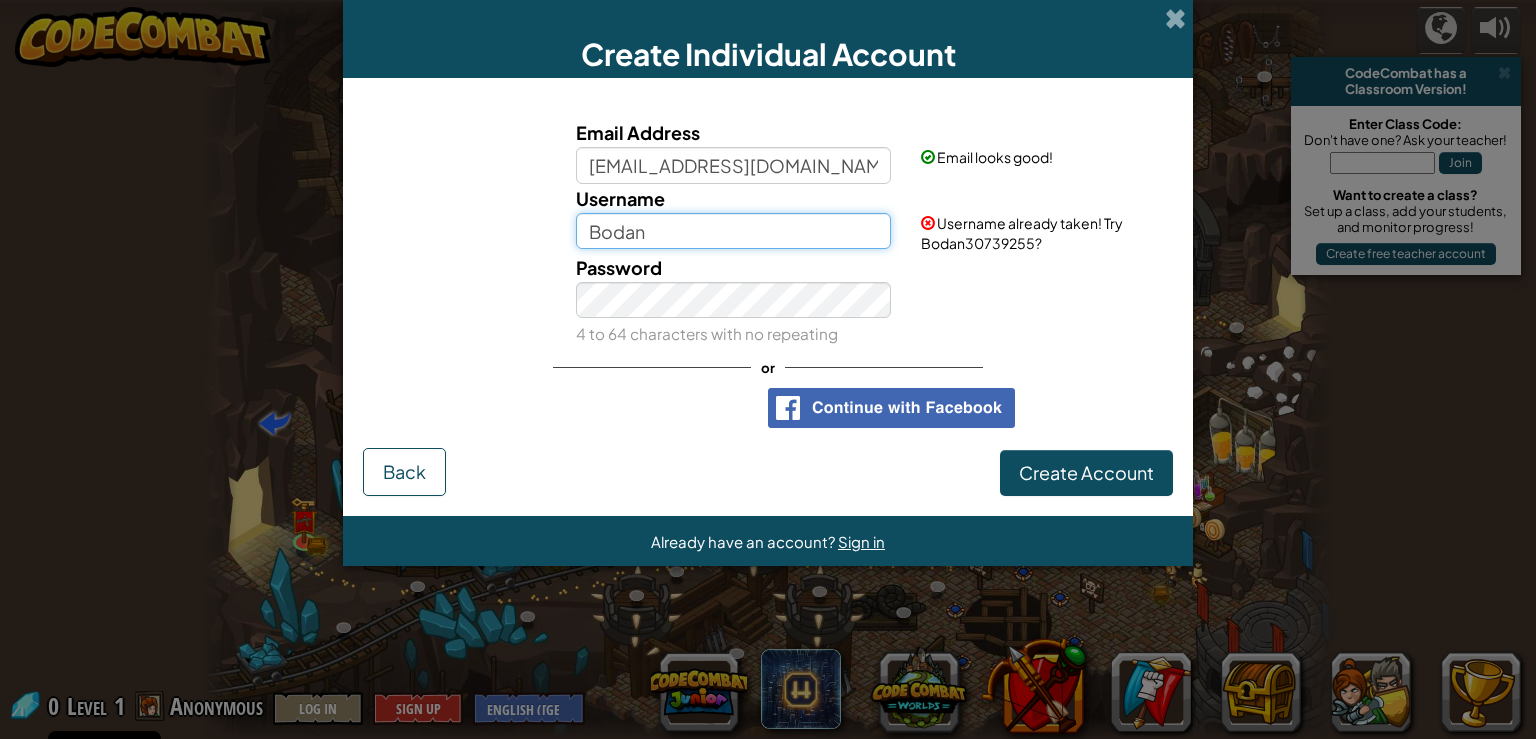 click on "Bodan" at bounding box center [734, 231] 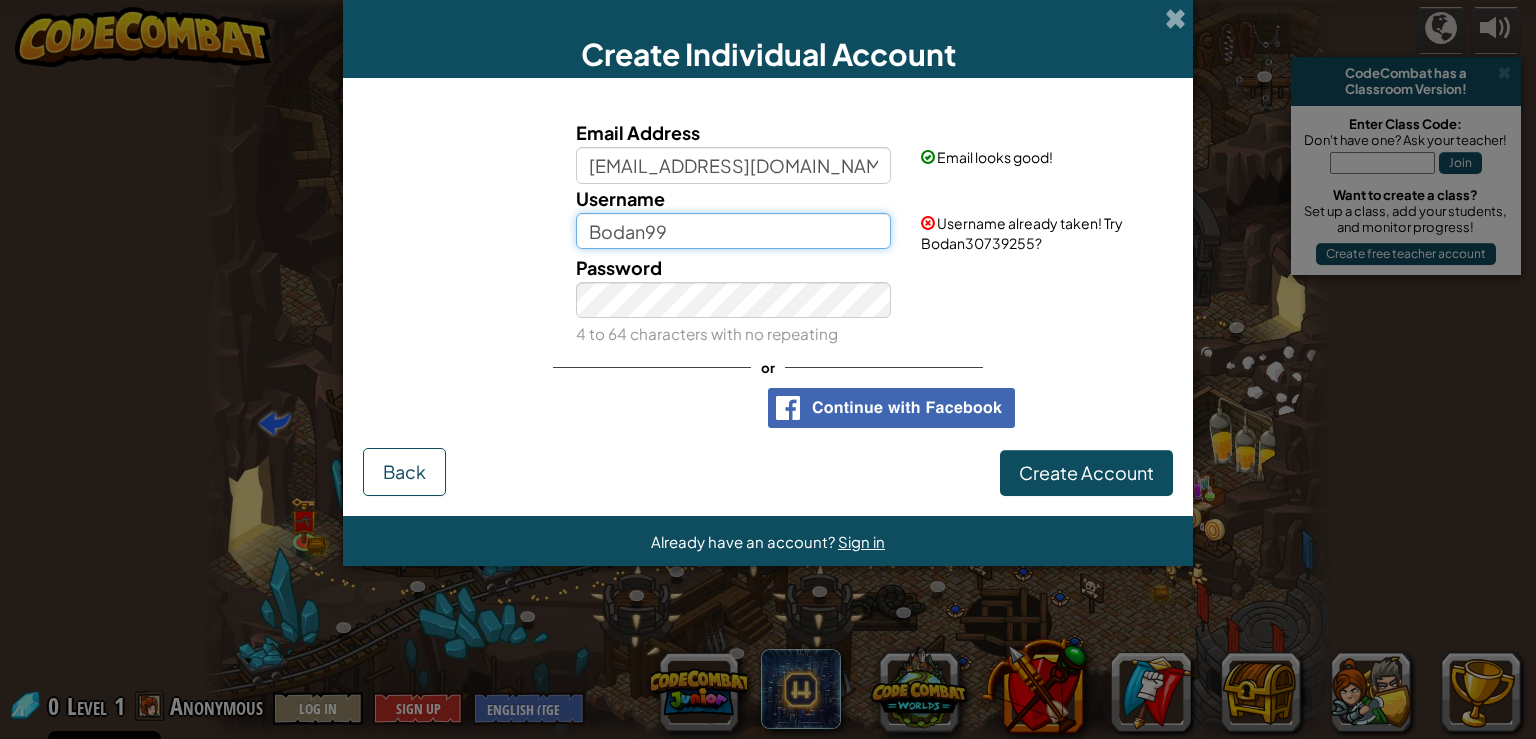 type on "Bodan99" 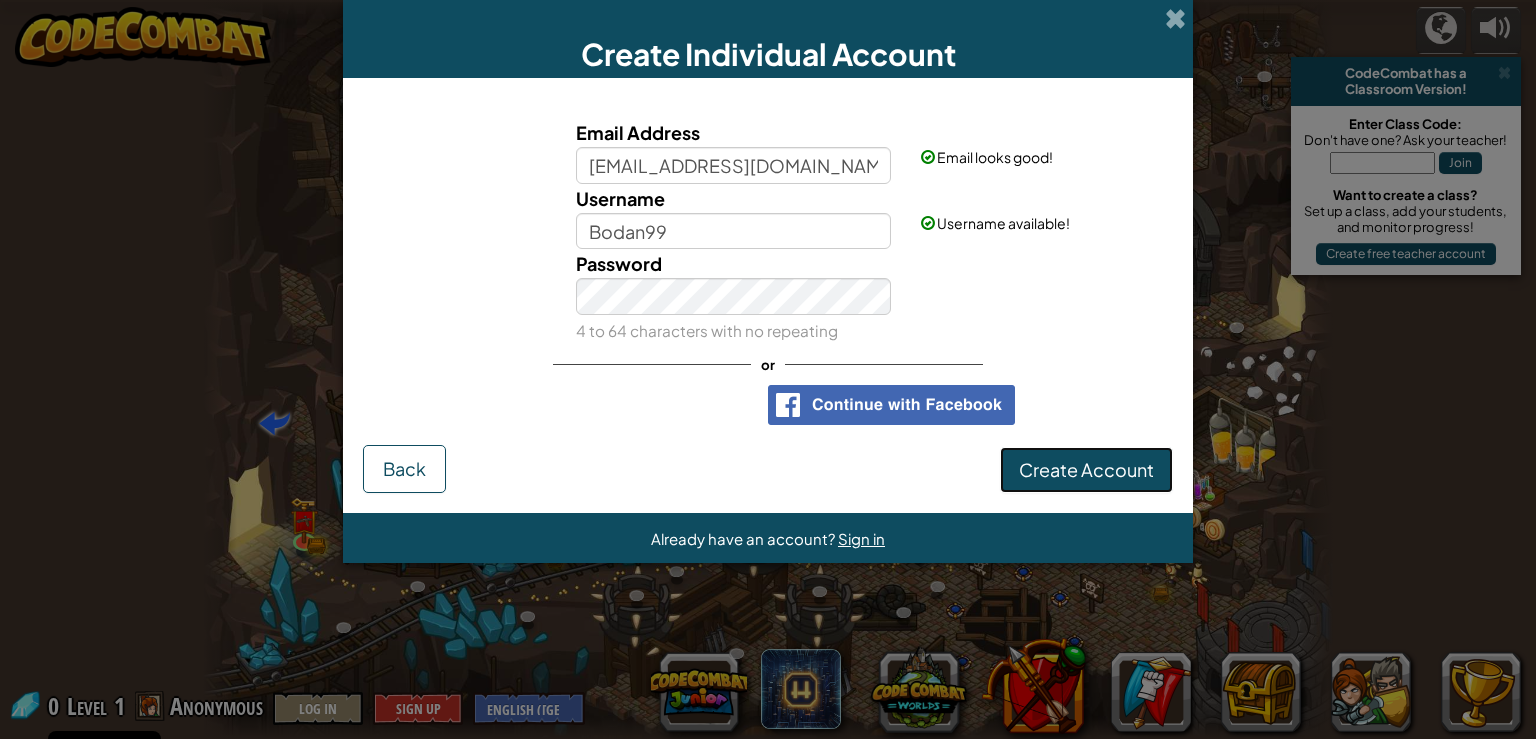 click on "Create Account" at bounding box center (1086, 469) 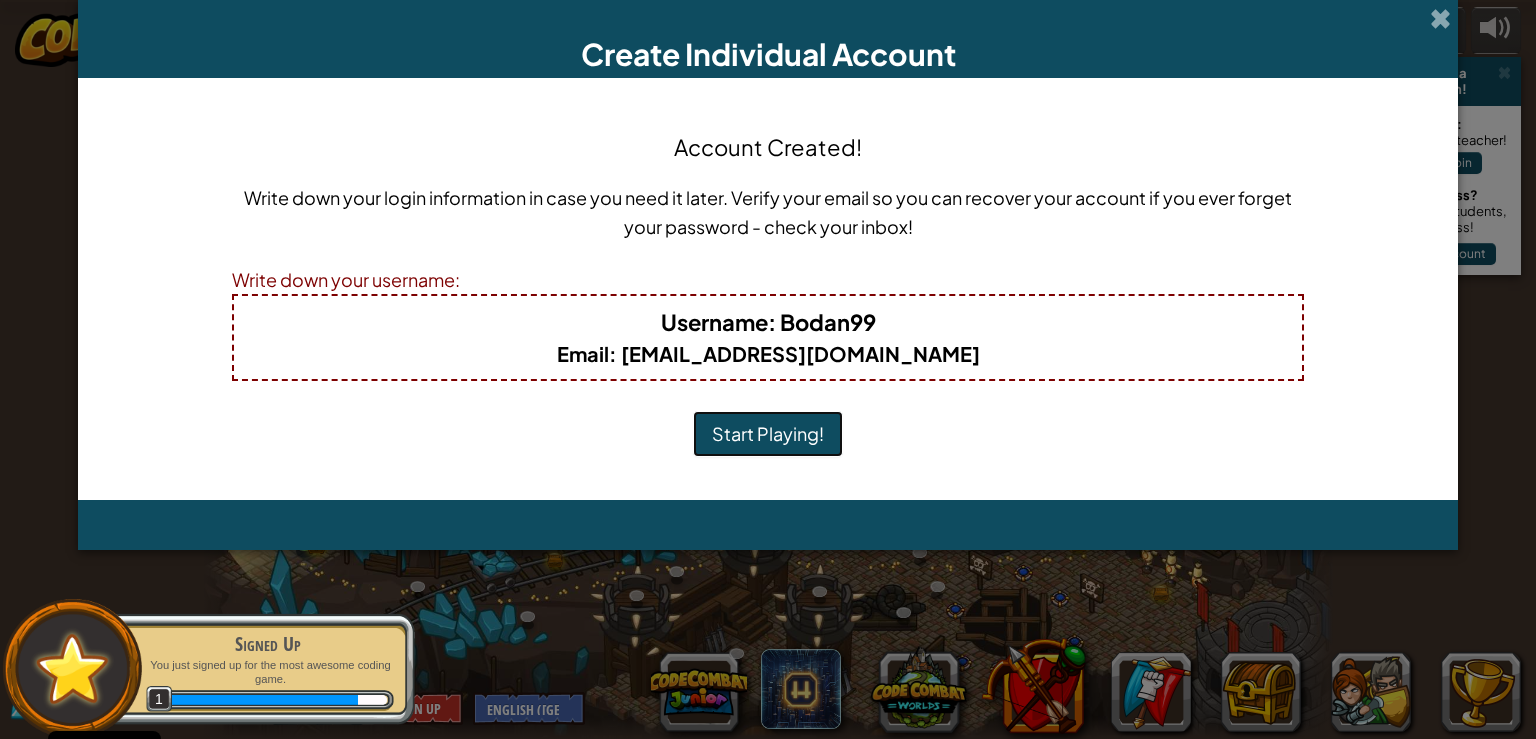 click on "Start Playing!" at bounding box center [768, 434] 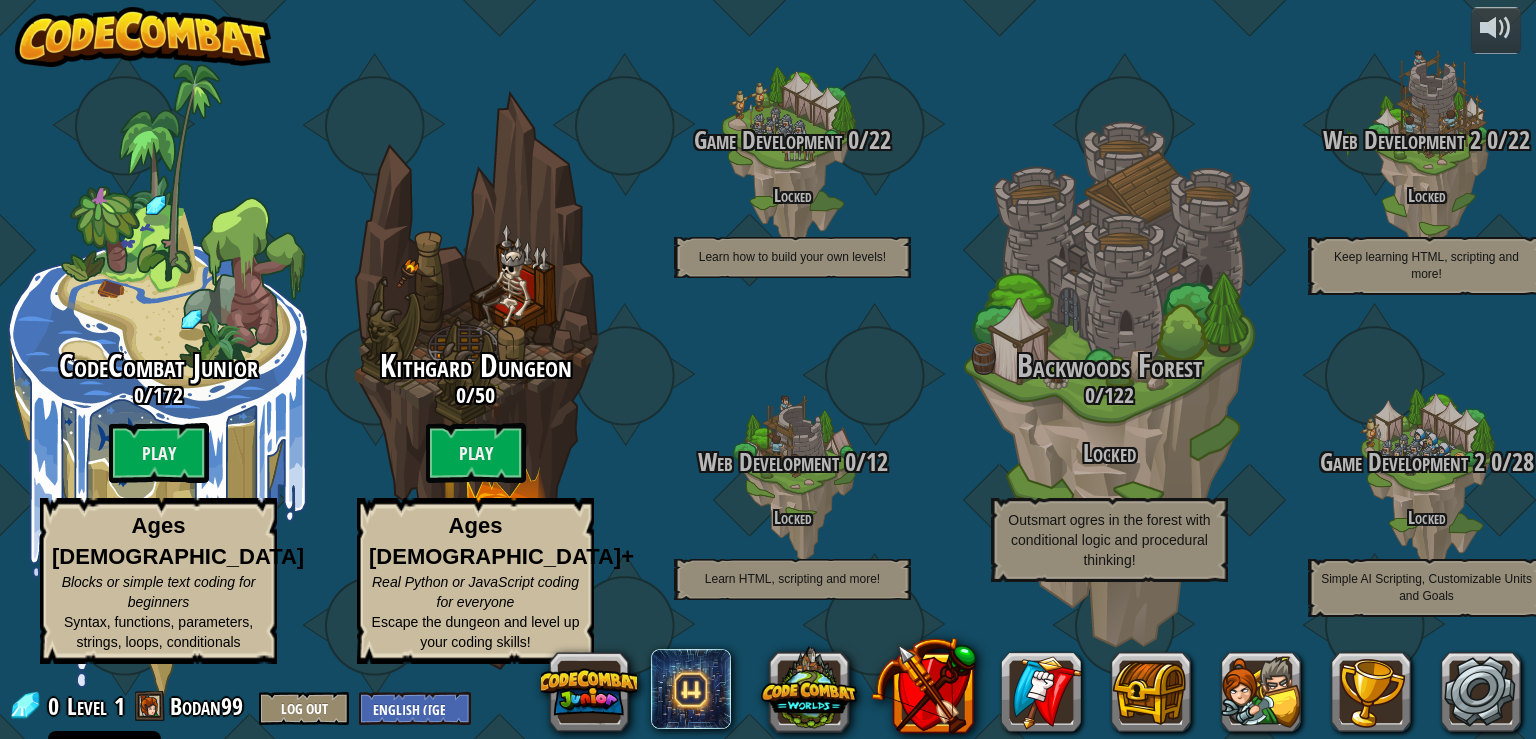 scroll, scrollTop: 0, scrollLeft: 0, axis: both 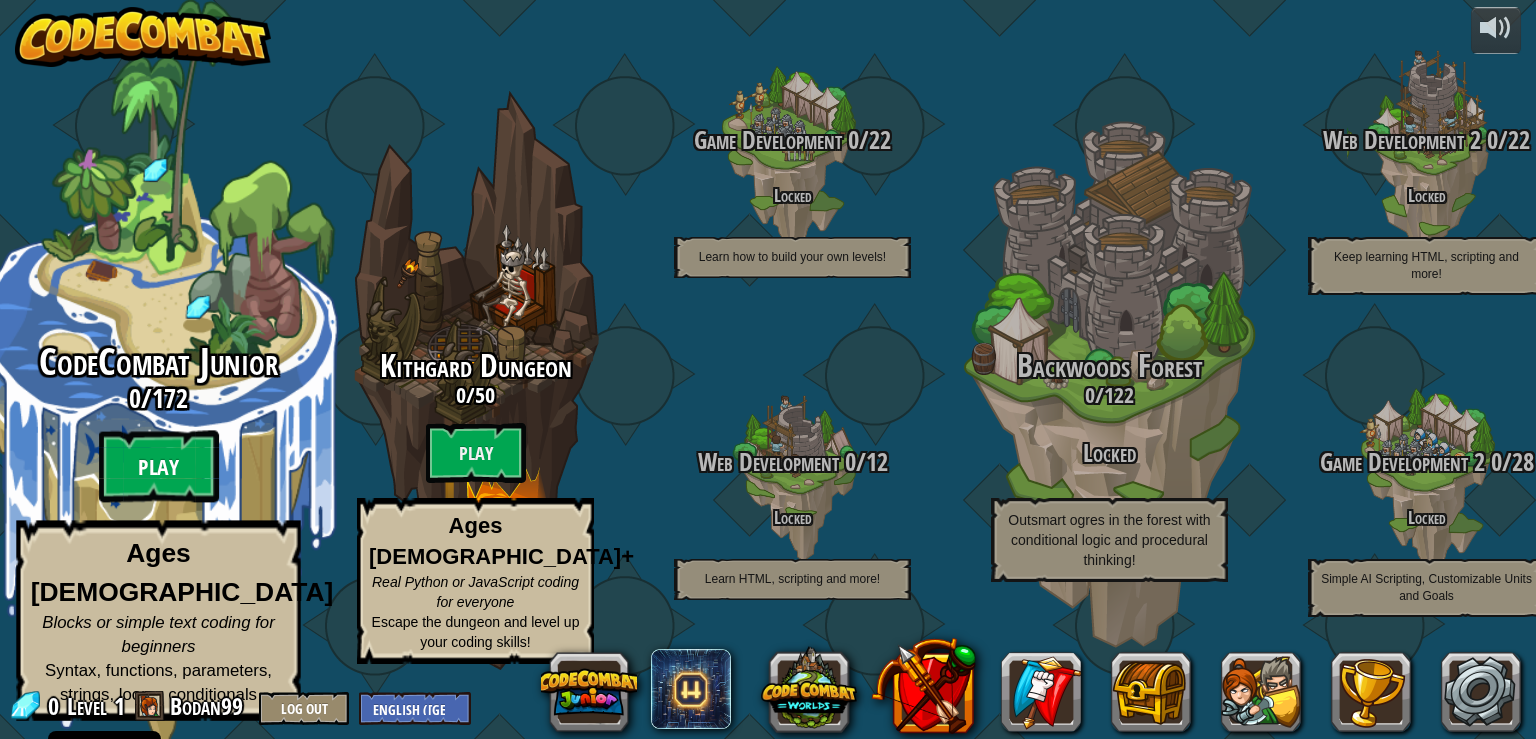 click on "Play" at bounding box center (159, 467) 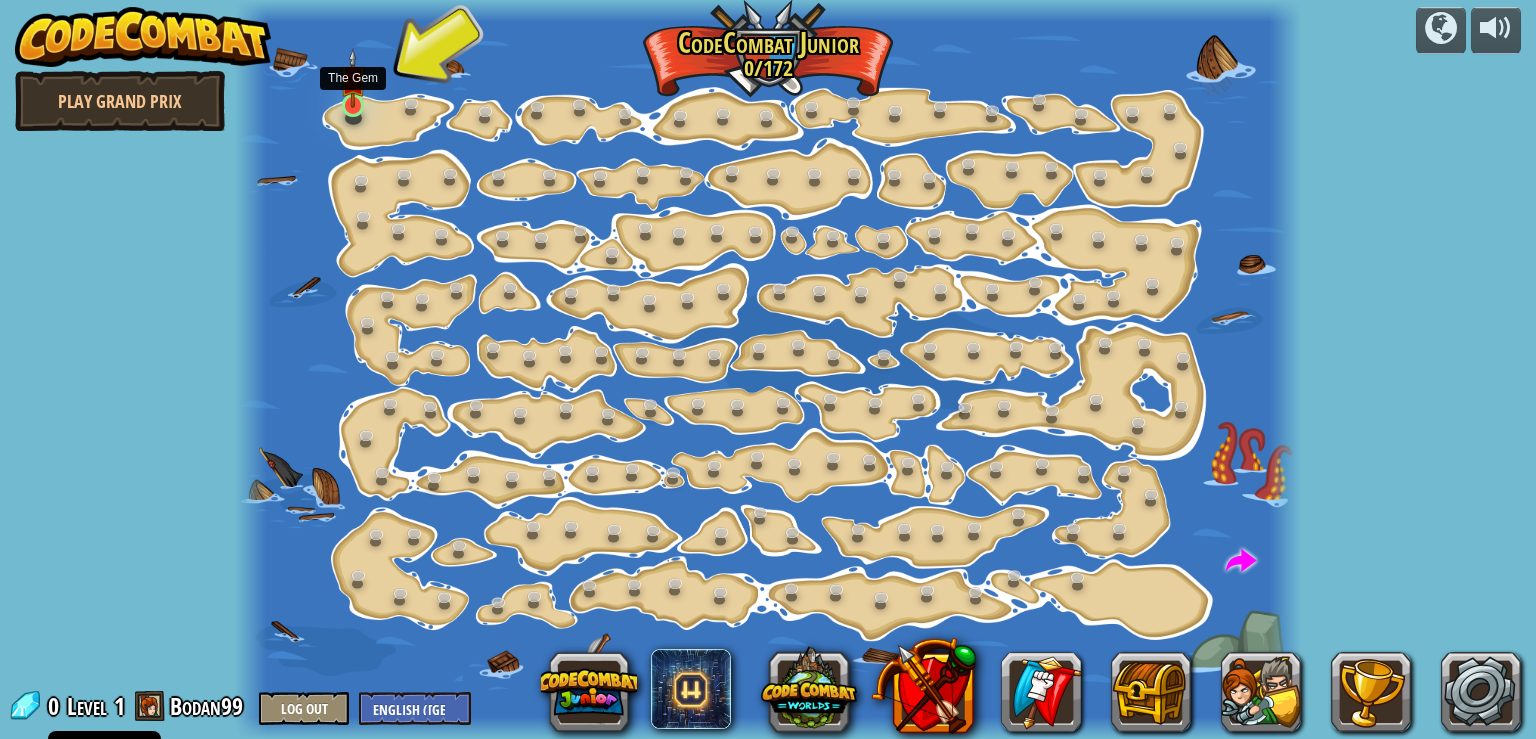 click at bounding box center (353, 78) 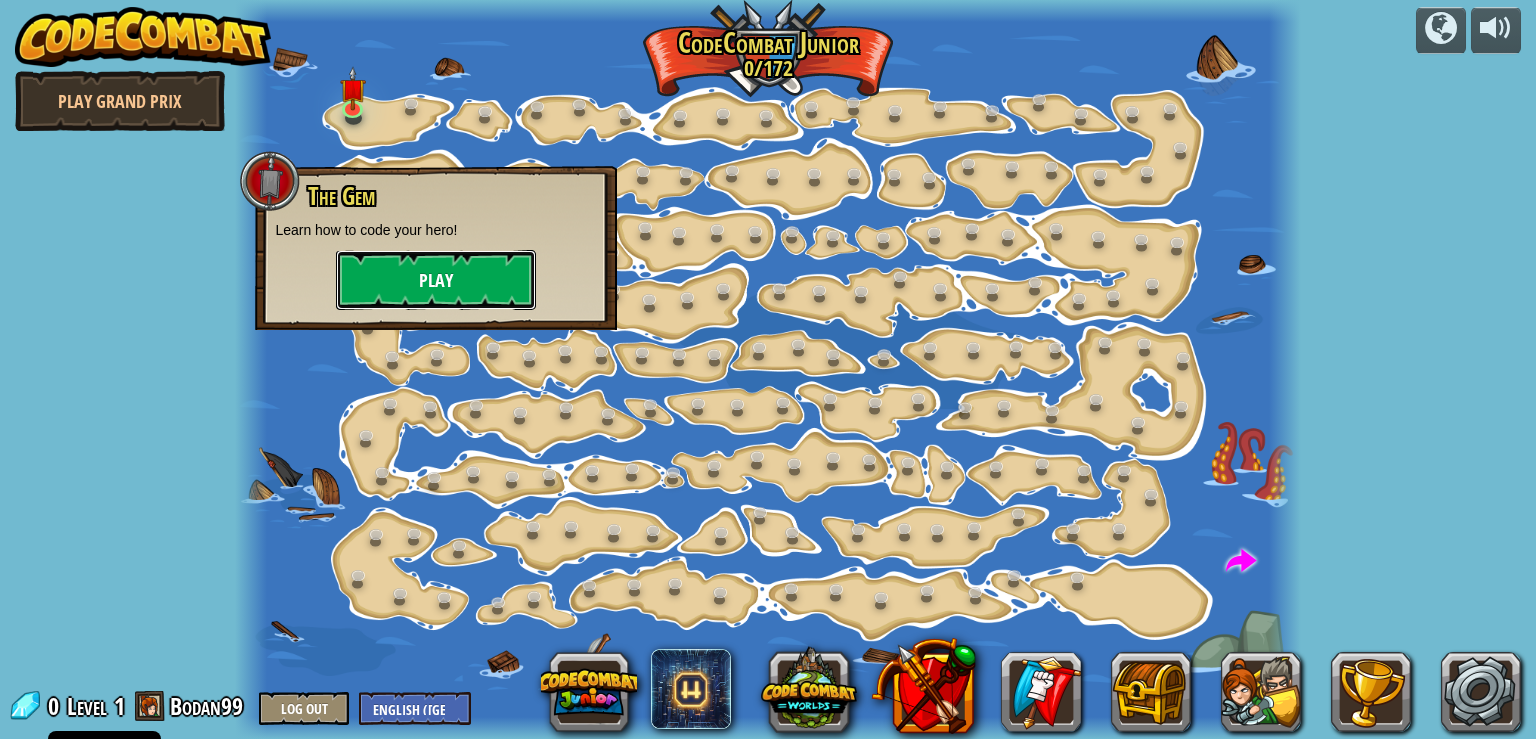 click on "Play" at bounding box center [436, 280] 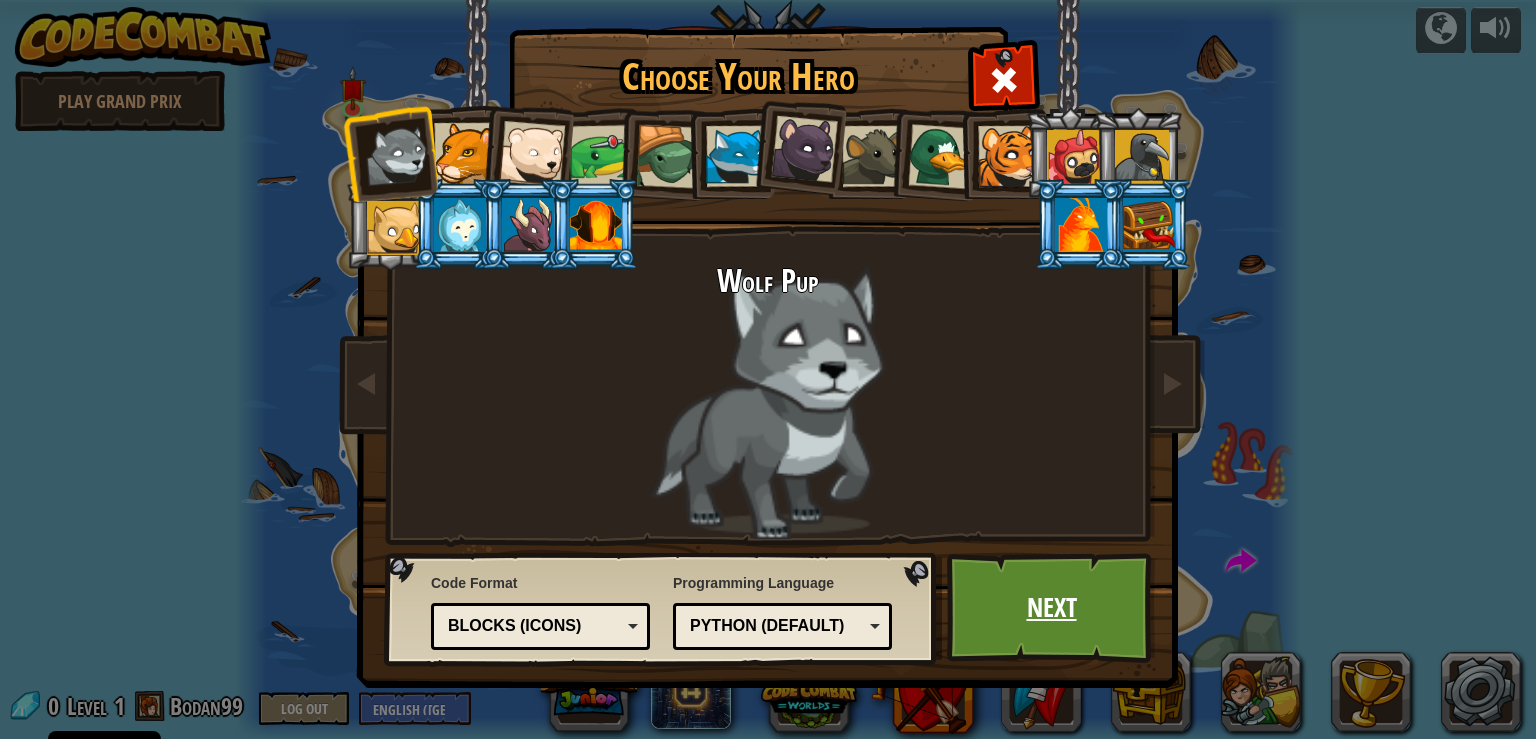 click on "Next" at bounding box center [1051, 608] 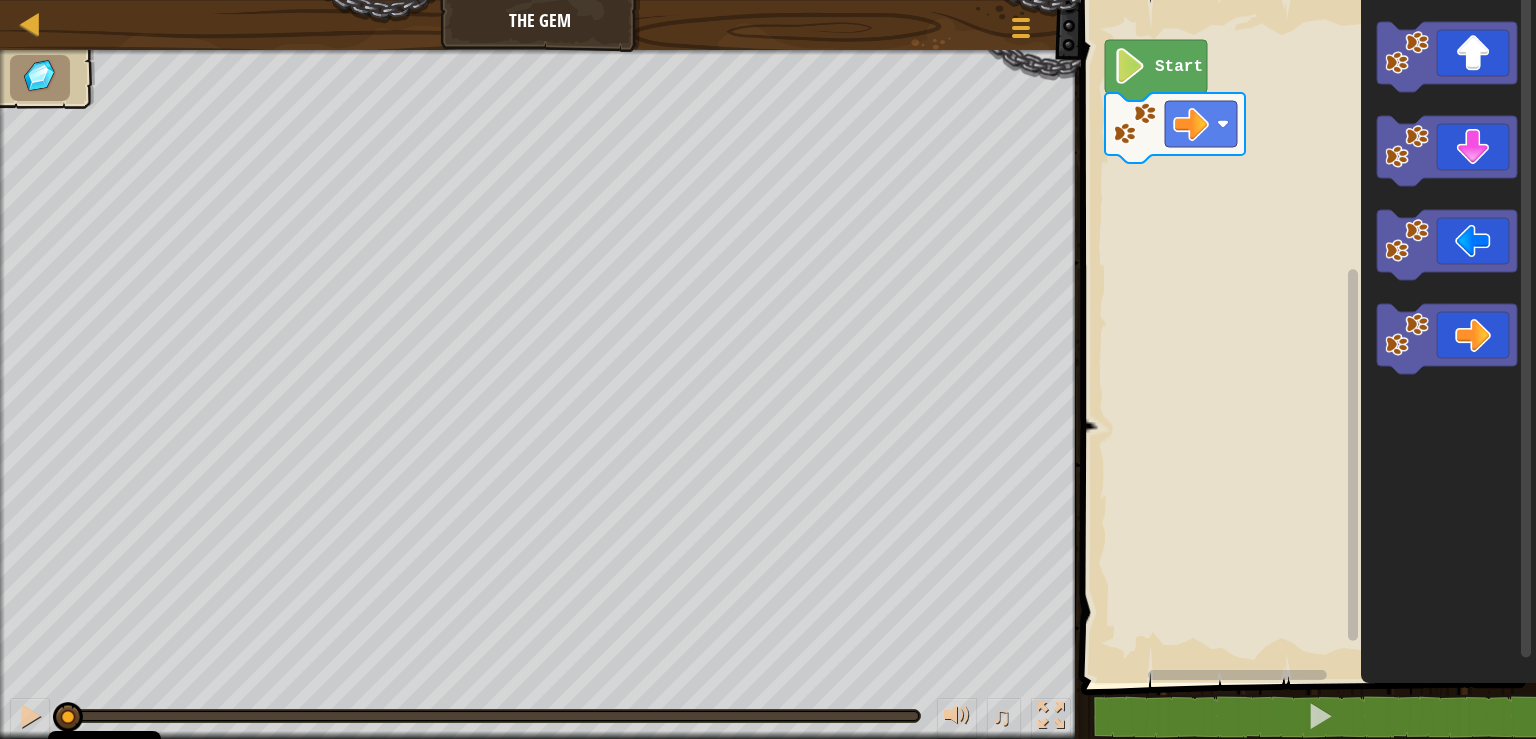 click 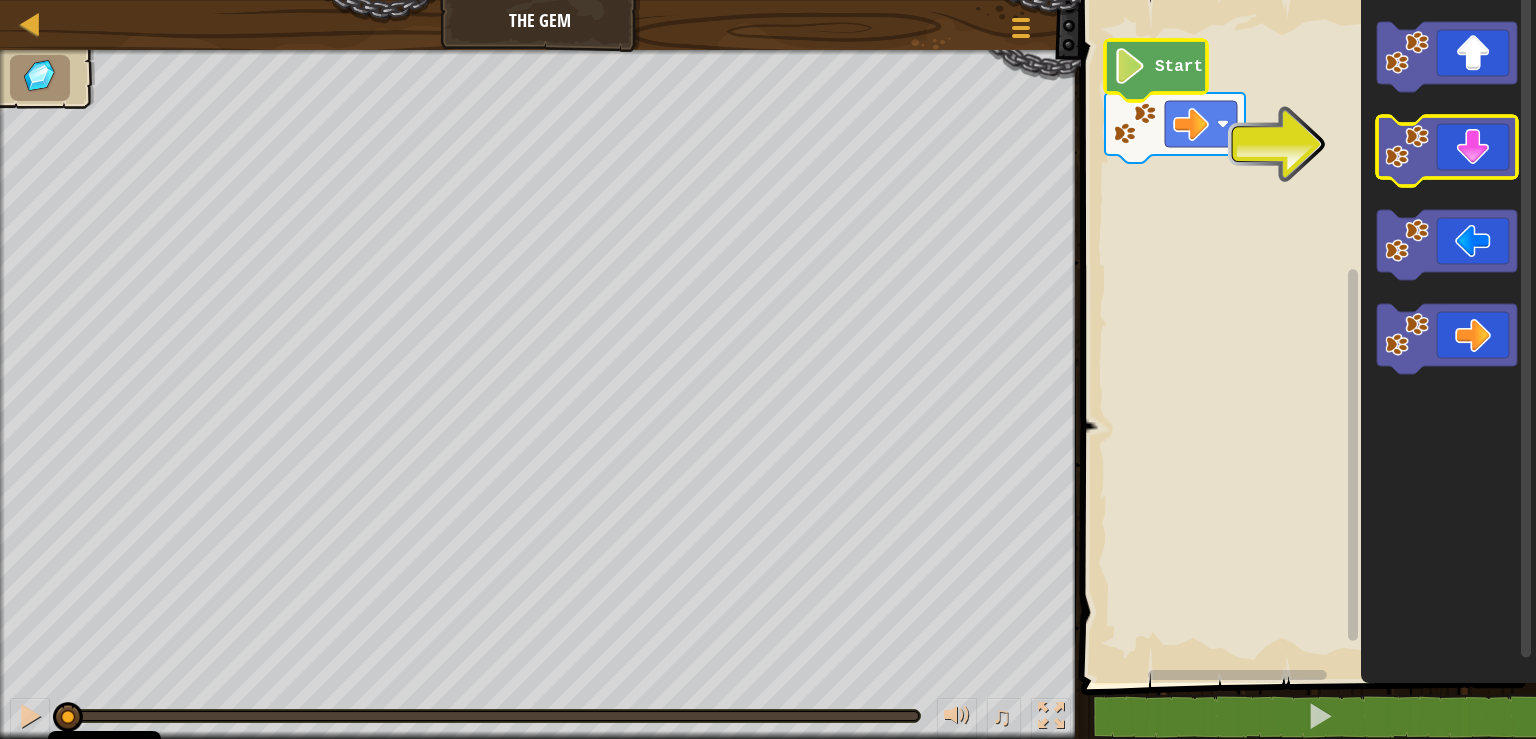 click 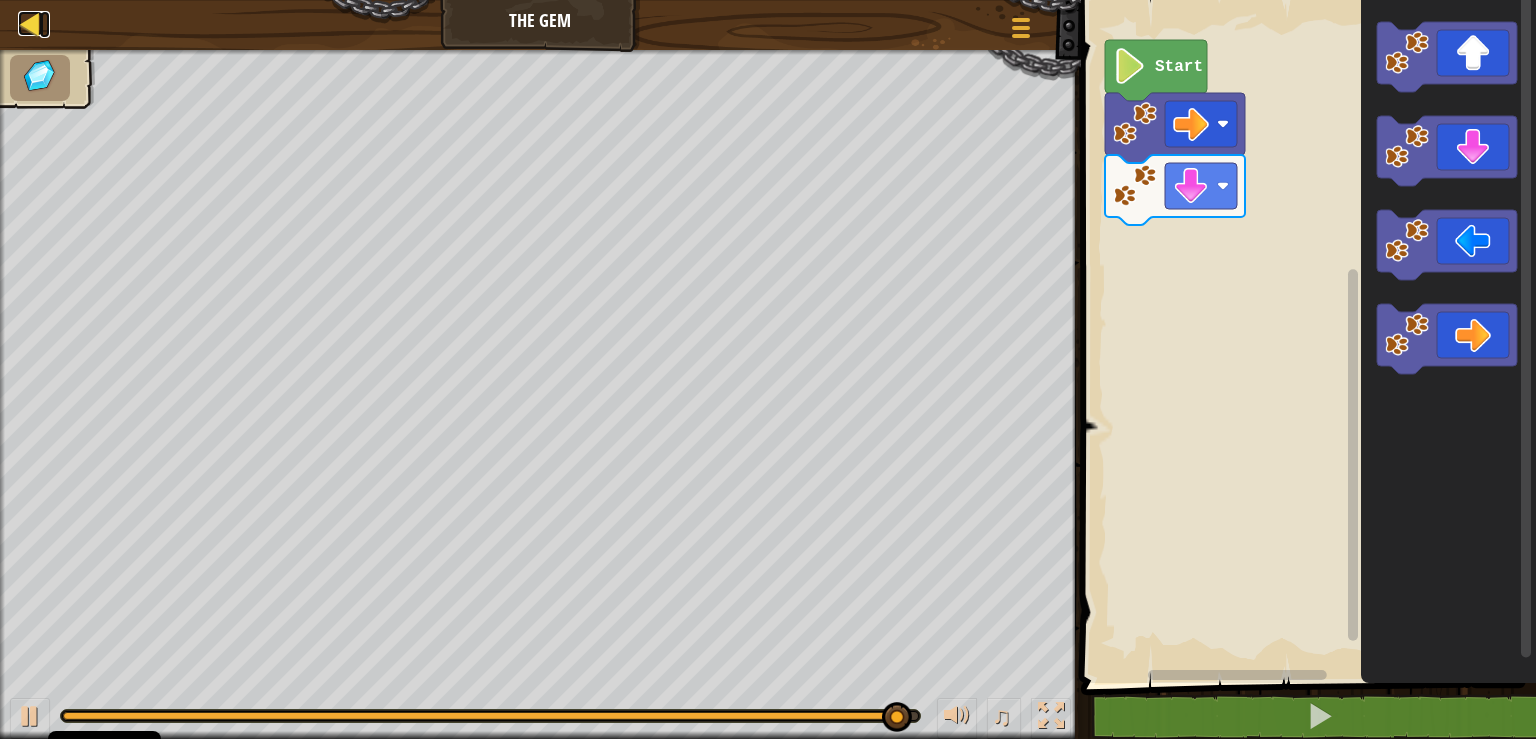 click at bounding box center [30, 23] 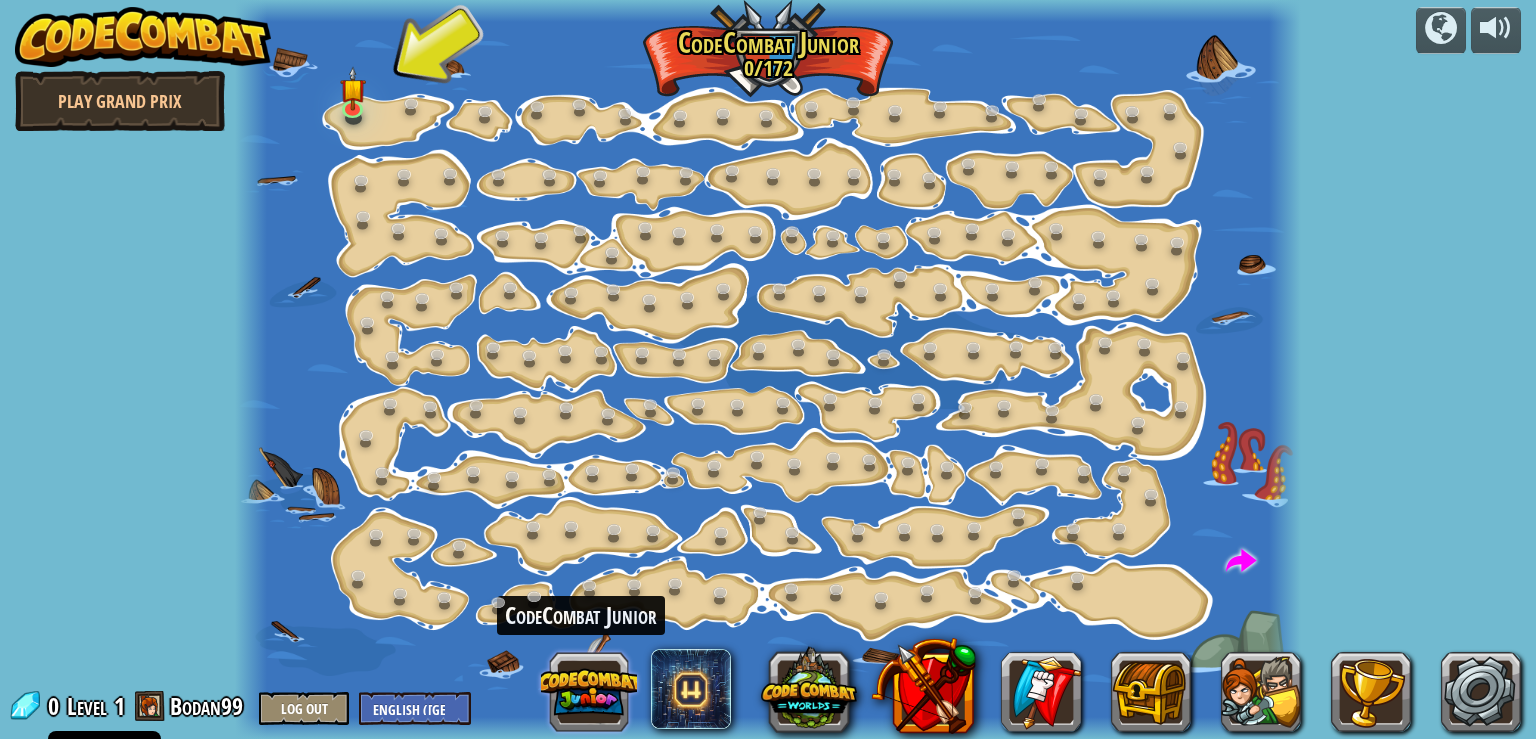 click at bounding box center [589, 692] 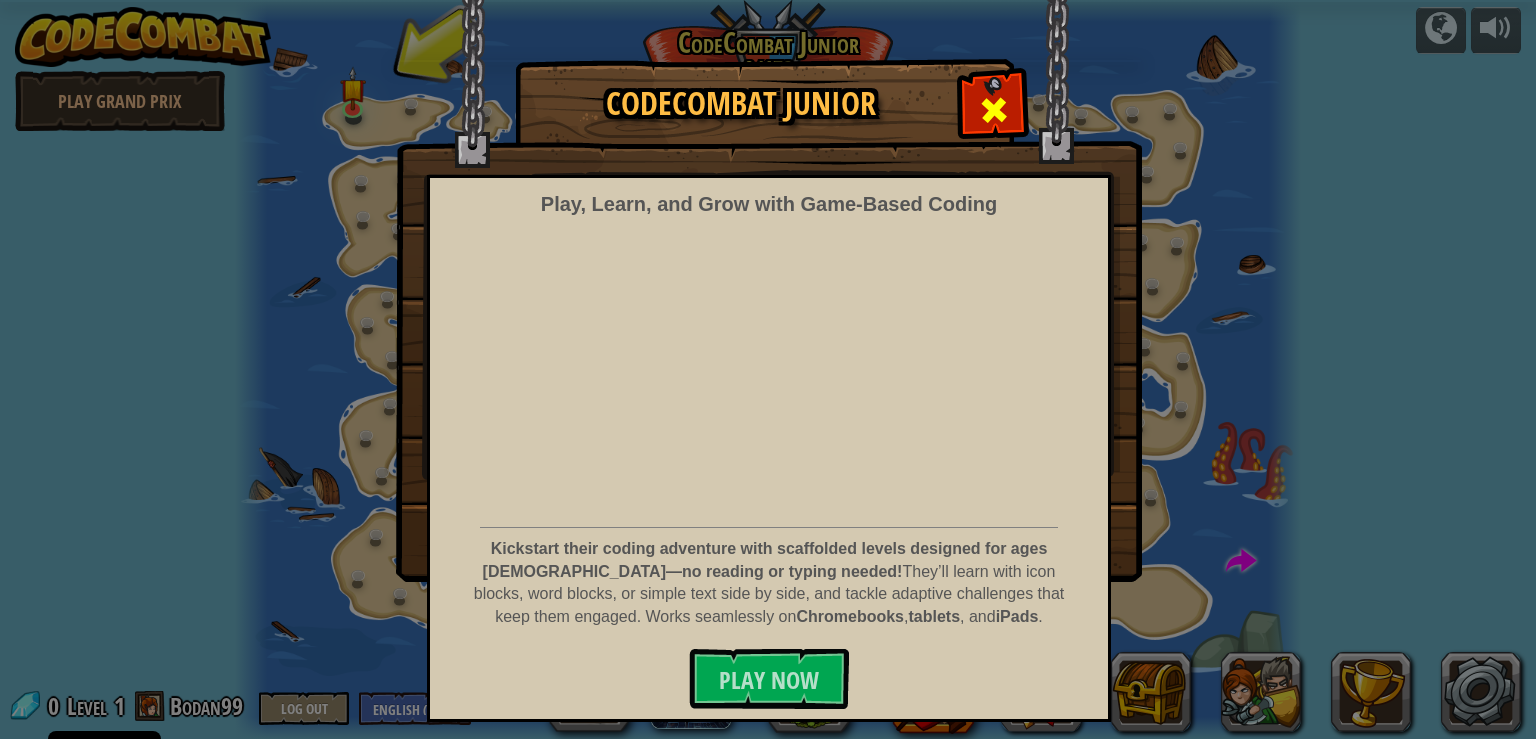 click at bounding box center [994, 110] 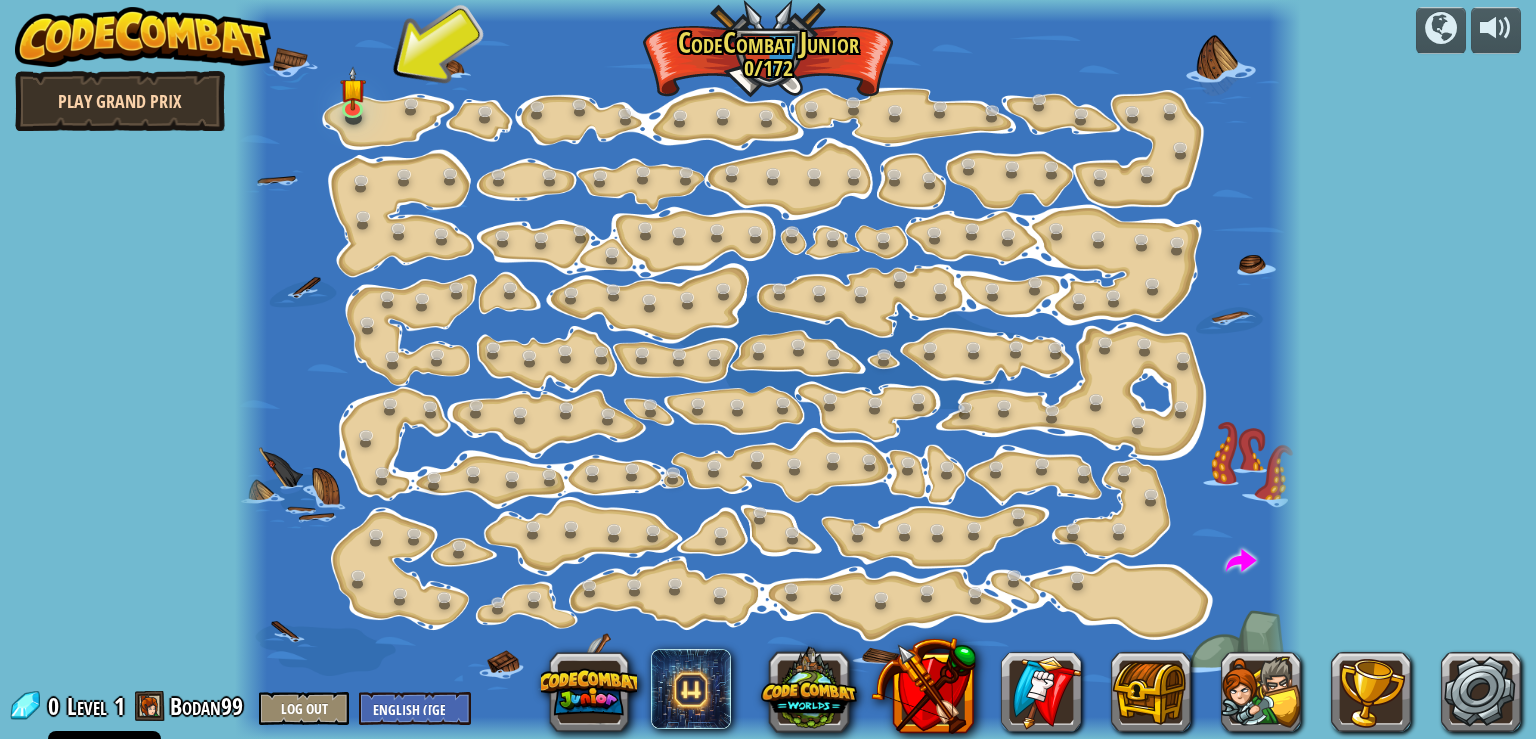 click on "Play Grand Prix" at bounding box center [120, 101] 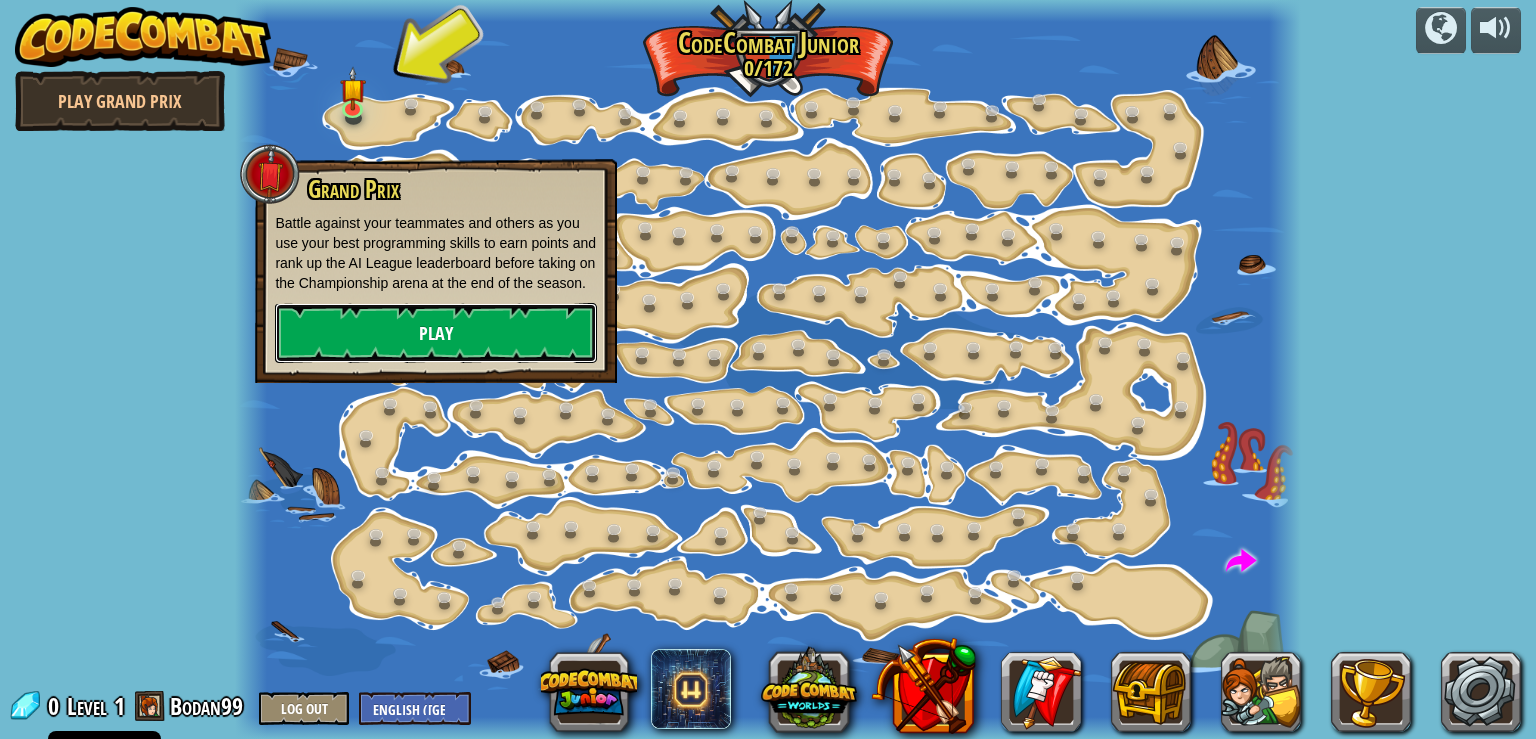 click on "Play" at bounding box center [436, 333] 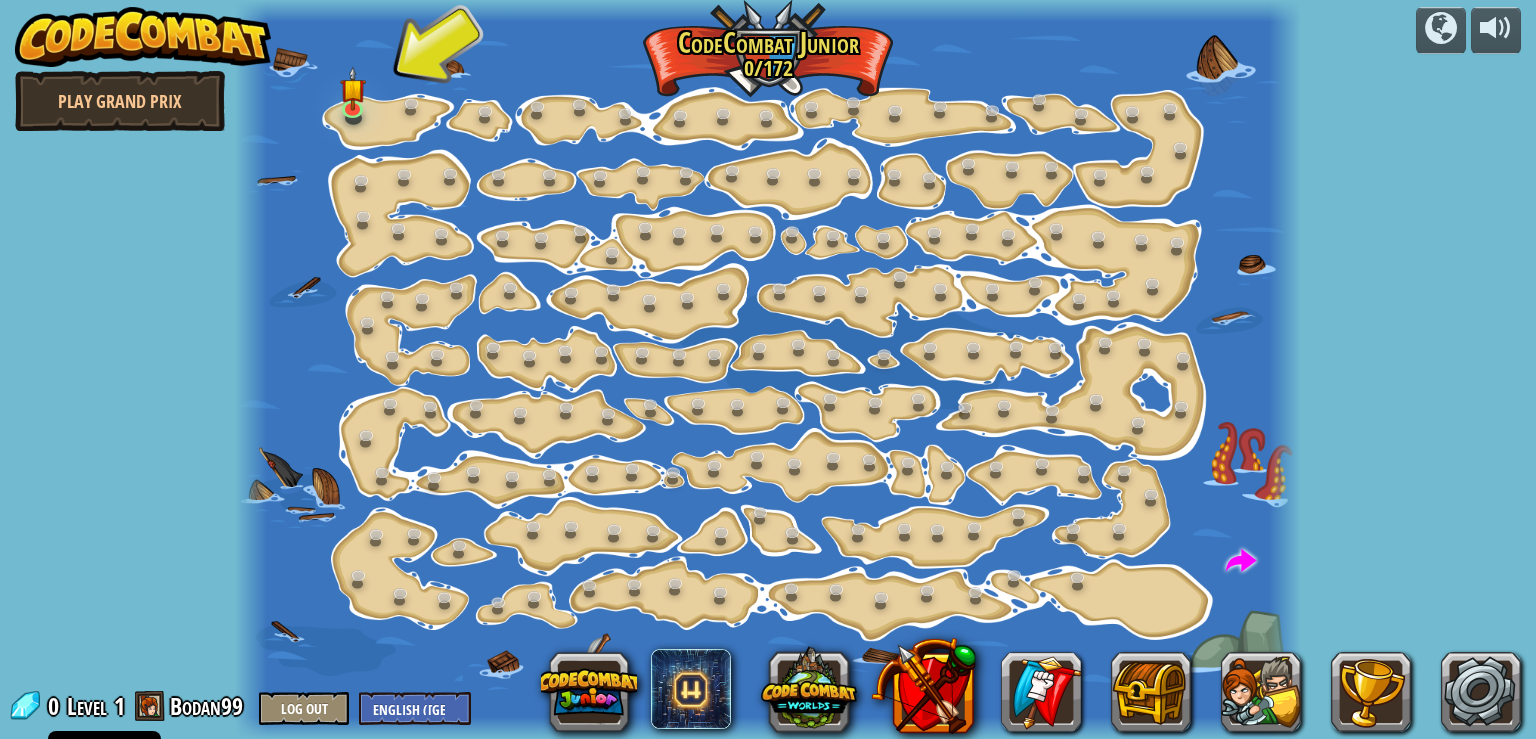 click at bounding box center (143, 37) 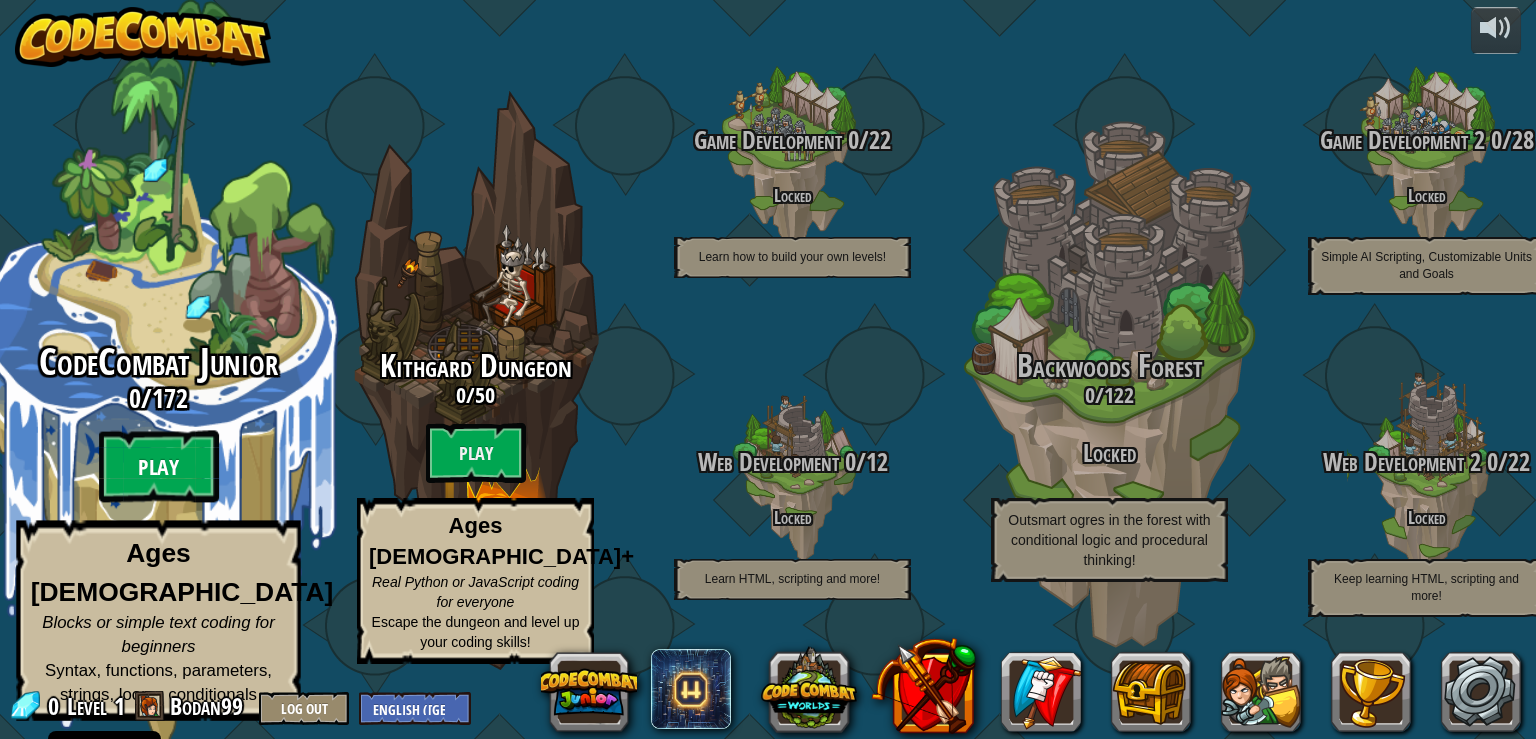 click on "Play" at bounding box center [159, 467] 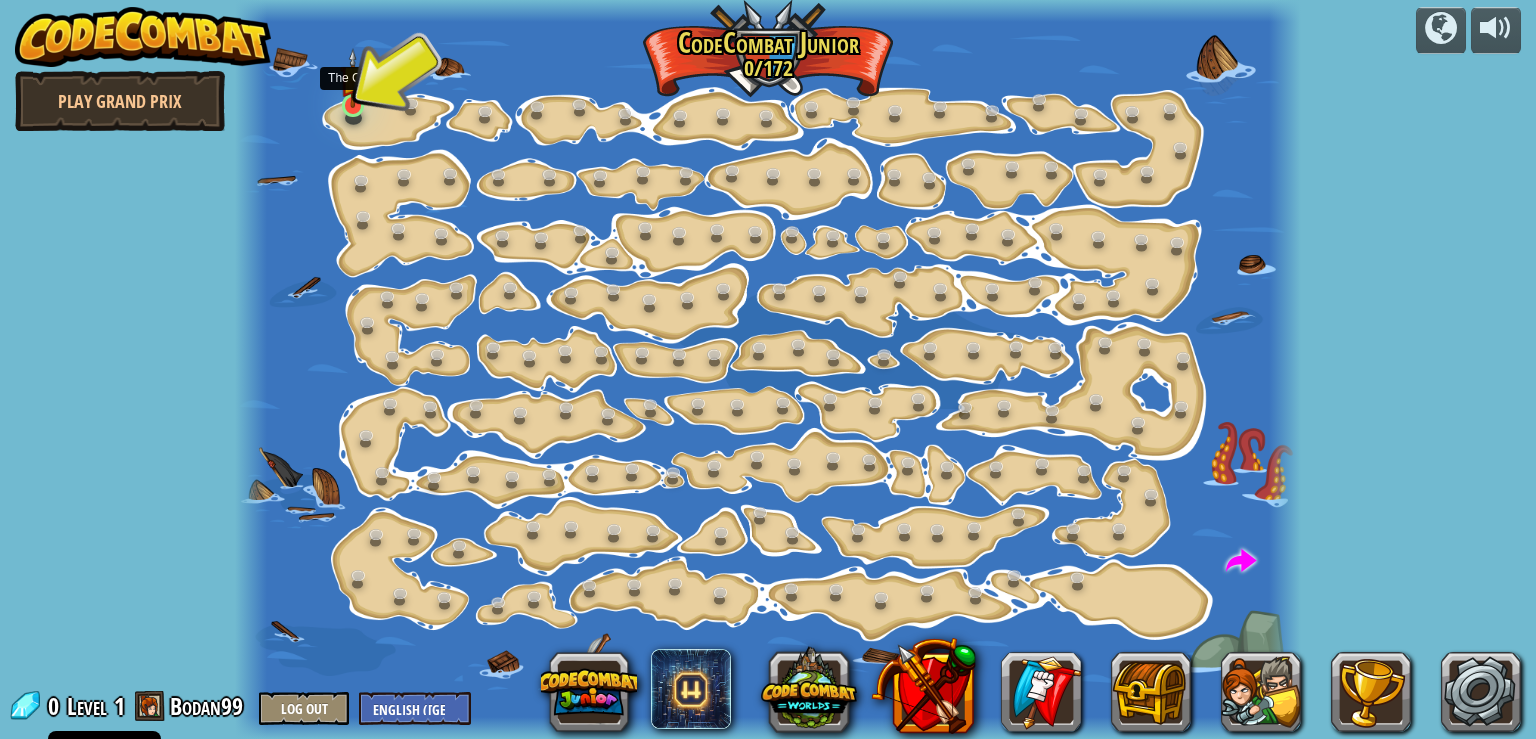 click at bounding box center [353, 78] 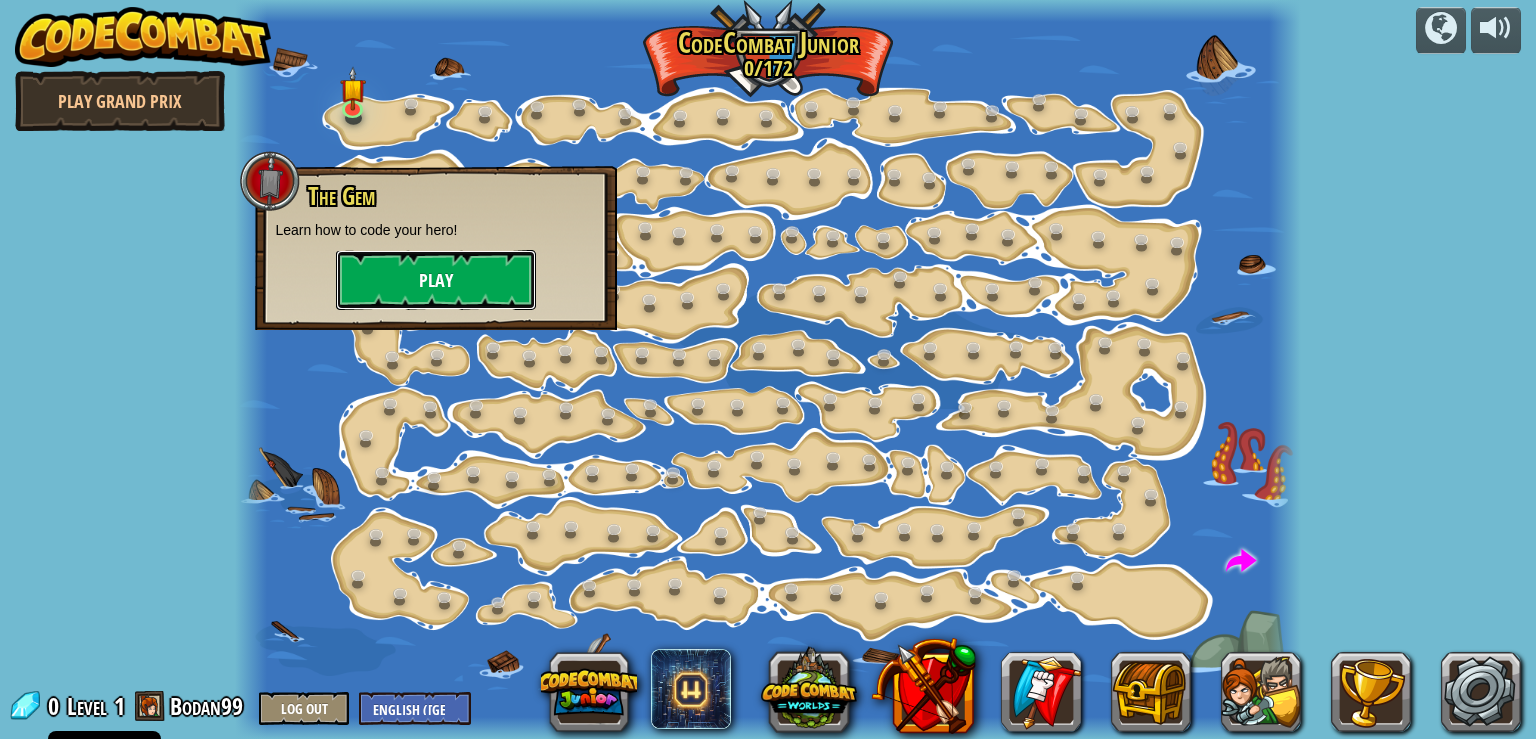 click on "Play" at bounding box center [436, 280] 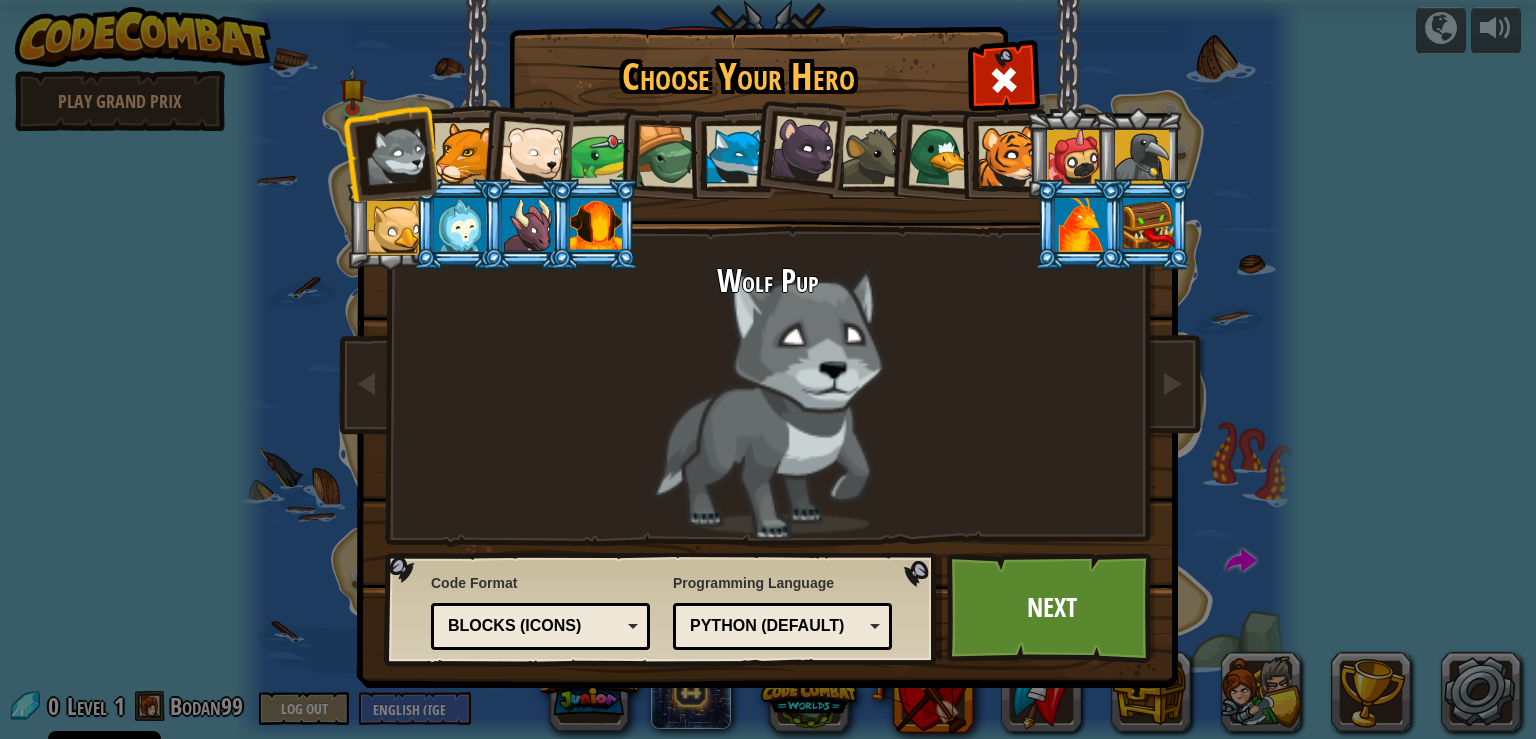 click on "Blocks (Icons)" at bounding box center (540, 626) 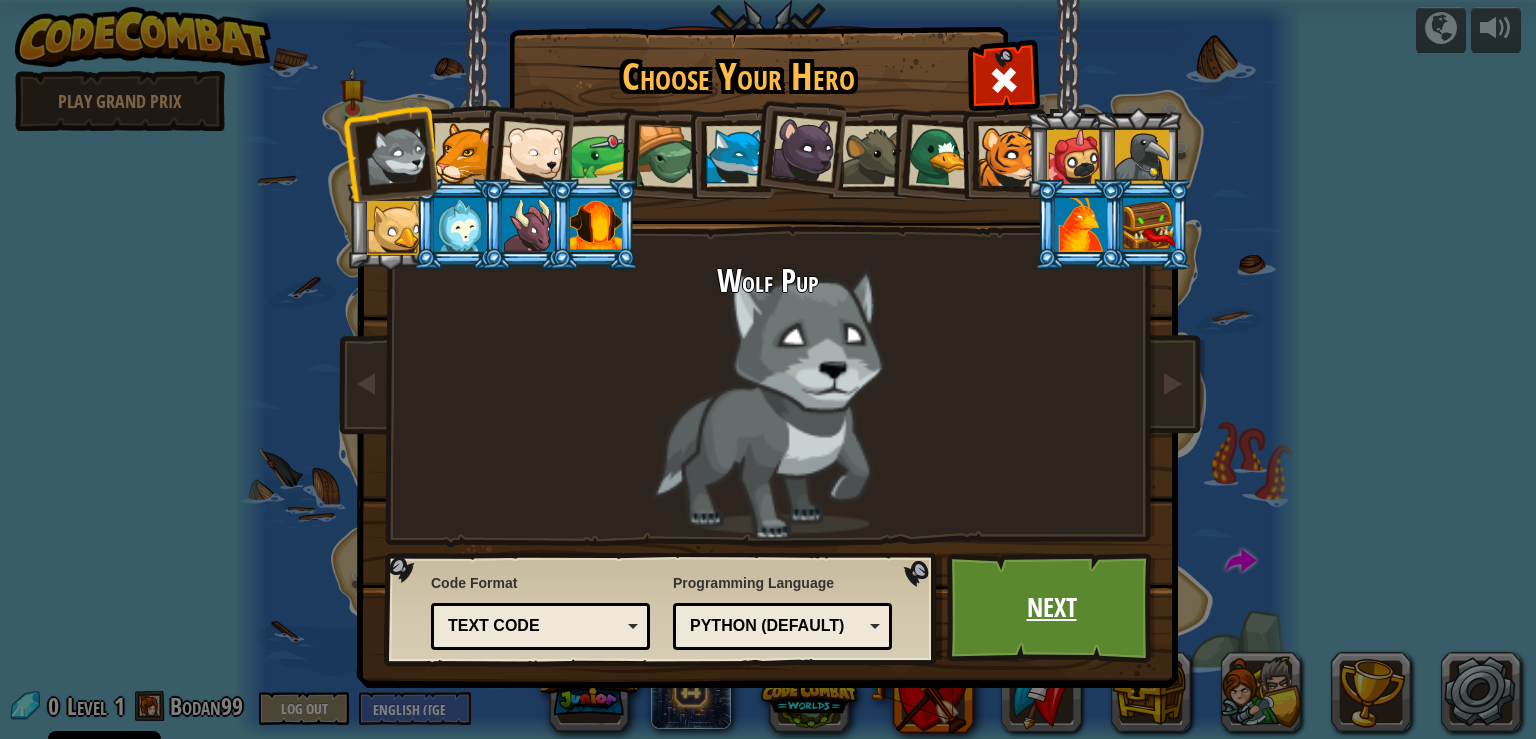 click on "Next" at bounding box center [1051, 608] 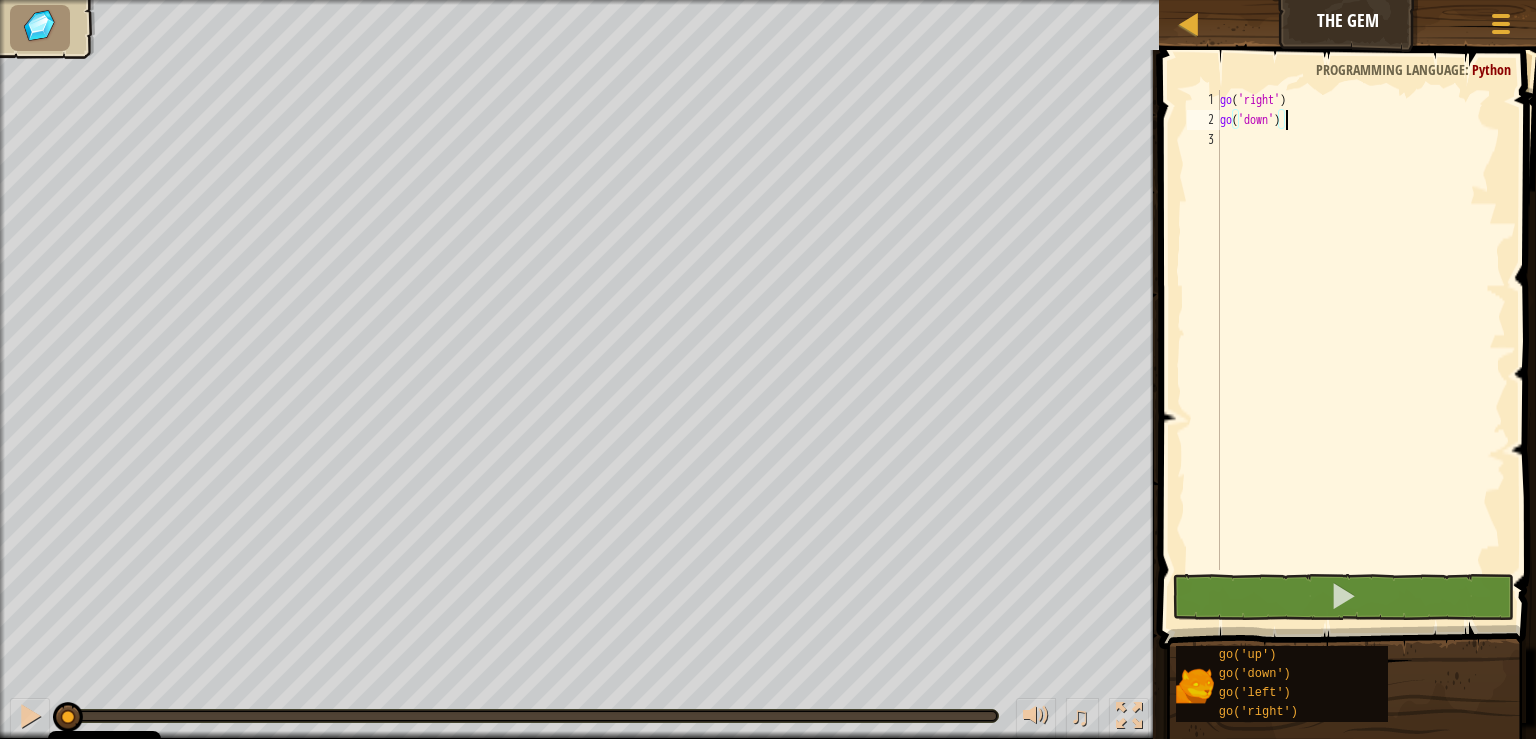 type on "go('right')" 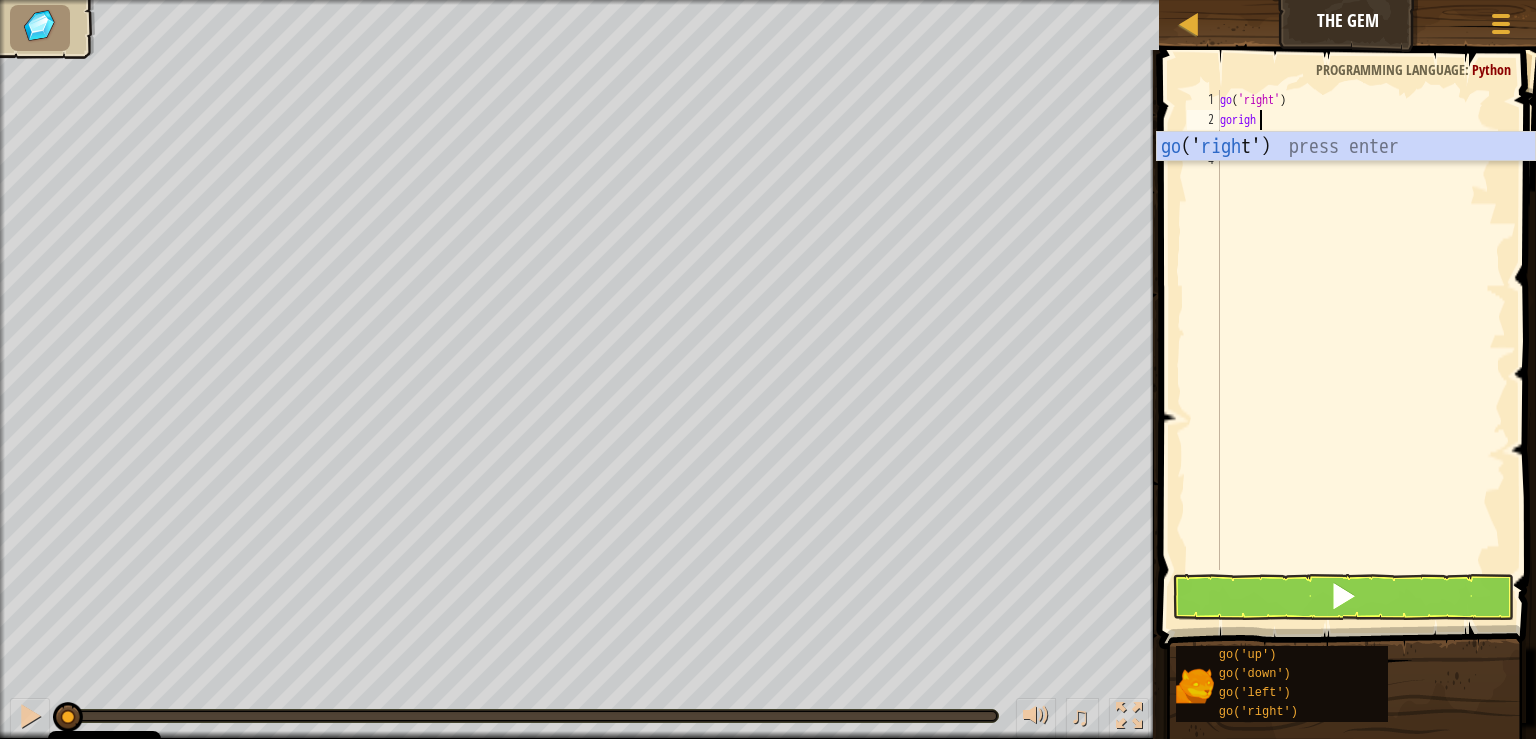 scroll, scrollTop: 10, scrollLeft: 2, axis: both 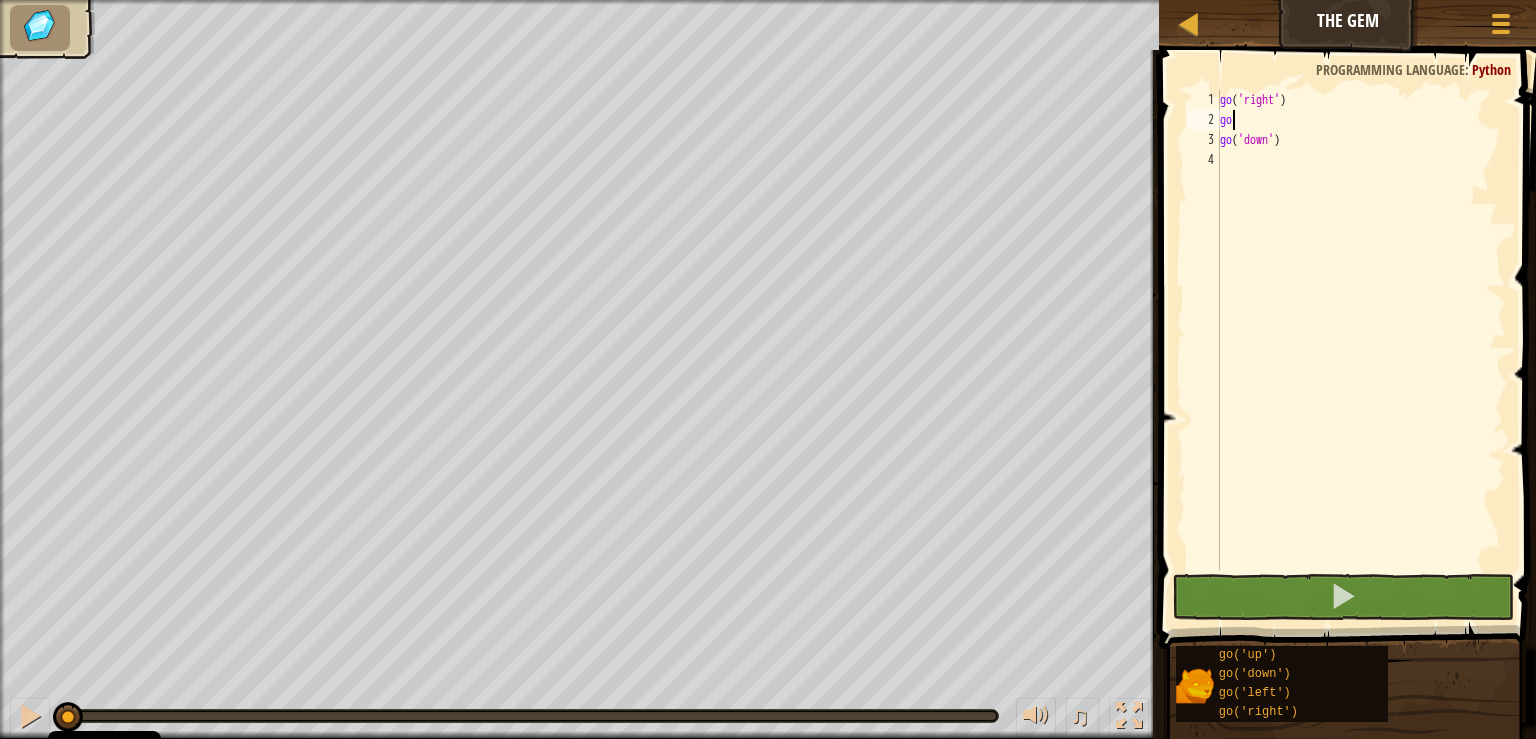 type on "g" 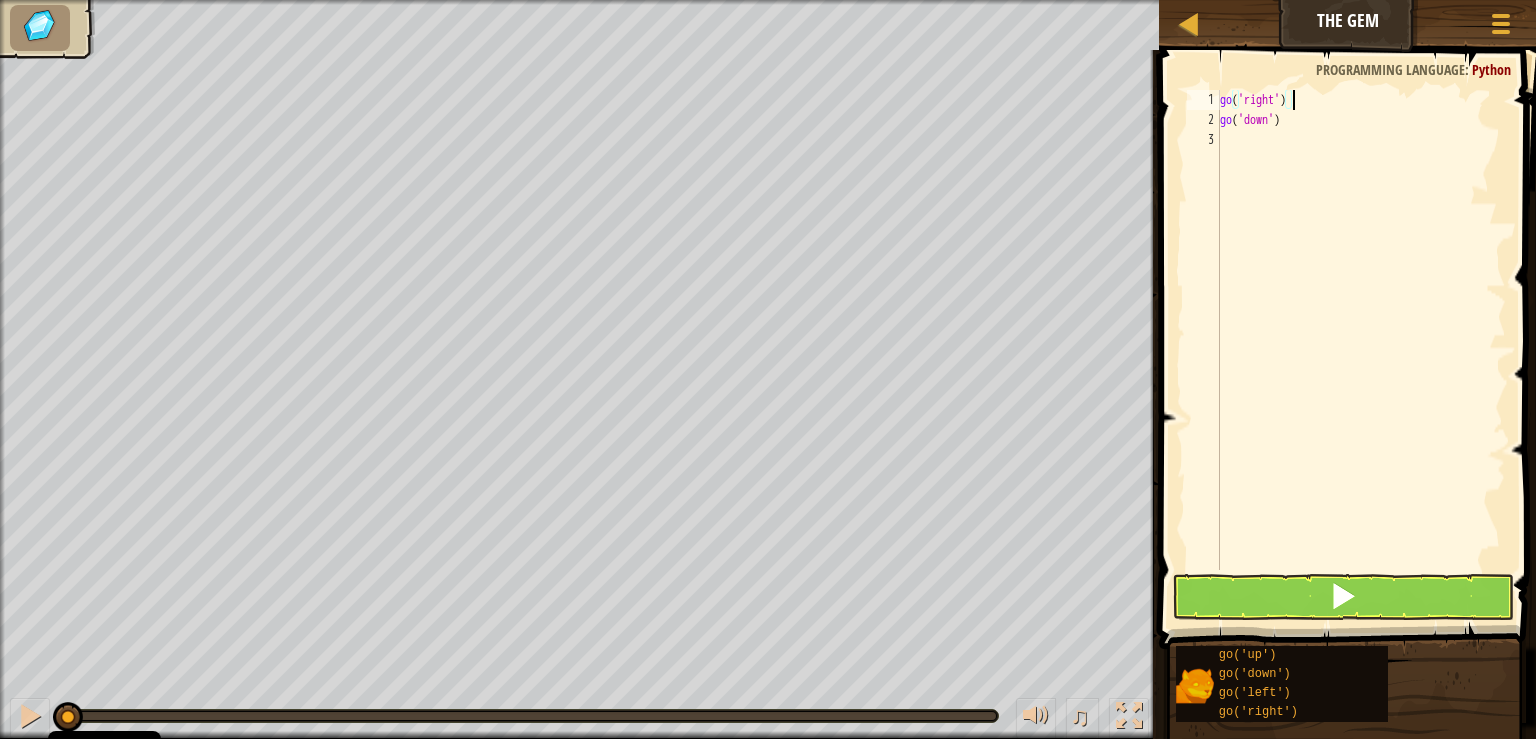 type on "go('down')" 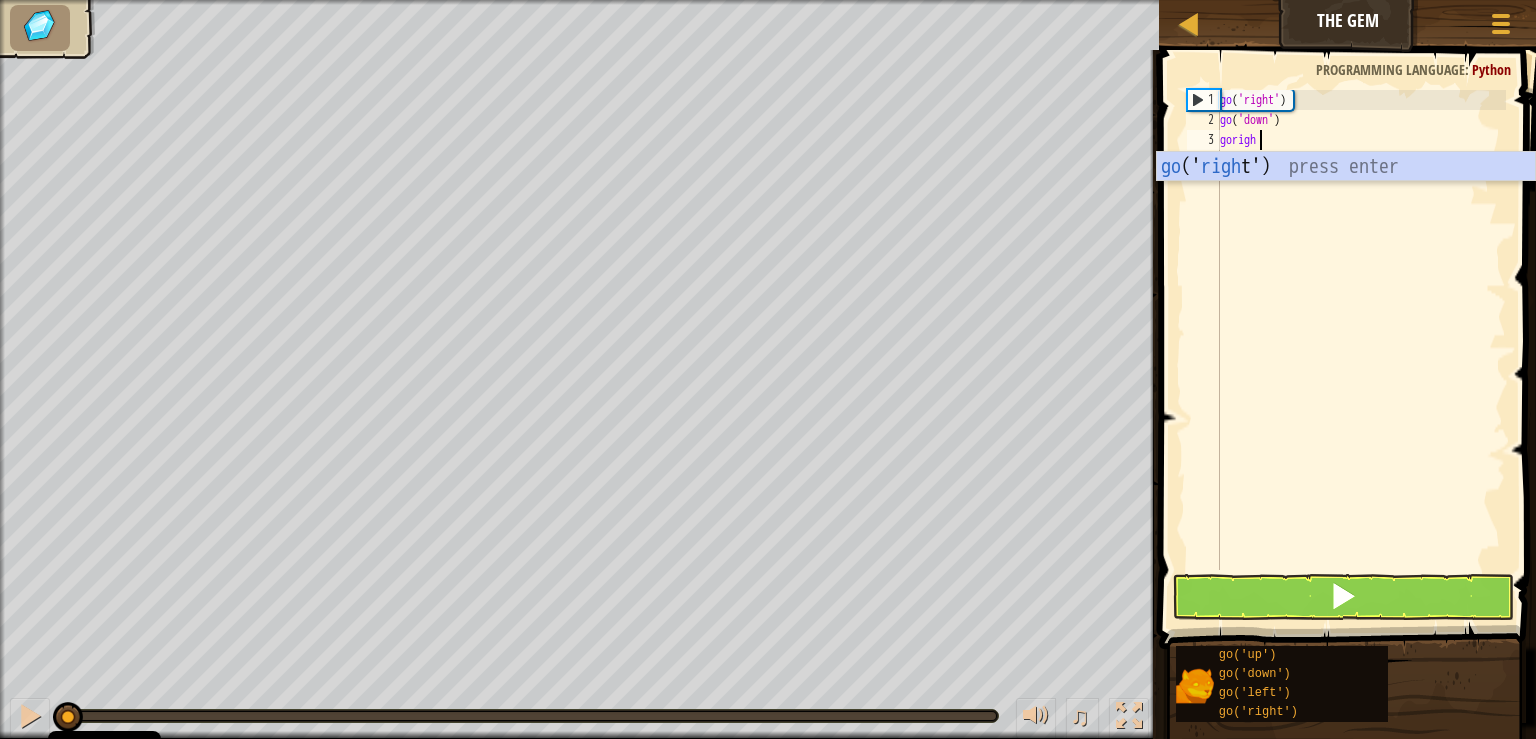 scroll, scrollTop: 10, scrollLeft: 2, axis: both 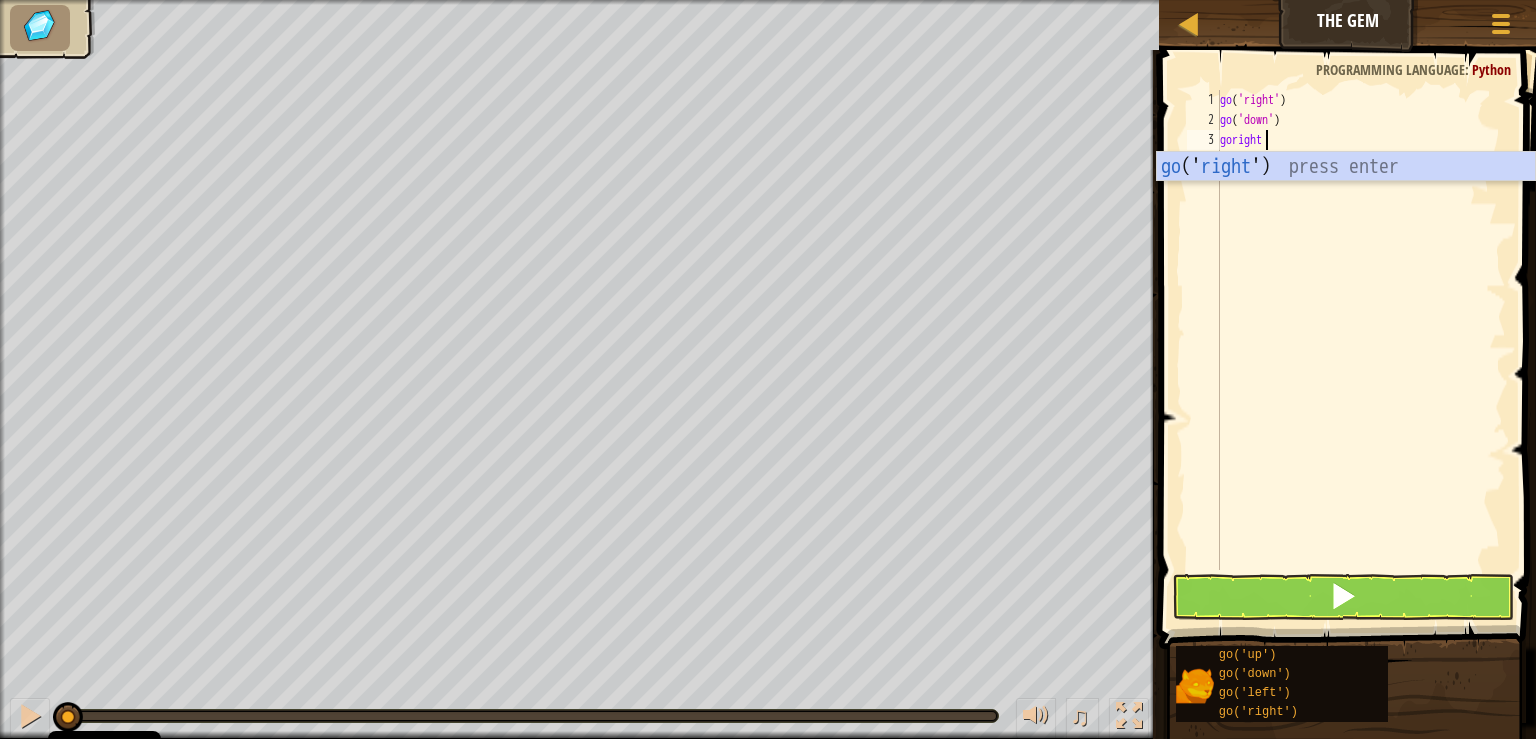 type 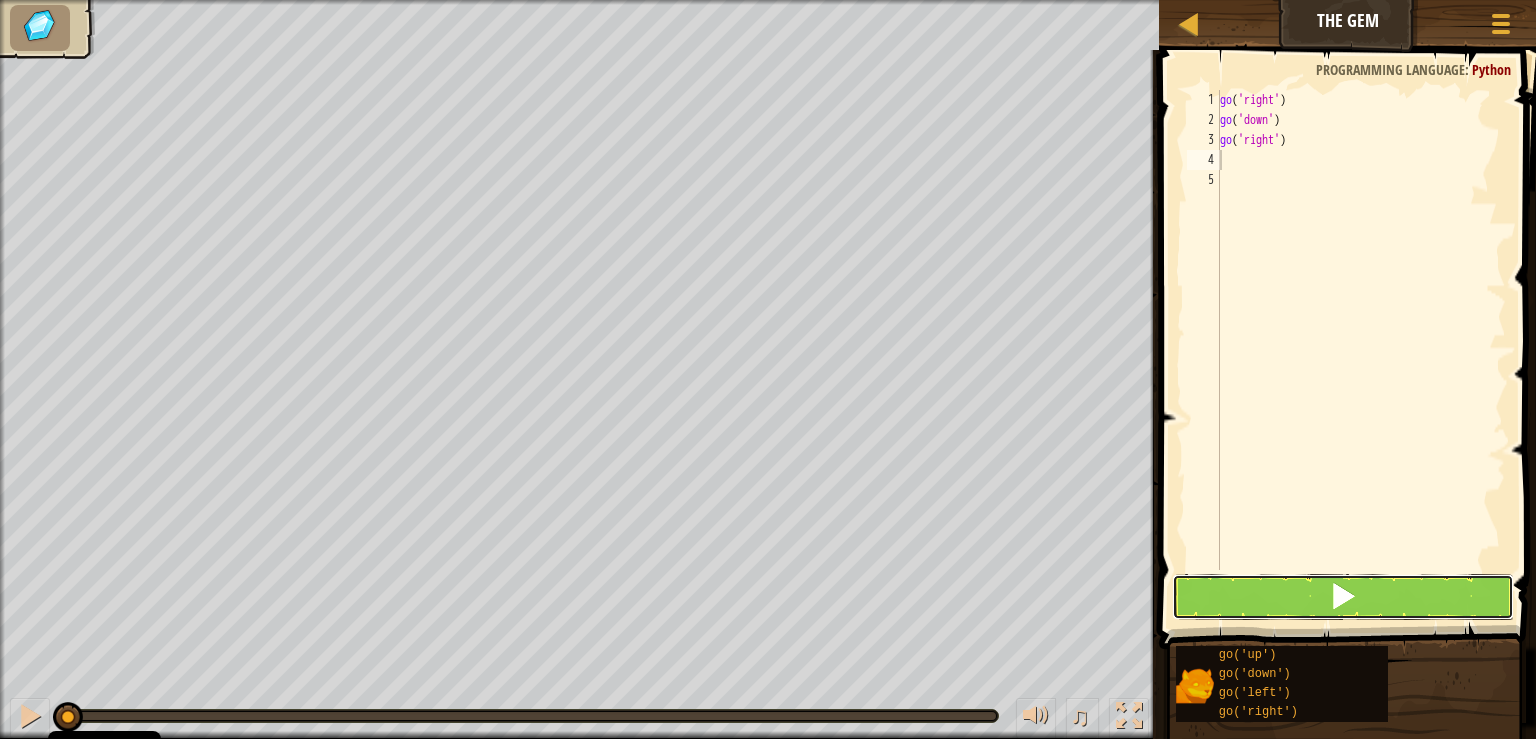 click at bounding box center (1343, 596) 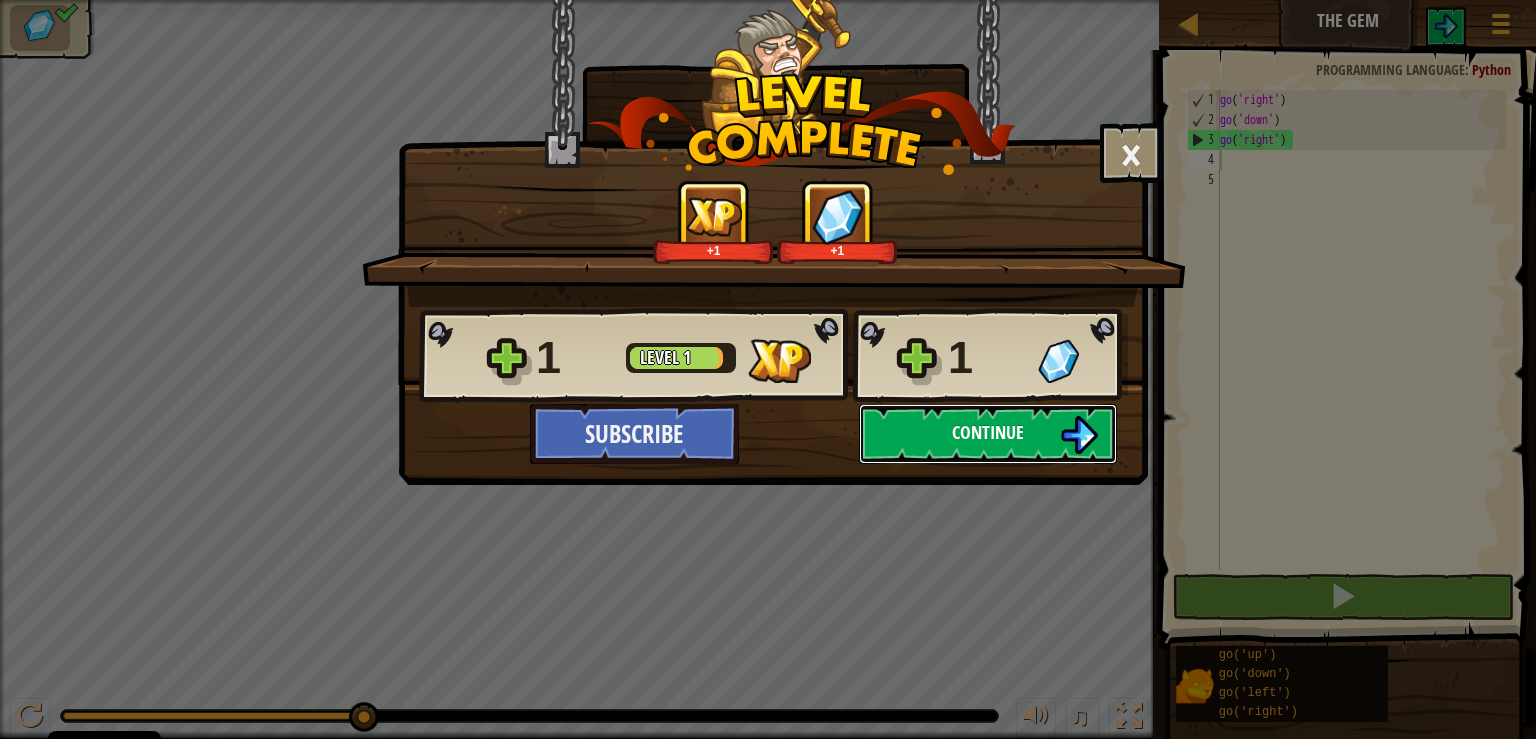 click on "Continue" at bounding box center [988, 432] 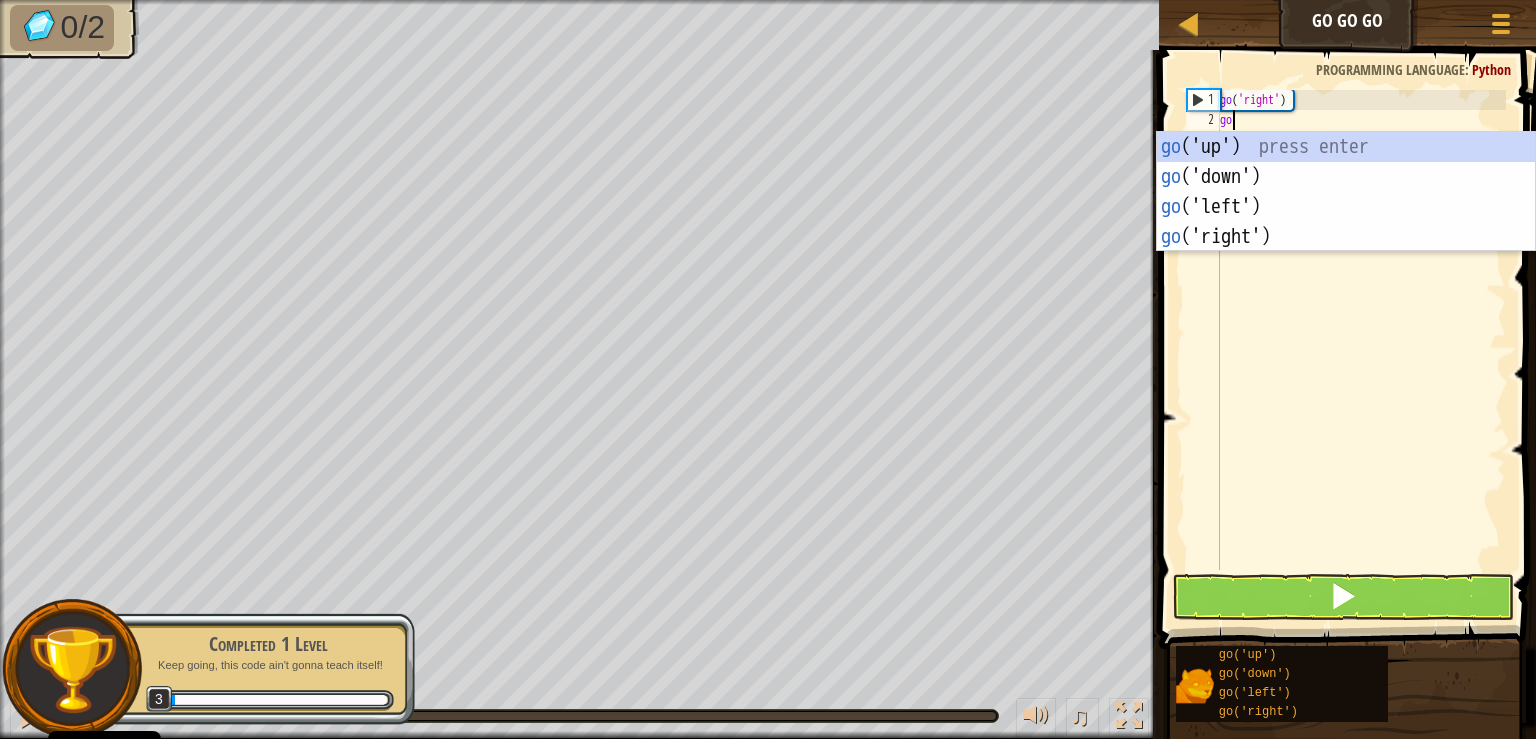 scroll, scrollTop: 10, scrollLeft: 1, axis: both 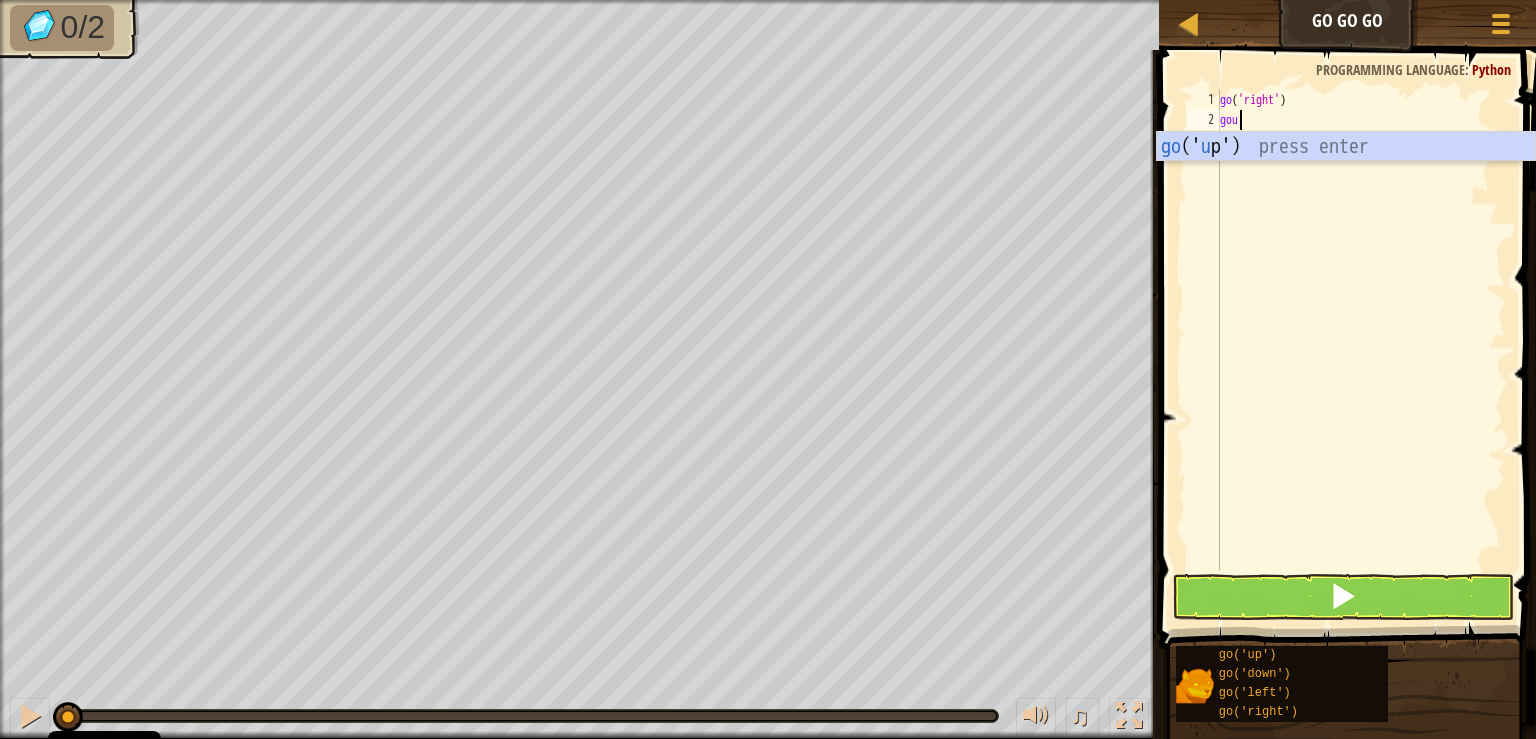 type on "goup" 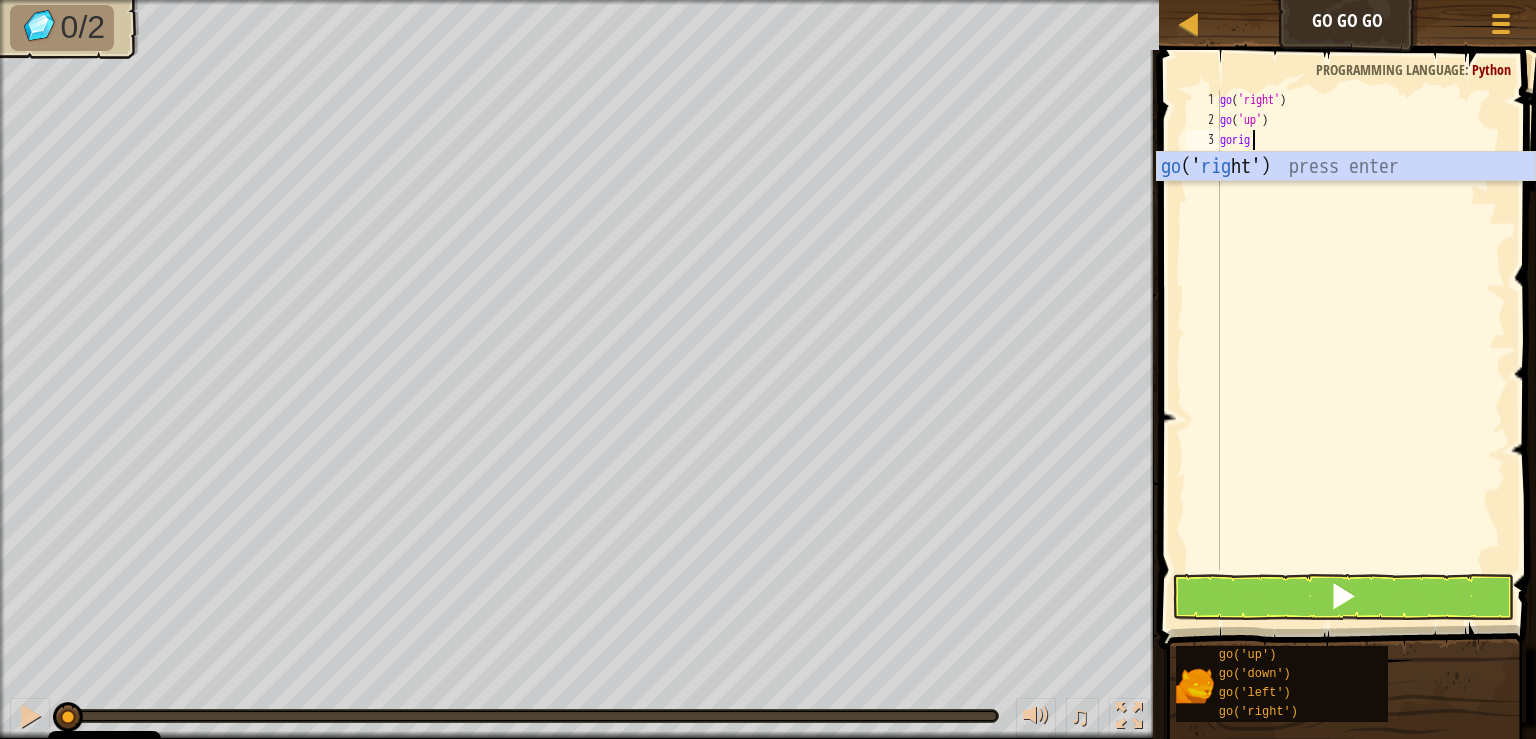 scroll, scrollTop: 10, scrollLeft: 2, axis: both 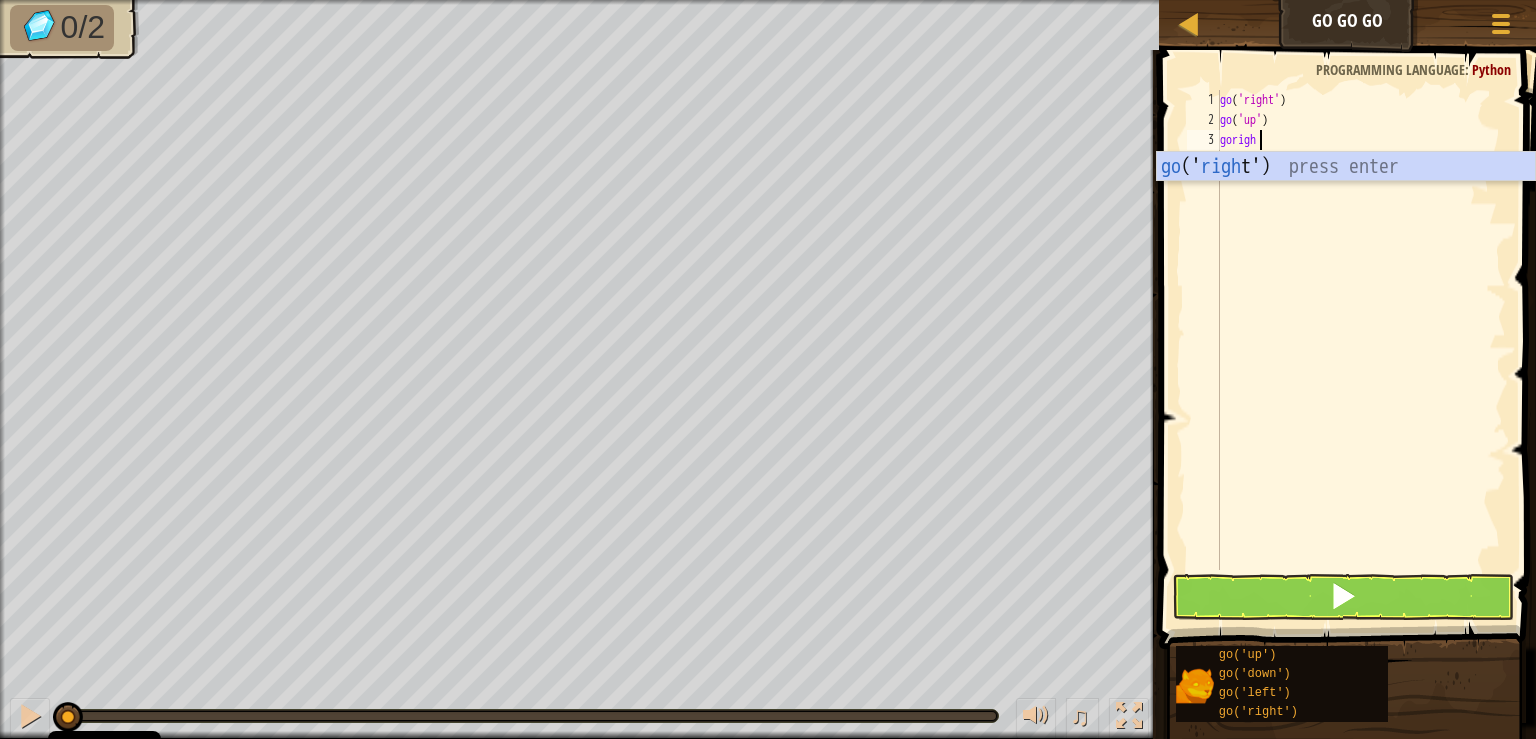 type on "goright" 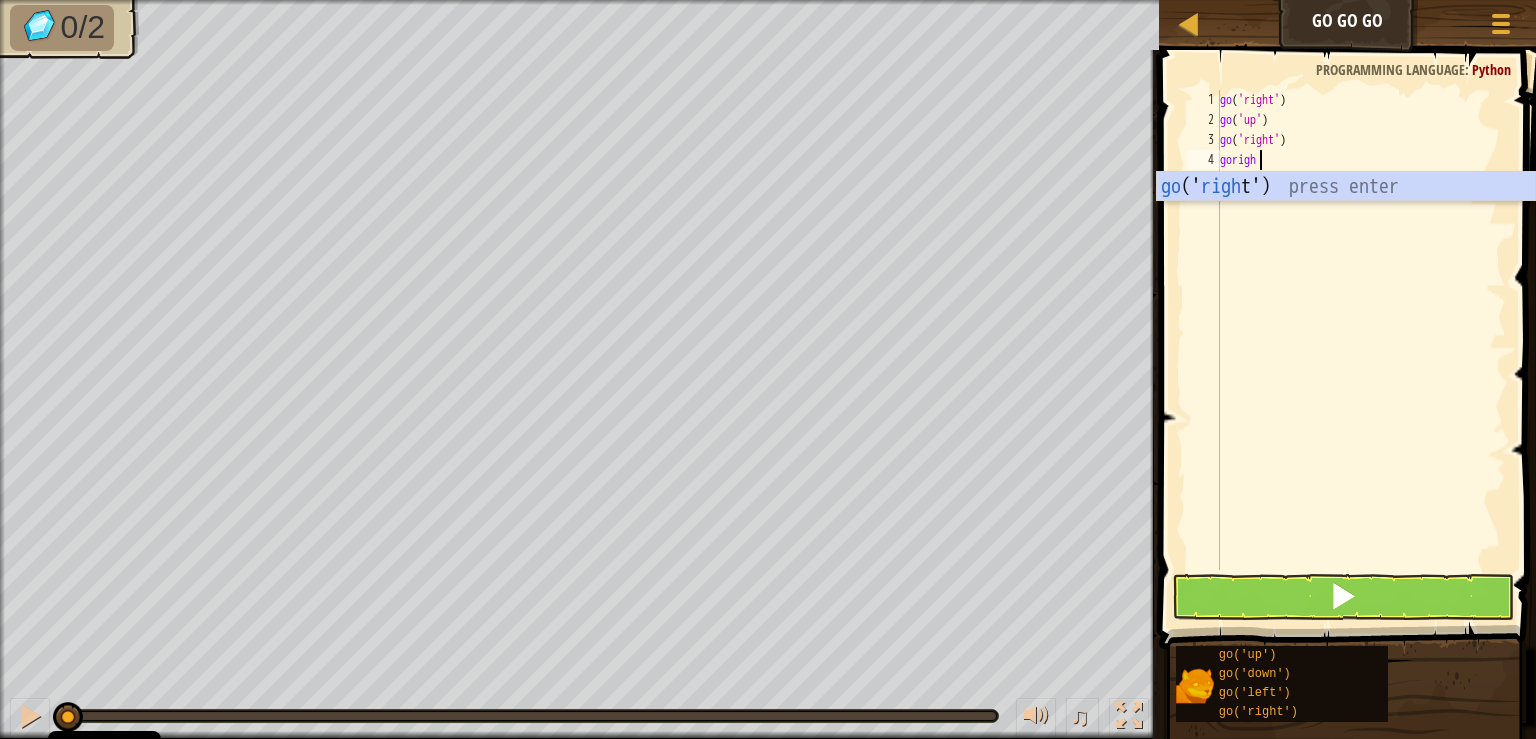 scroll, scrollTop: 10, scrollLeft: 2, axis: both 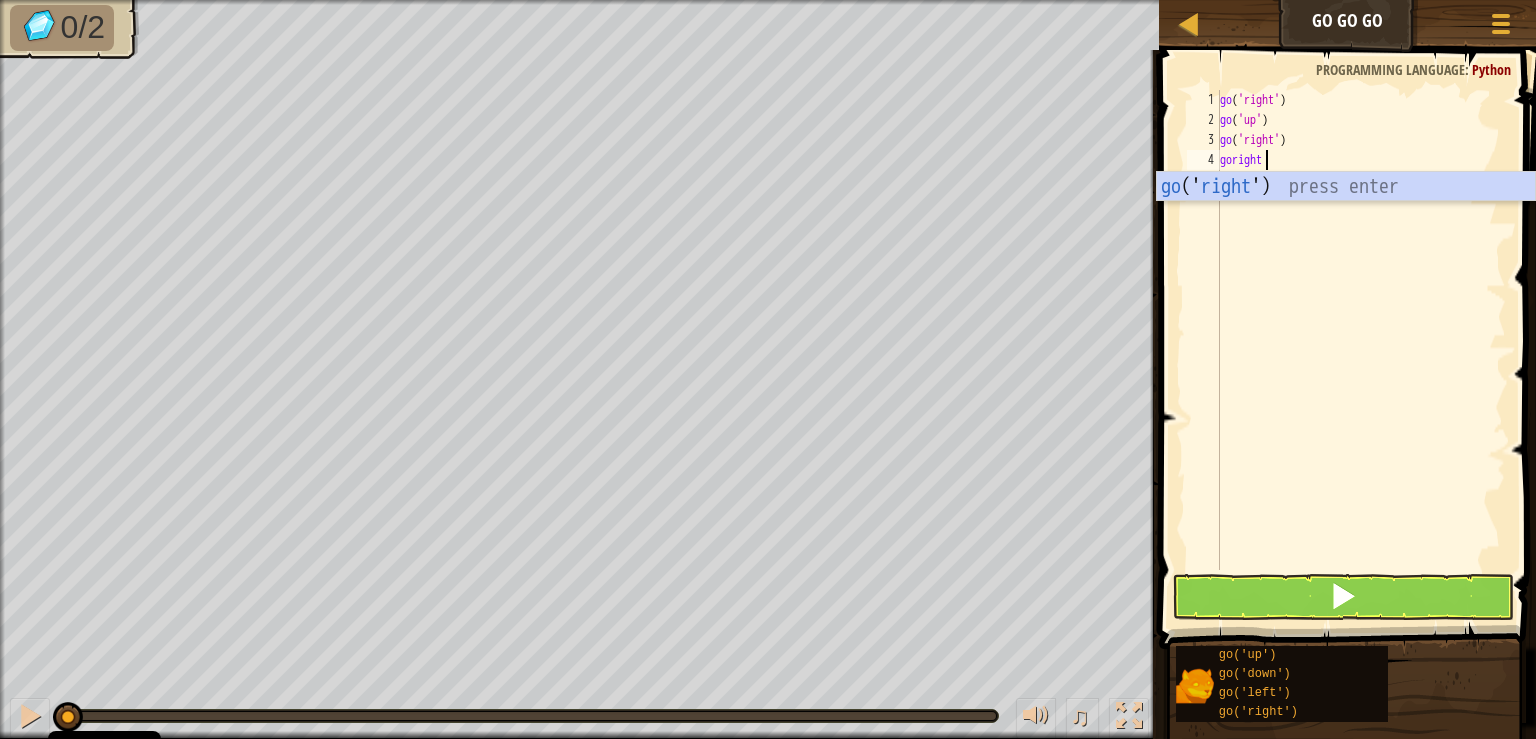 type 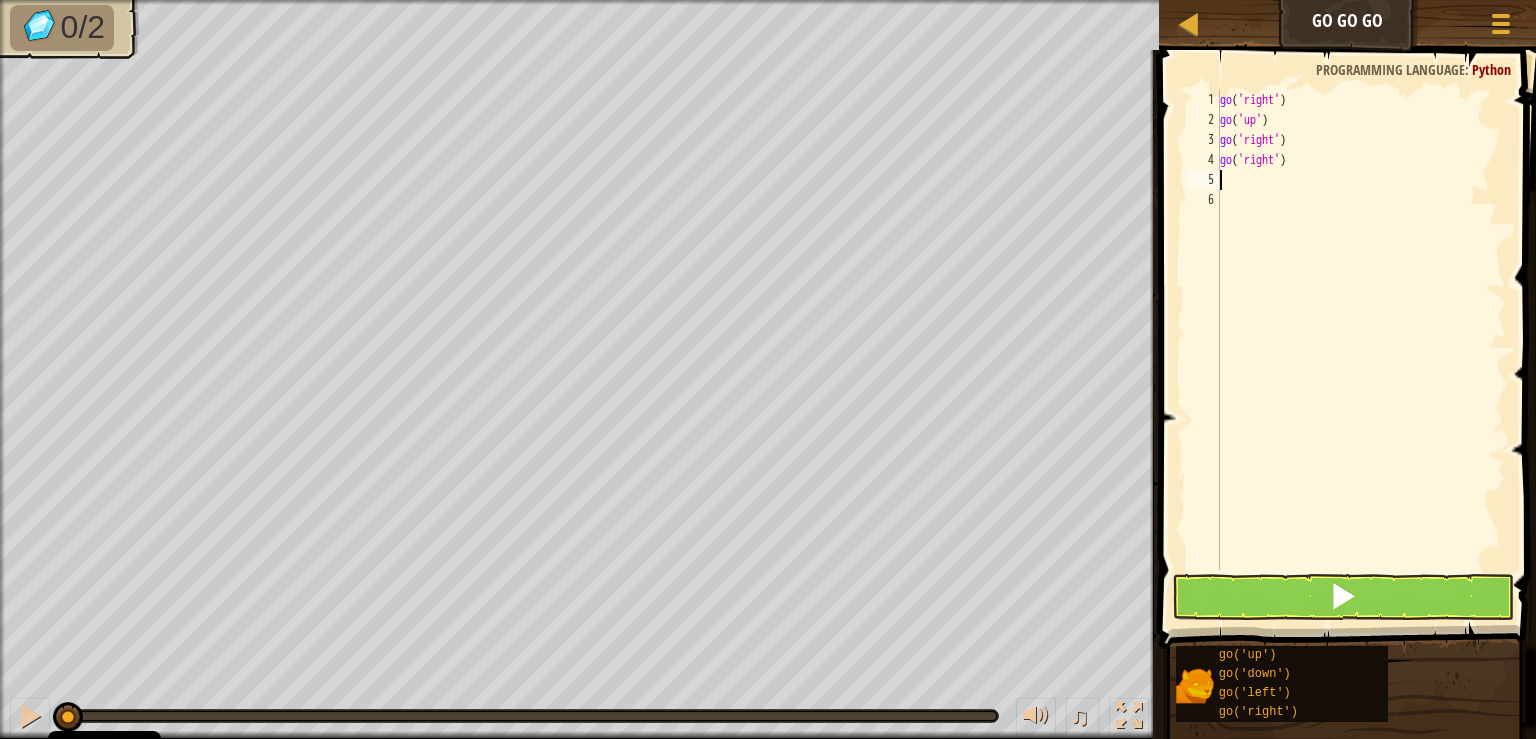 scroll, scrollTop: 0, scrollLeft: 0, axis: both 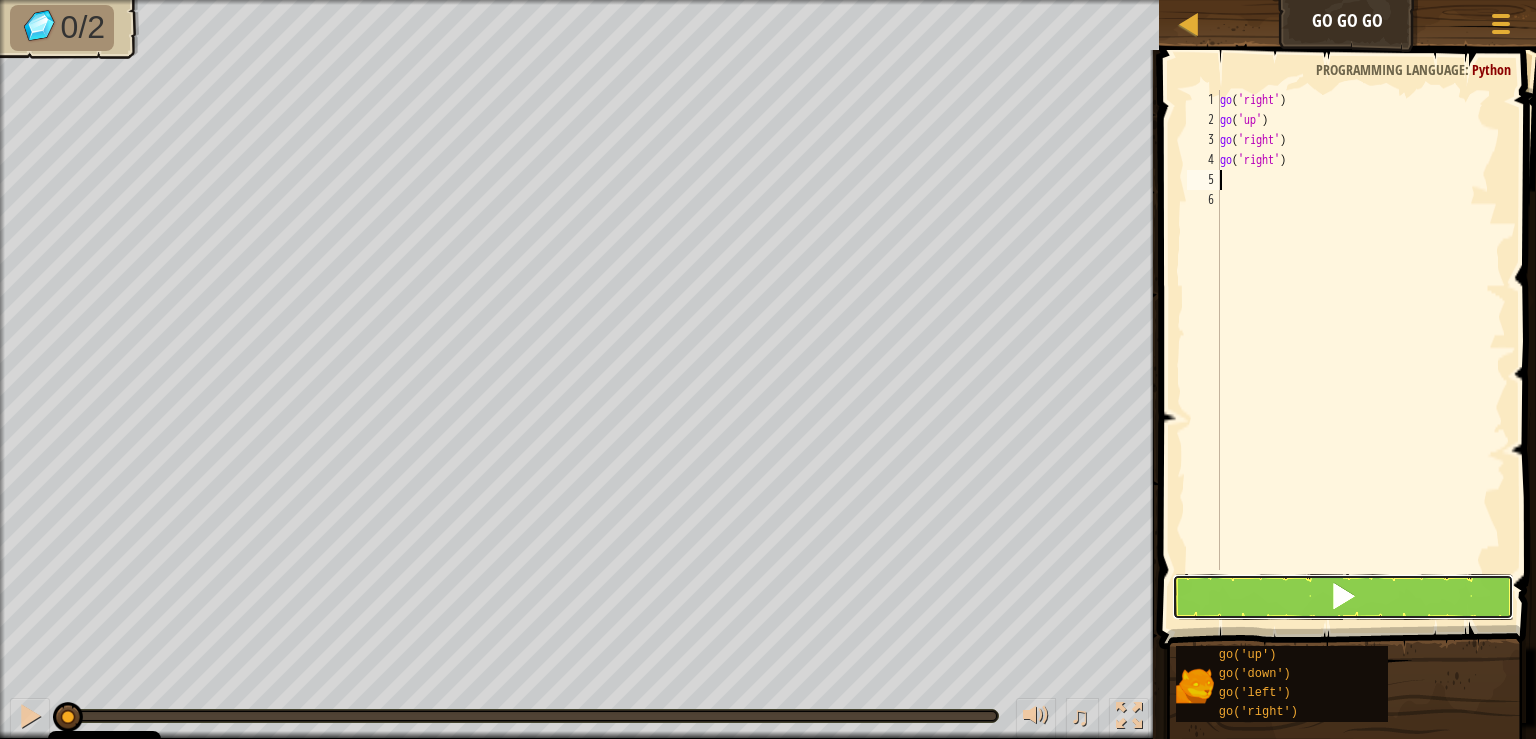 click at bounding box center [1343, 596] 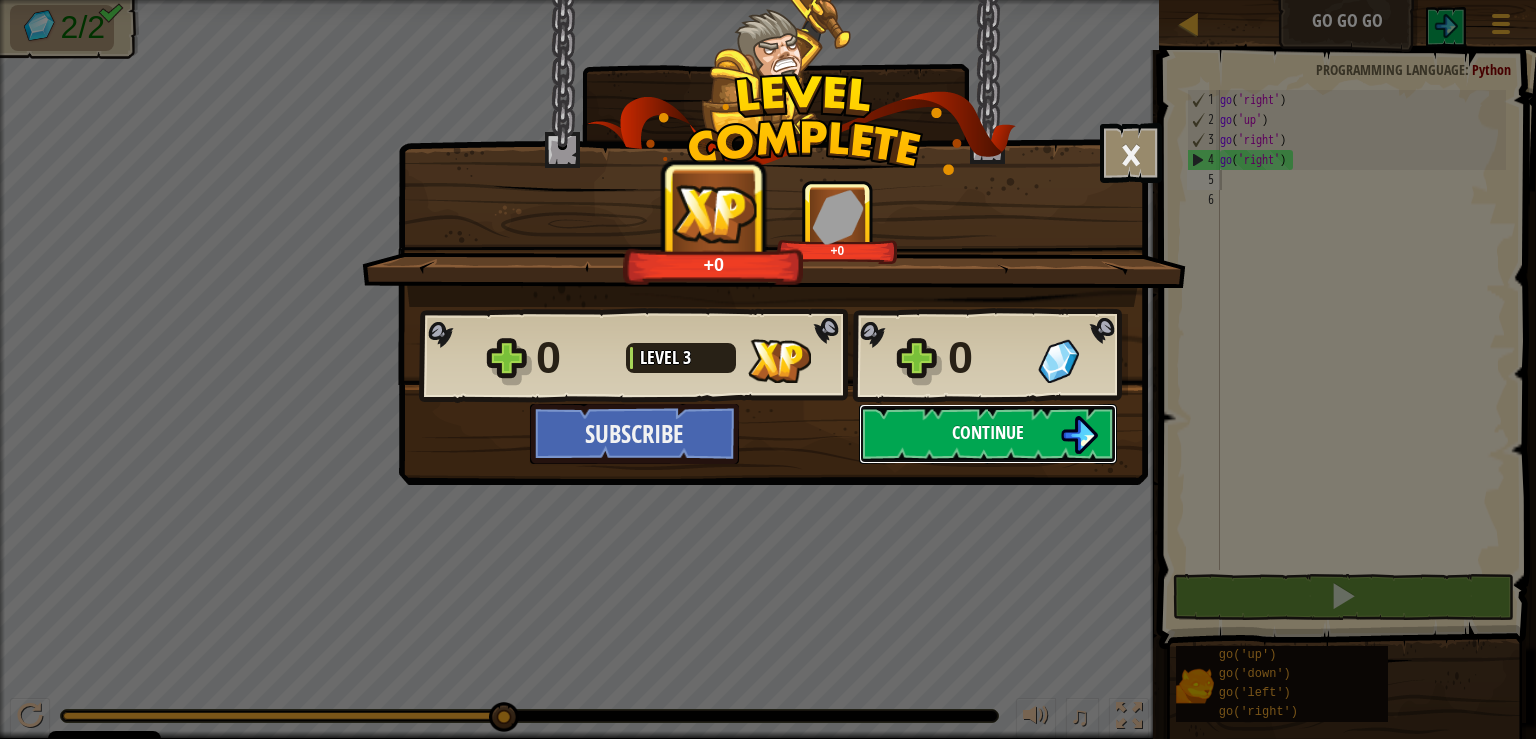 click on "Continue" at bounding box center (988, 432) 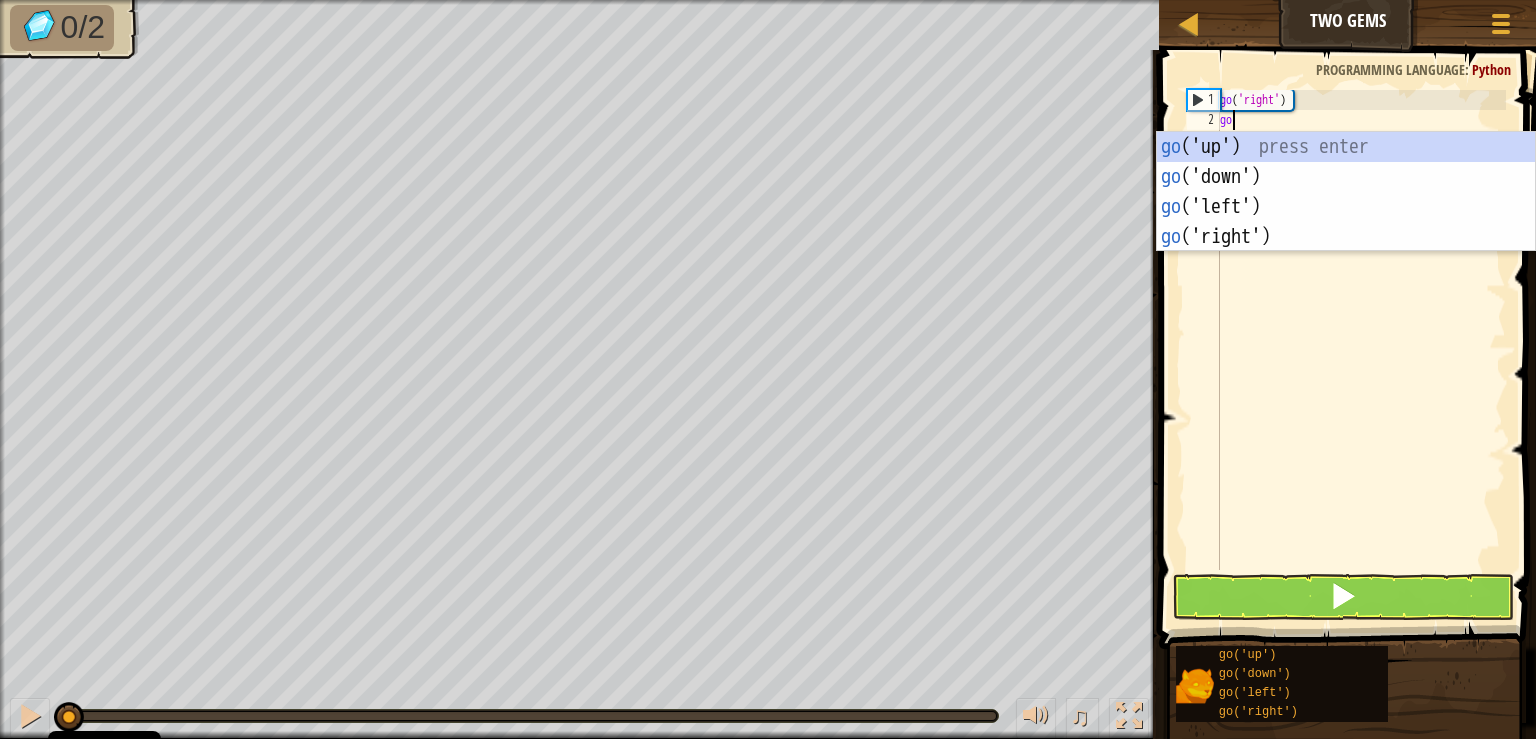 scroll, scrollTop: 10, scrollLeft: 1, axis: both 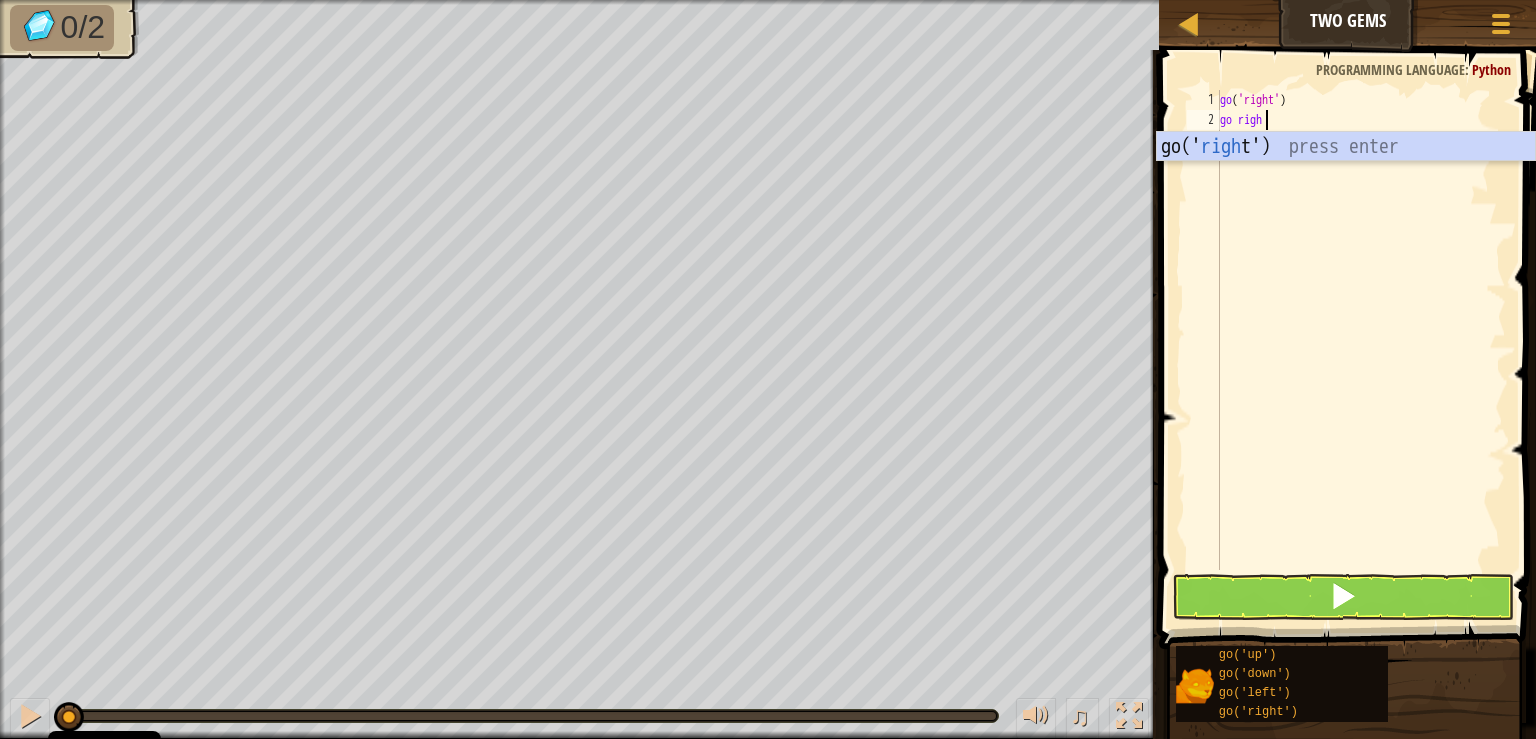 type on "go right" 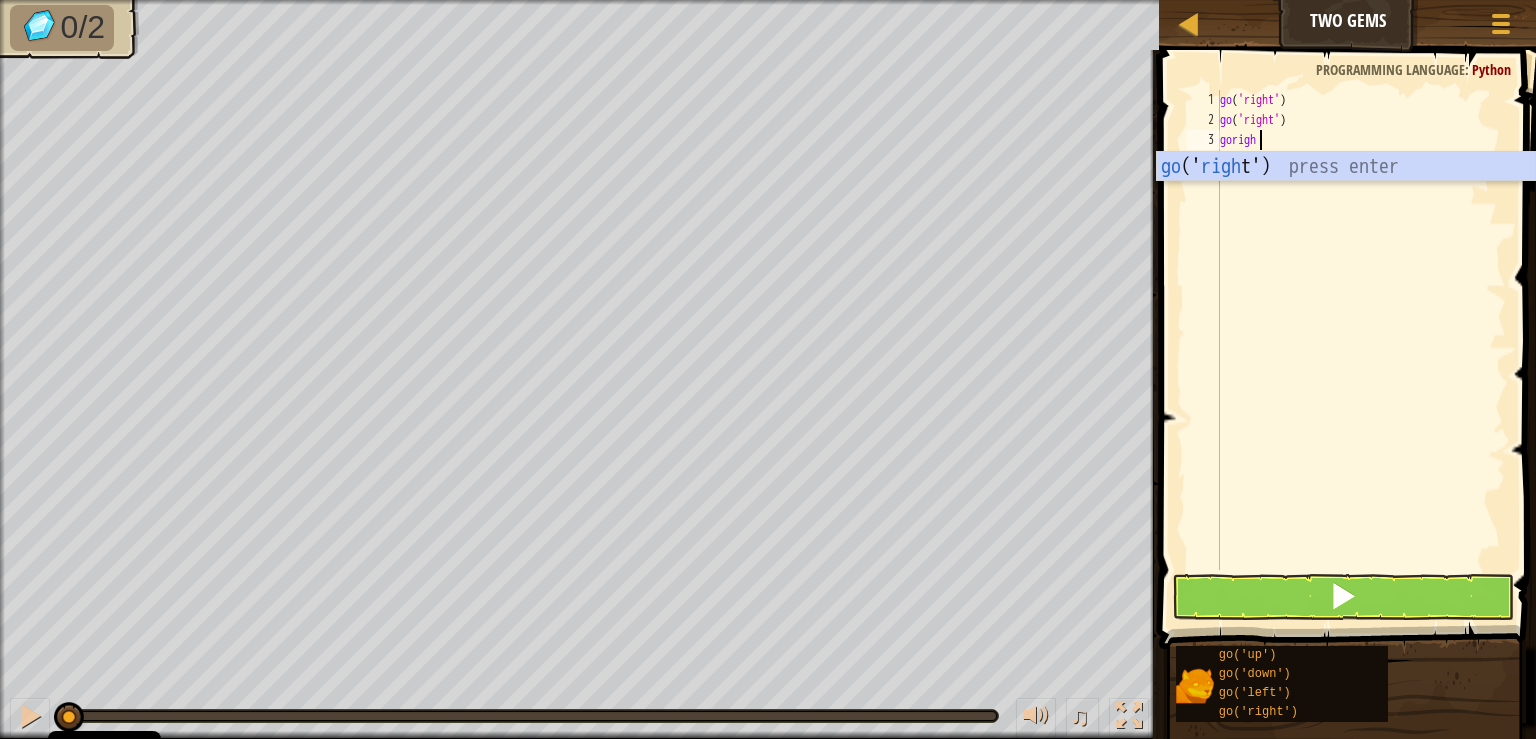 scroll, scrollTop: 10, scrollLeft: 2, axis: both 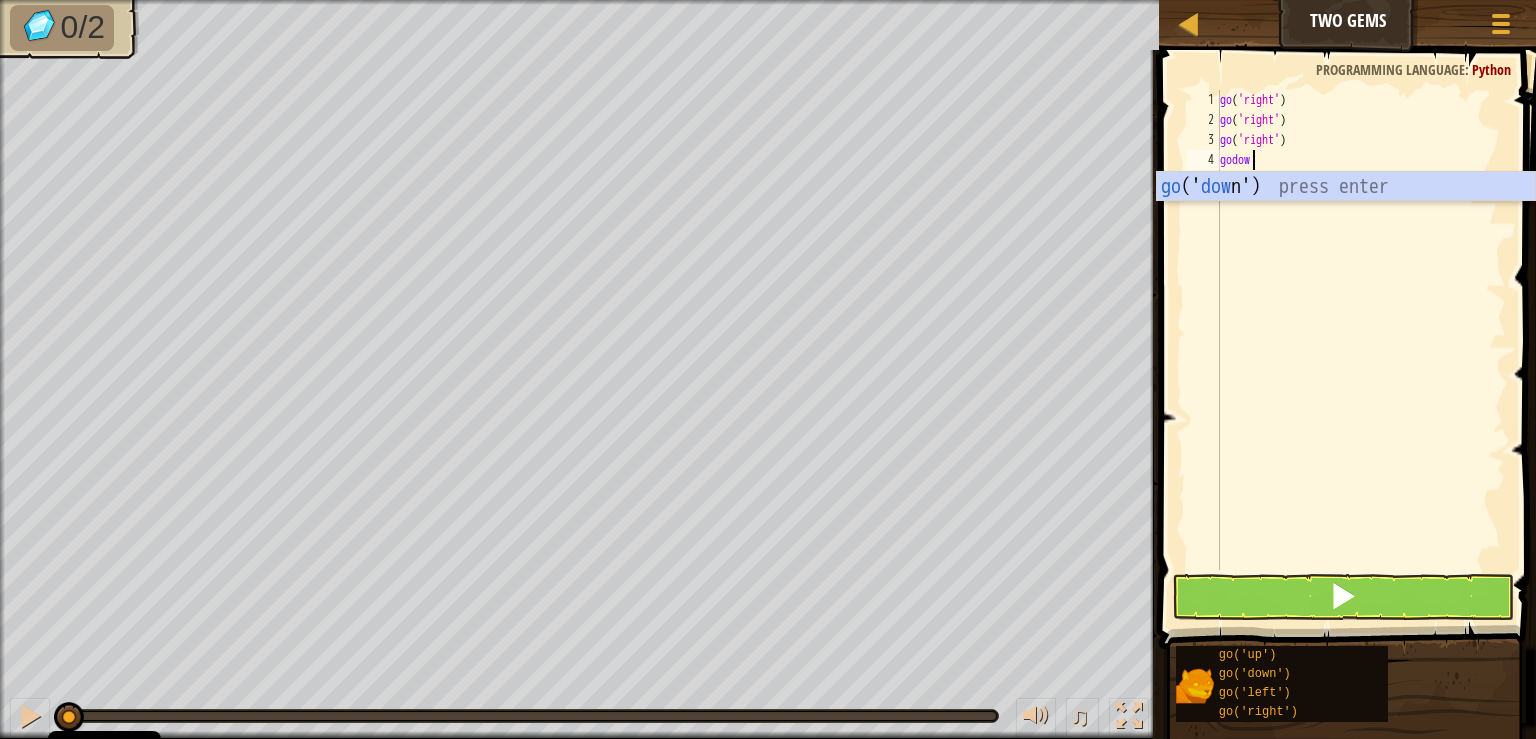 type on "godown" 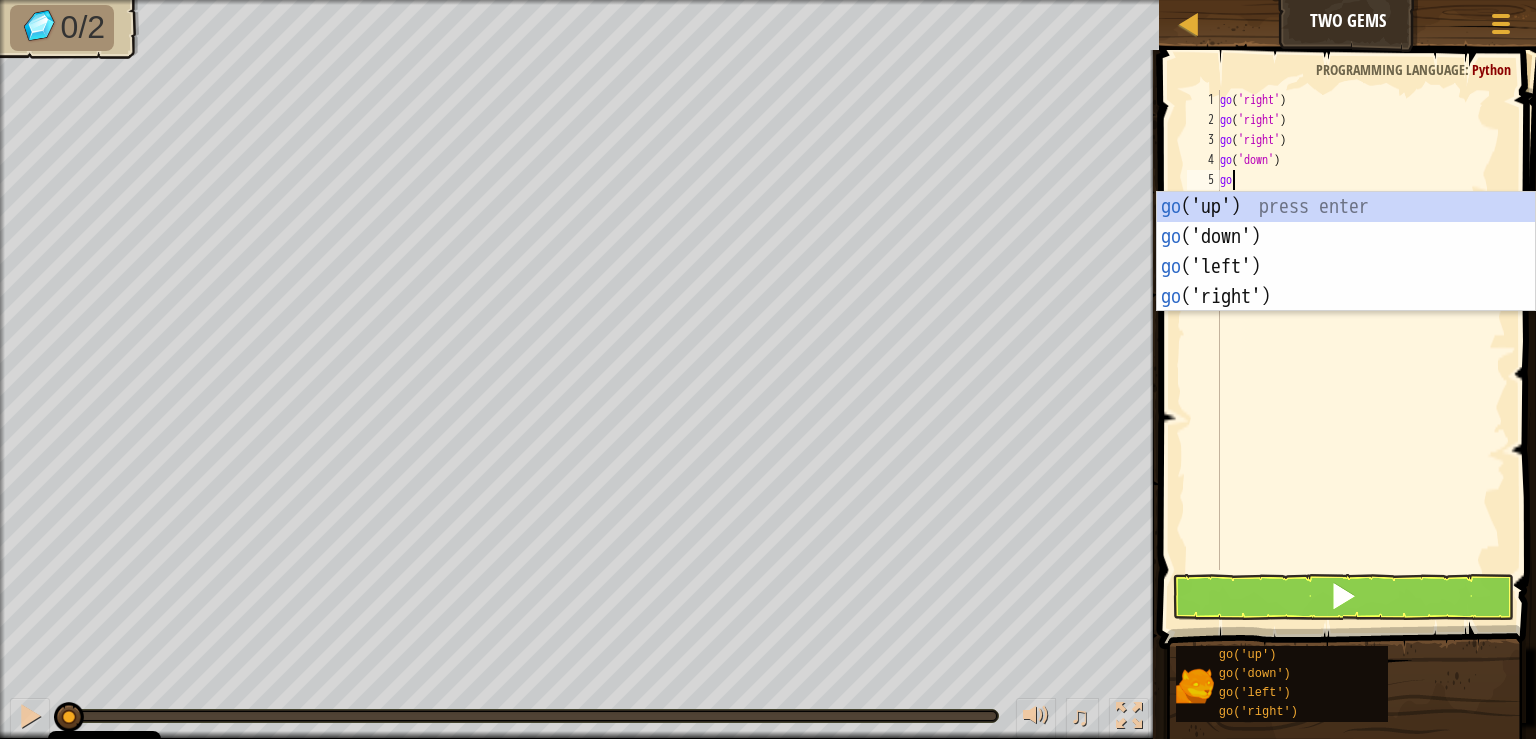 scroll, scrollTop: 10, scrollLeft: 1, axis: both 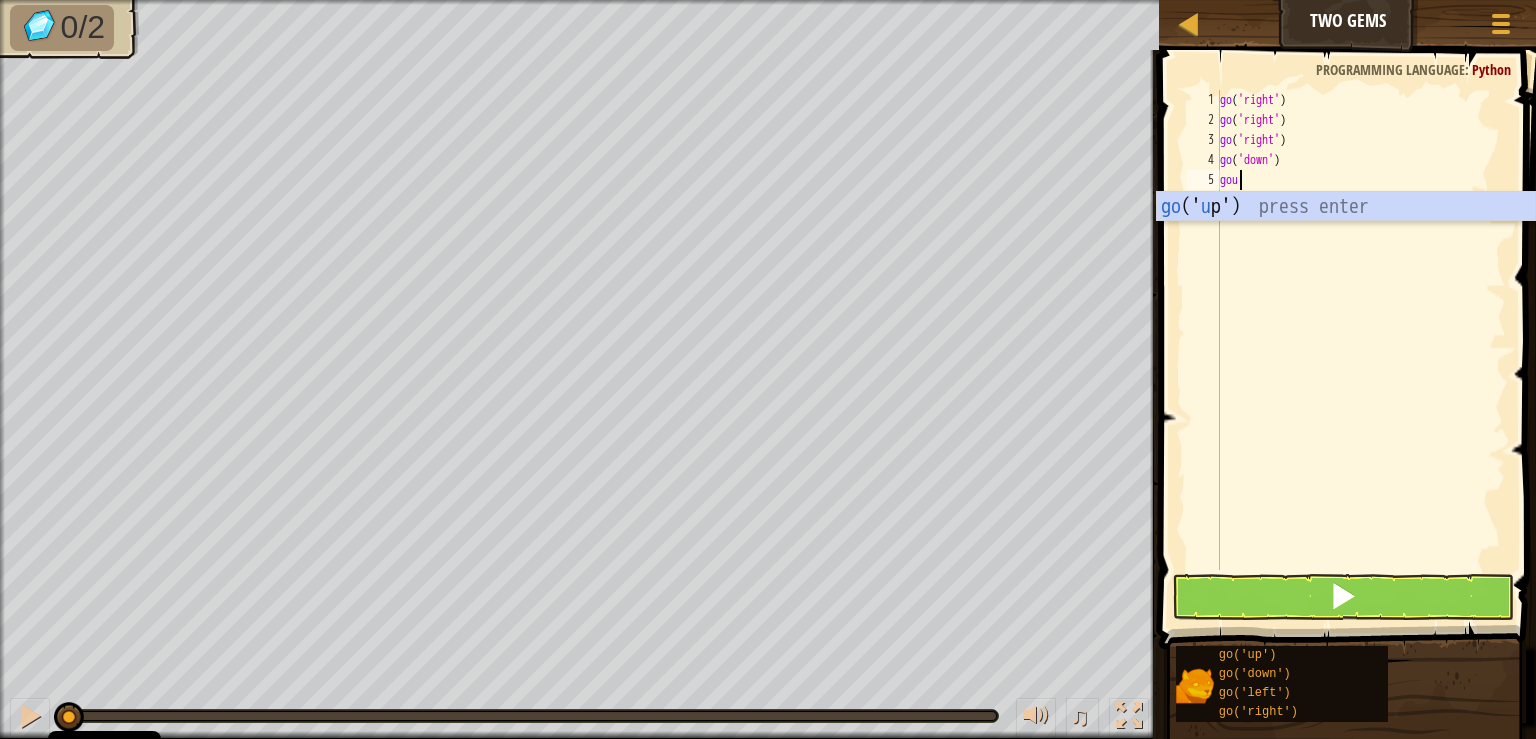 type on "goup" 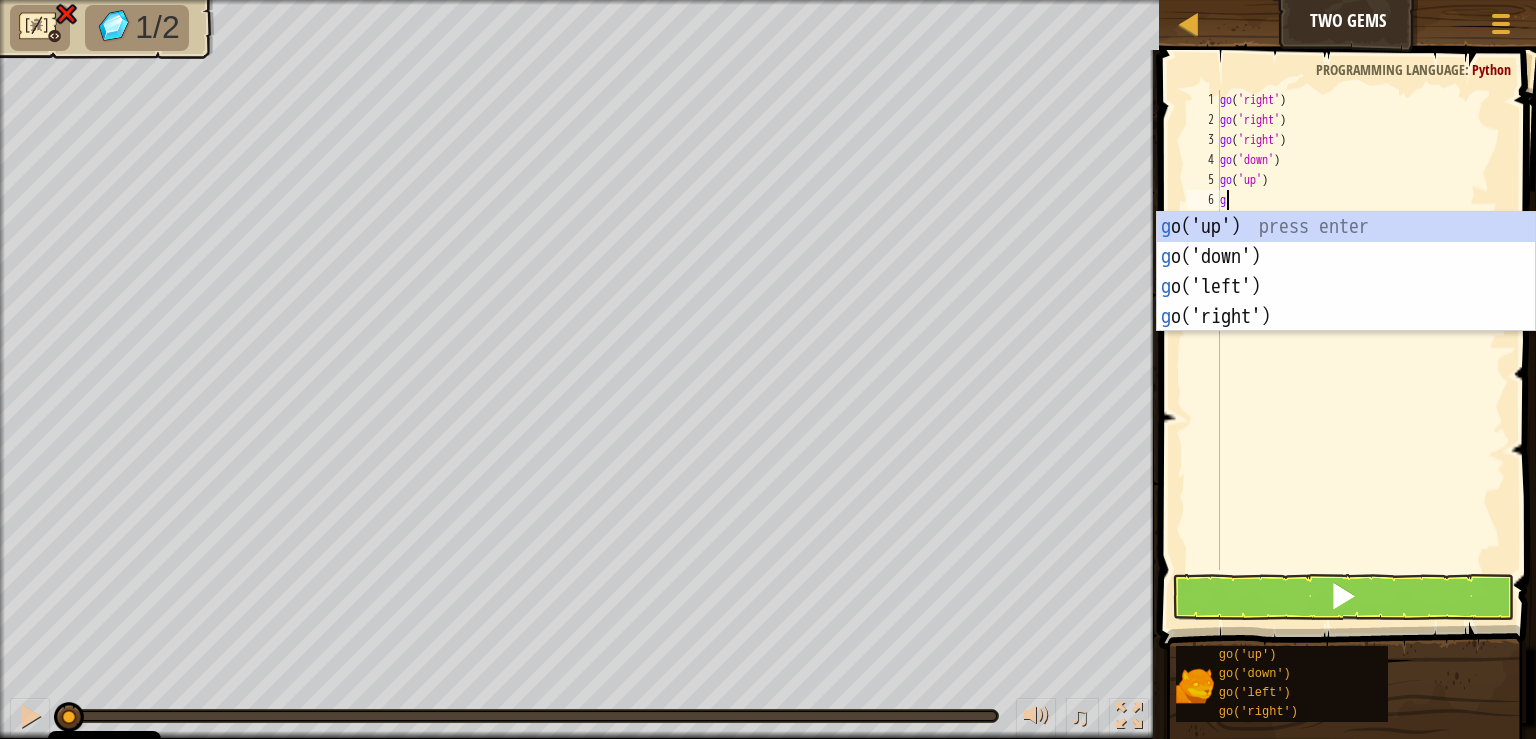 scroll, scrollTop: 10, scrollLeft: 1, axis: both 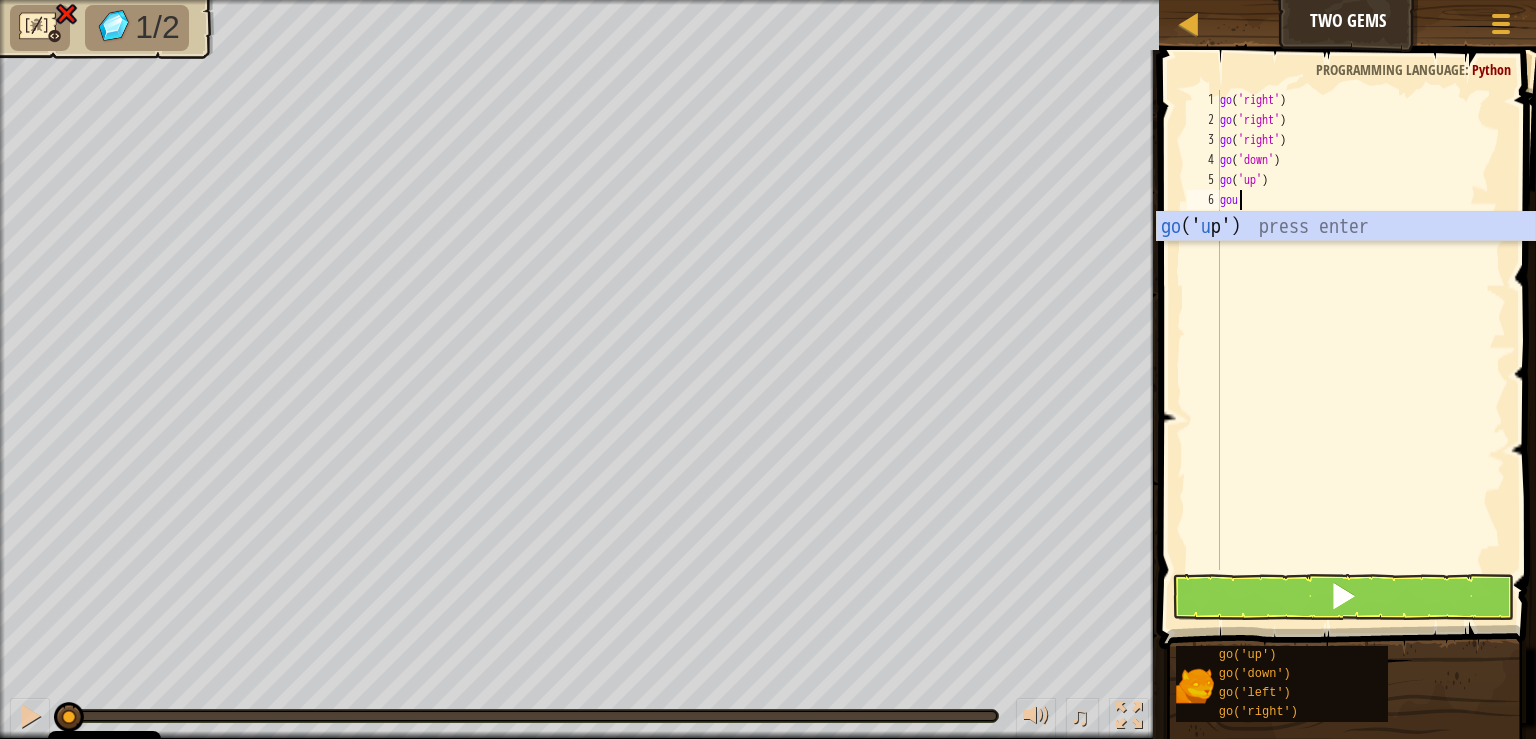type on "goup" 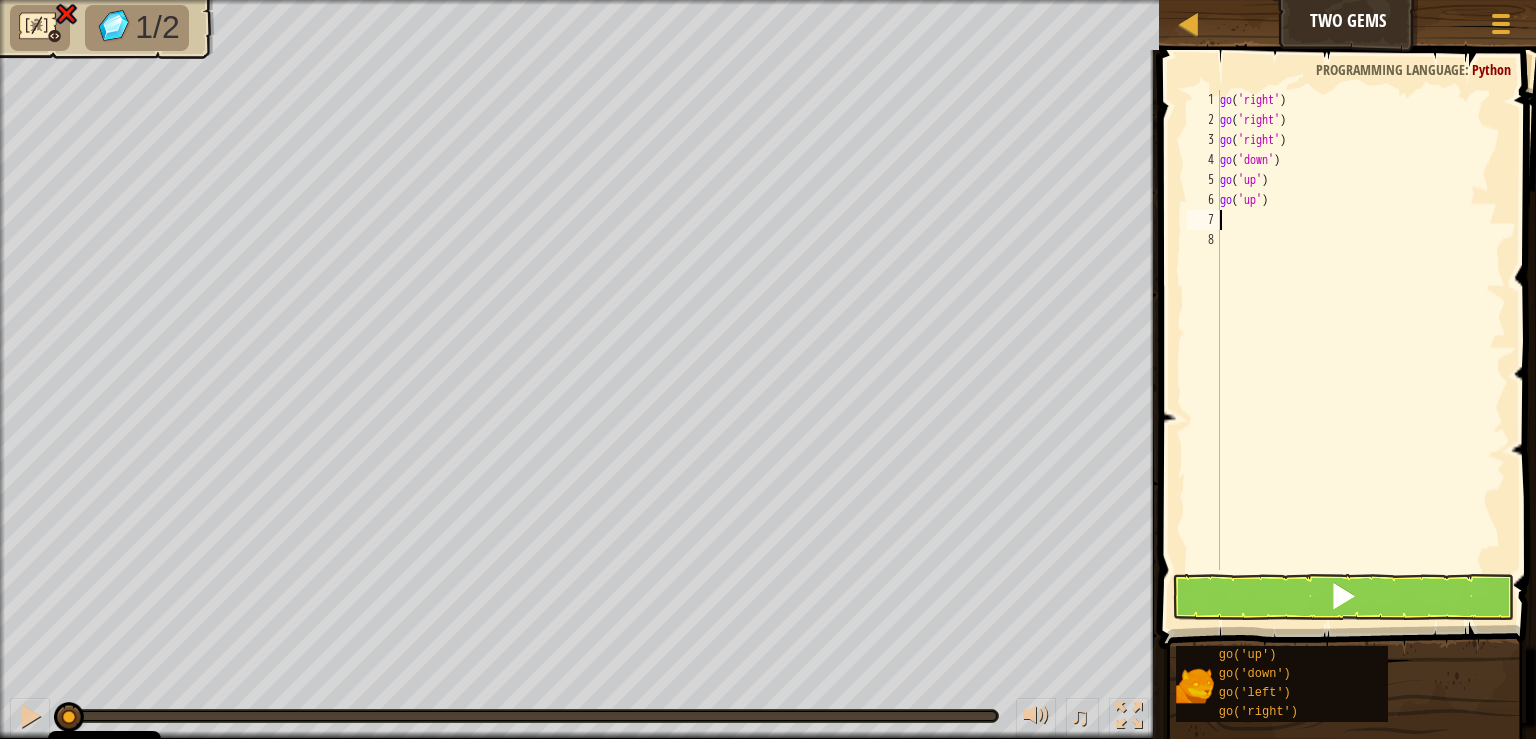 type 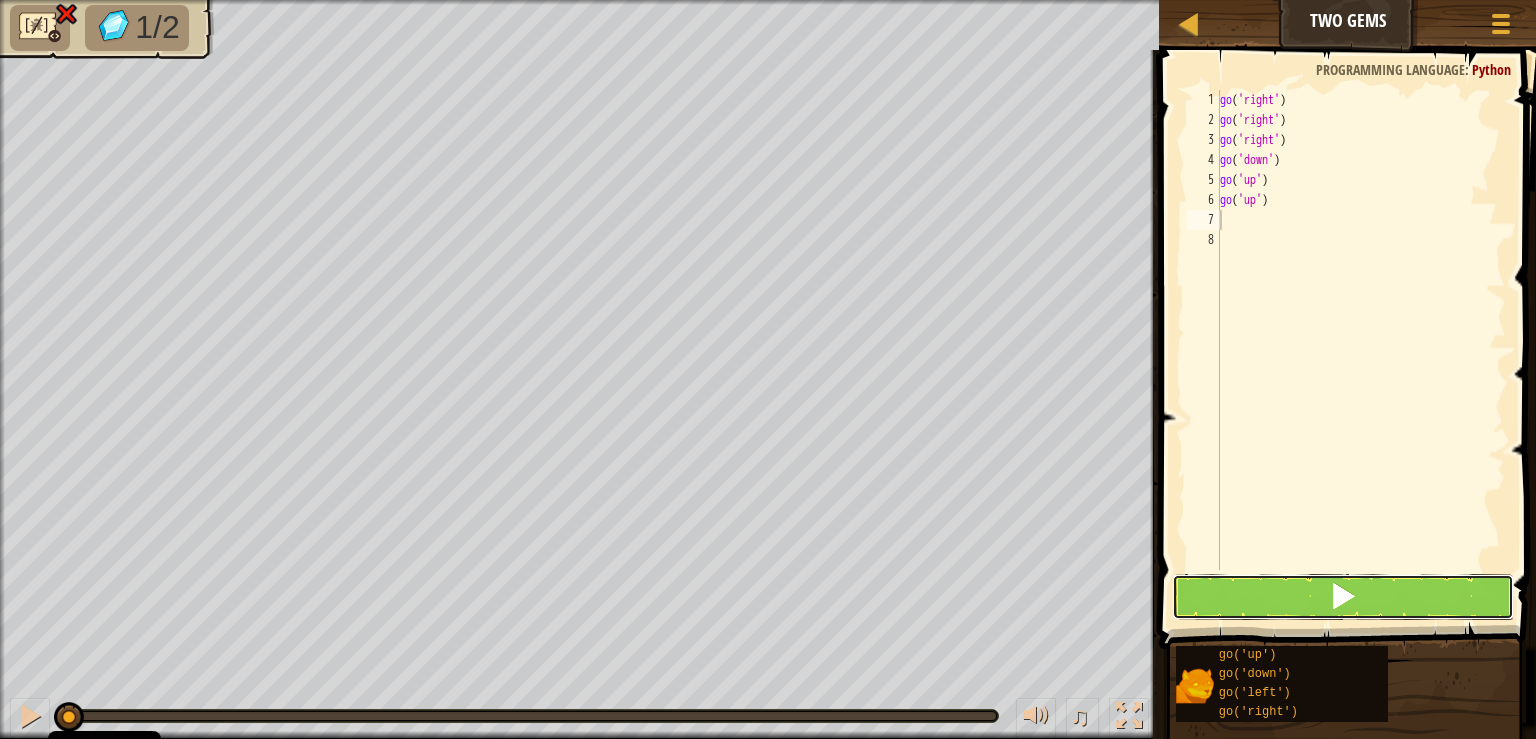 click at bounding box center (1343, 597) 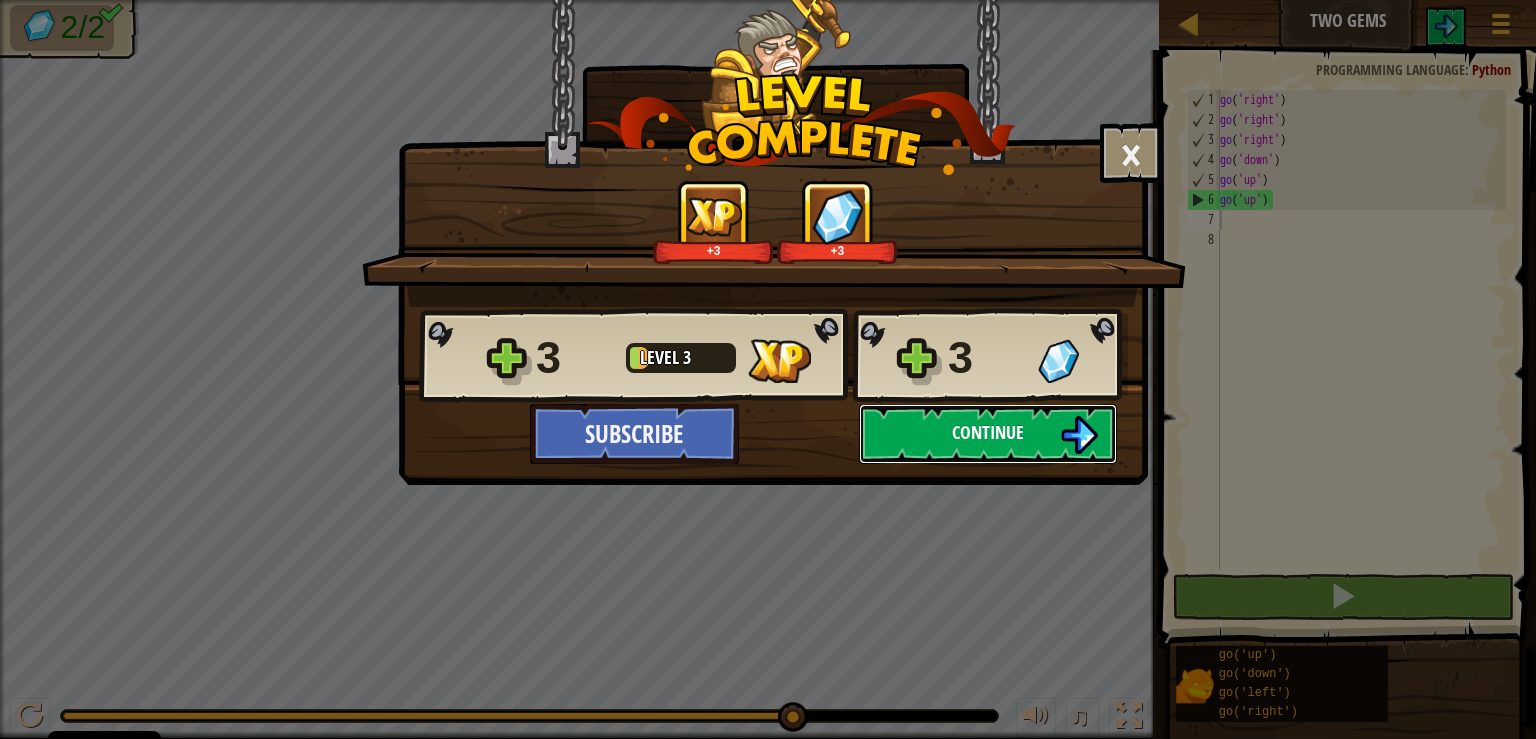 click on "Continue" at bounding box center (988, 432) 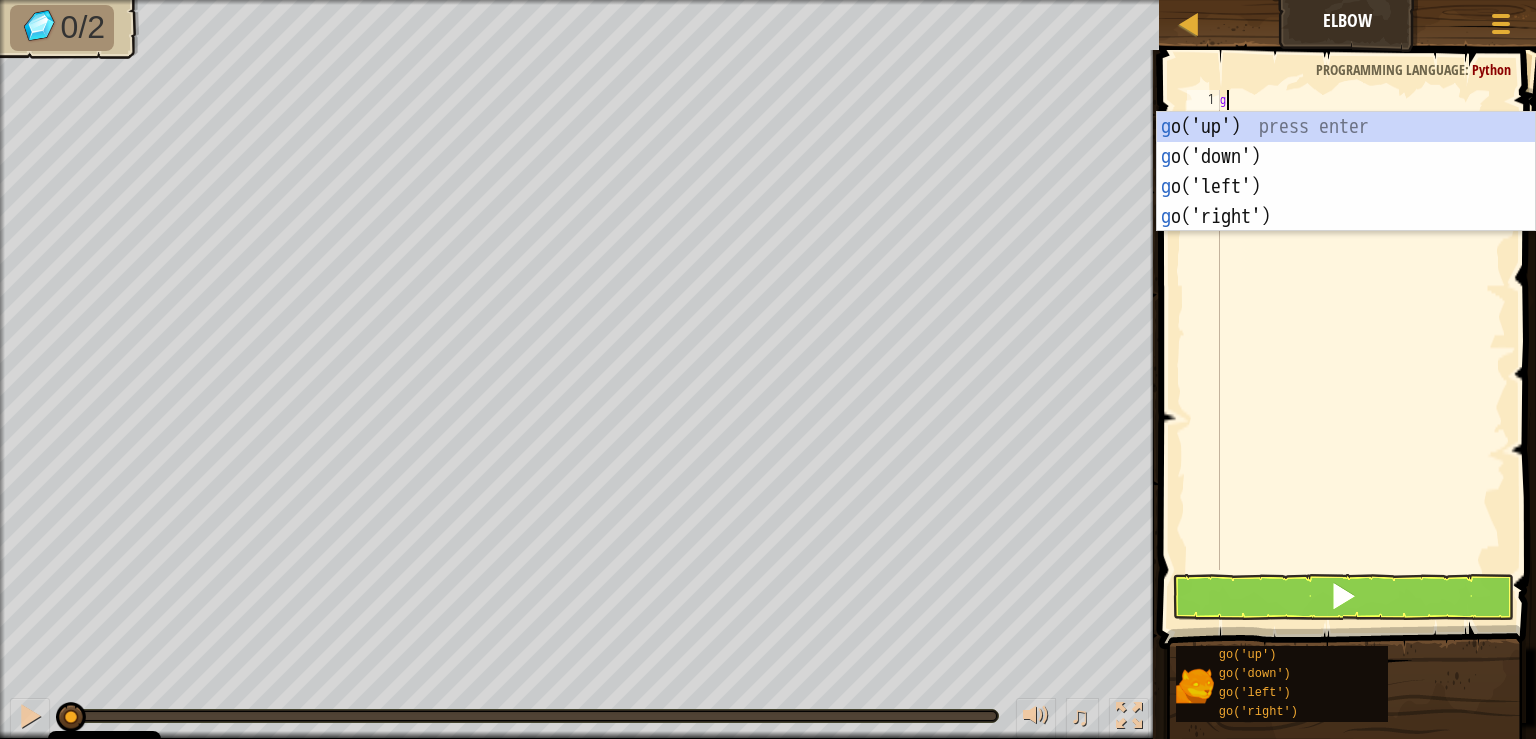 scroll, scrollTop: 10, scrollLeft: 1, axis: both 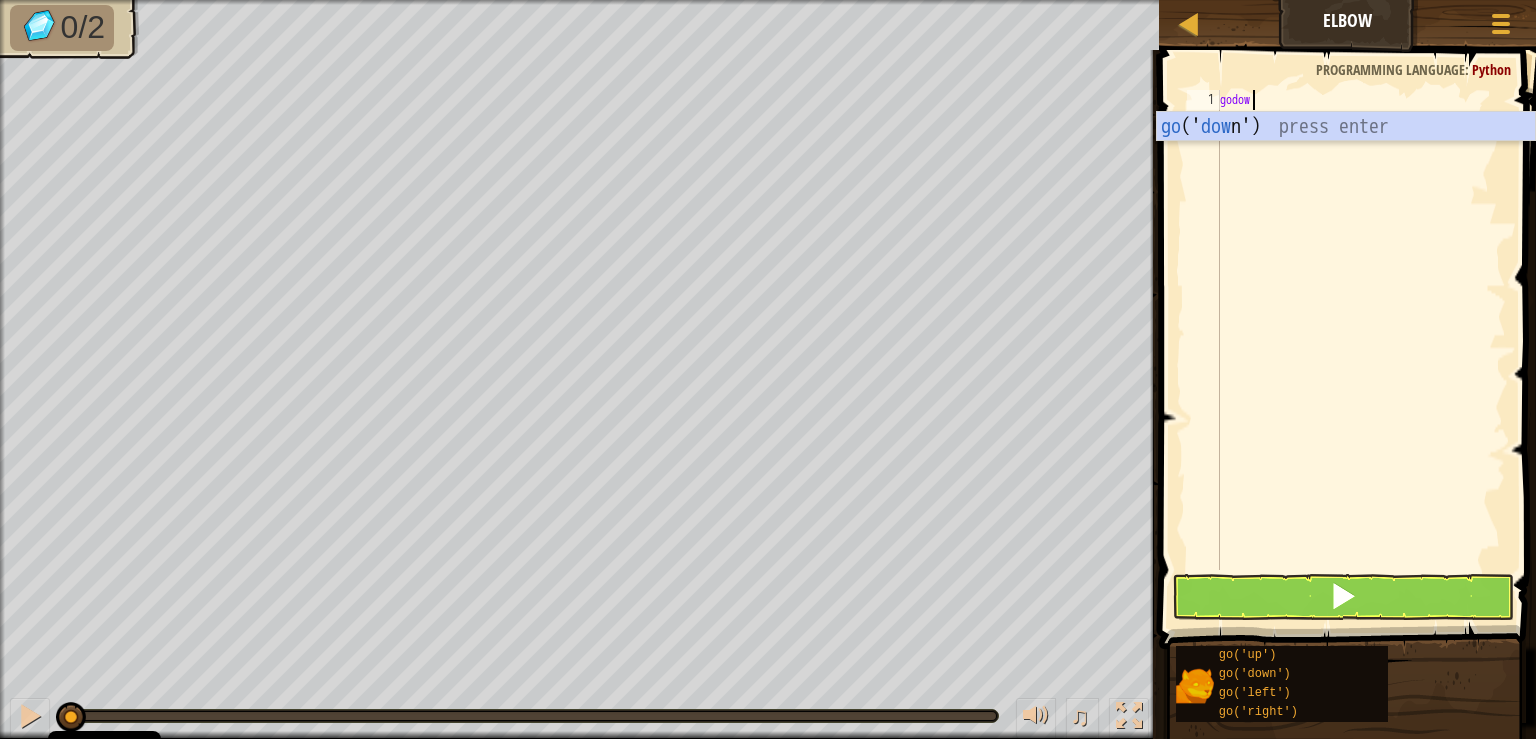 type on "godown" 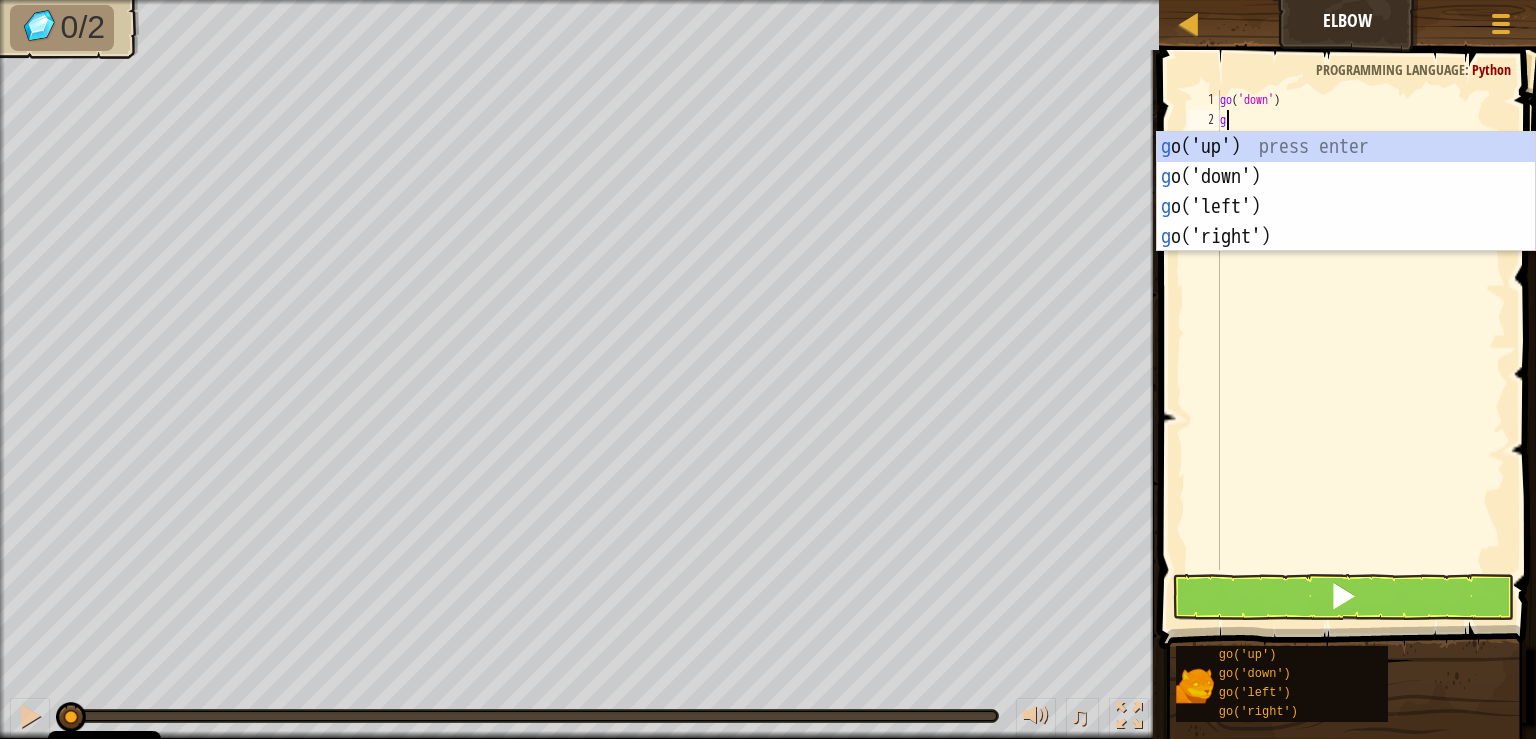 scroll, scrollTop: 10, scrollLeft: 1, axis: both 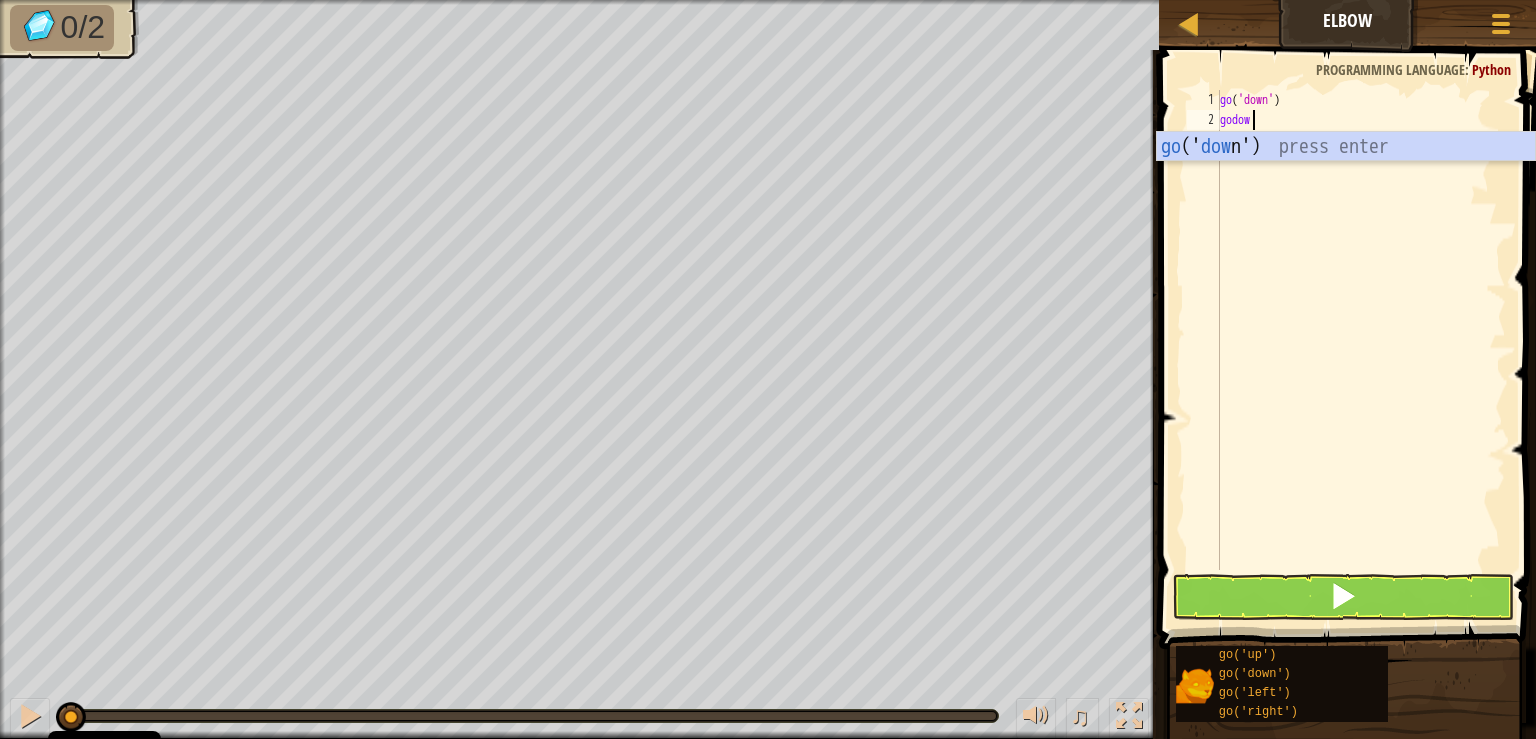 type on "godown" 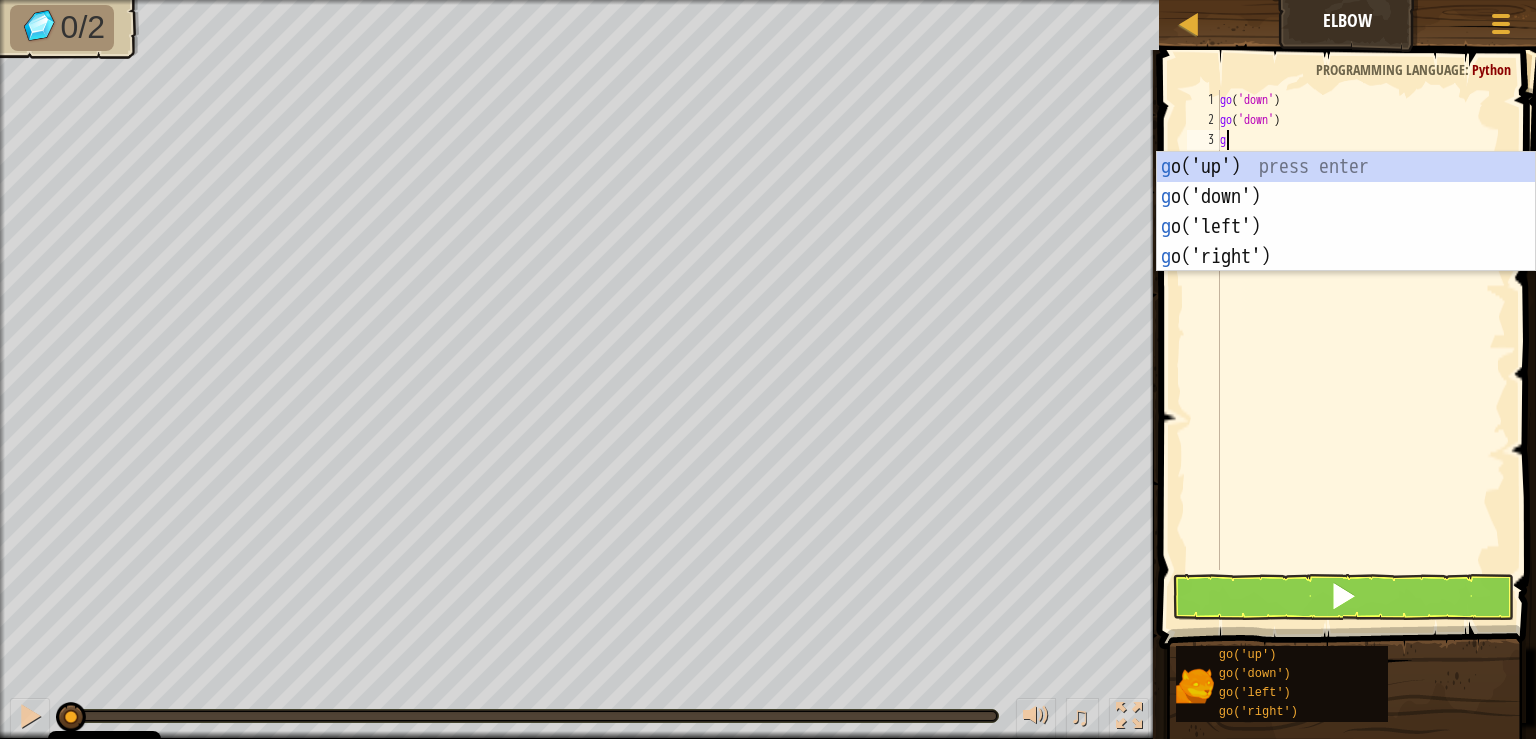 scroll, scrollTop: 10, scrollLeft: 1, axis: both 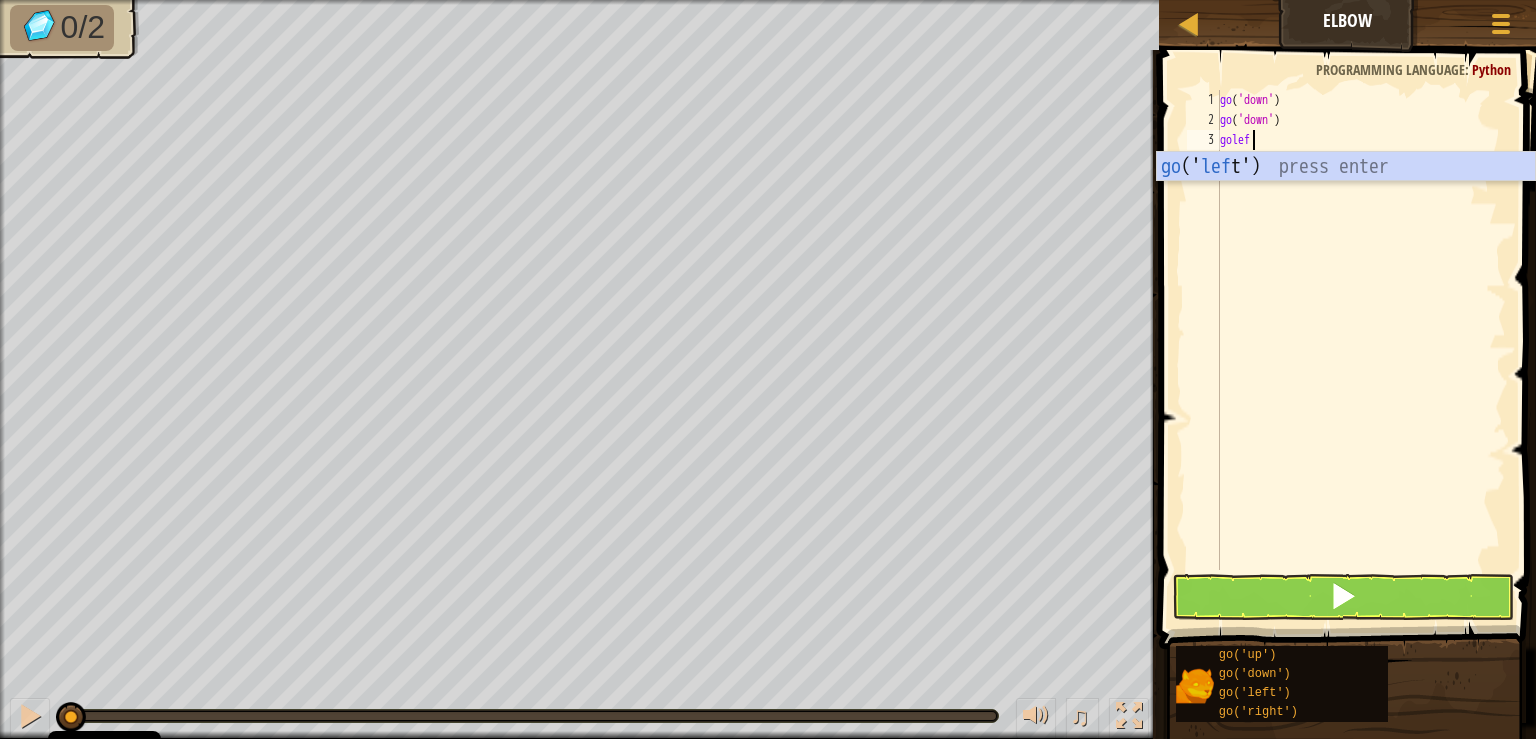type on "goleft" 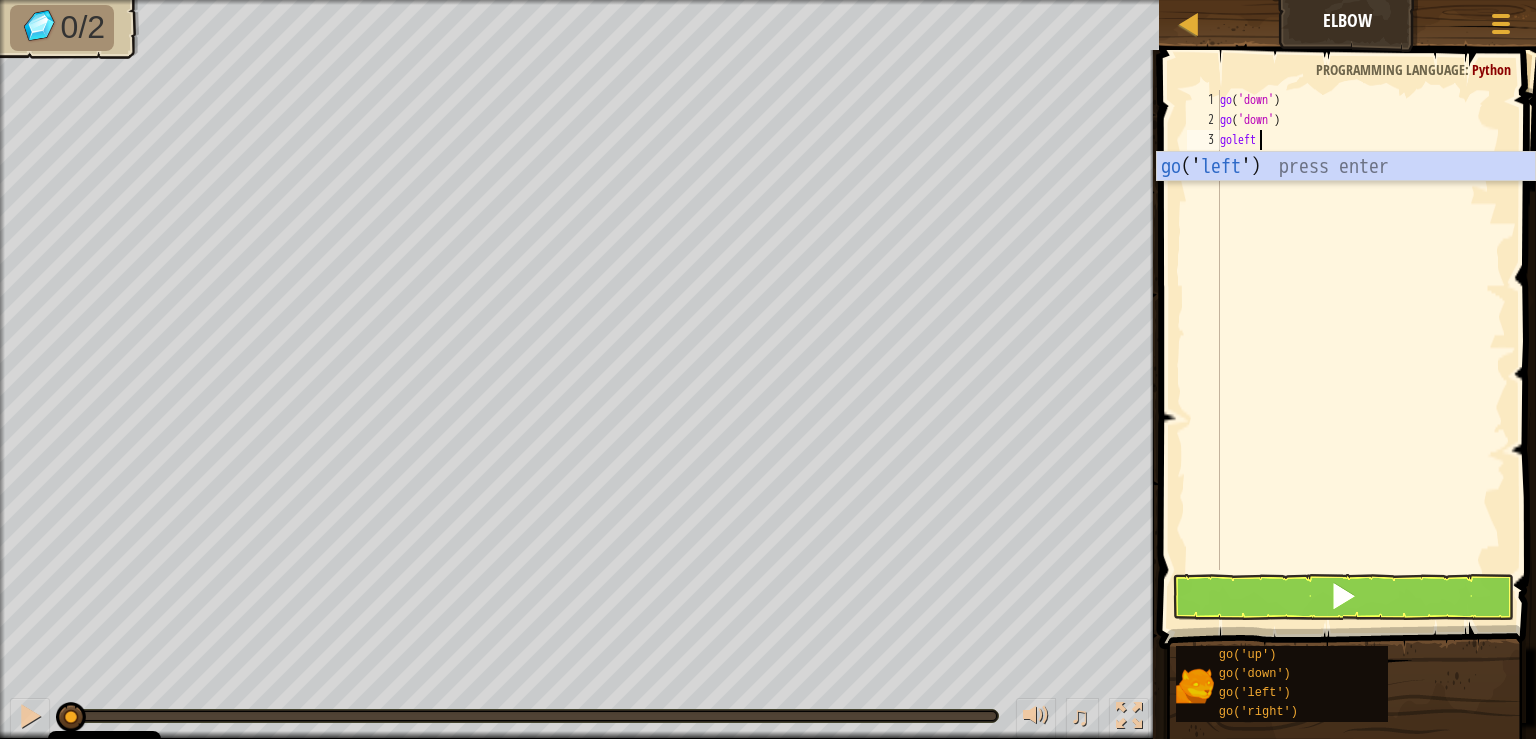 scroll, scrollTop: 10, scrollLeft: 2, axis: both 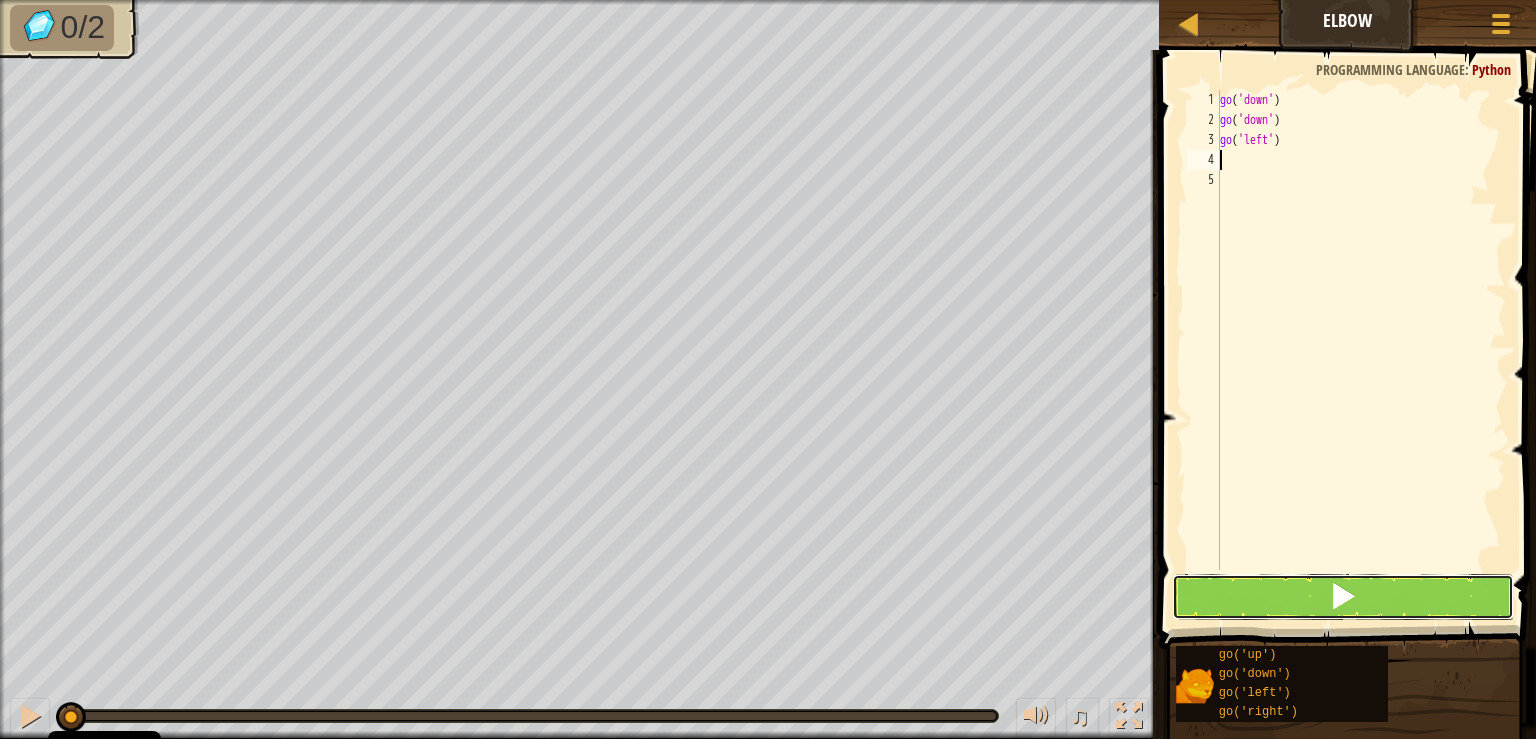 click at bounding box center (1343, 596) 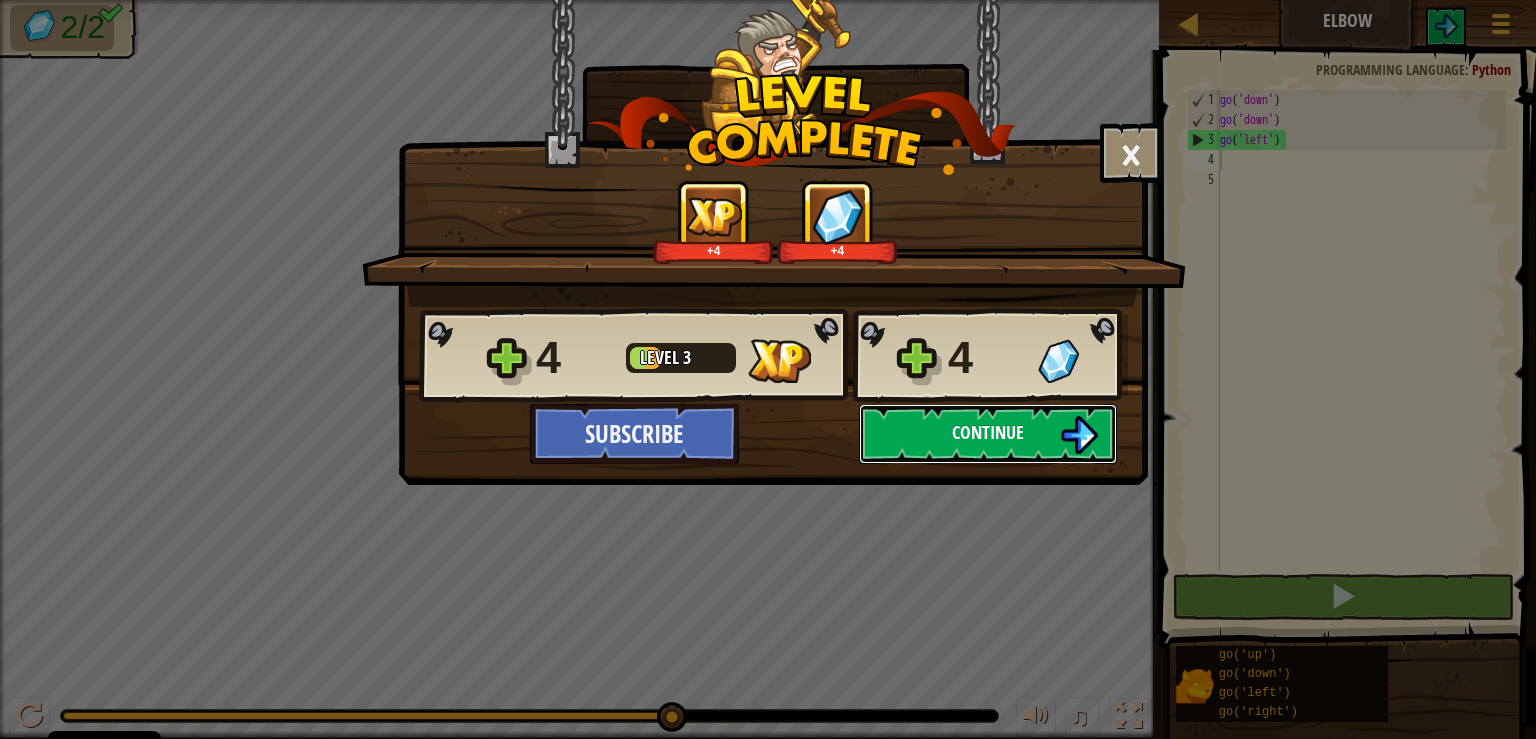 click on "Continue" at bounding box center [988, 432] 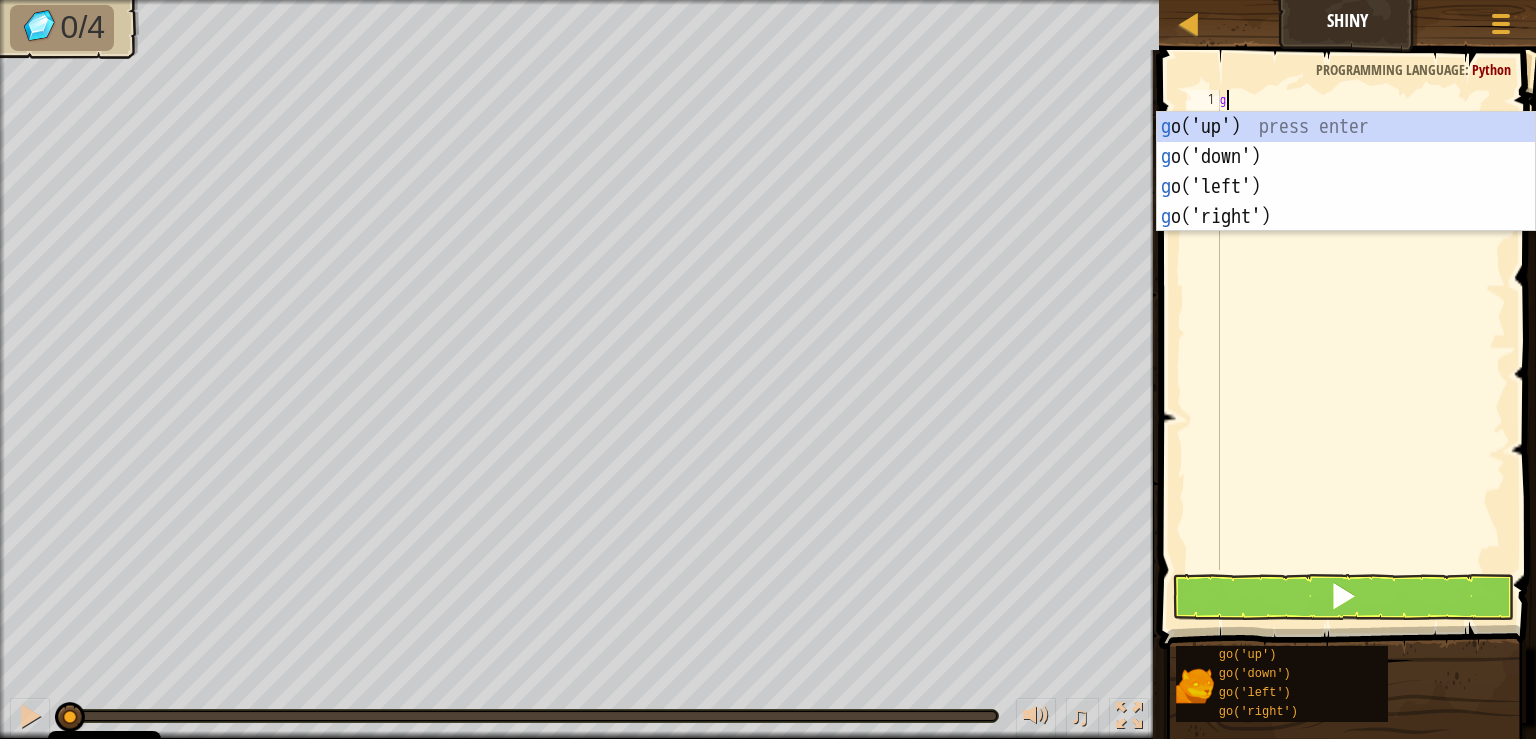 scroll, scrollTop: 10, scrollLeft: 1, axis: both 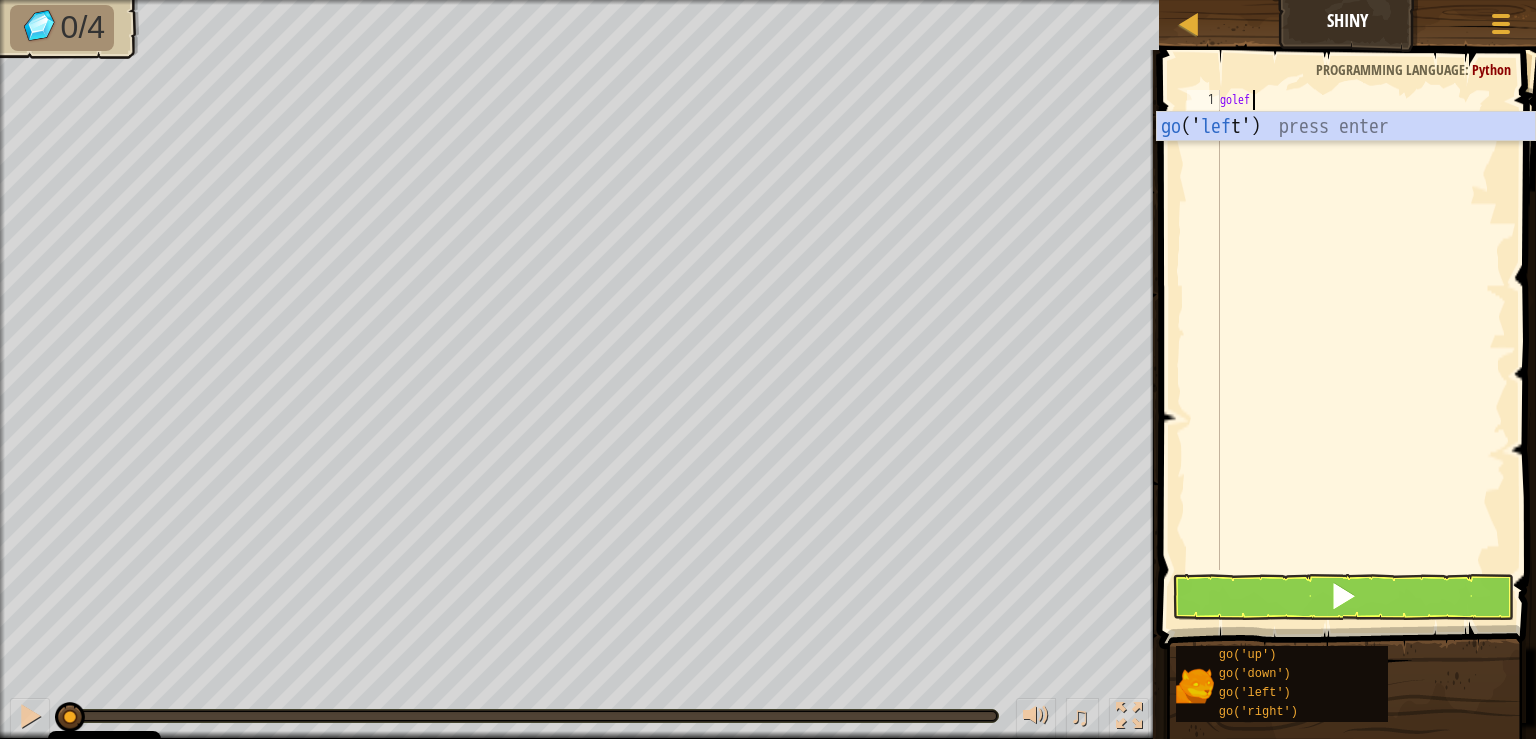type on "goleft" 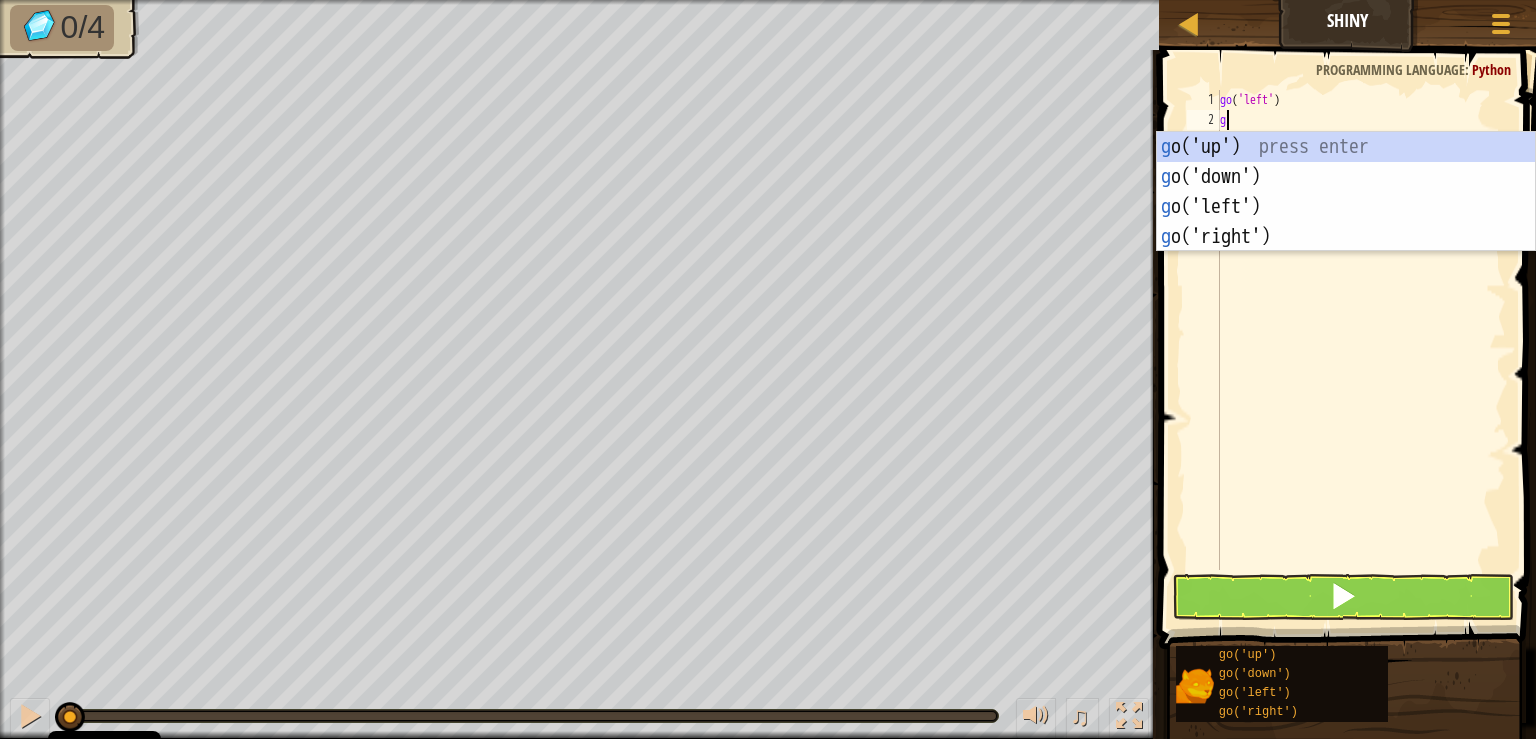 scroll, scrollTop: 10, scrollLeft: 1, axis: both 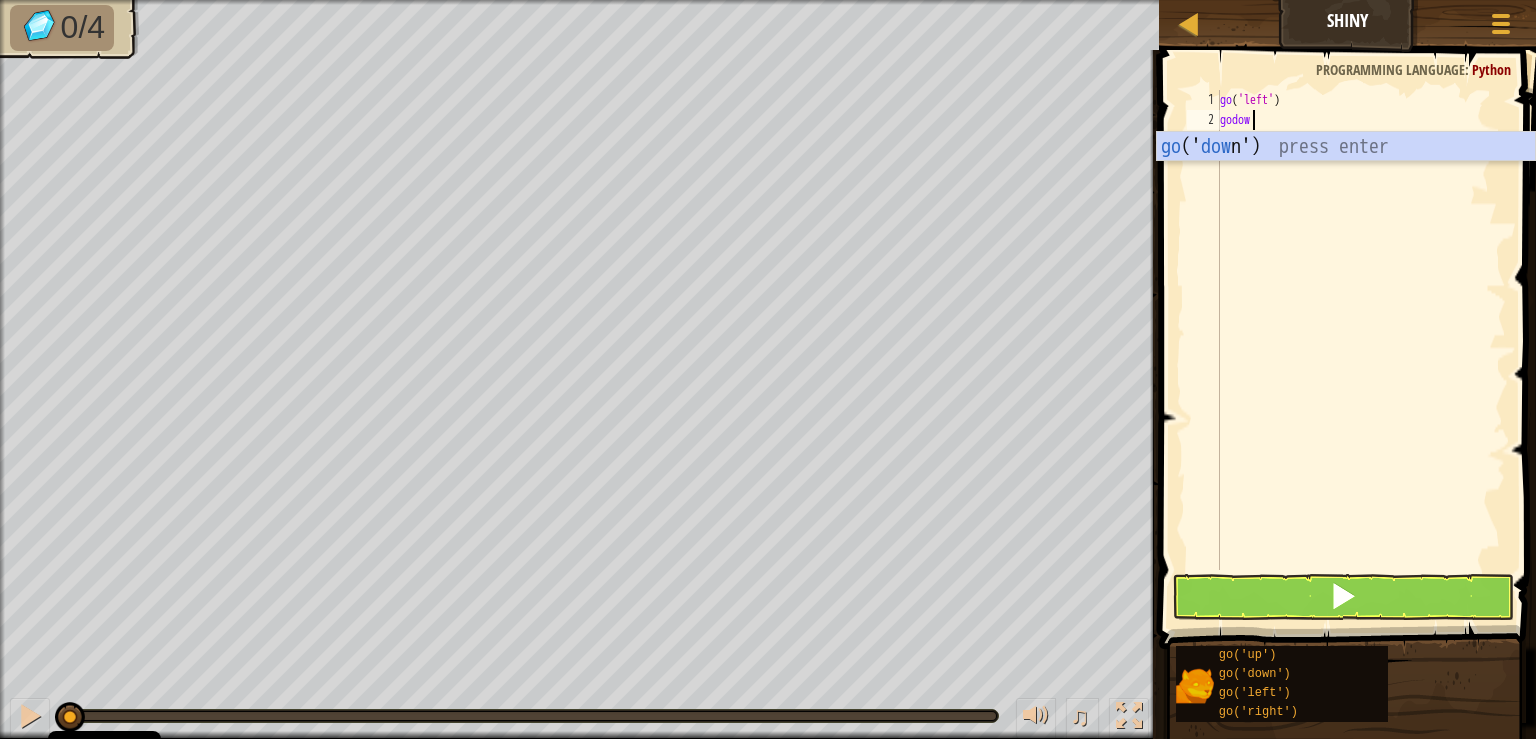 type on "godown" 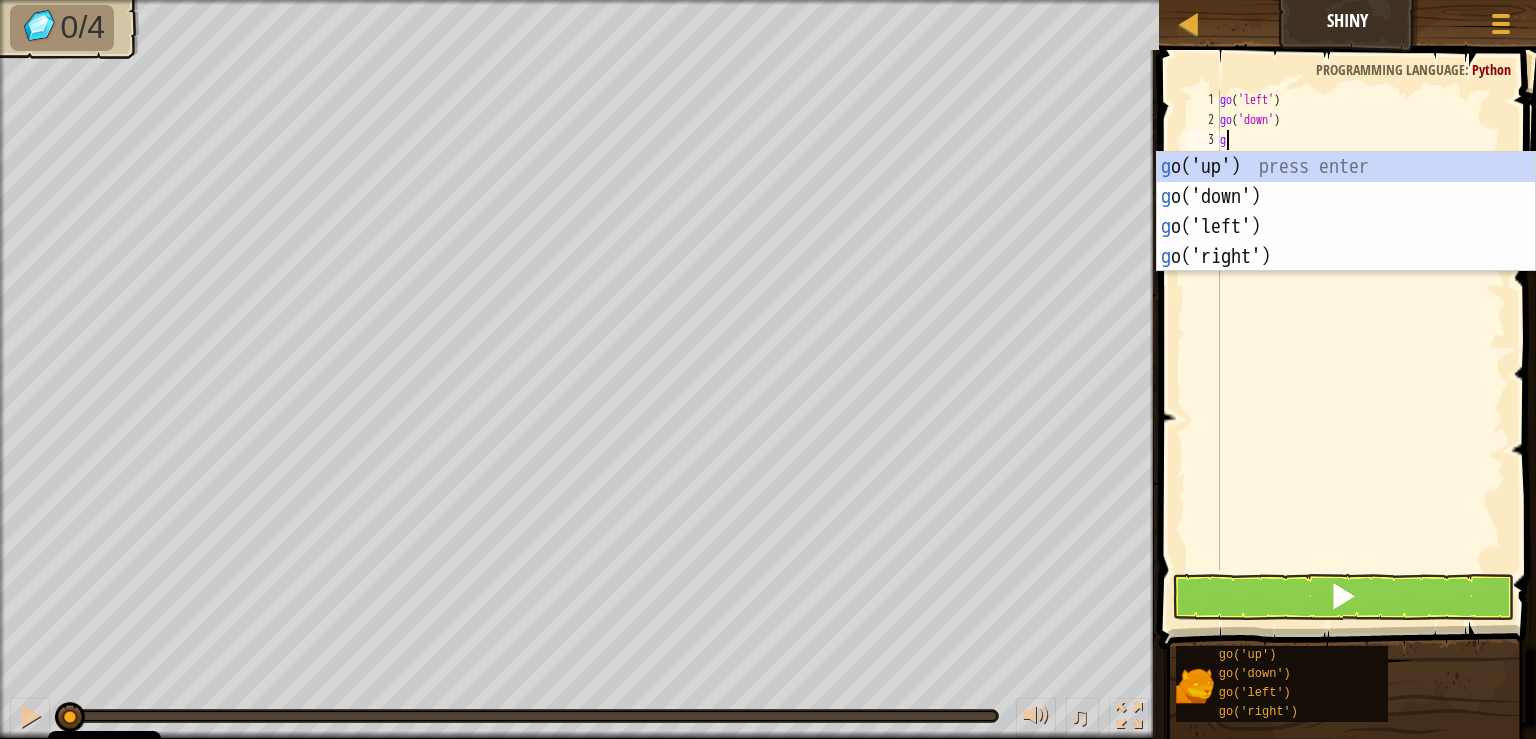 scroll, scrollTop: 10, scrollLeft: 1, axis: both 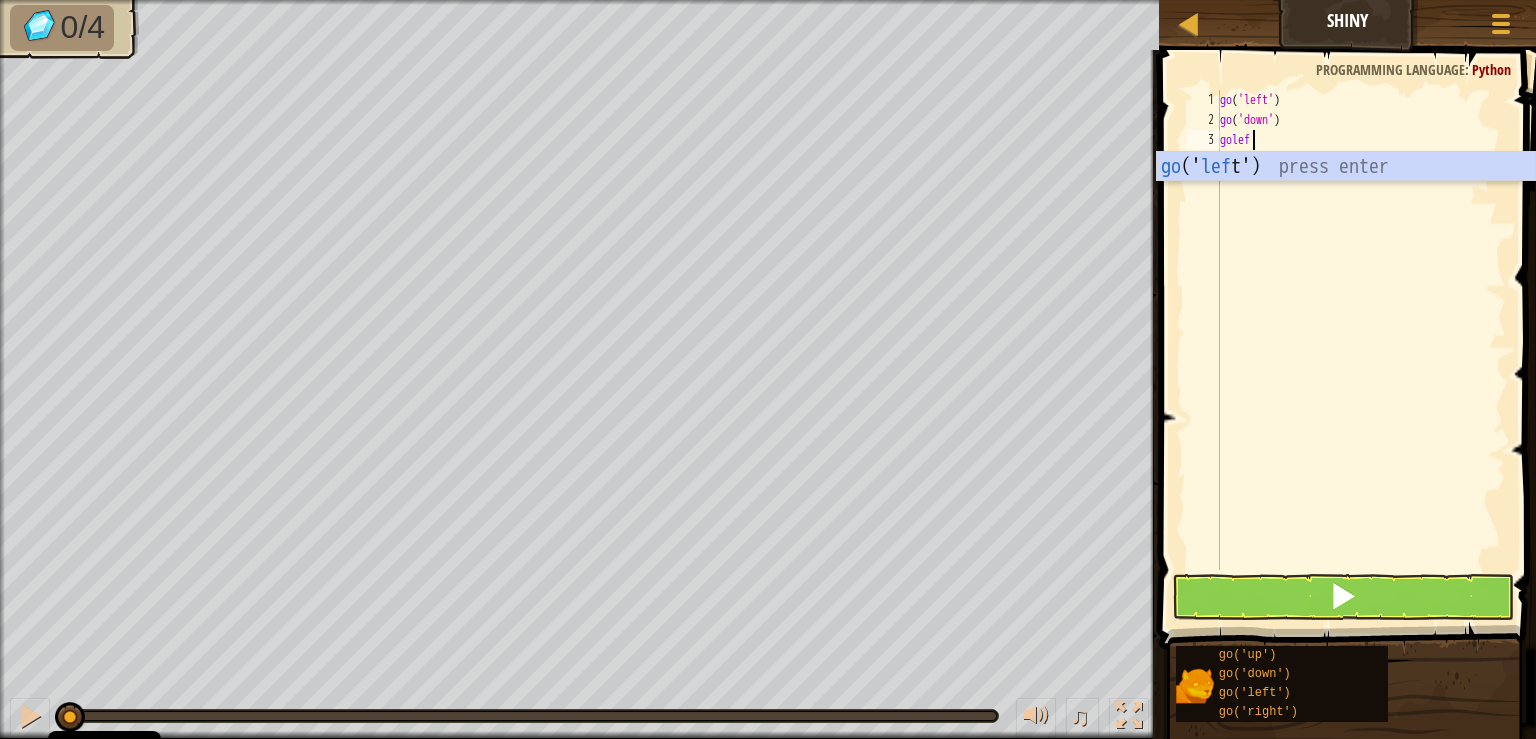 type on "goleft" 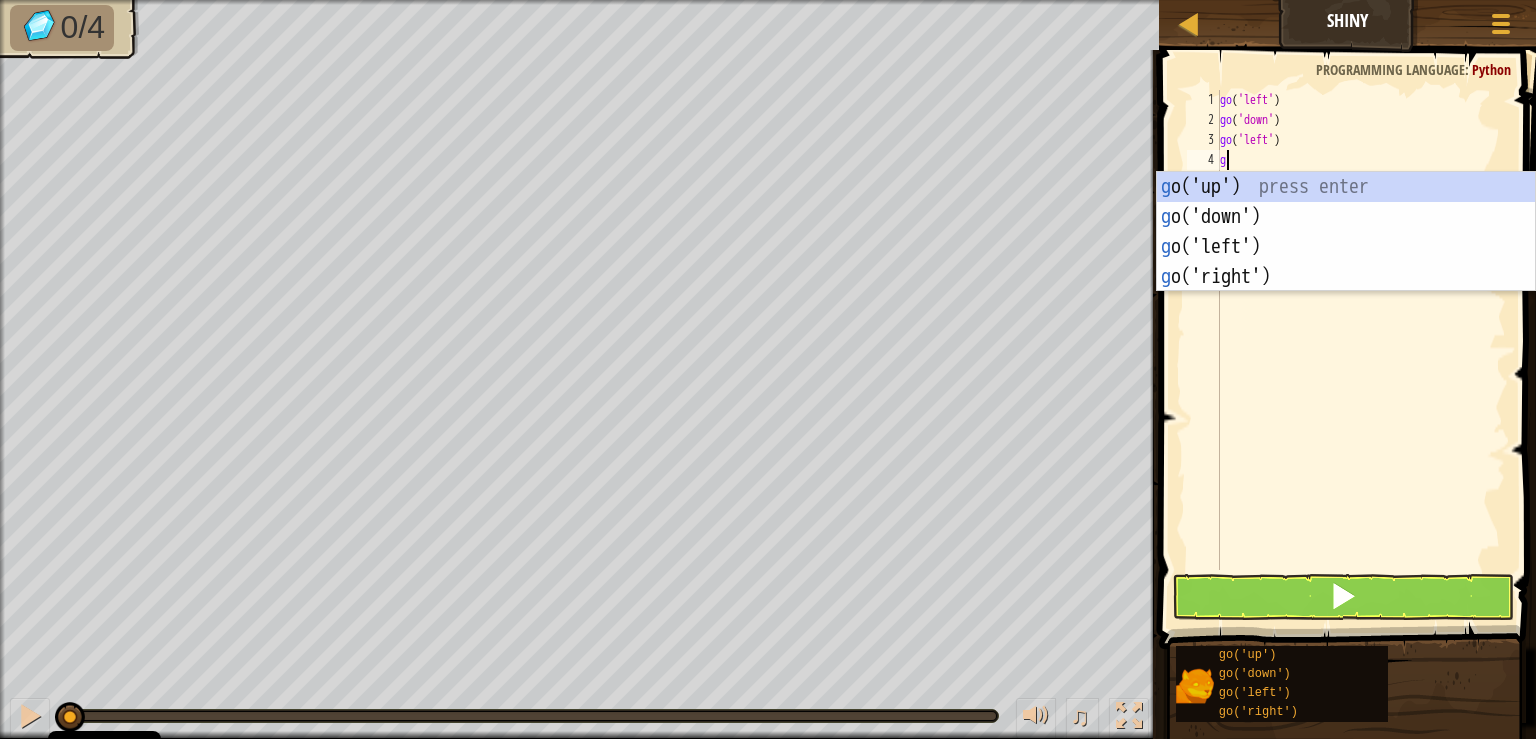 scroll, scrollTop: 10, scrollLeft: 1, axis: both 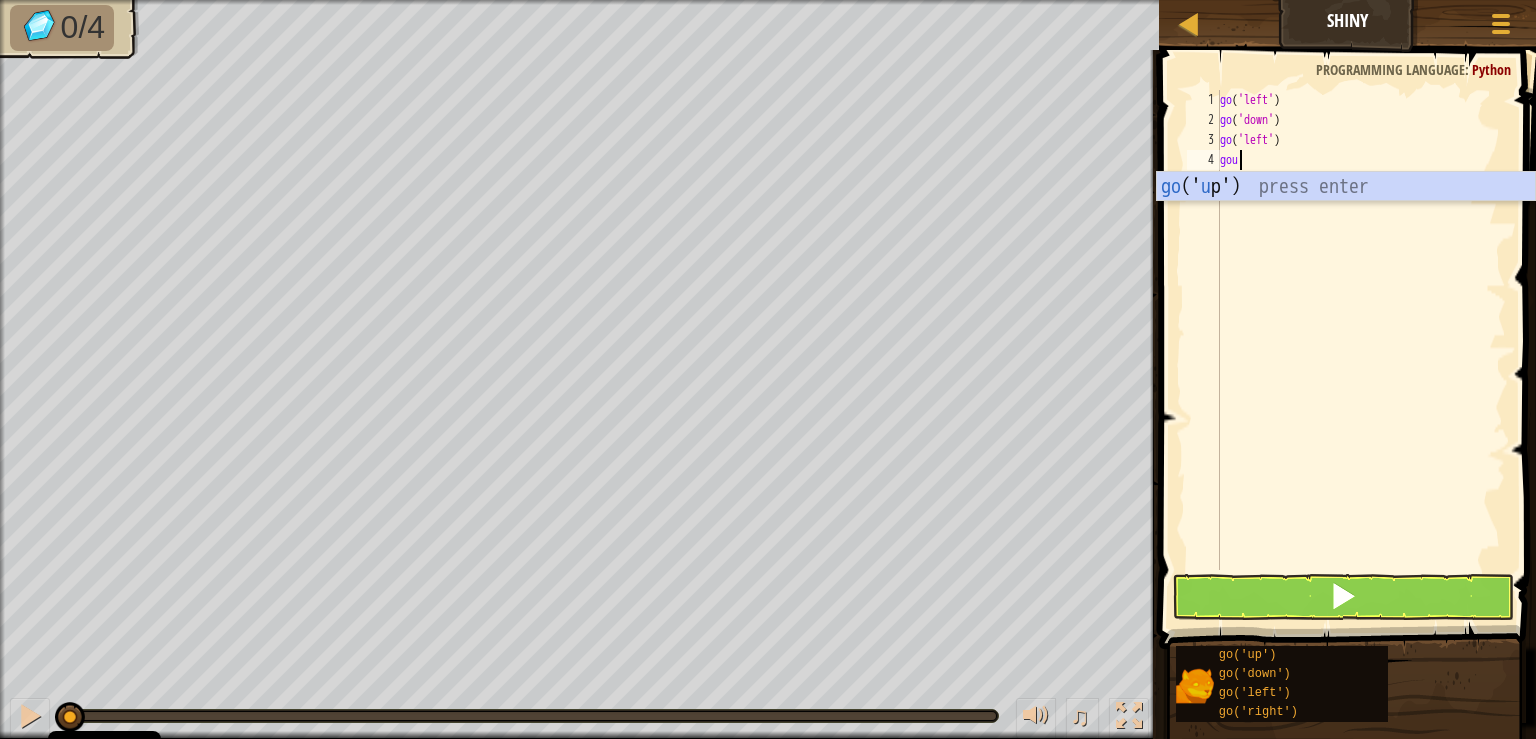 type on "goup" 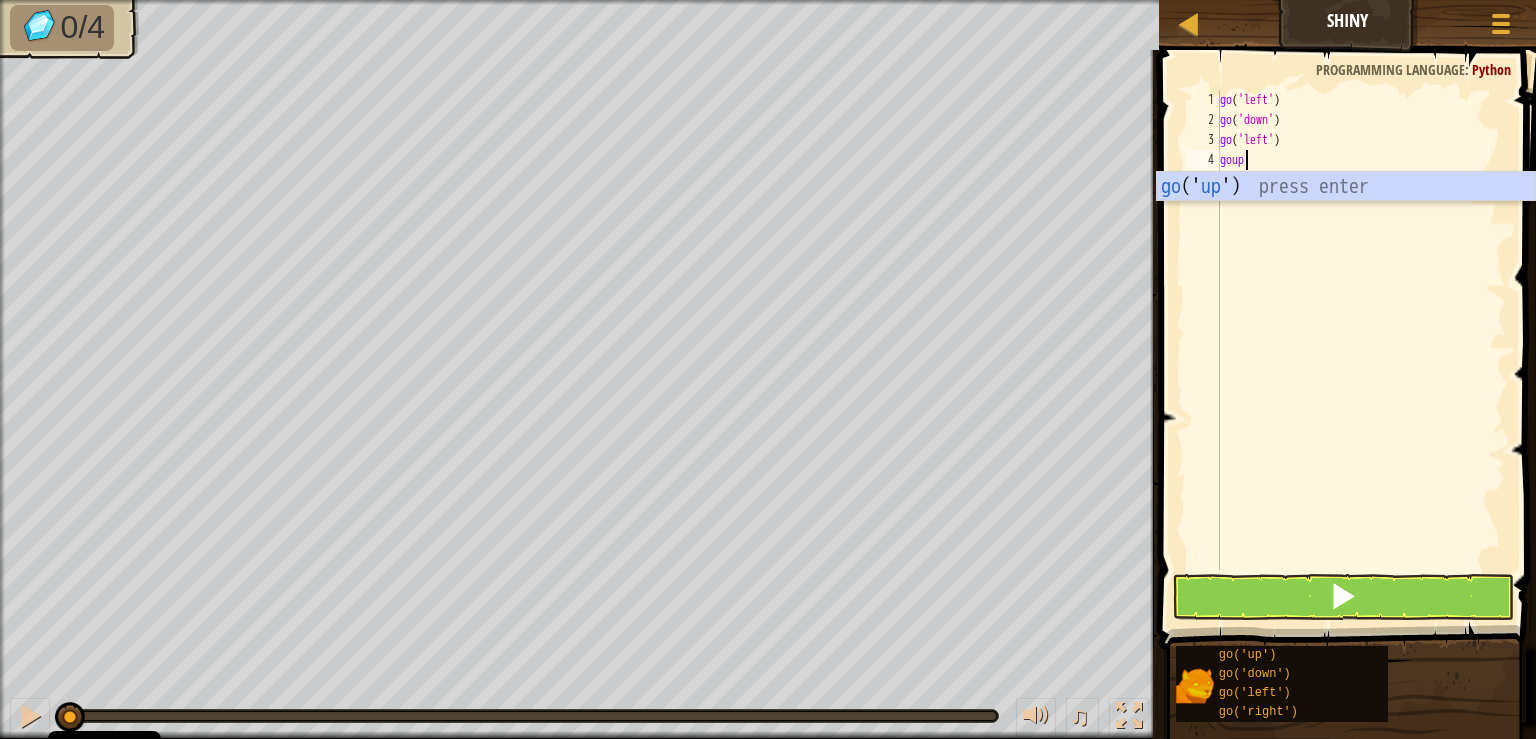 type 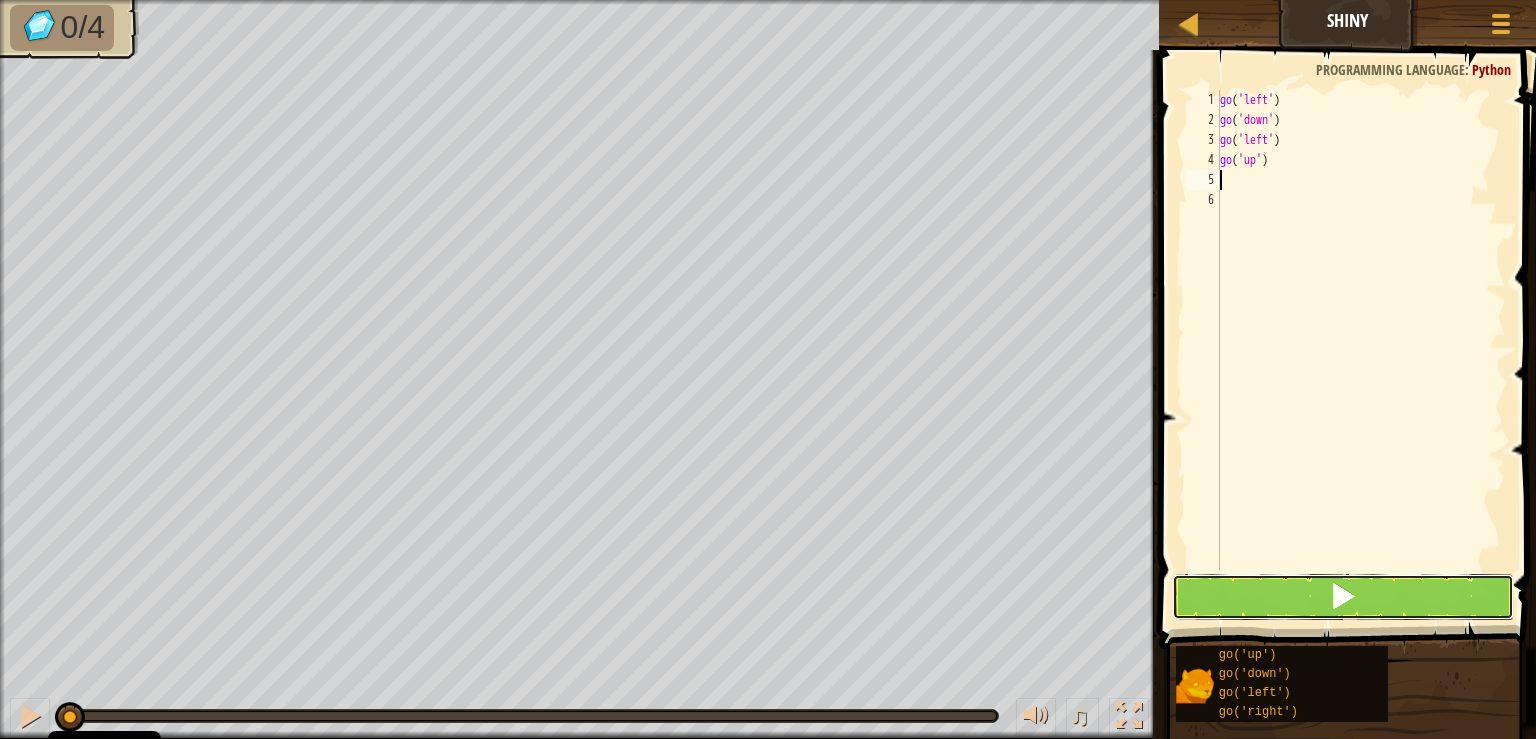 click at bounding box center [1343, 597] 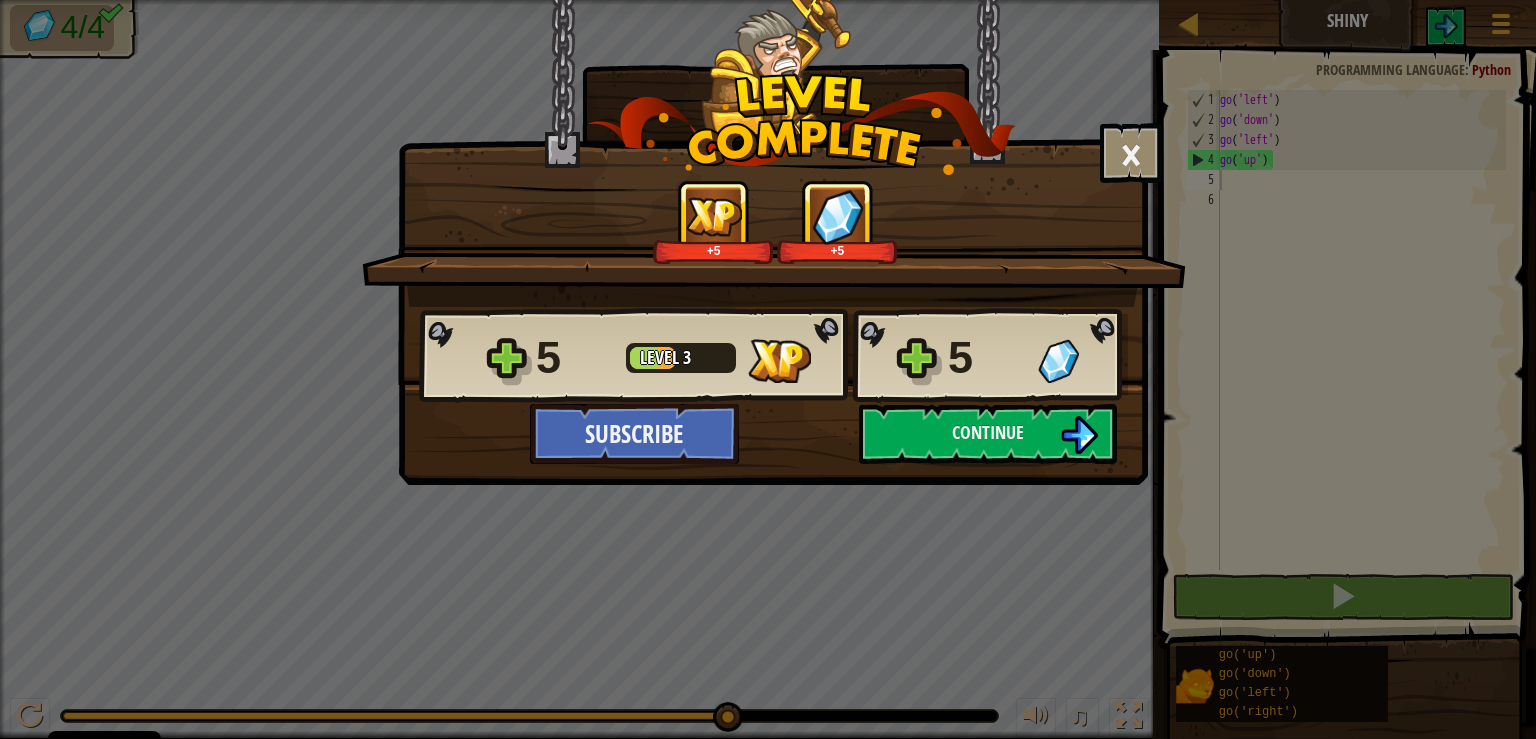 click on "× How fun was this level? Tell us more! +5 +5 Reticulating Splines... 5 Level 3 5 Subscribe Saving Progress Continue" at bounding box center [768, 369] 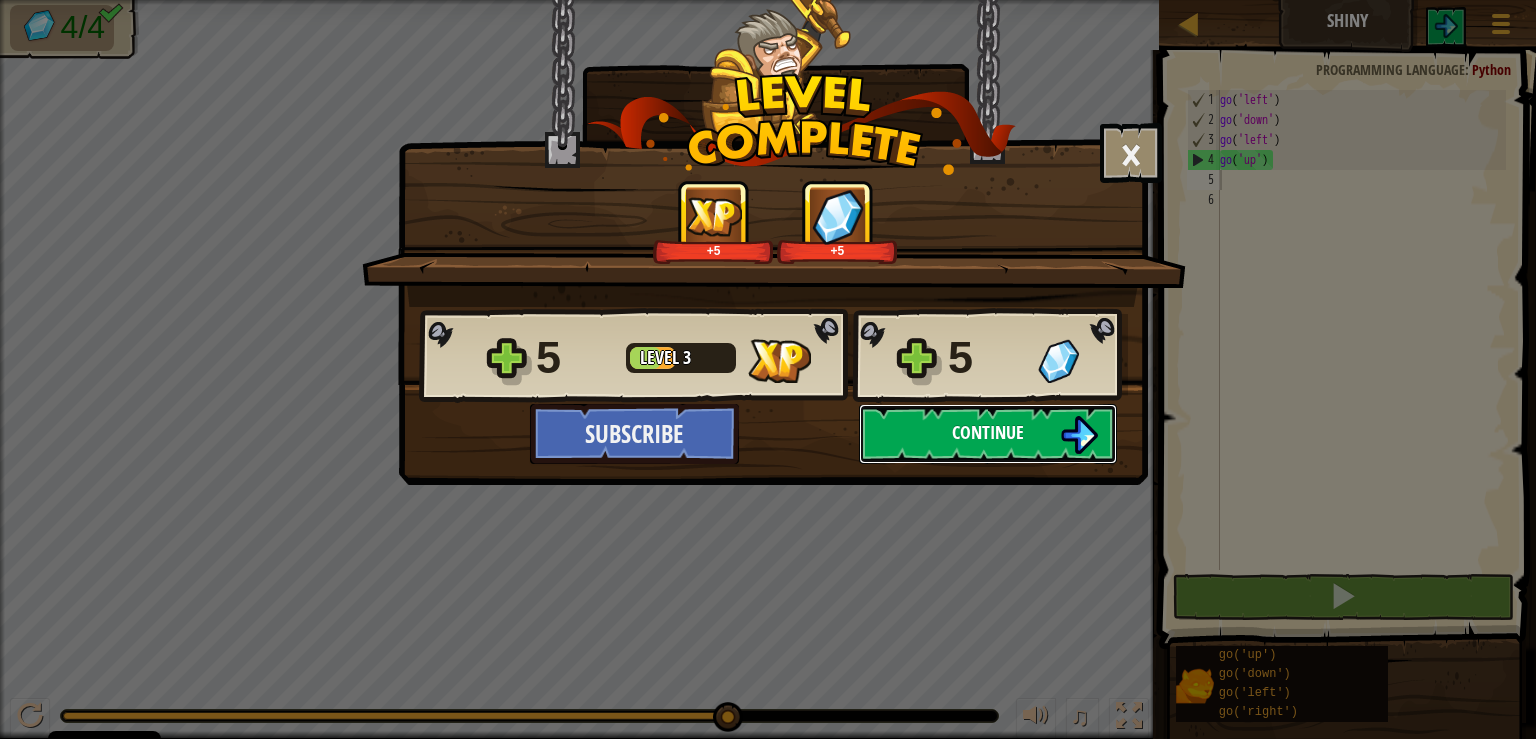 click on "Continue" at bounding box center (988, 432) 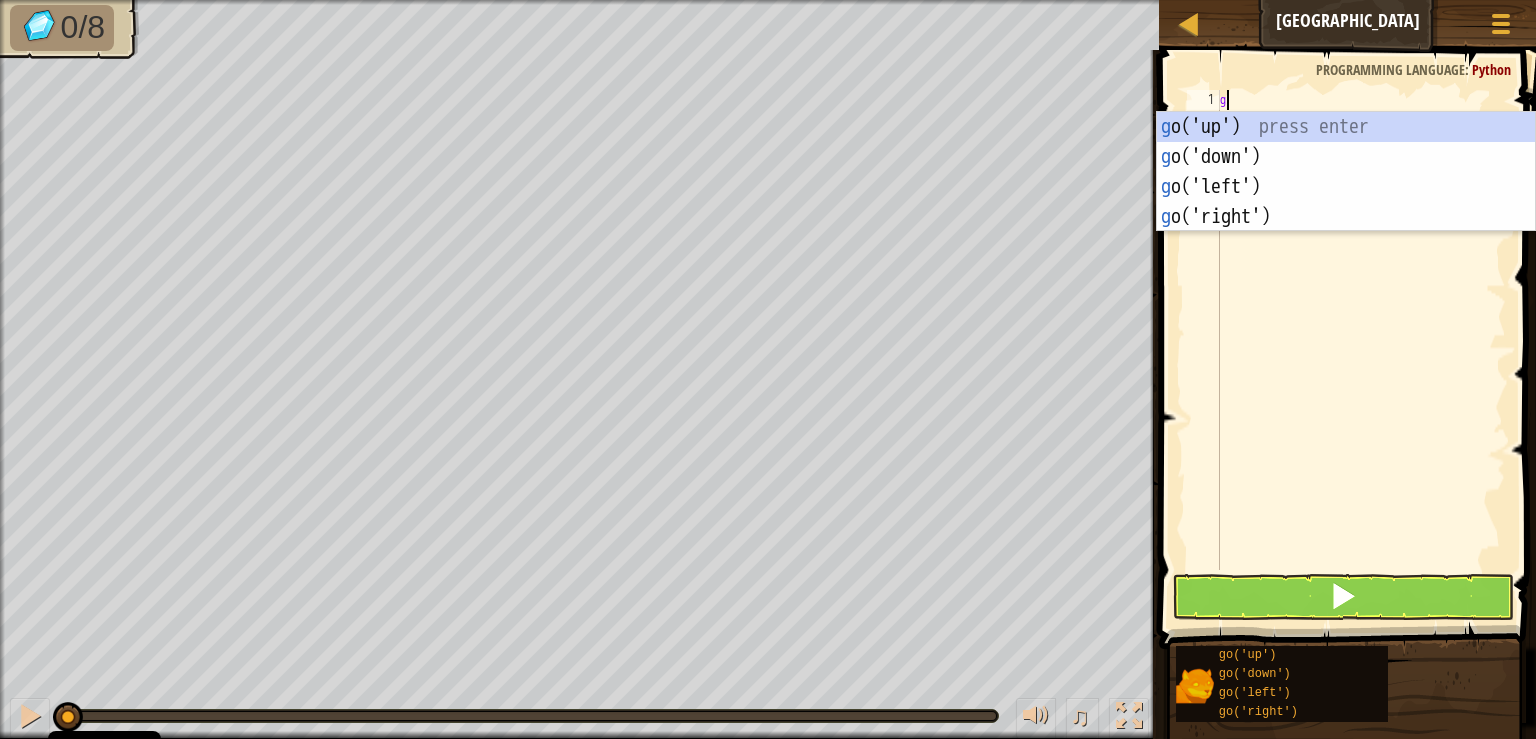 scroll, scrollTop: 10, scrollLeft: 1, axis: both 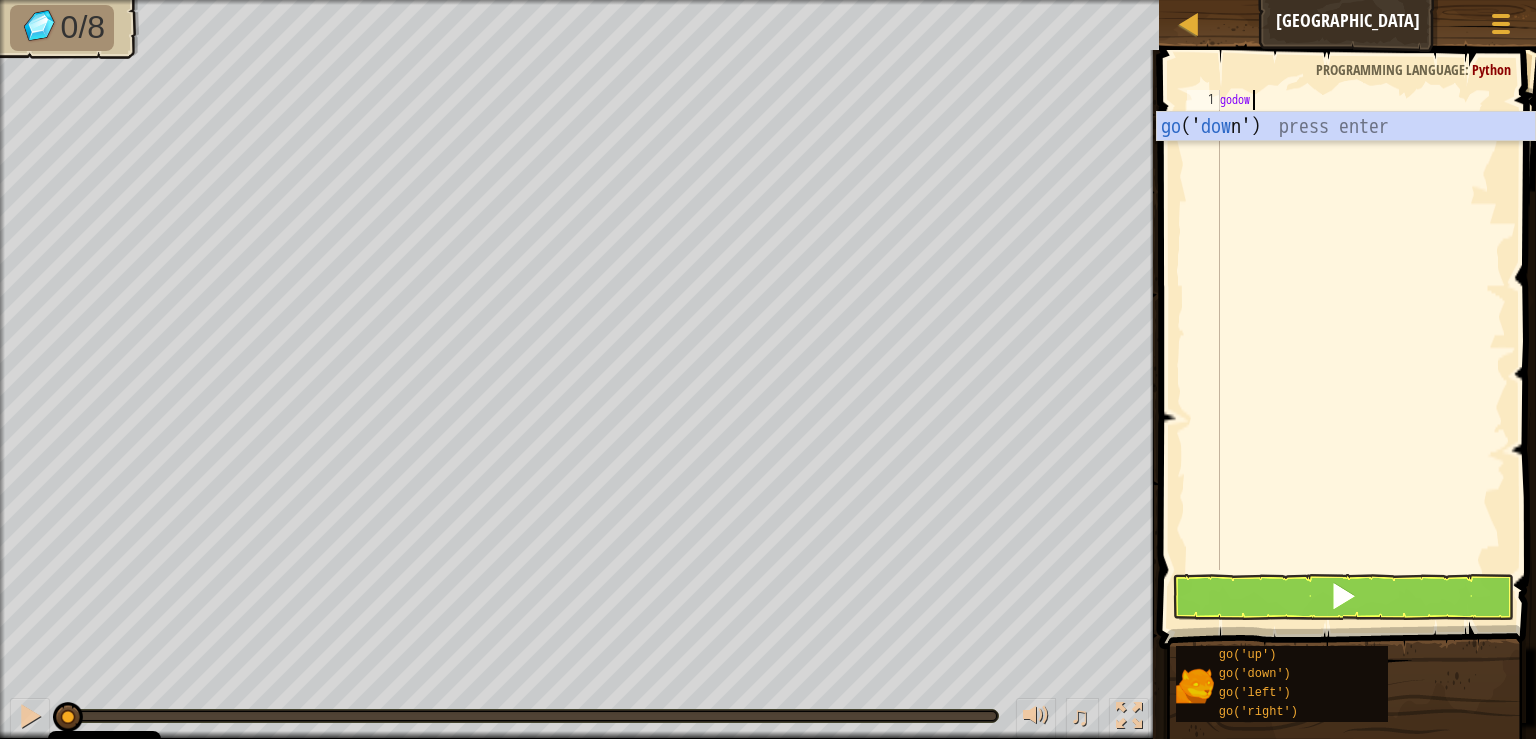 type on "godown" 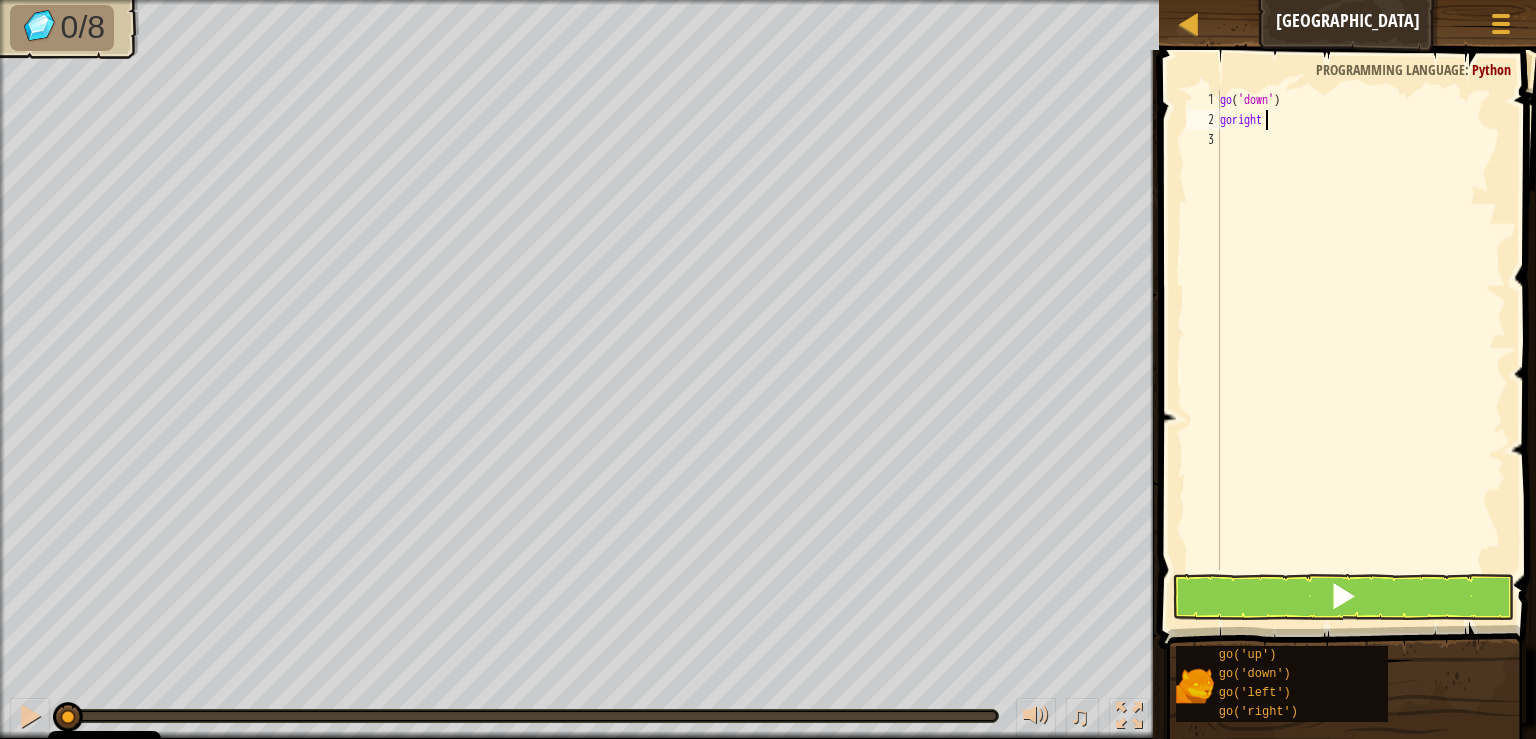 scroll, scrollTop: 10, scrollLeft: 2, axis: both 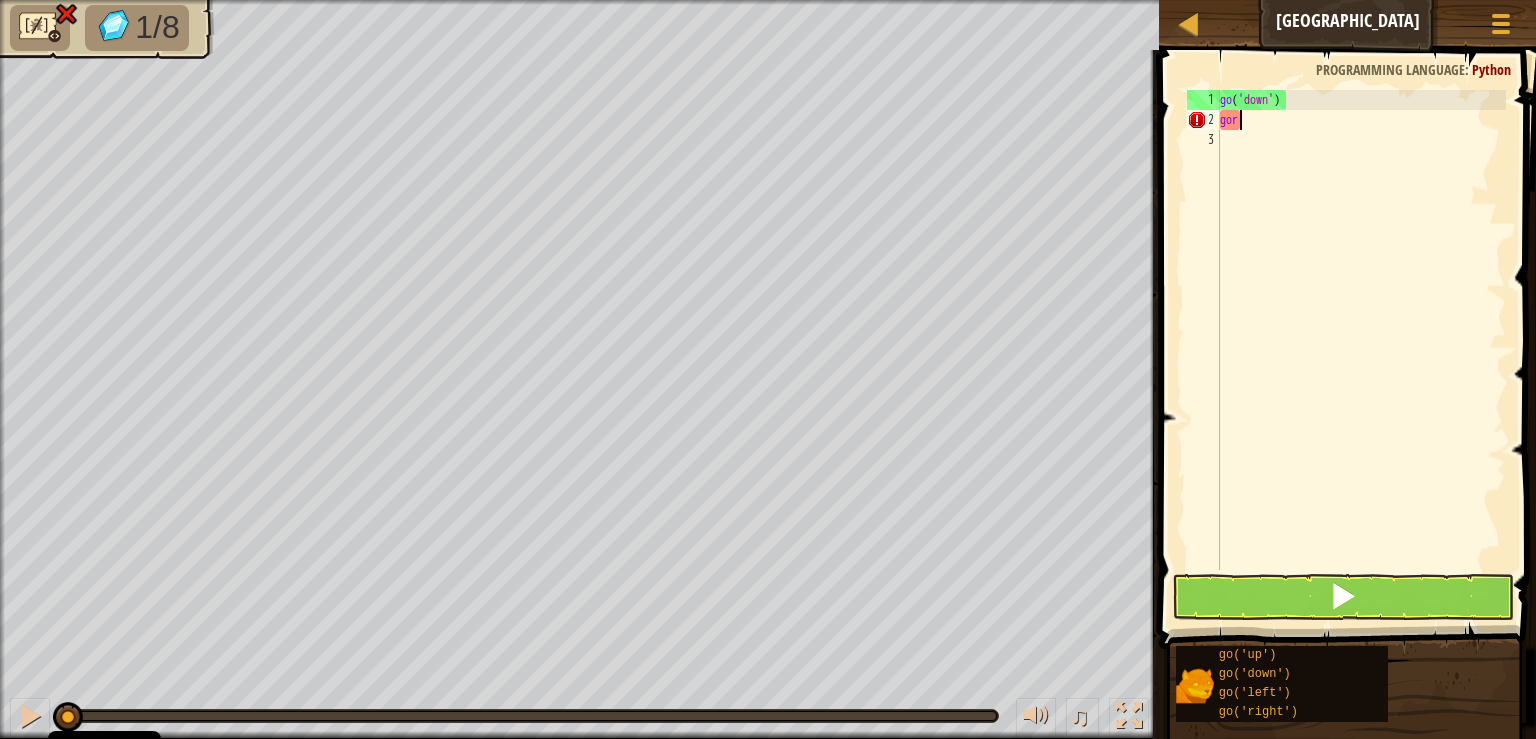 type on "g" 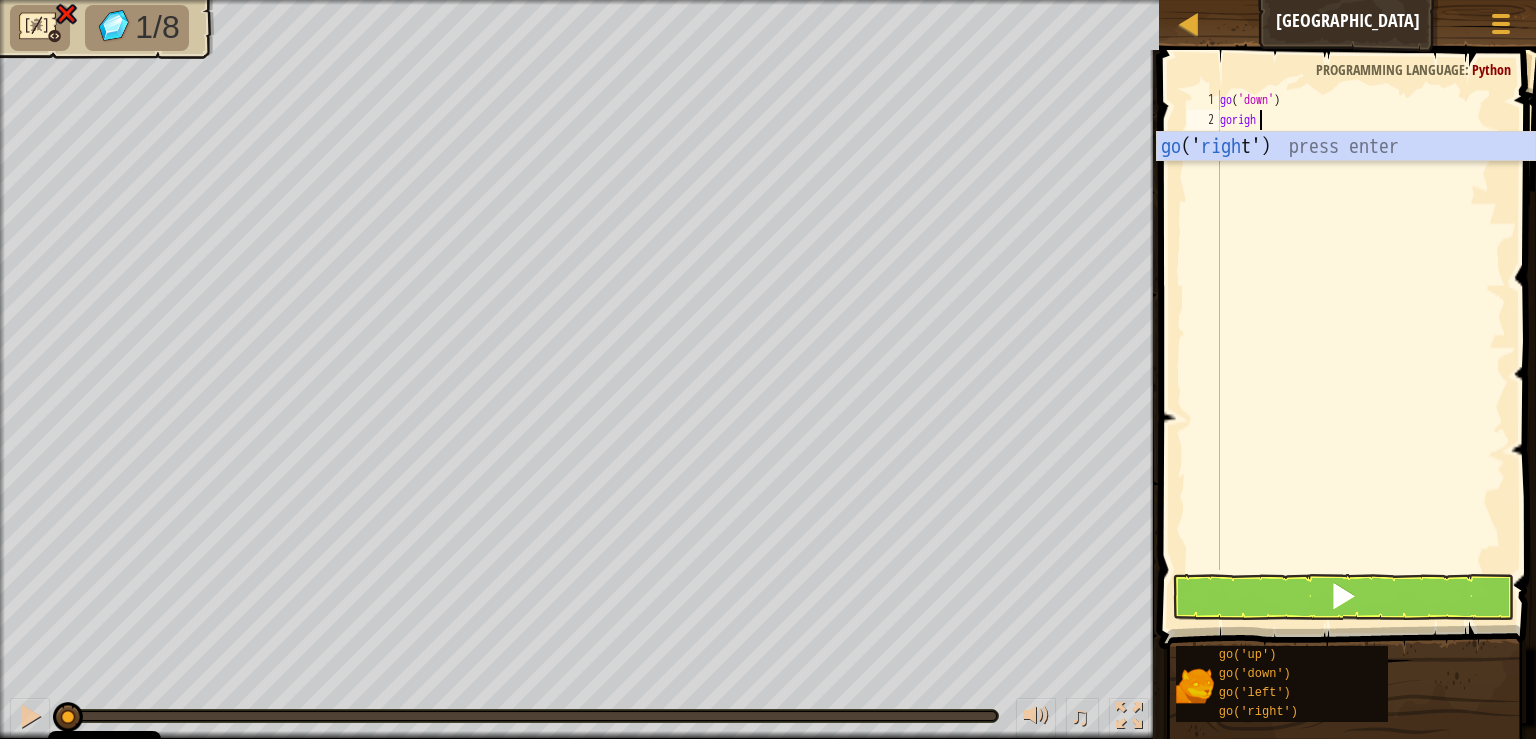 scroll, scrollTop: 10, scrollLeft: 2, axis: both 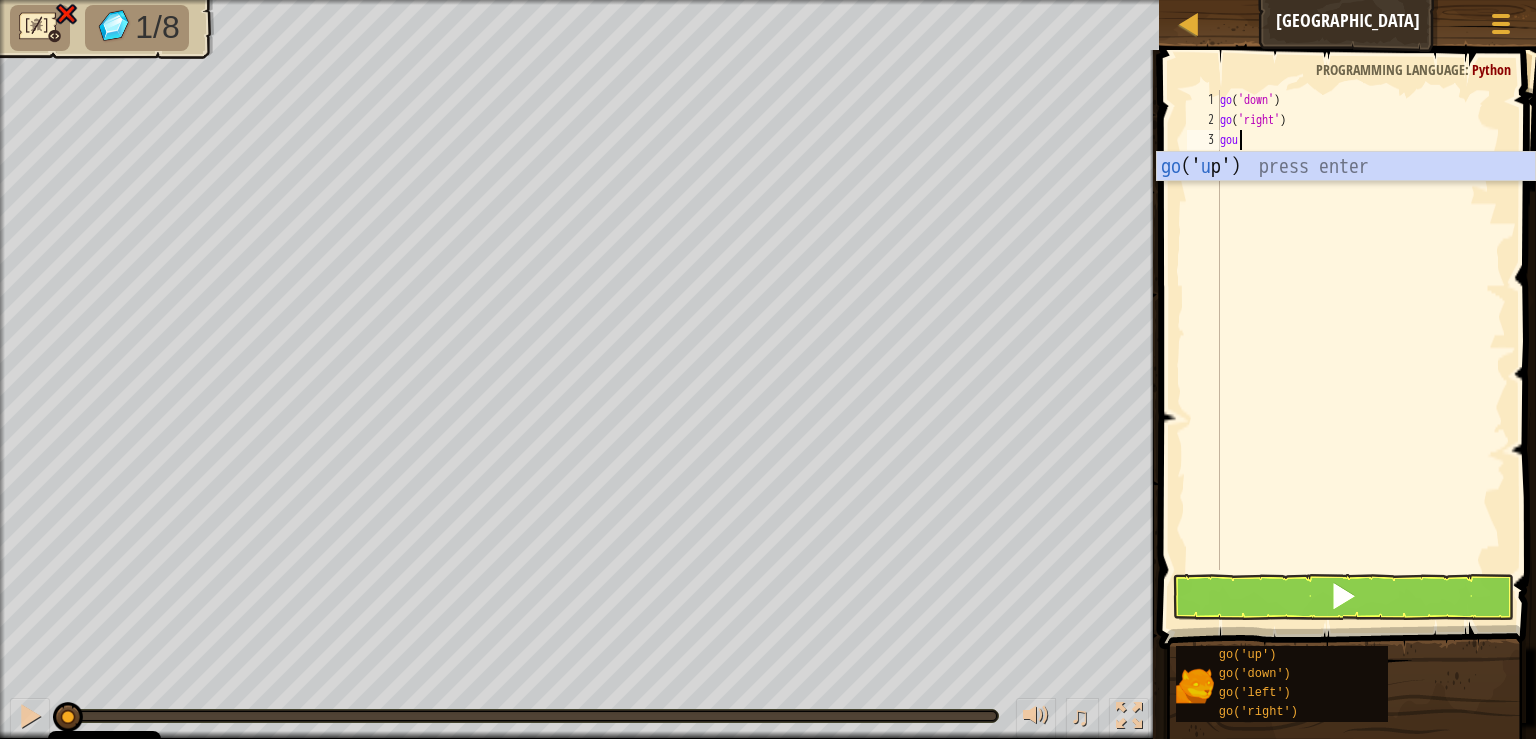 type on "goup" 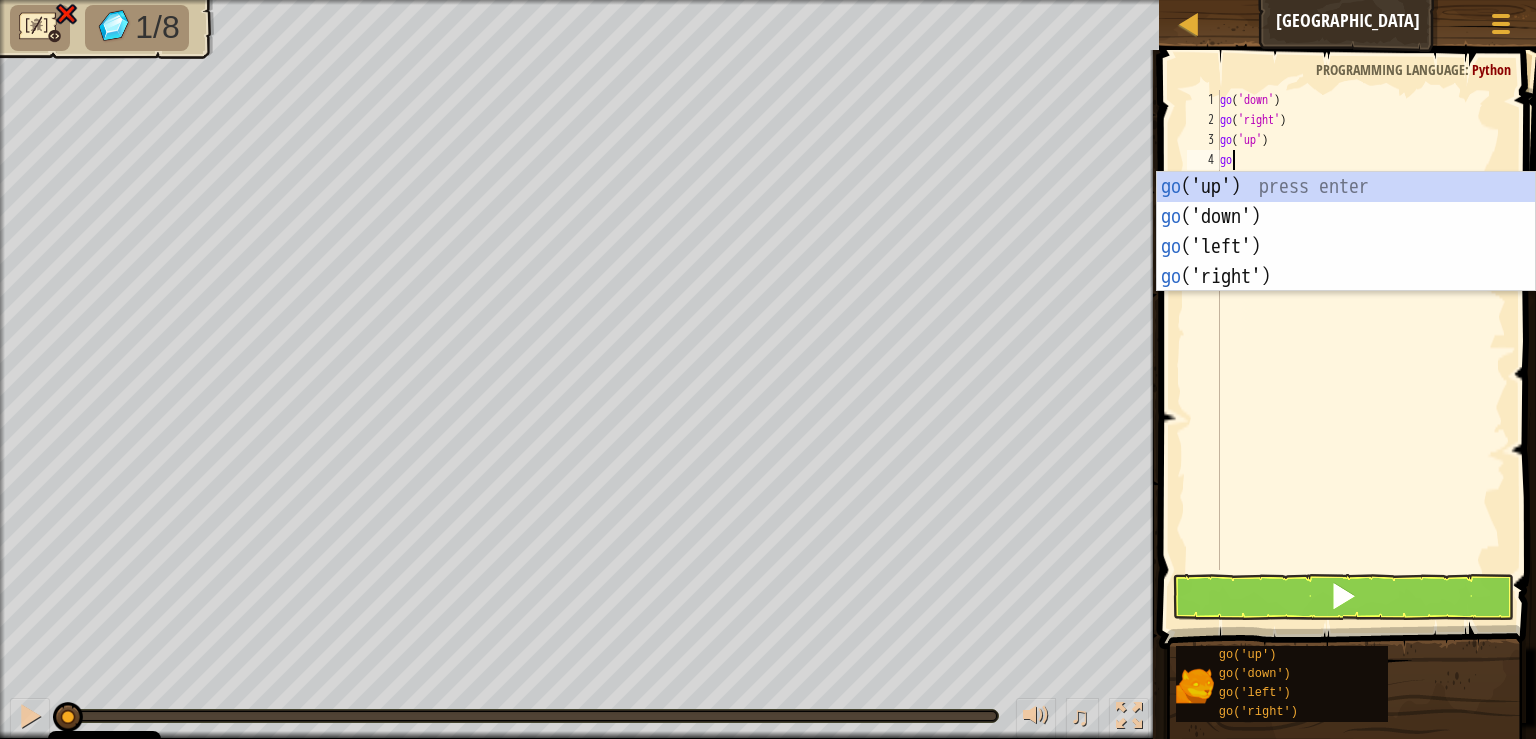 scroll, scrollTop: 10, scrollLeft: 1, axis: both 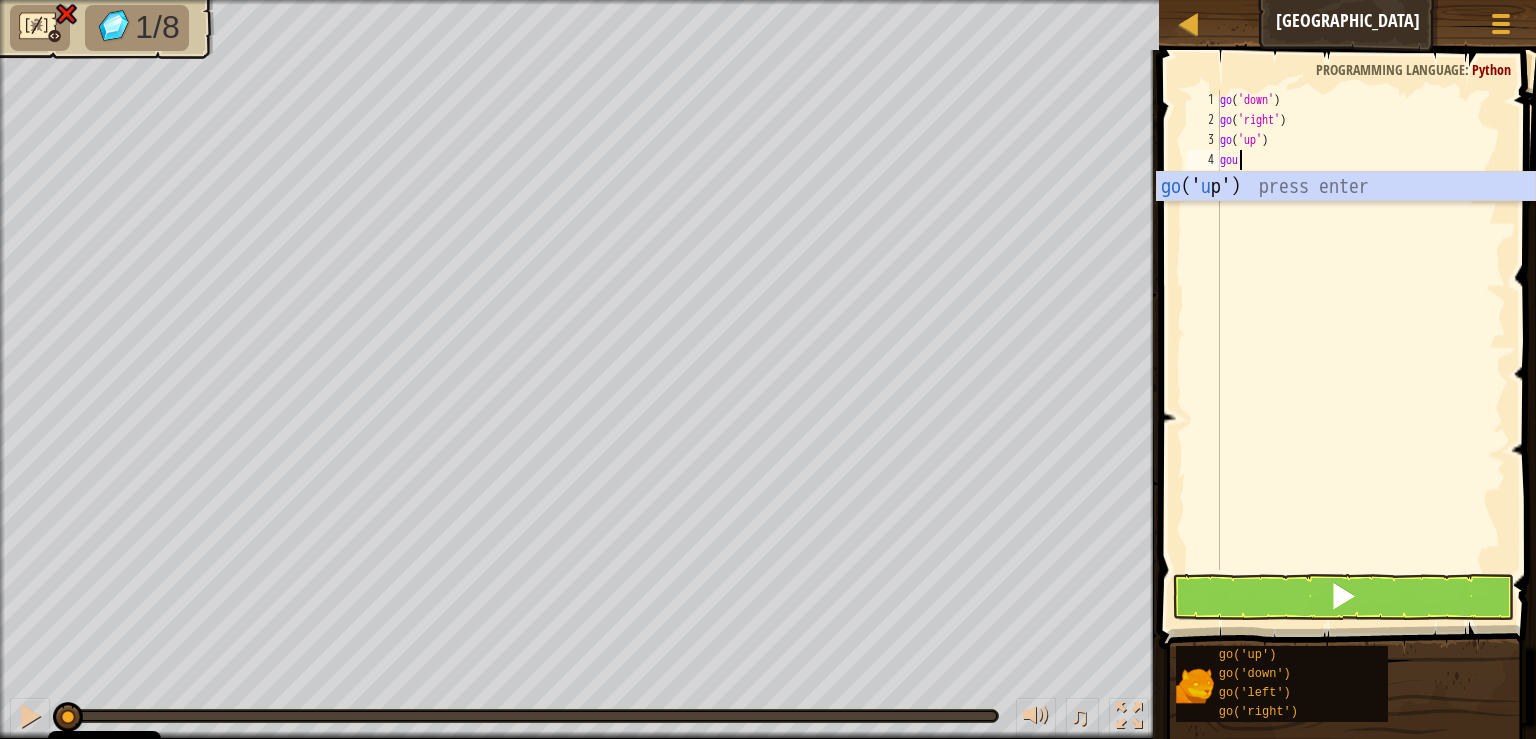 type on "goup" 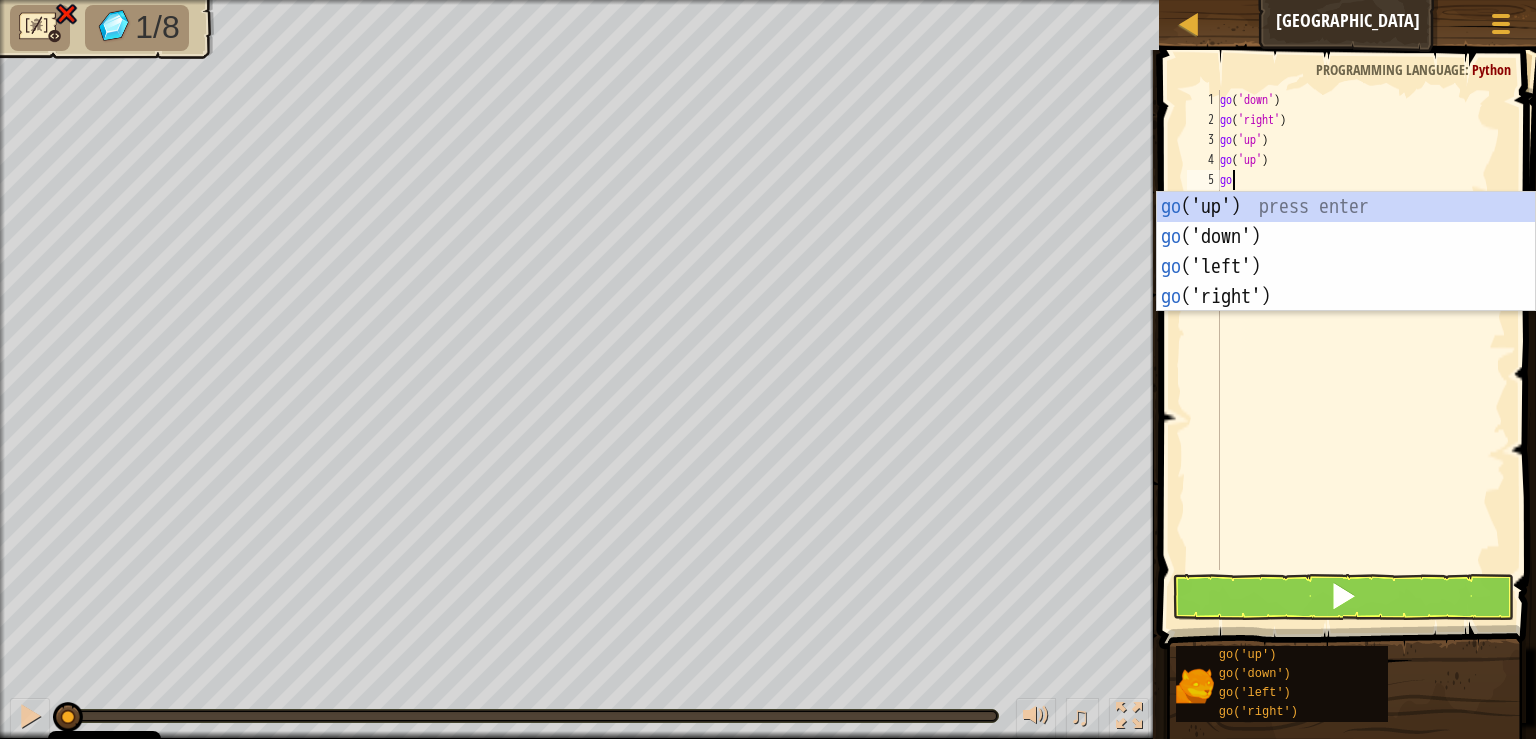 scroll, scrollTop: 10, scrollLeft: 1, axis: both 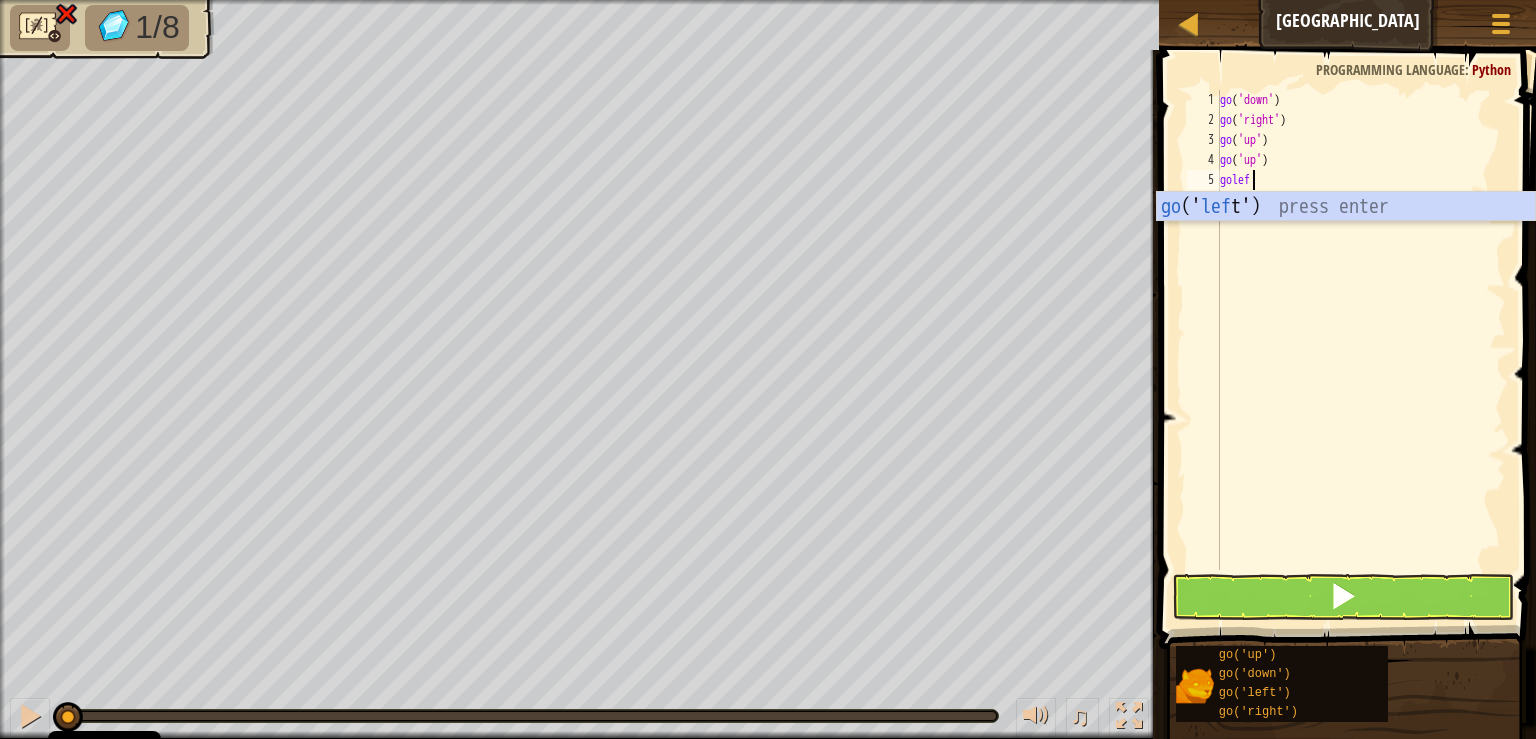 type on "goleft" 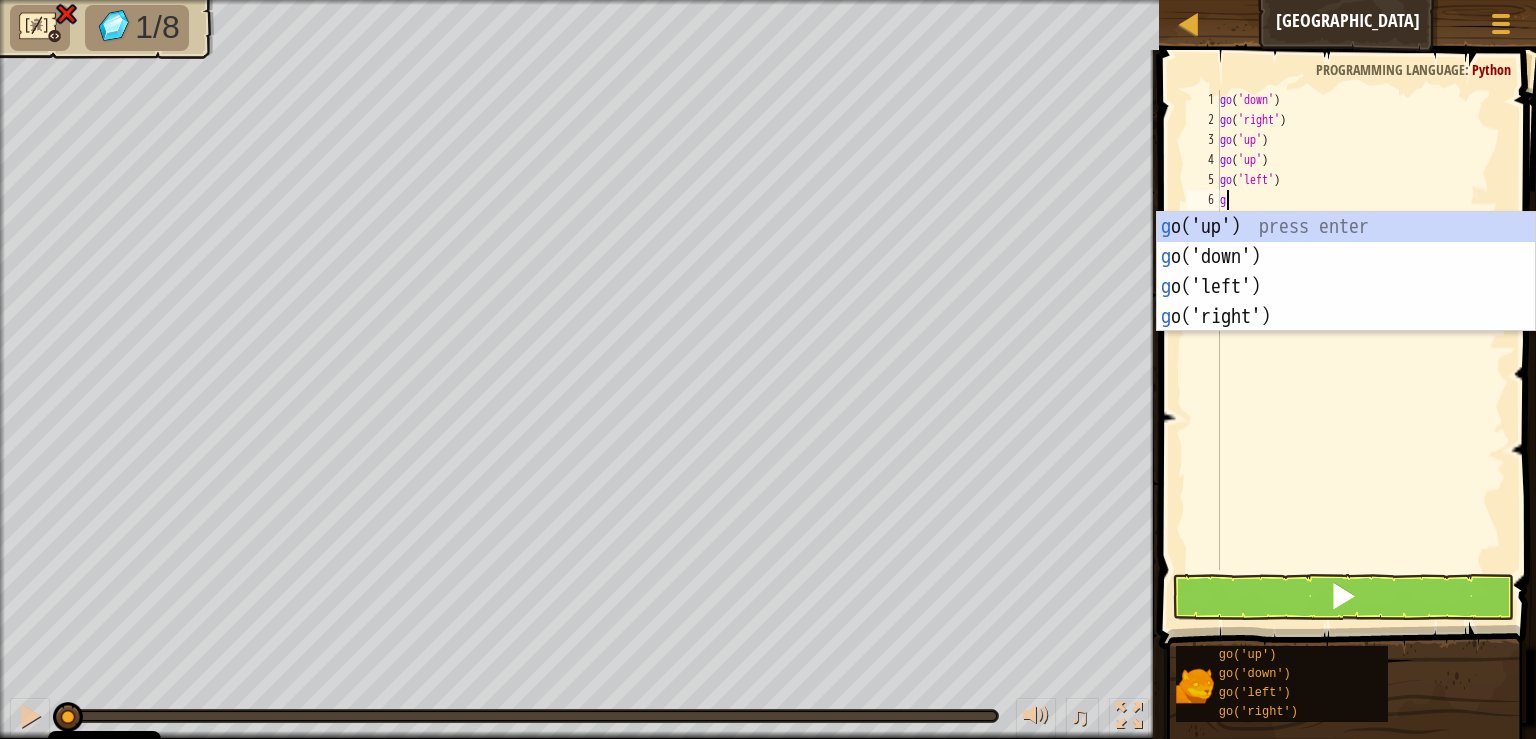 scroll, scrollTop: 10, scrollLeft: 1, axis: both 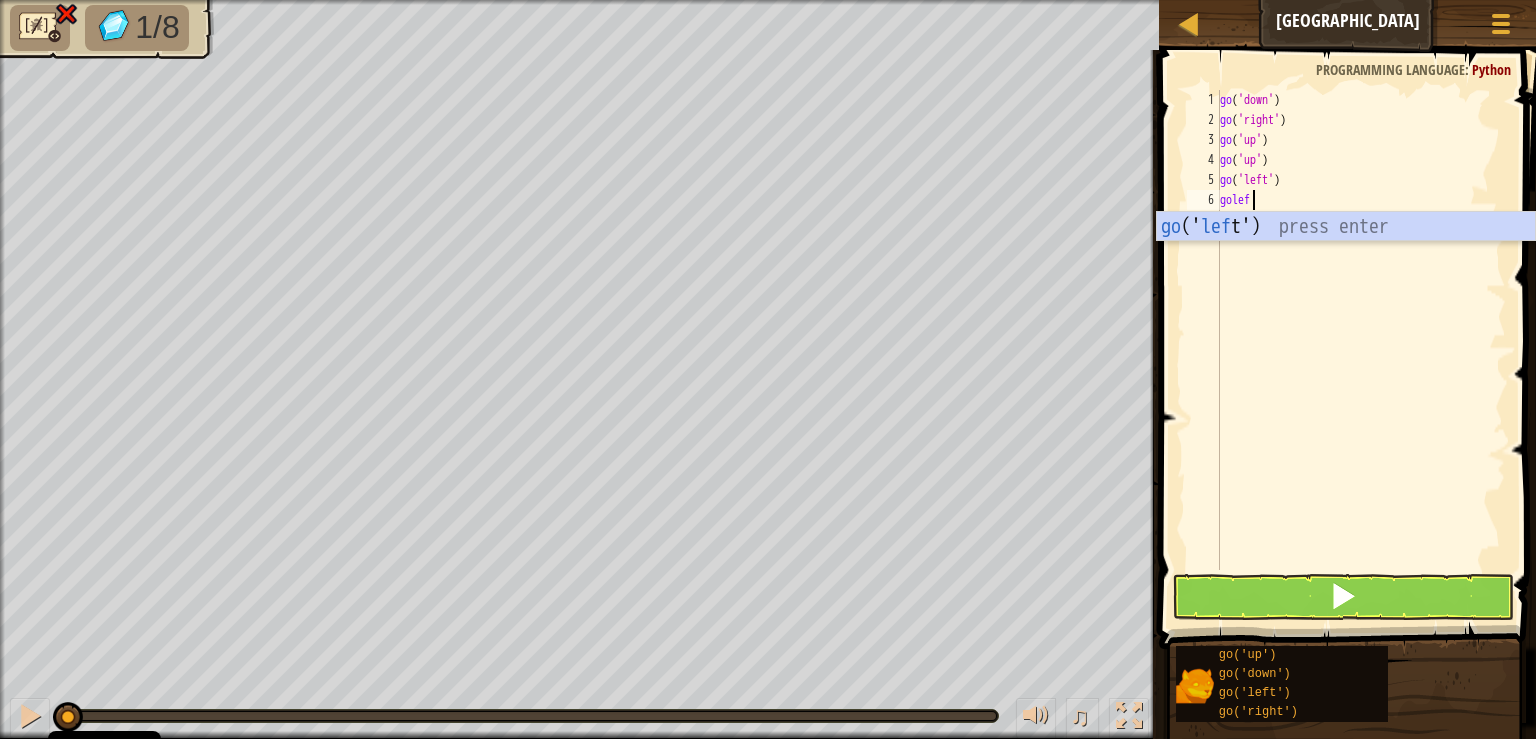 type on "goleft" 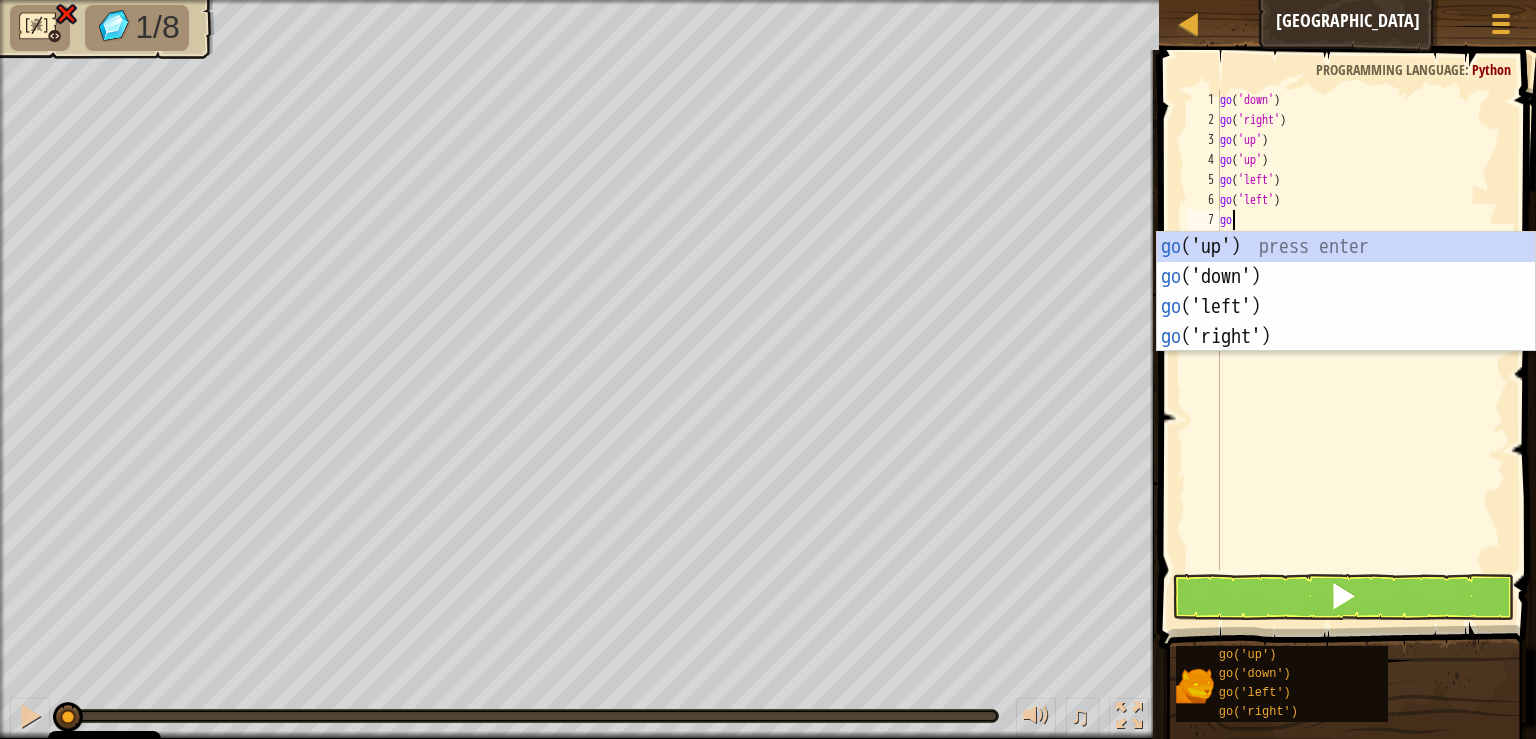scroll, scrollTop: 10, scrollLeft: 1, axis: both 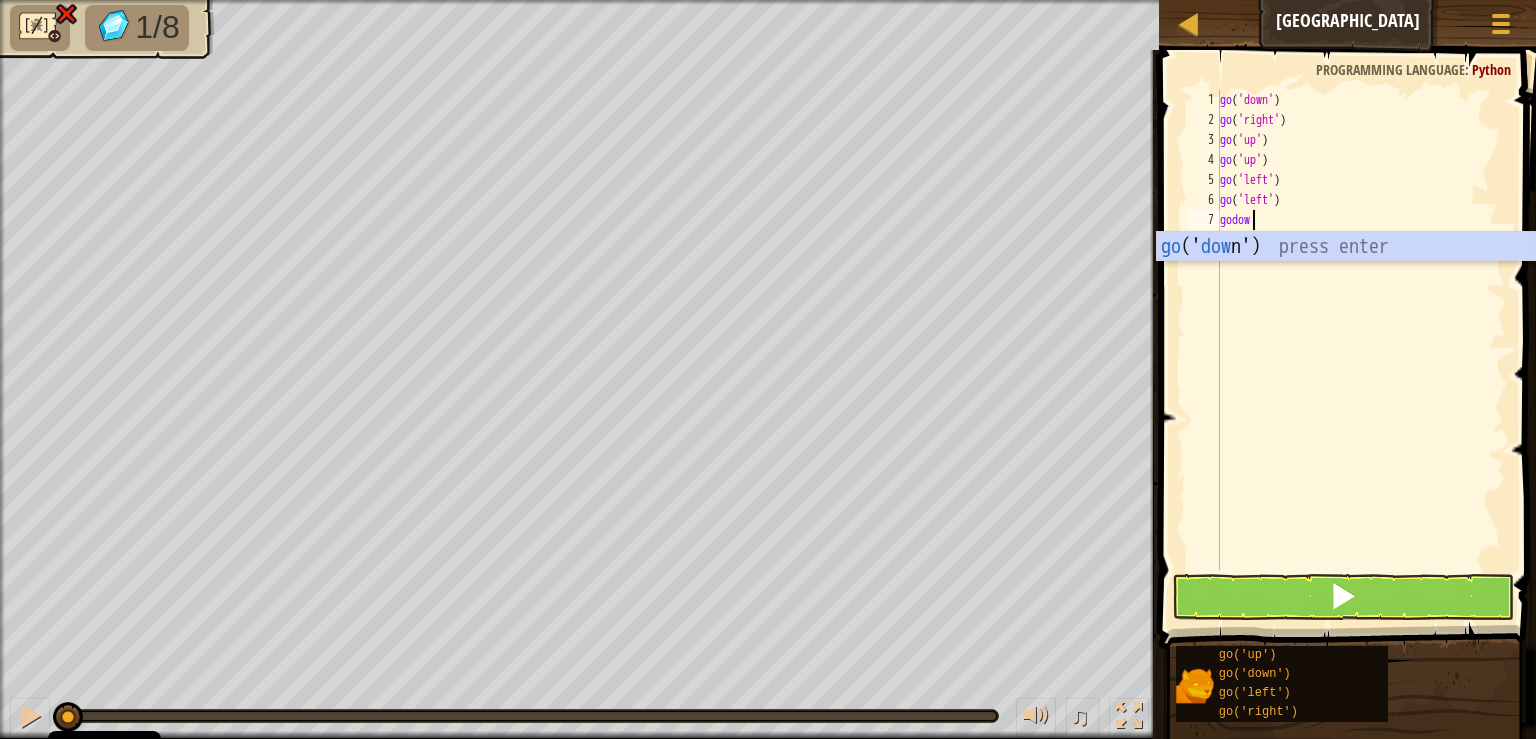 type on "godown" 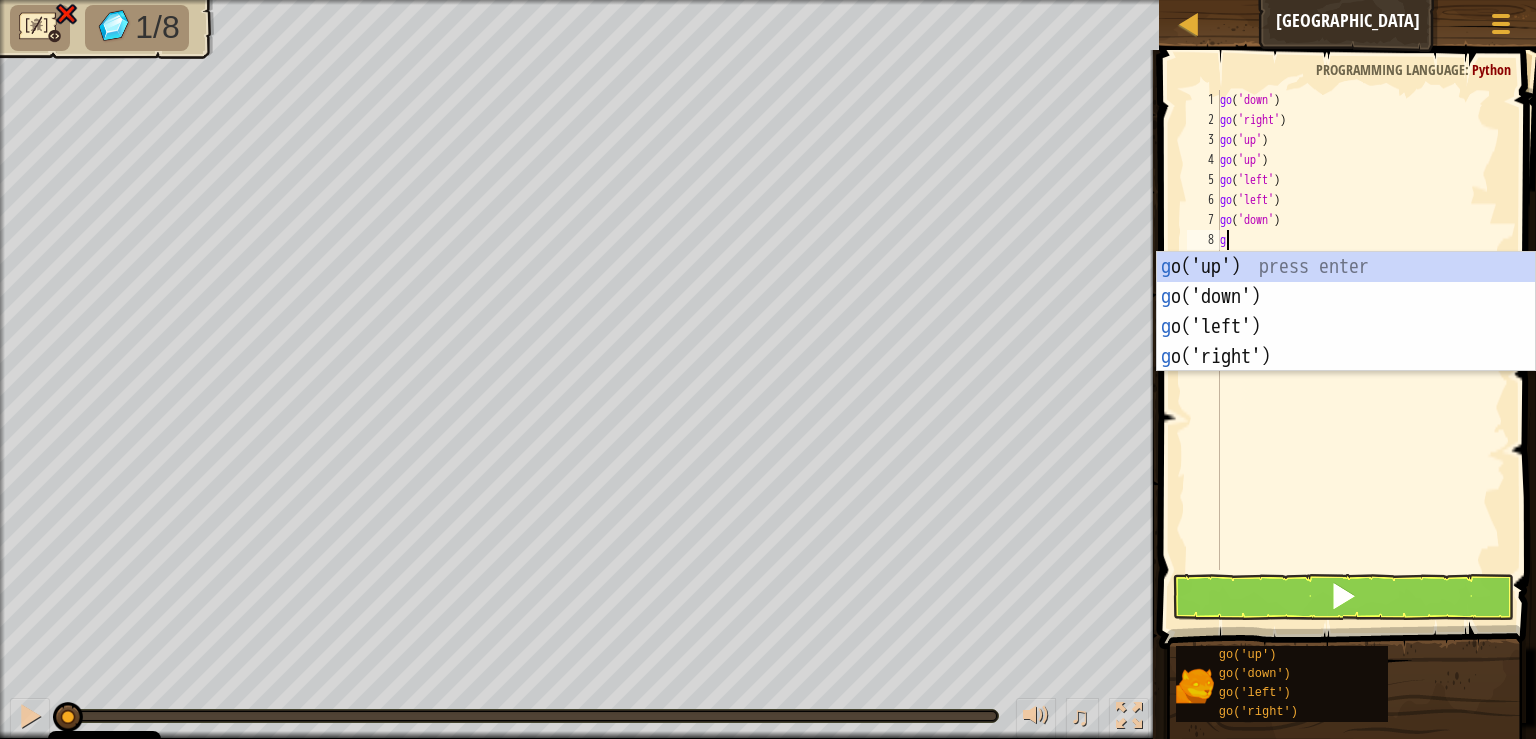 scroll, scrollTop: 10, scrollLeft: 1, axis: both 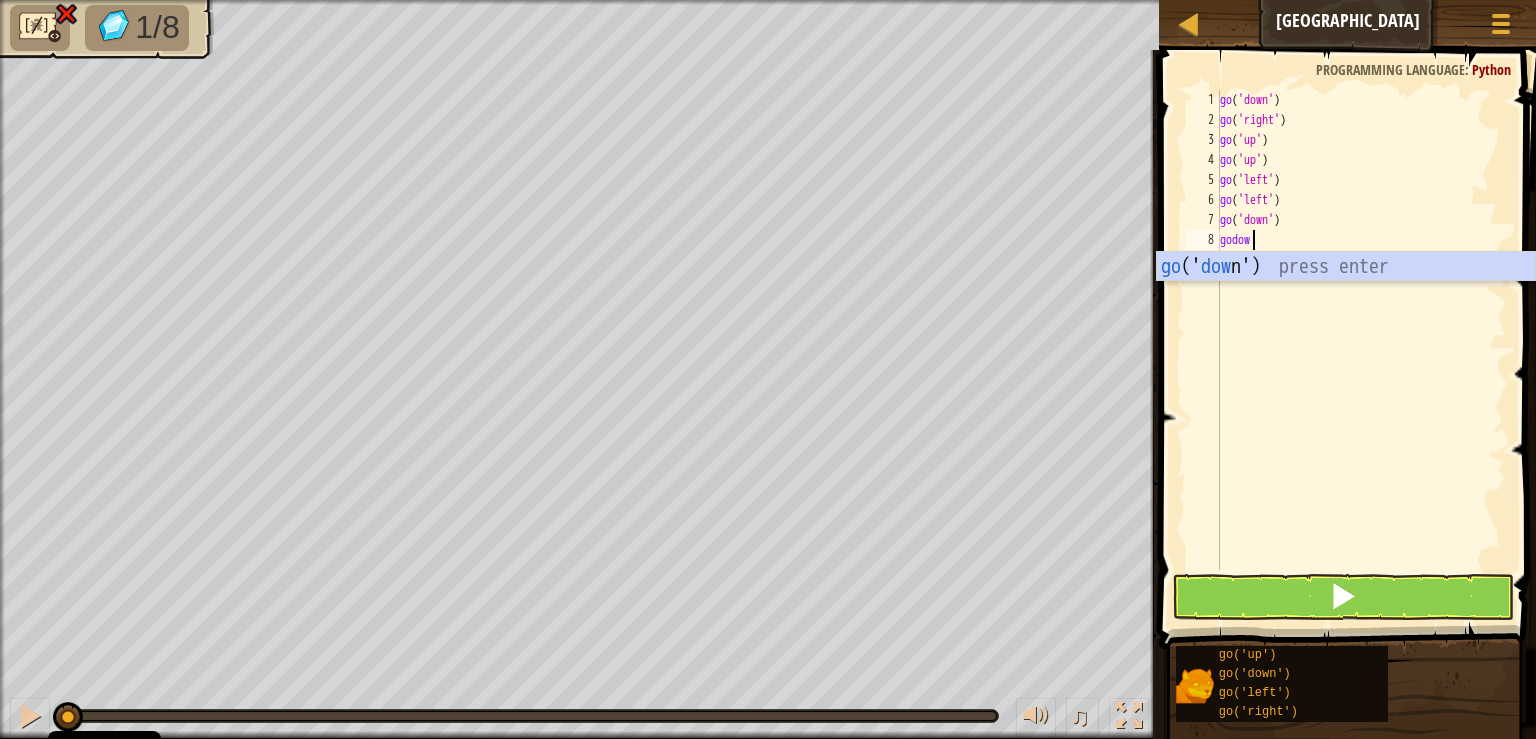 type on "godown" 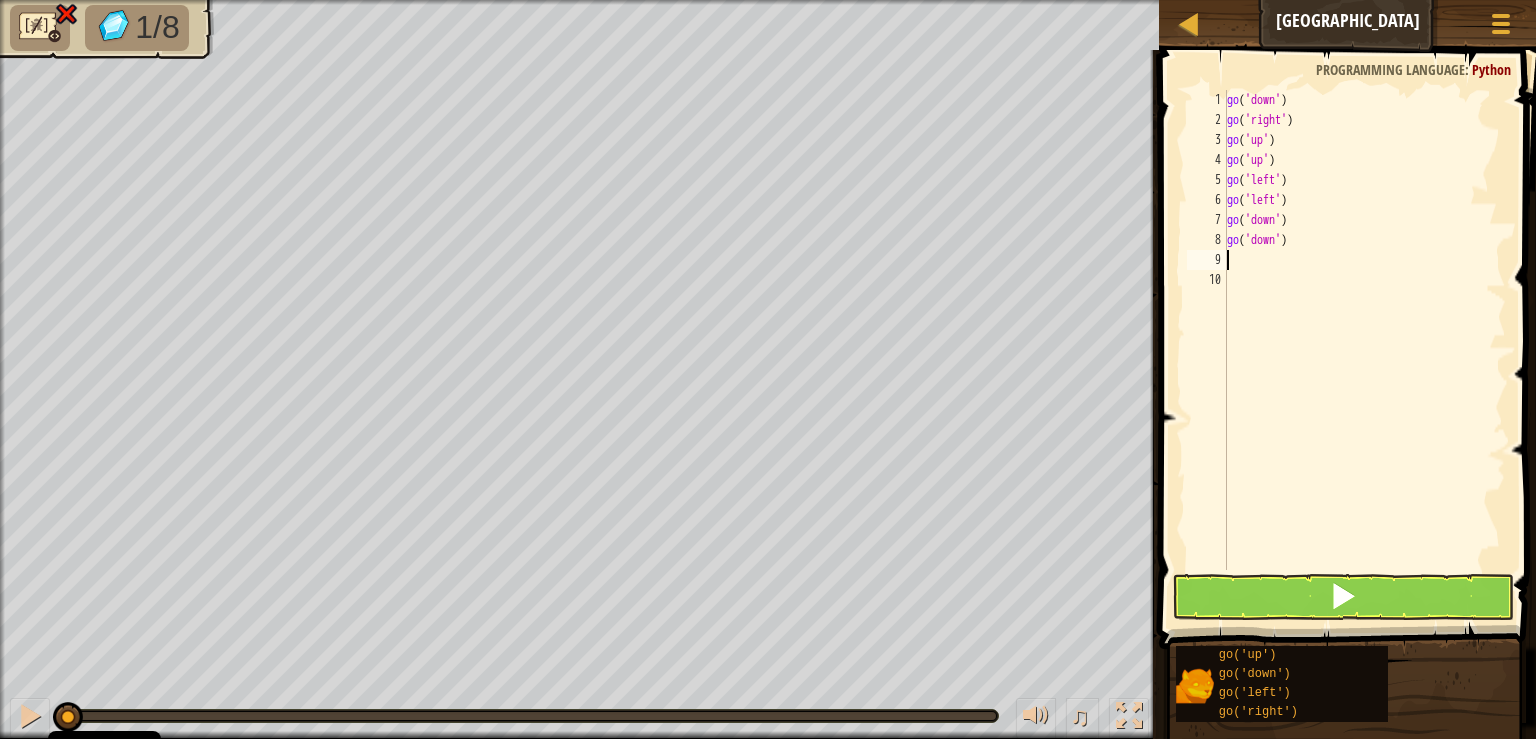 scroll, scrollTop: 10, scrollLeft: 0, axis: vertical 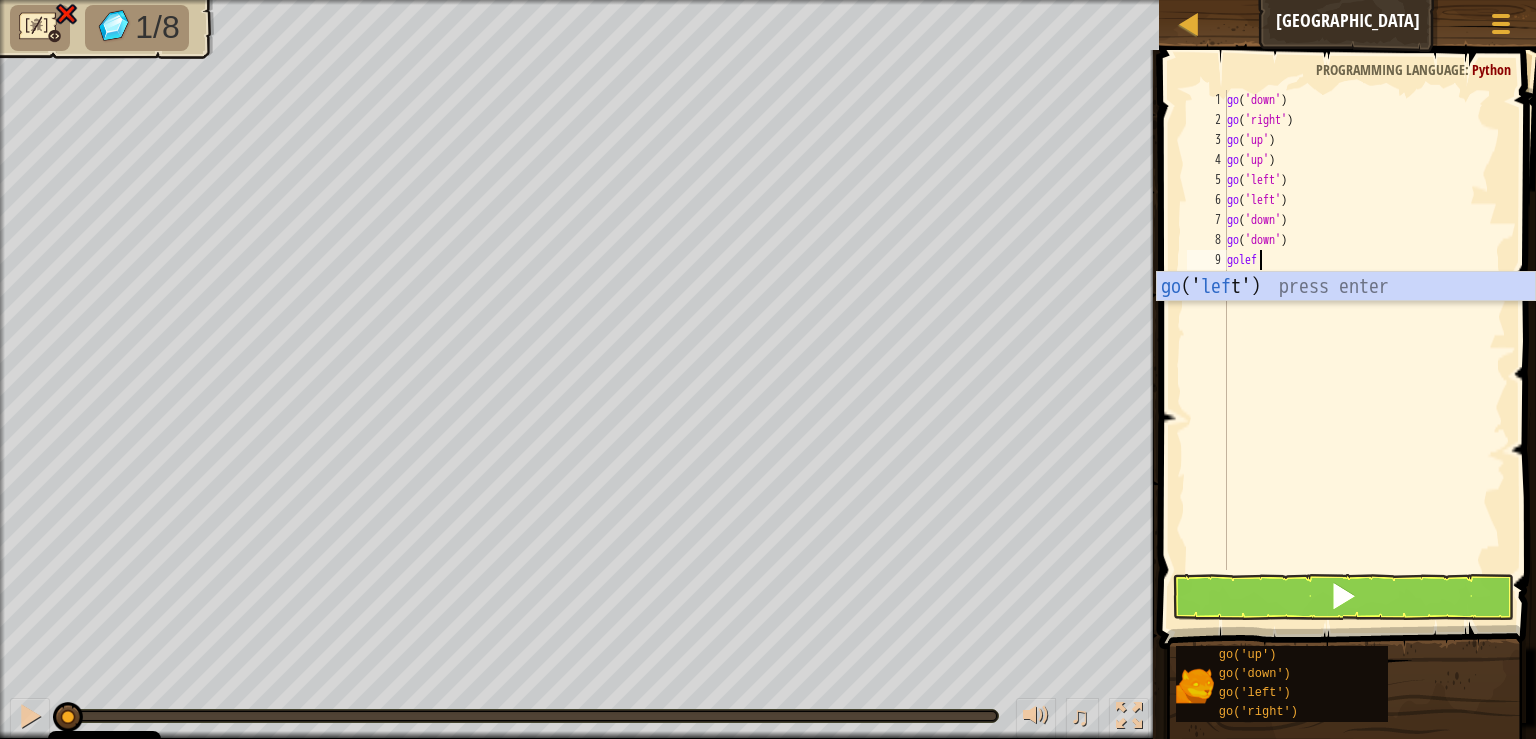type on "goleft" 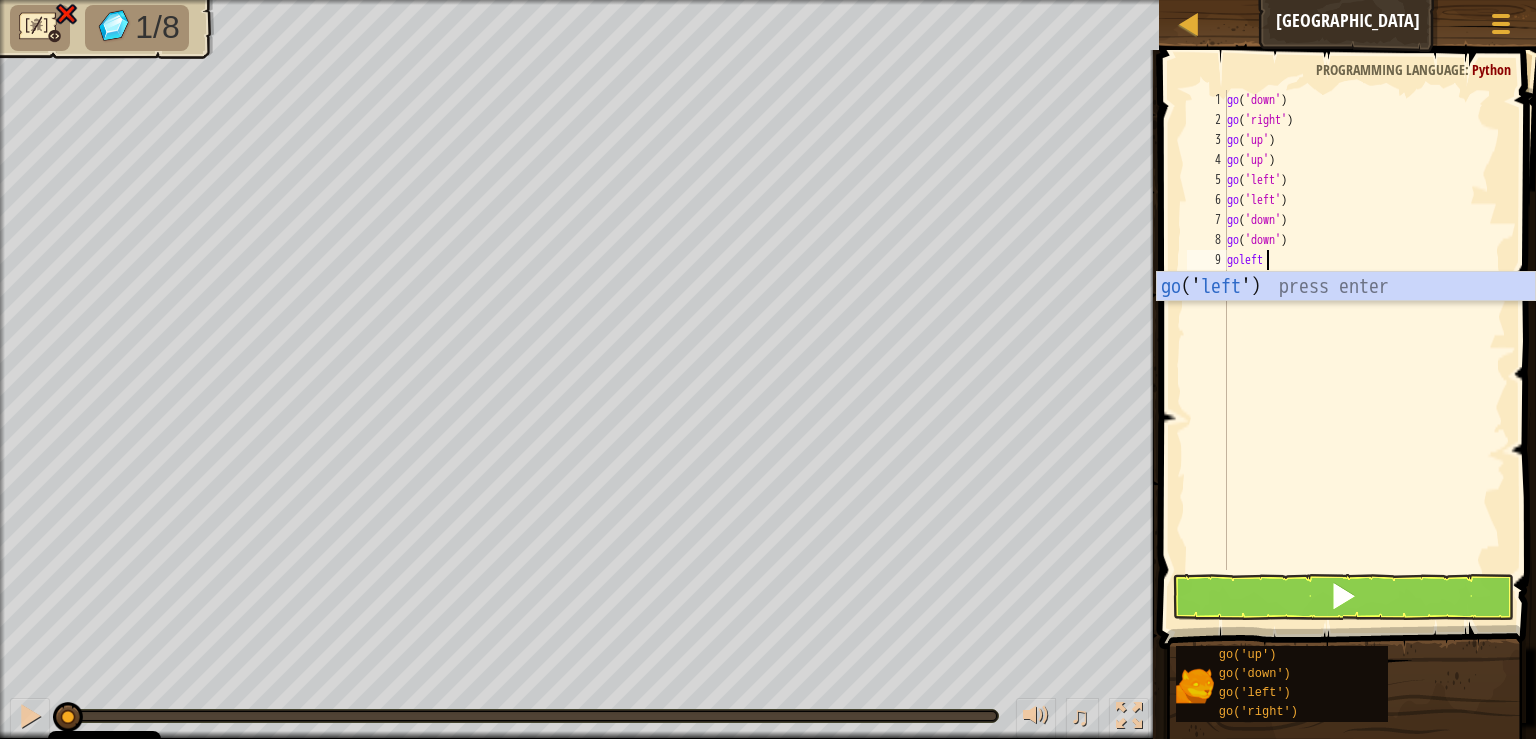 type 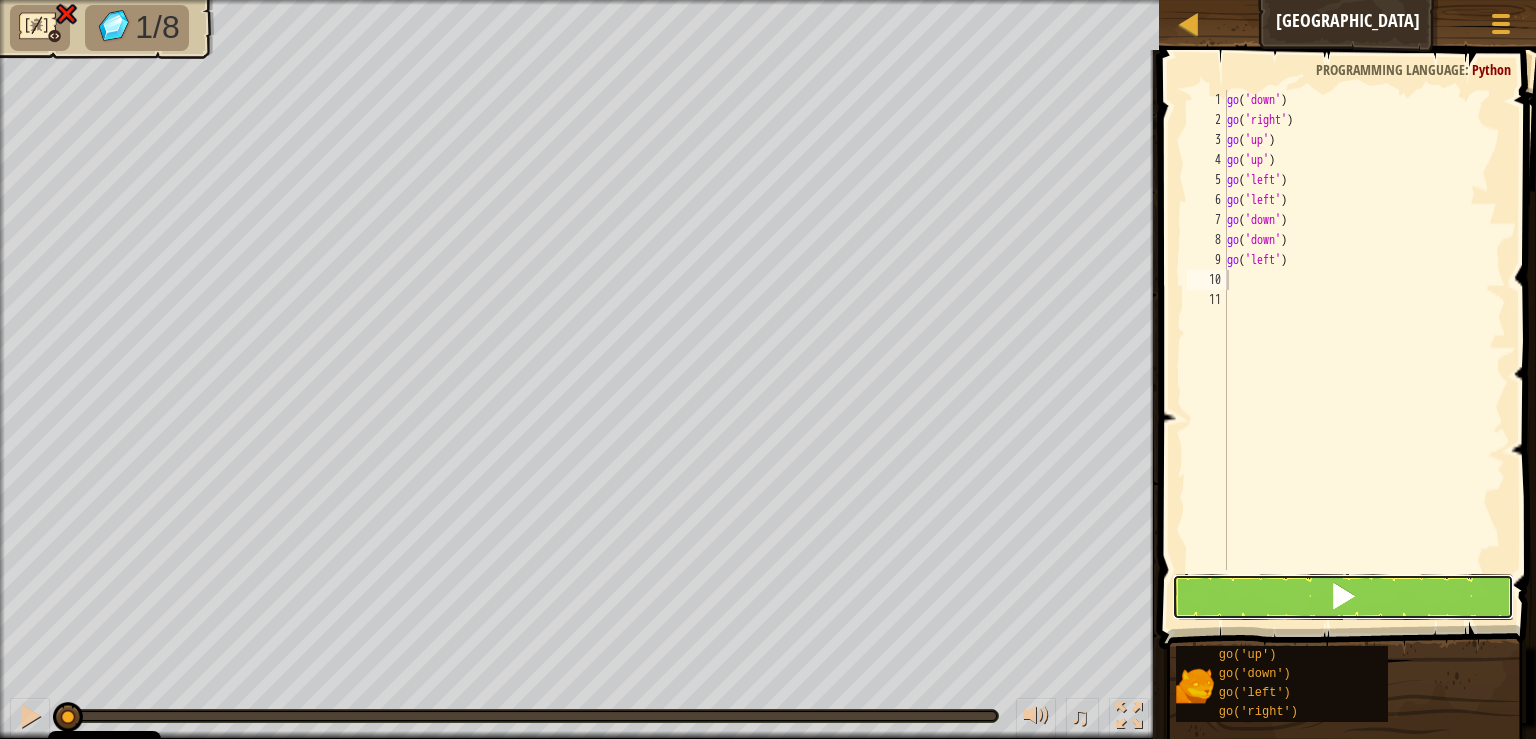 click at bounding box center (1343, 597) 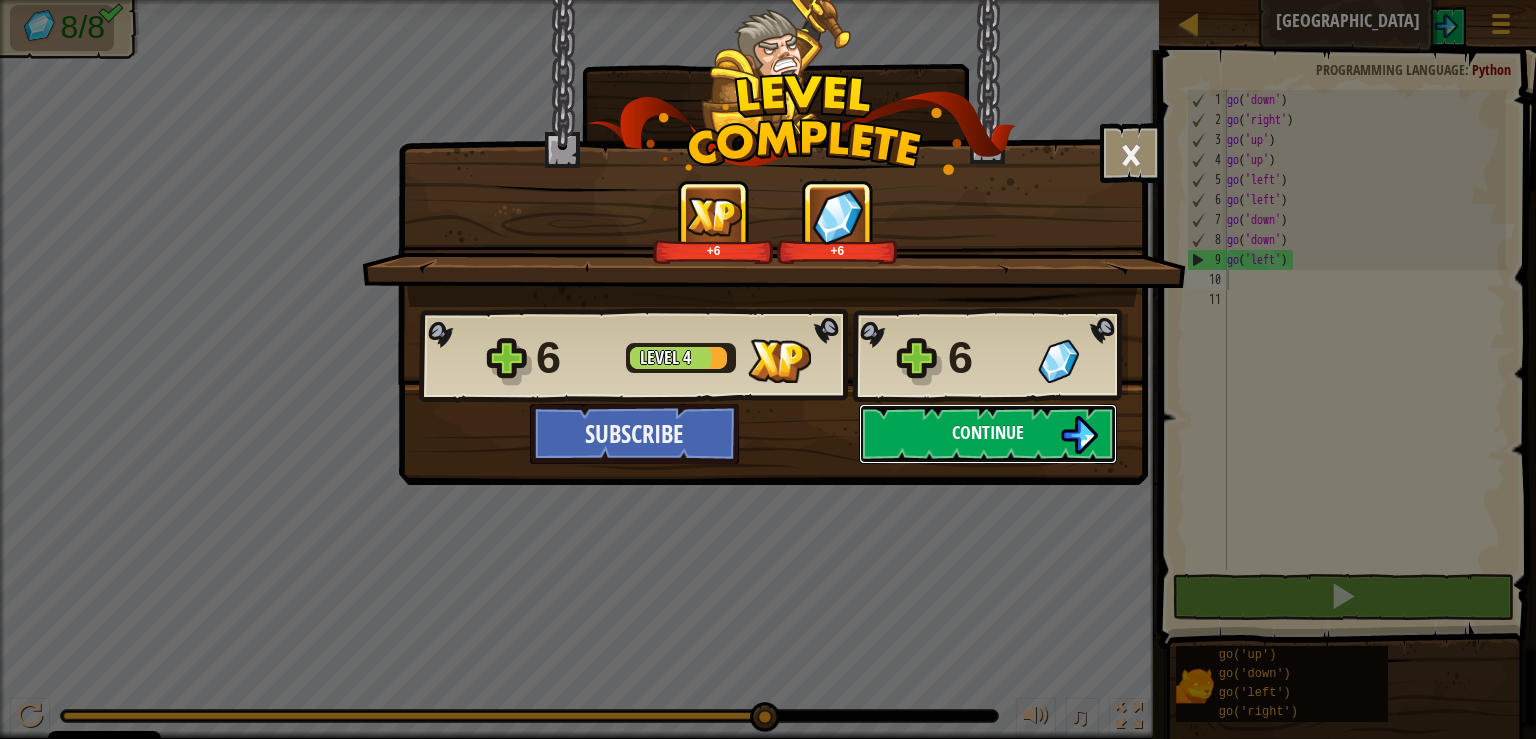 click on "Continue" at bounding box center [988, 432] 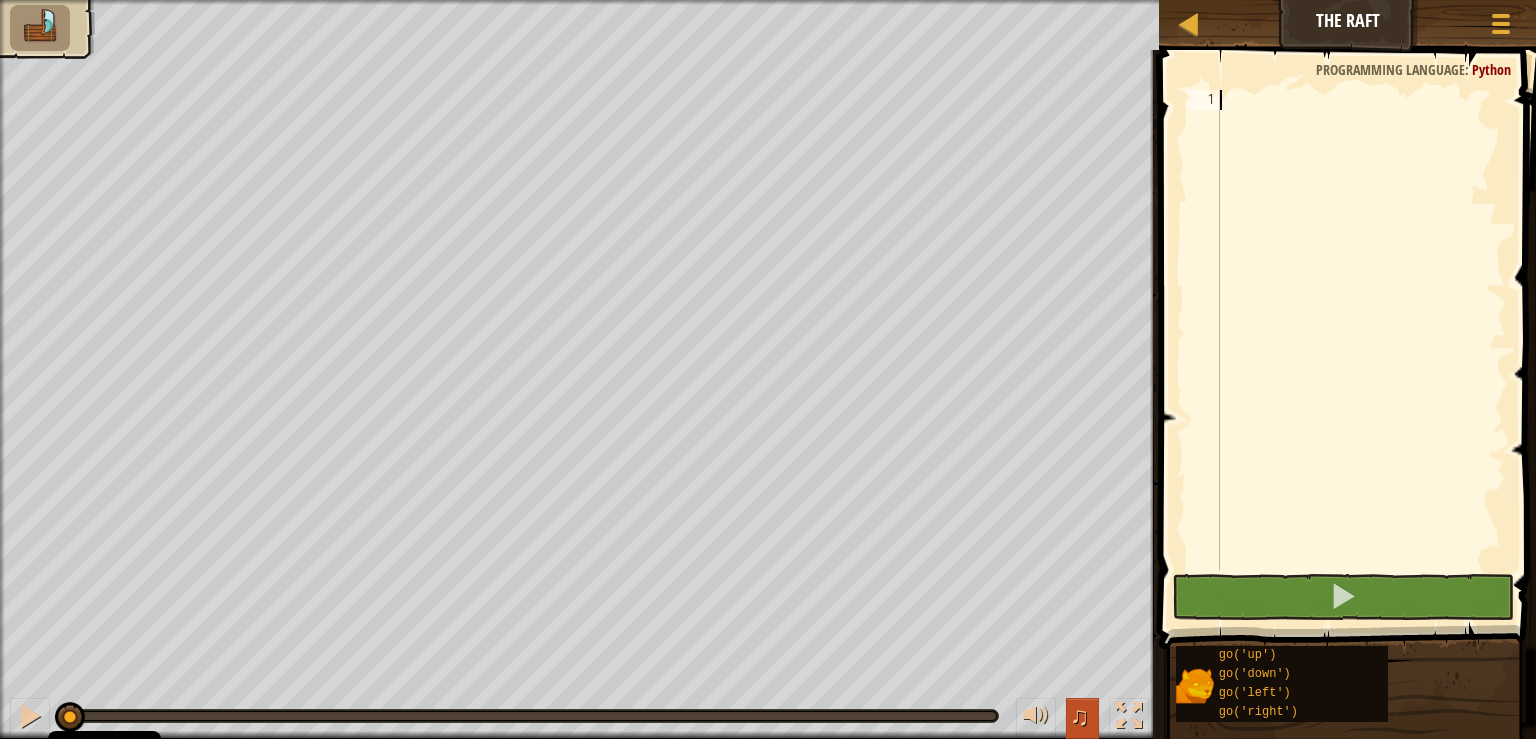 click on "♫" at bounding box center [1080, 716] 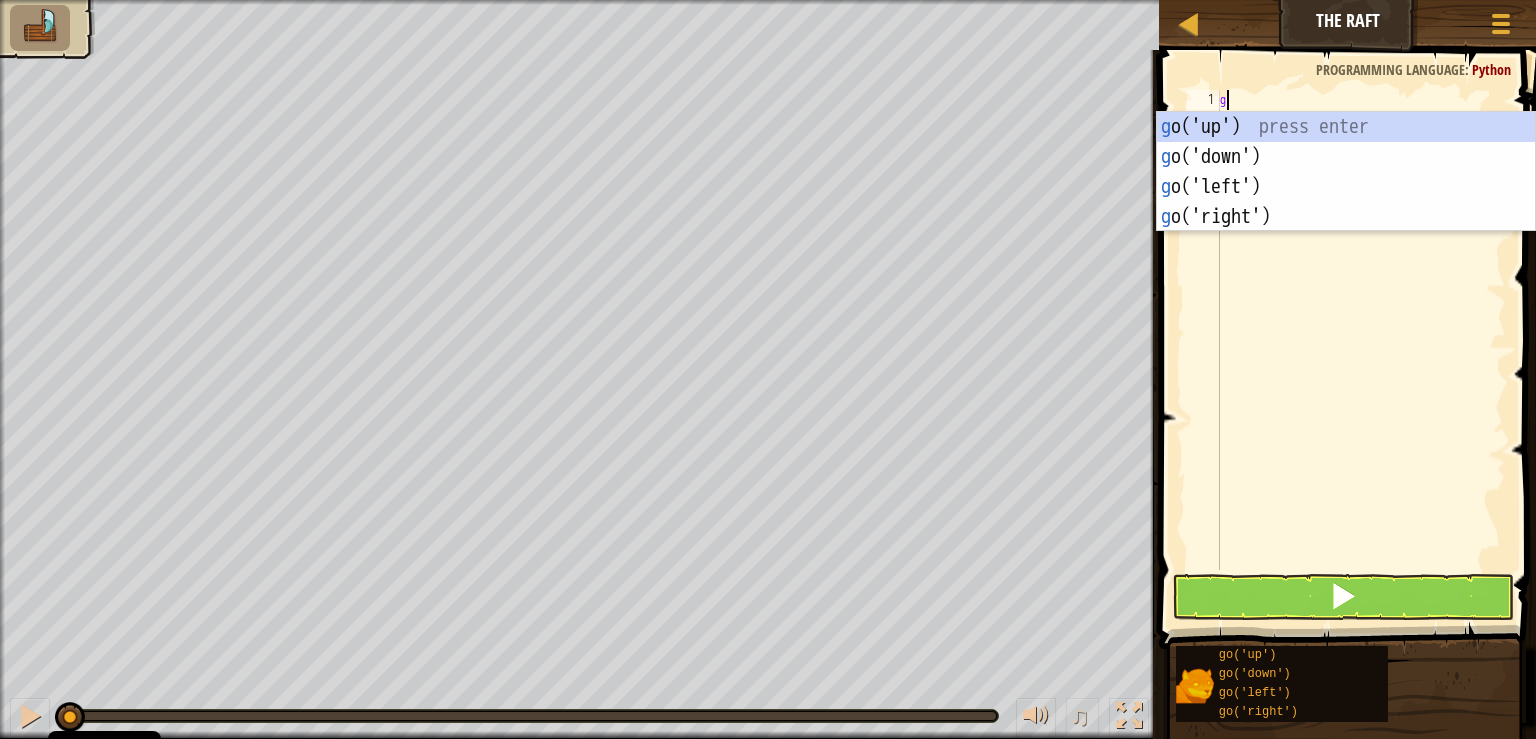 scroll, scrollTop: 10, scrollLeft: 1, axis: both 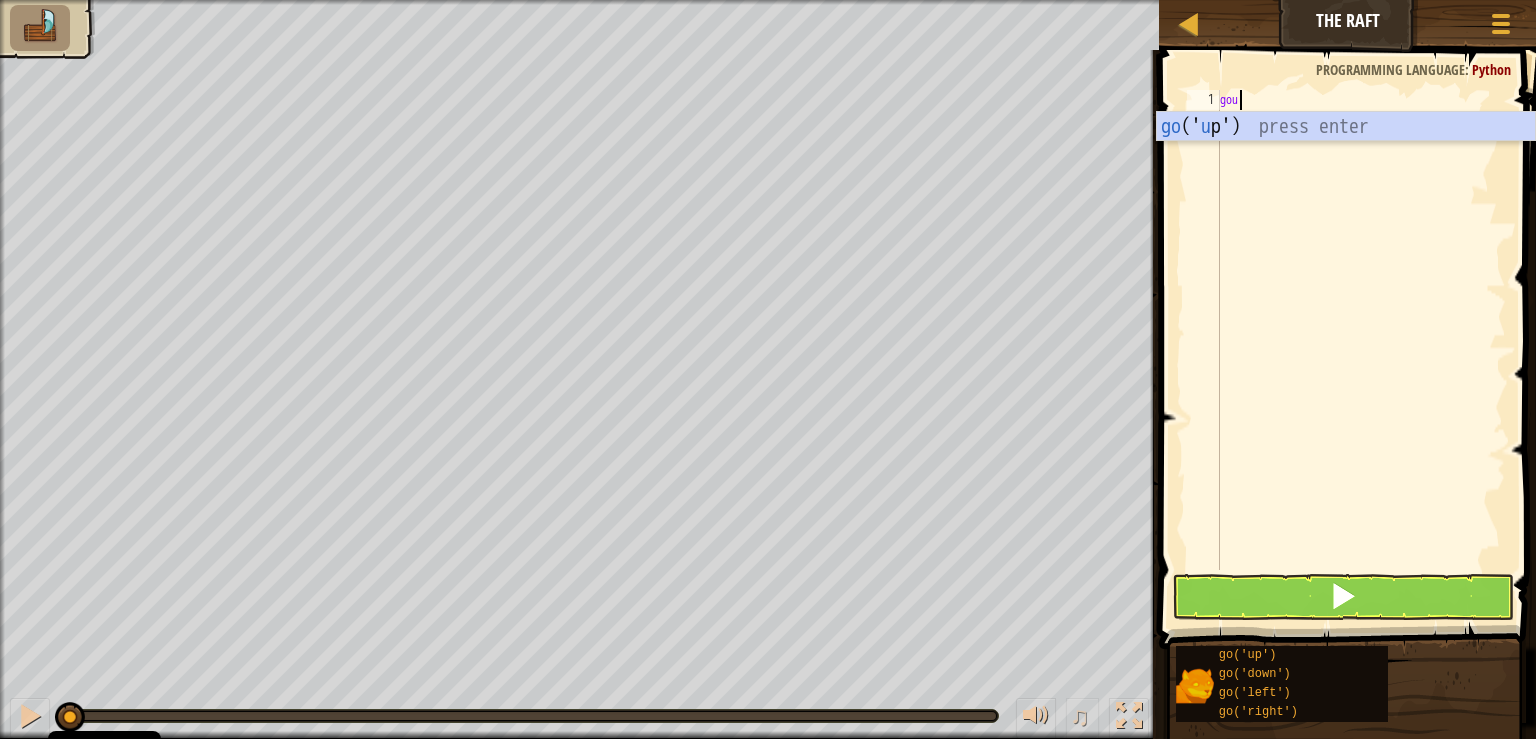 type on "goup" 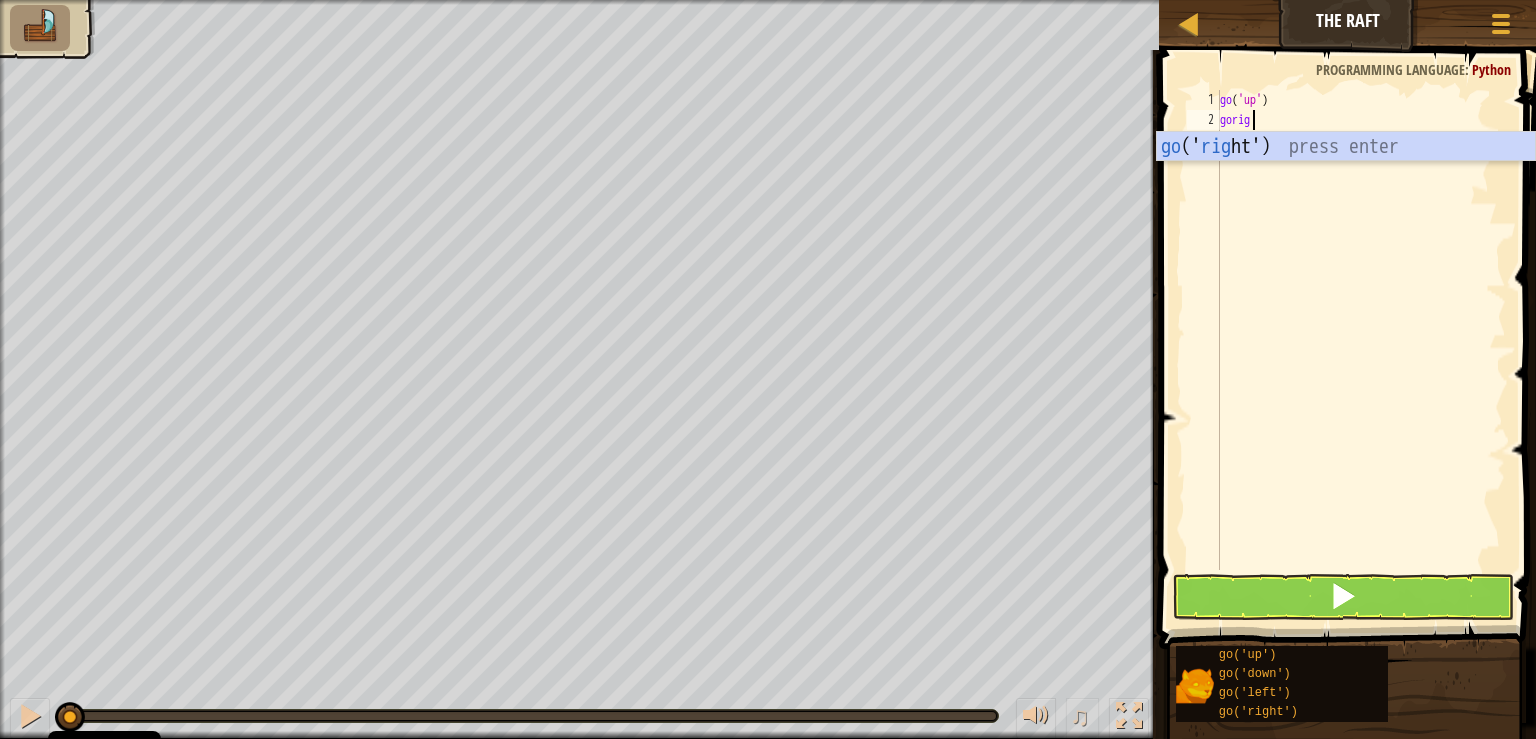 scroll, scrollTop: 10, scrollLeft: 2, axis: both 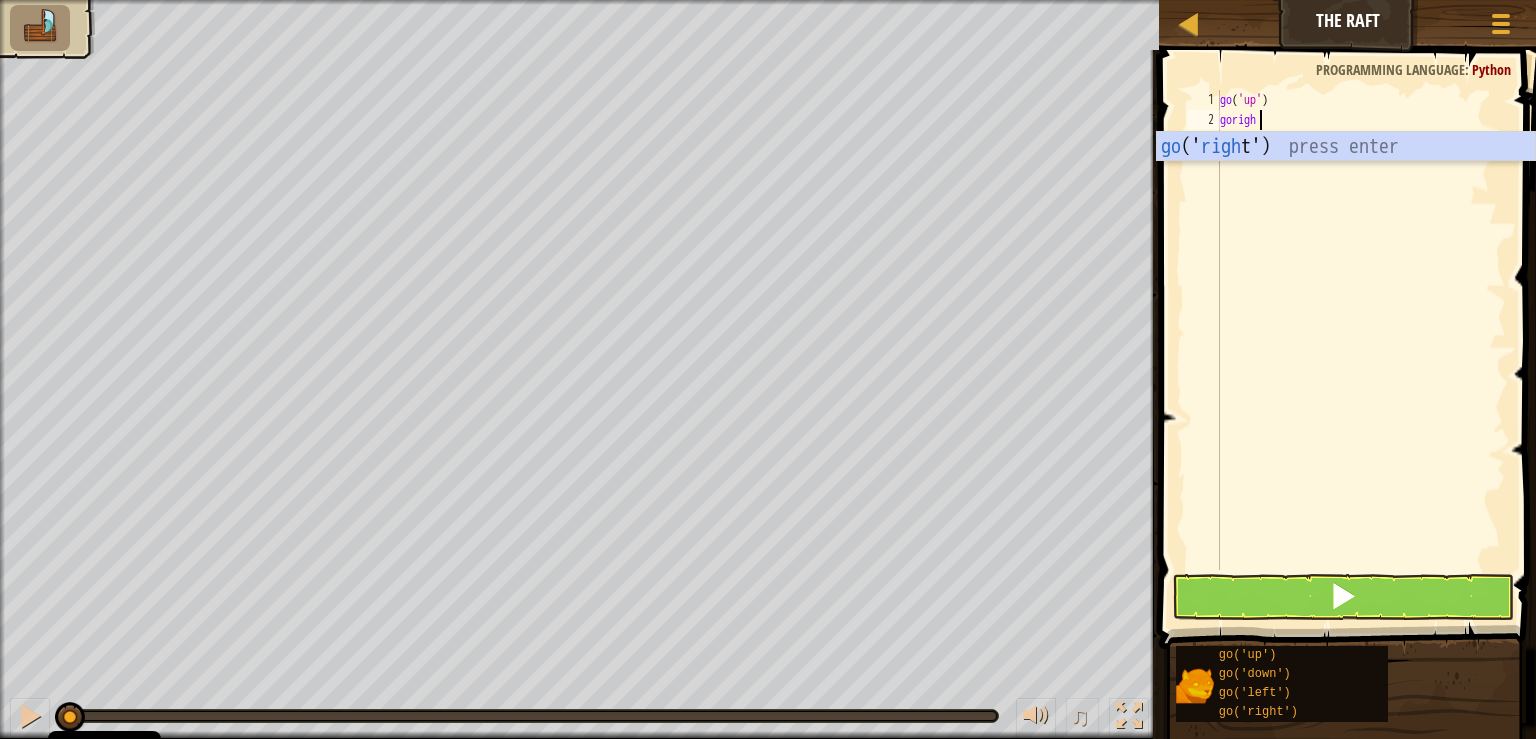 type on "goright" 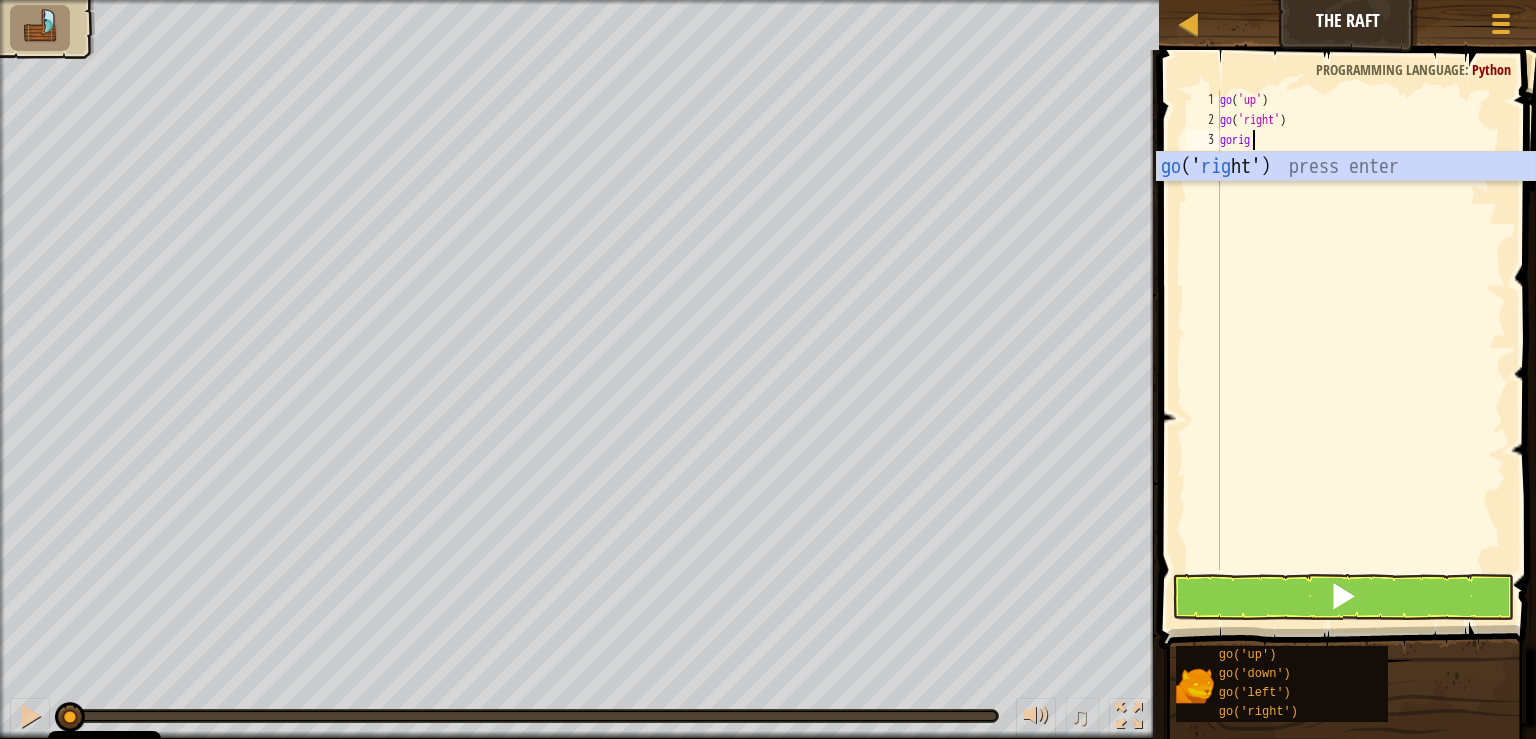 scroll, scrollTop: 10, scrollLeft: 2, axis: both 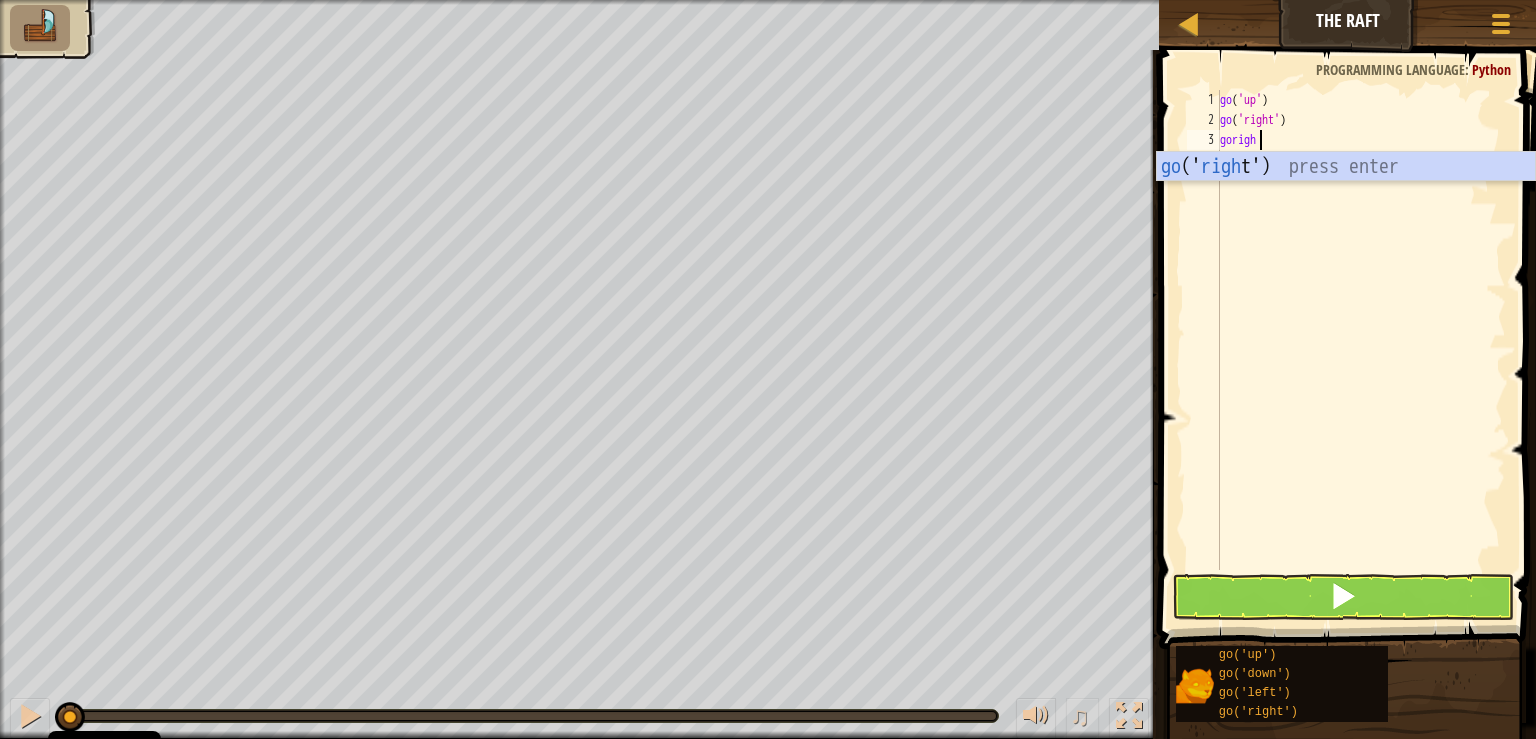 type on "goright" 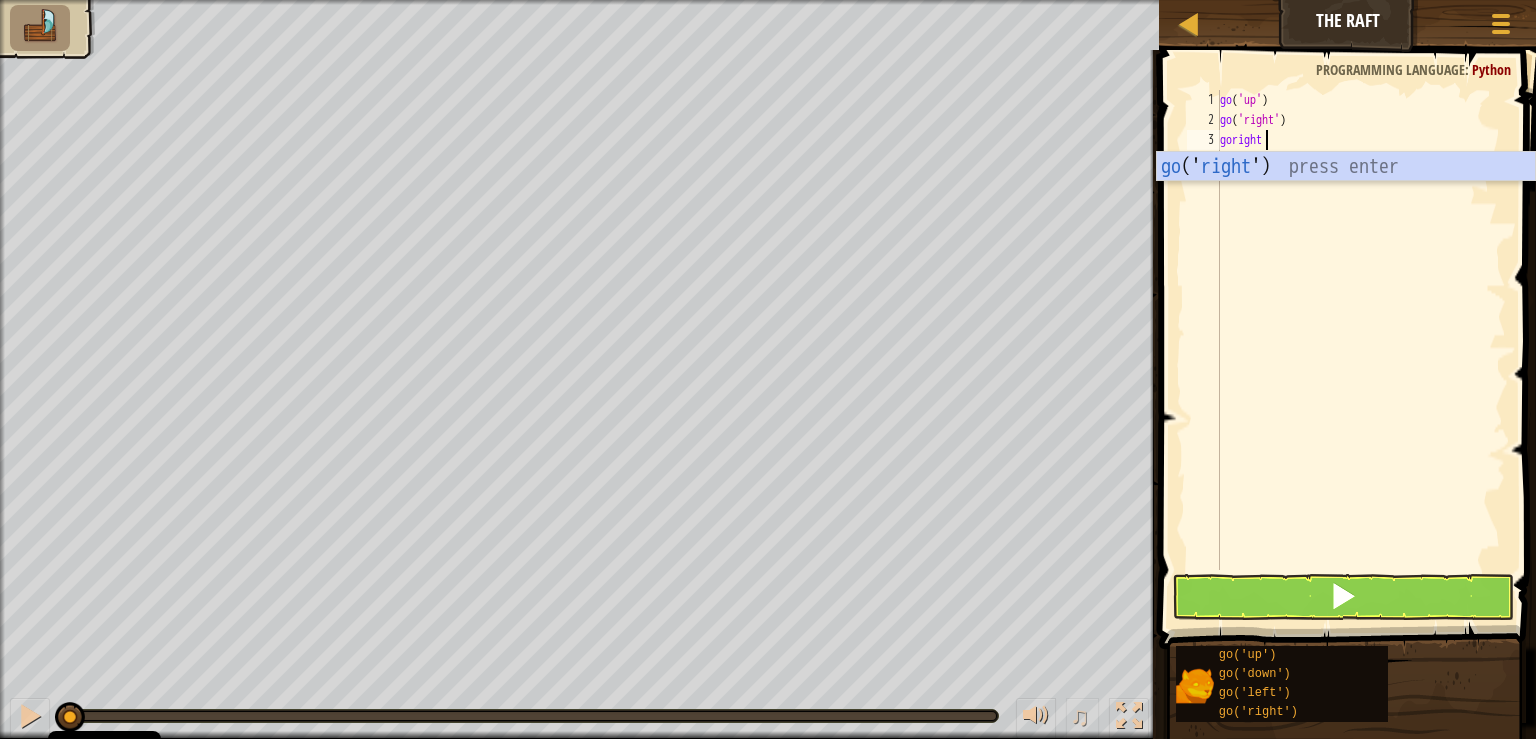 type 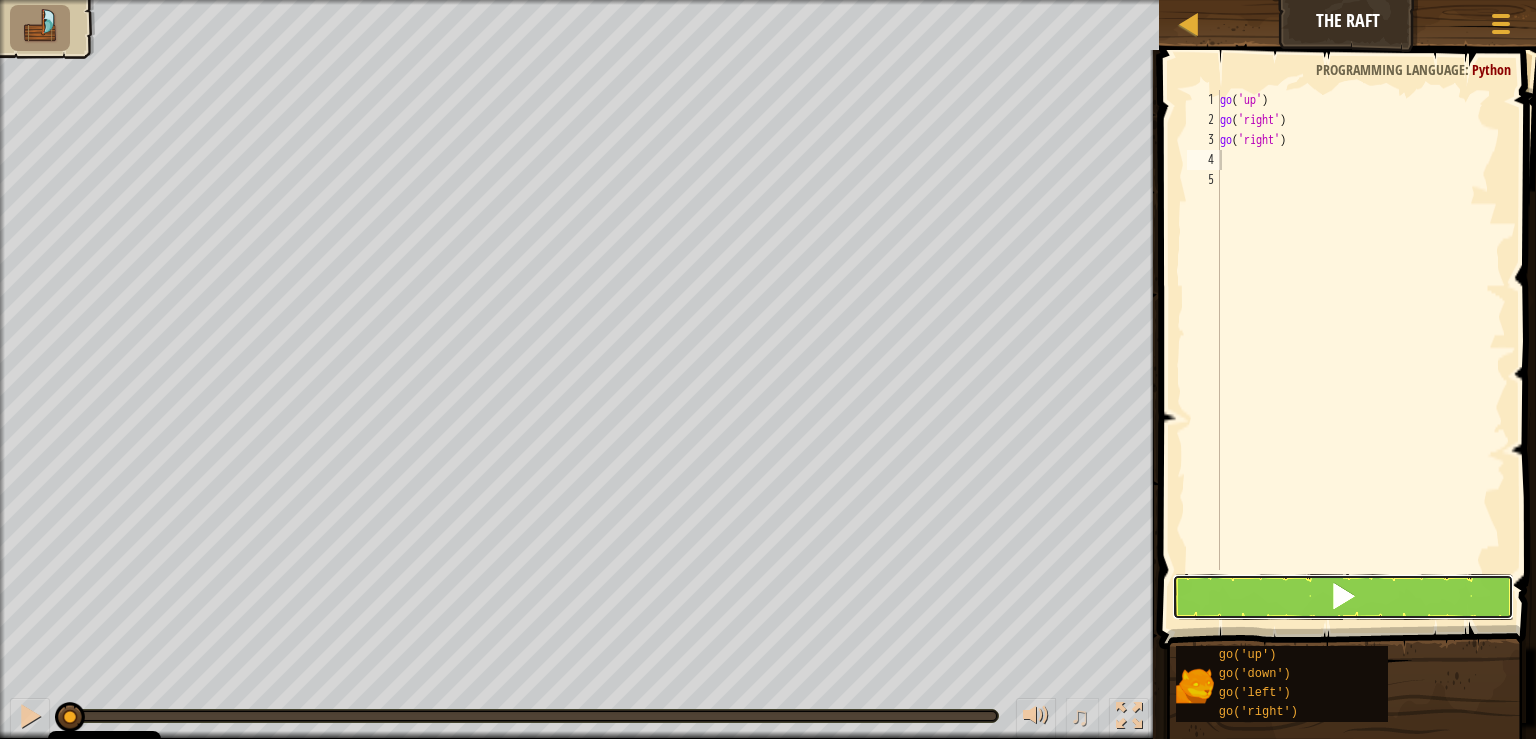 click at bounding box center (1343, 596) 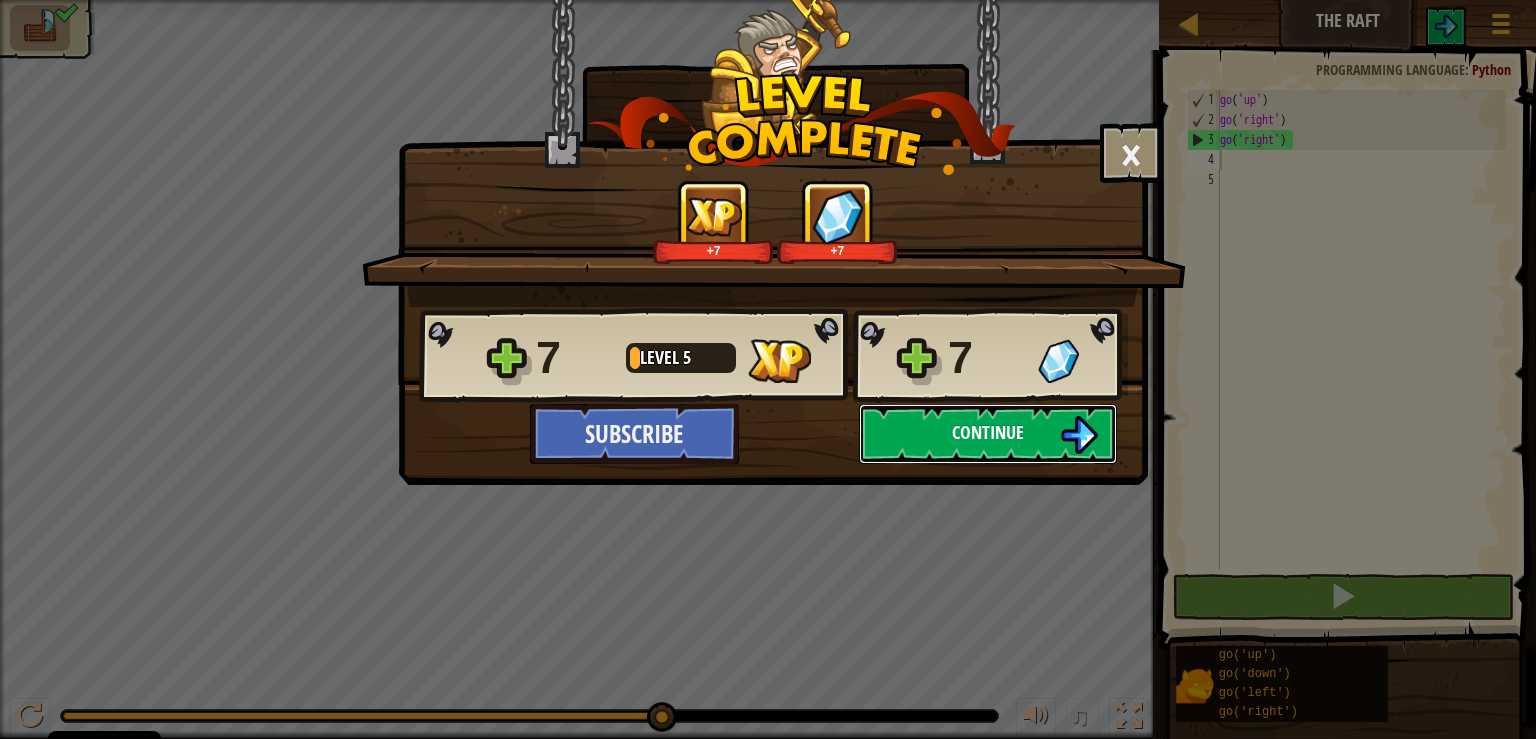 click on "Continue" at bounding box center [988, 434] 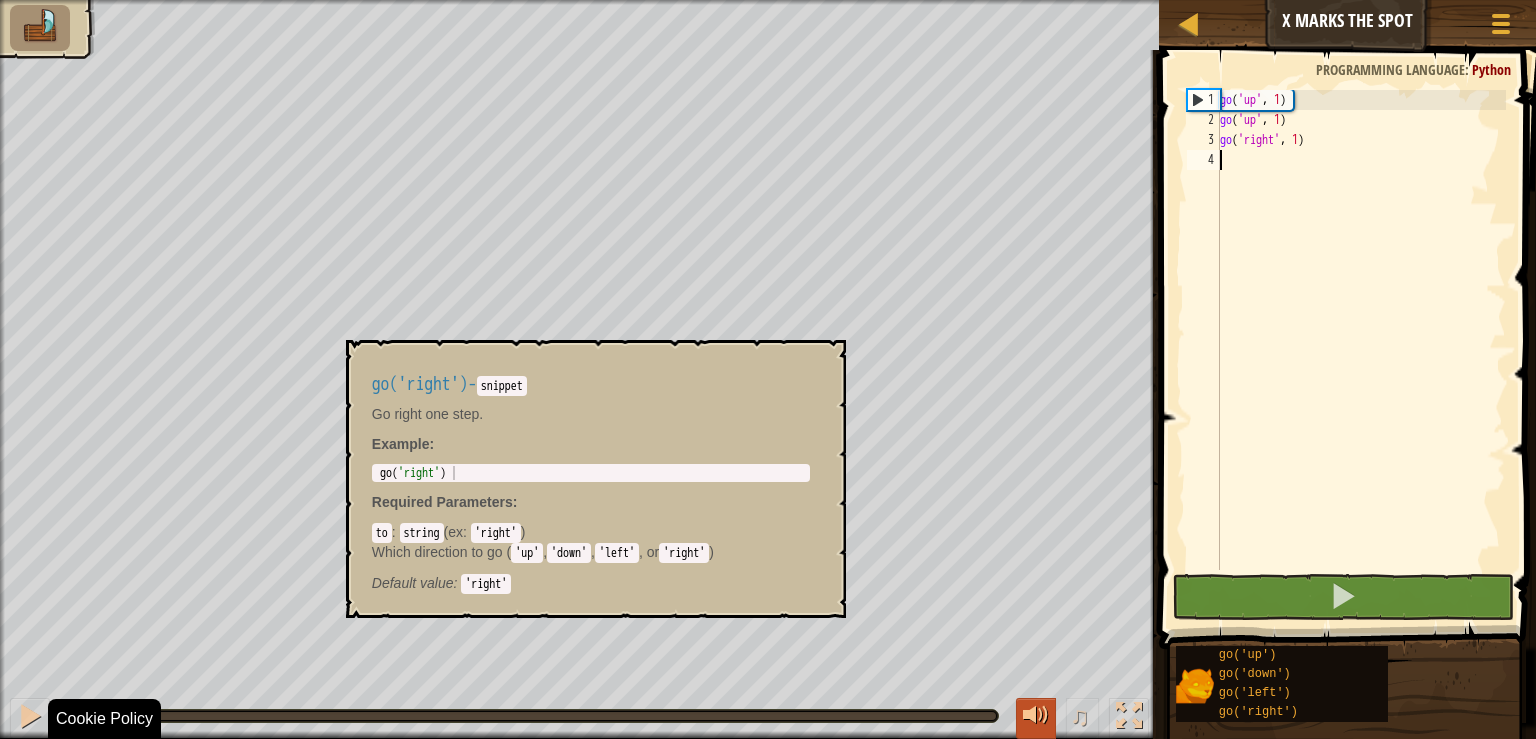click at bounding box center (1036, 716) 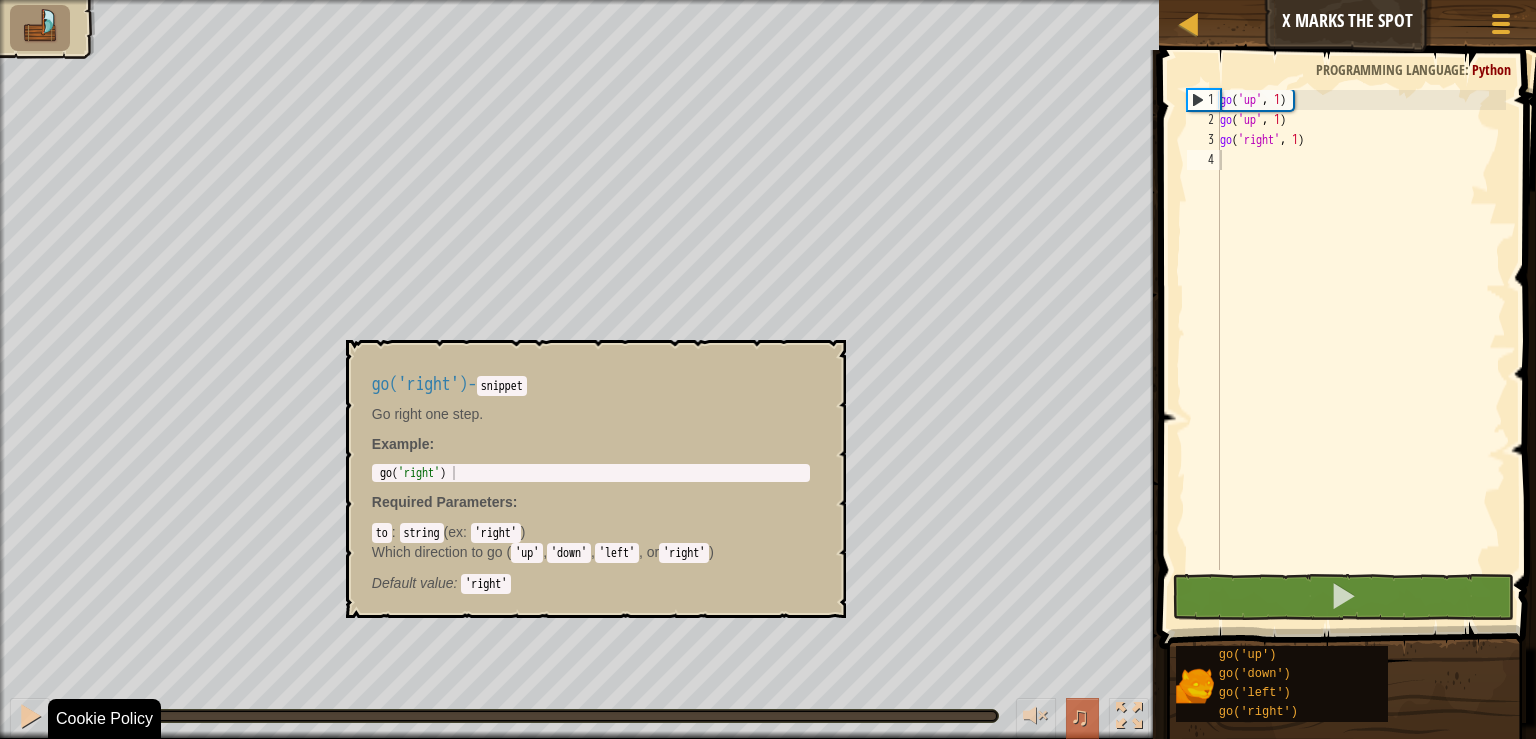 click on "♫" at bounding box center [1080, 716] 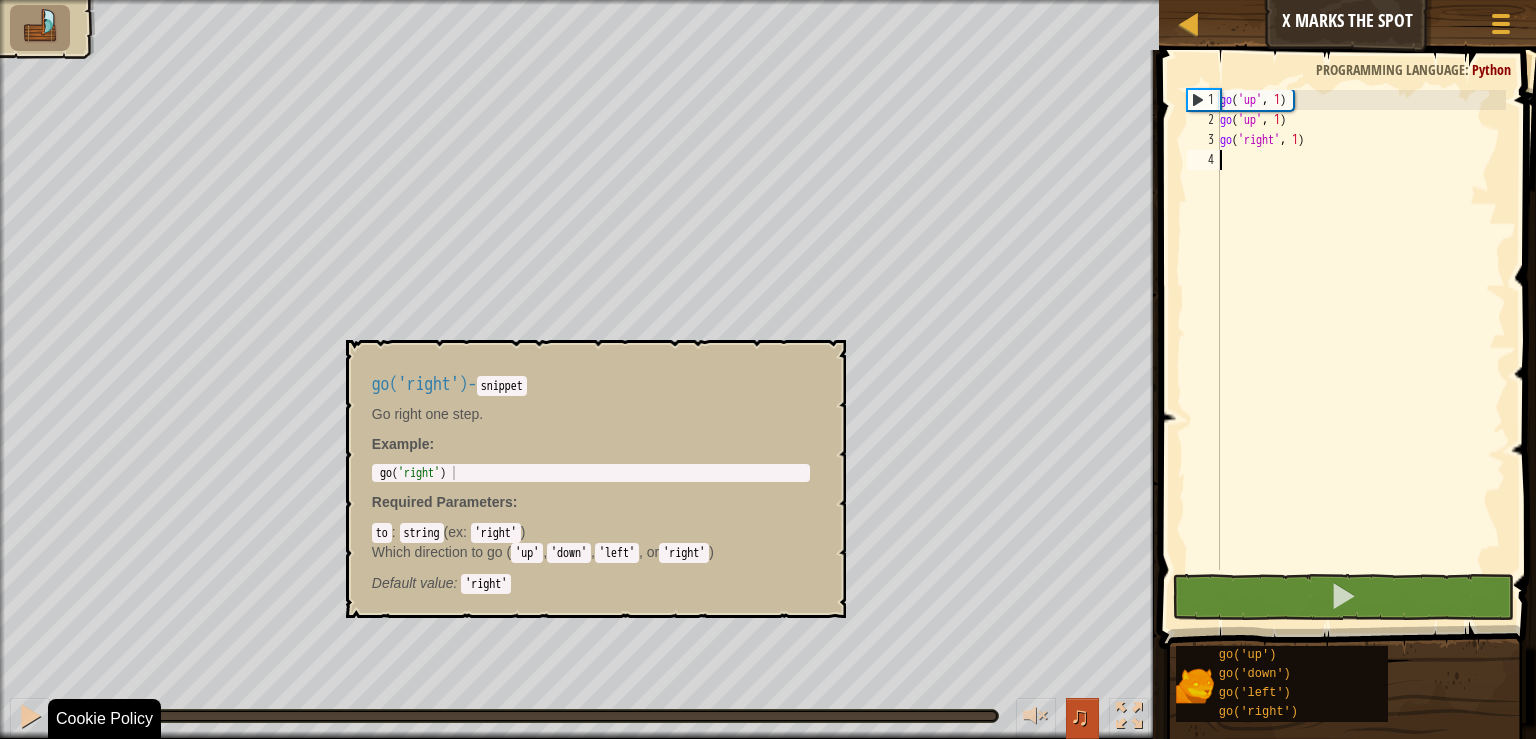 click on "♫" at bounding box center [1080, 716] 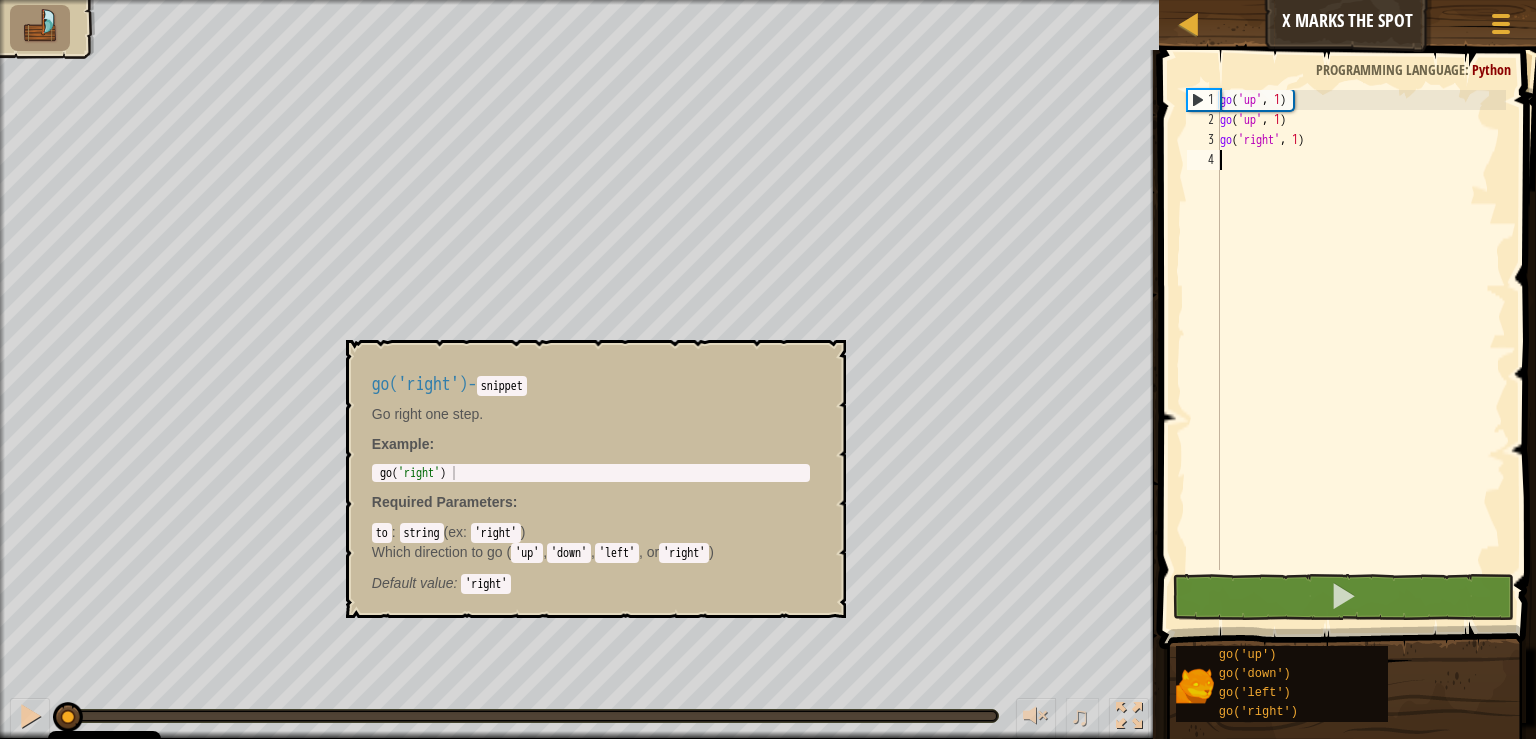type on "go('right')" 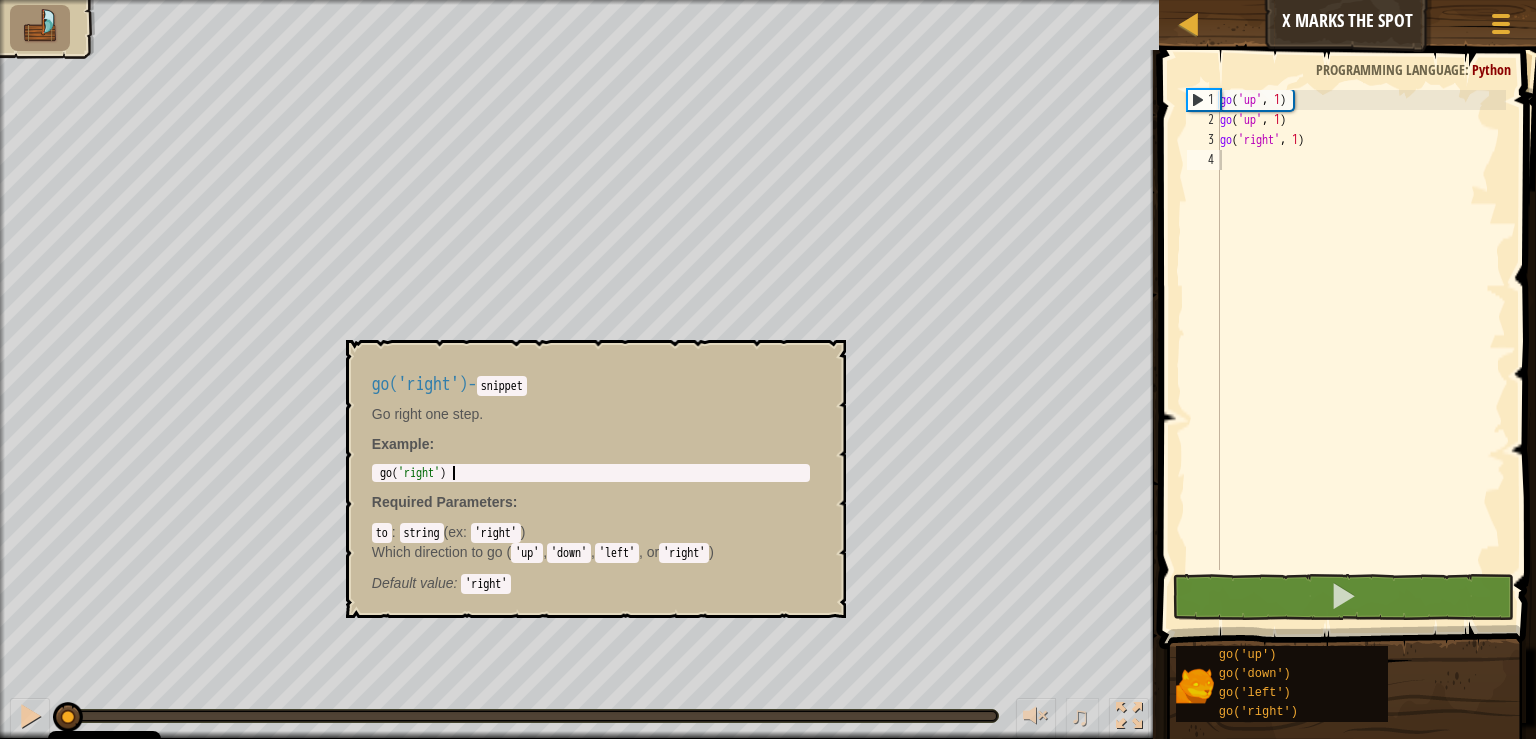 click on "go ( 'right' )" at bounding box center [591, 487] 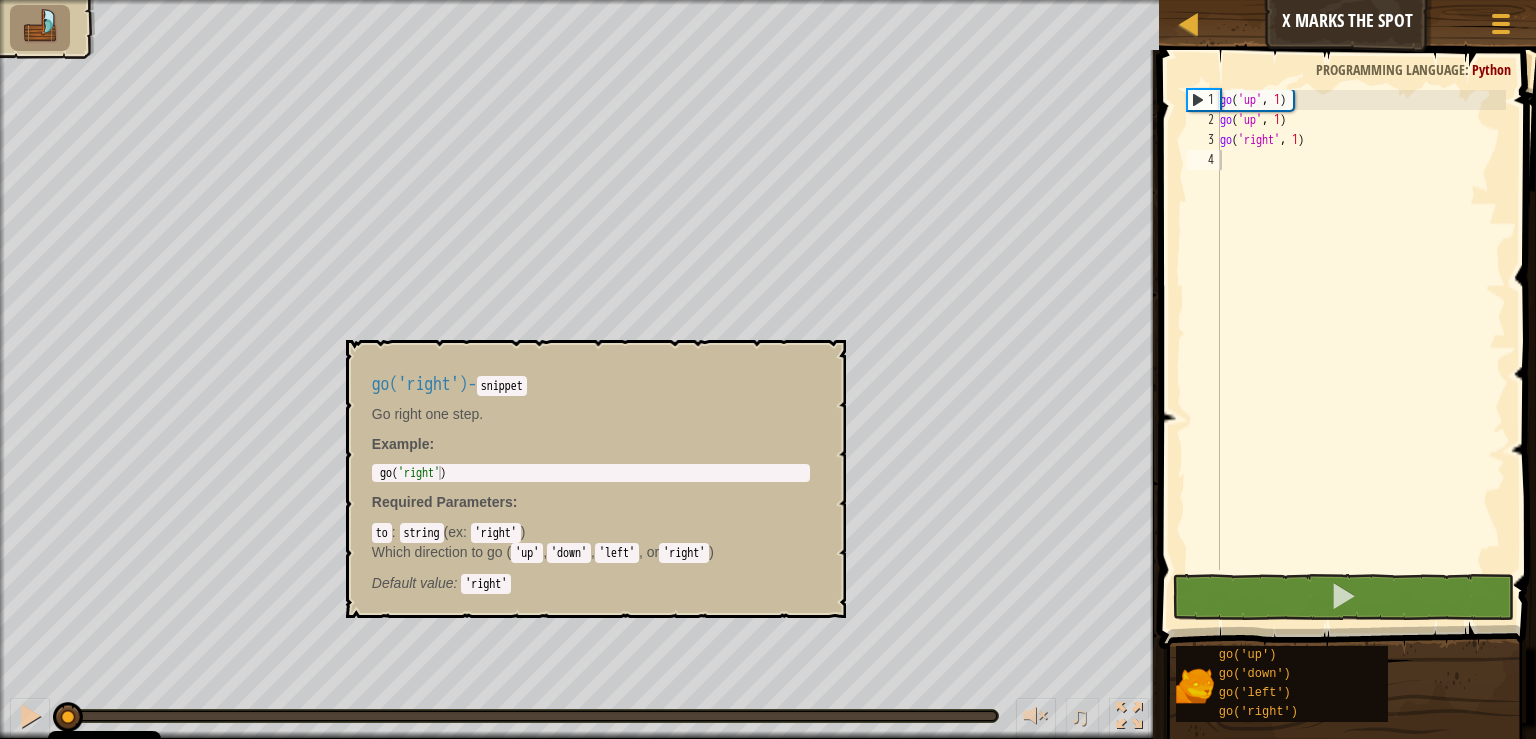 click on "Example :" at bounding box center [591, 444] 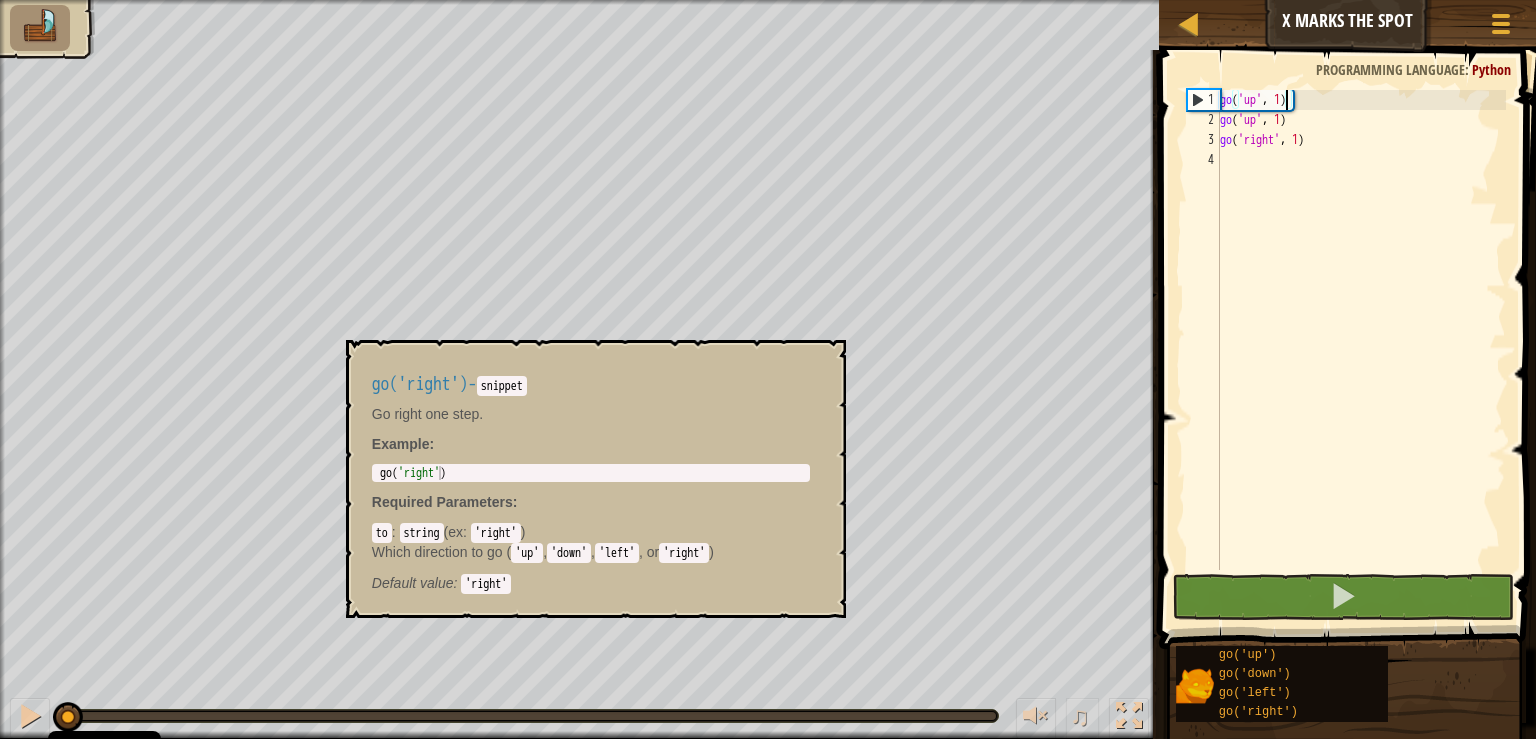 click on "go ( 'up' ,   1 ) go ( 'up' ,   1 ) go ( 'right' ,   1 )" at bounding box center [1361, 350] 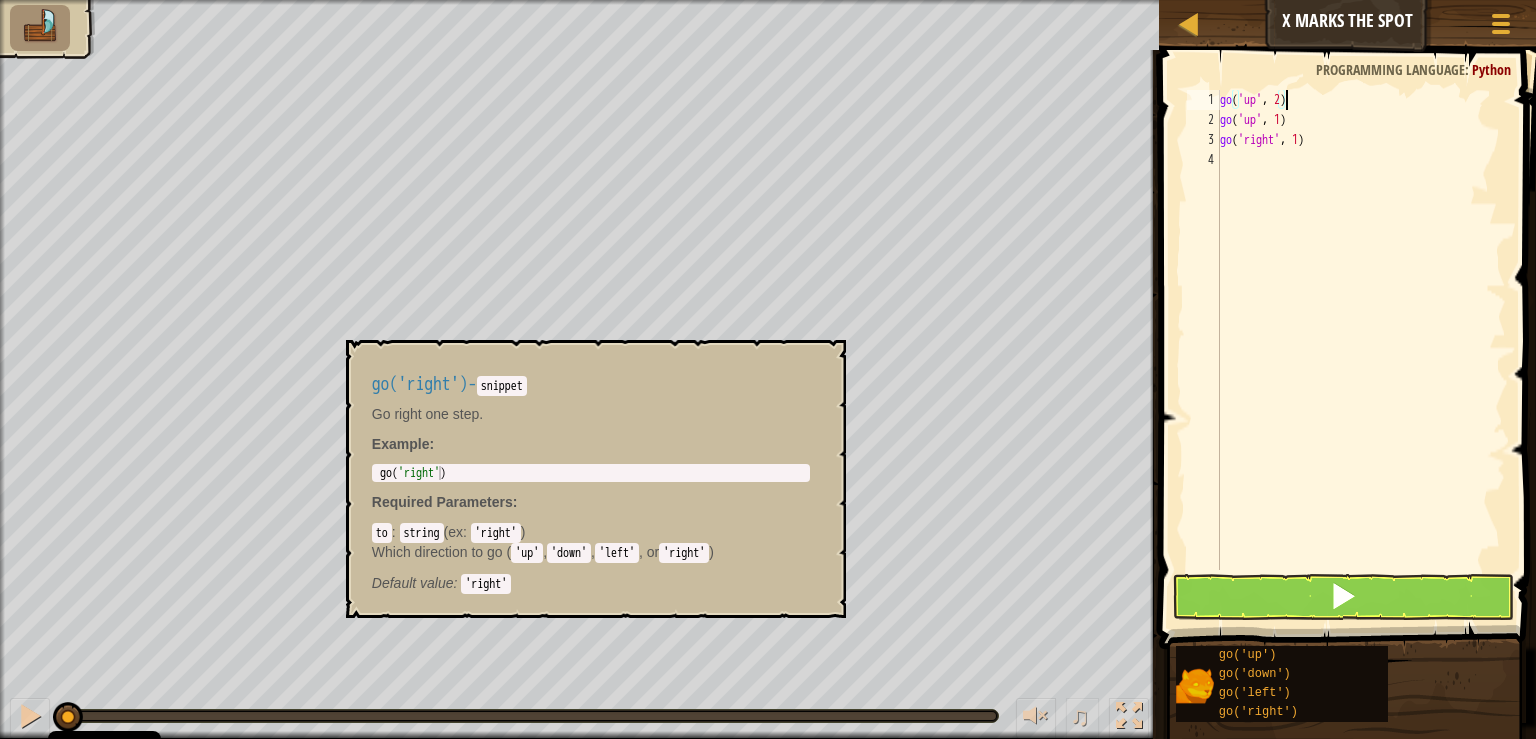 scroll, scrollTop: 10, scrollLeft: 5, axis: both 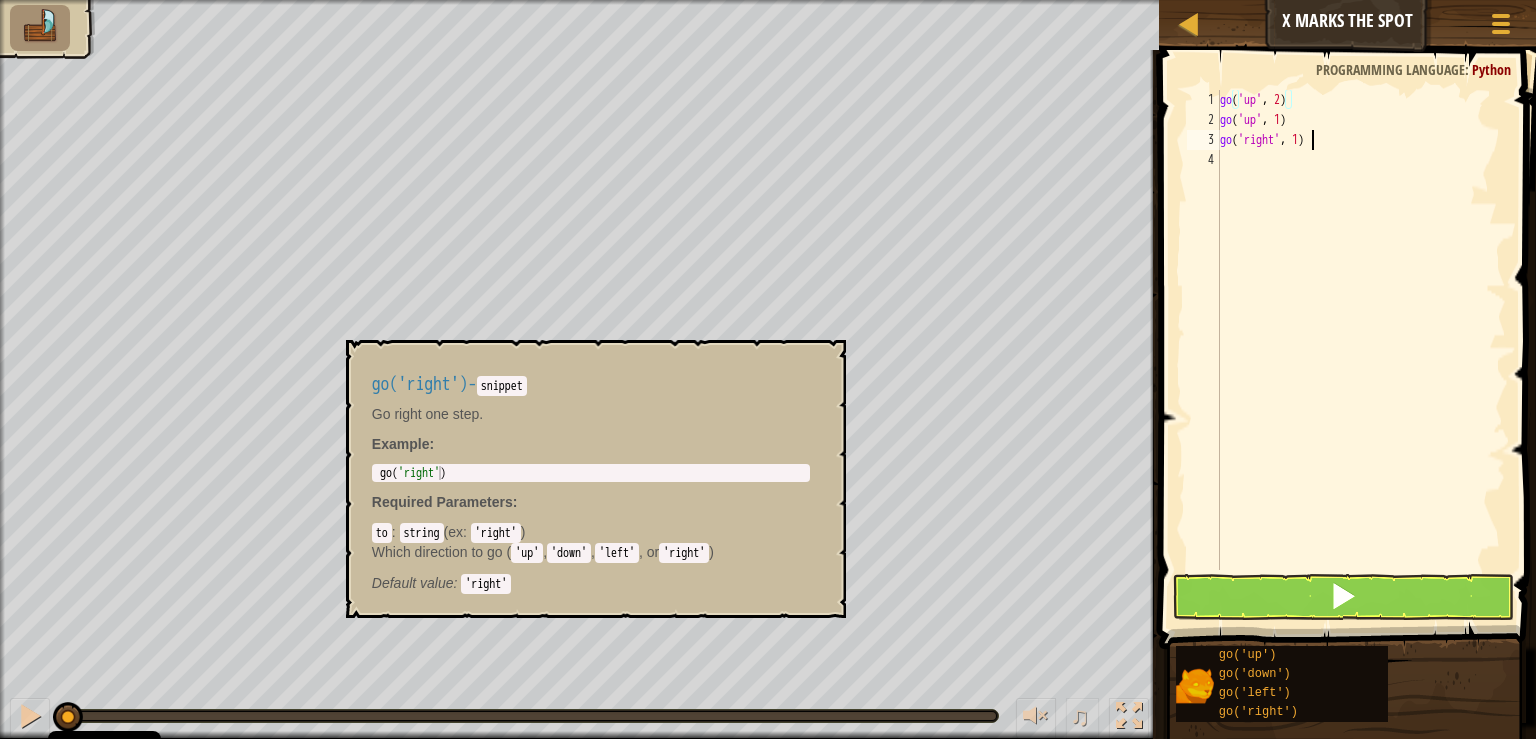 click on "go ( 'up' ,   2 ) go ( 'up' ,   1 ) go ( 'right' ,   1 )" at bounding box center [1361, 350] 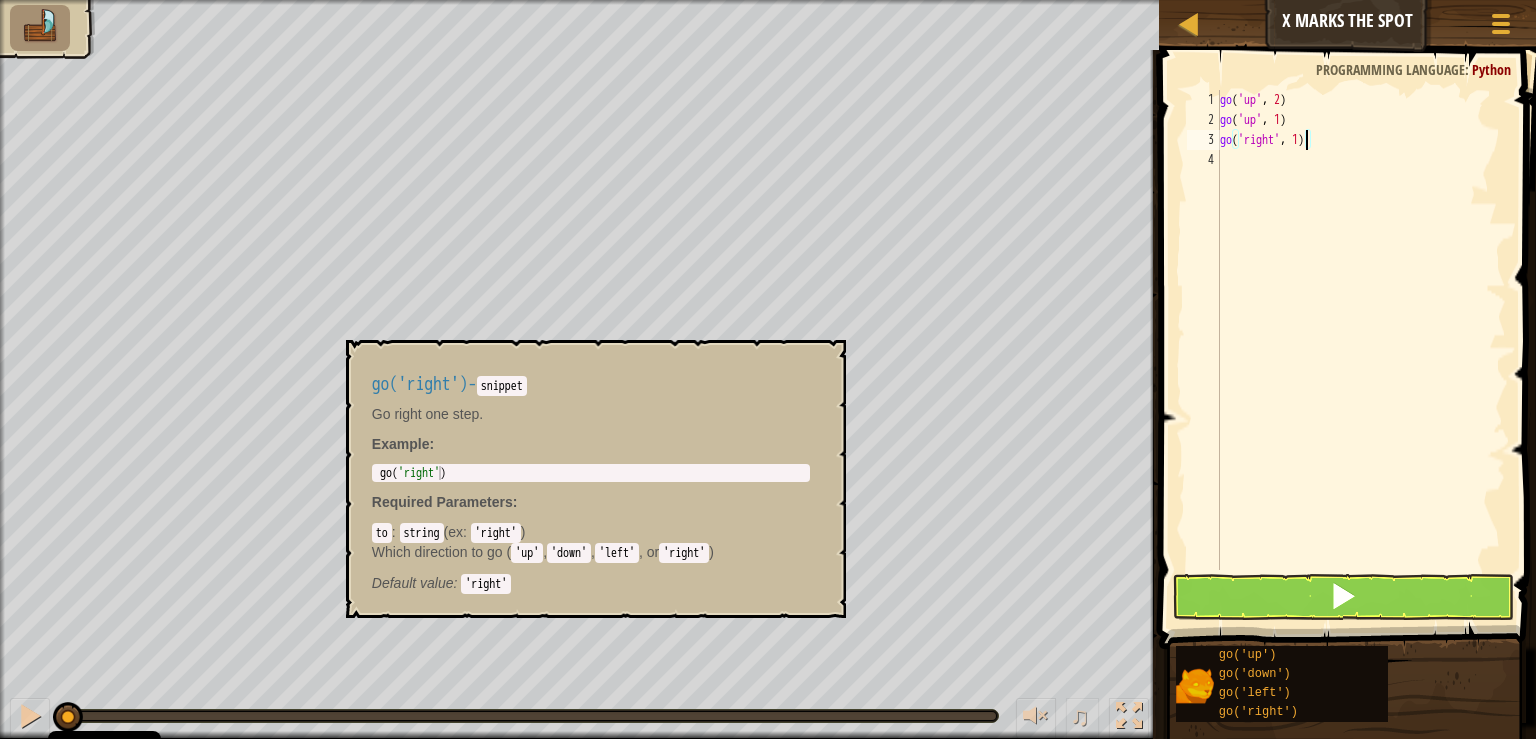 click on "go ( 'up' ,   2 ) go ( 'up' ,   1 ) go ( 'right' ,   1 )" at bounding box center (1361, 350) 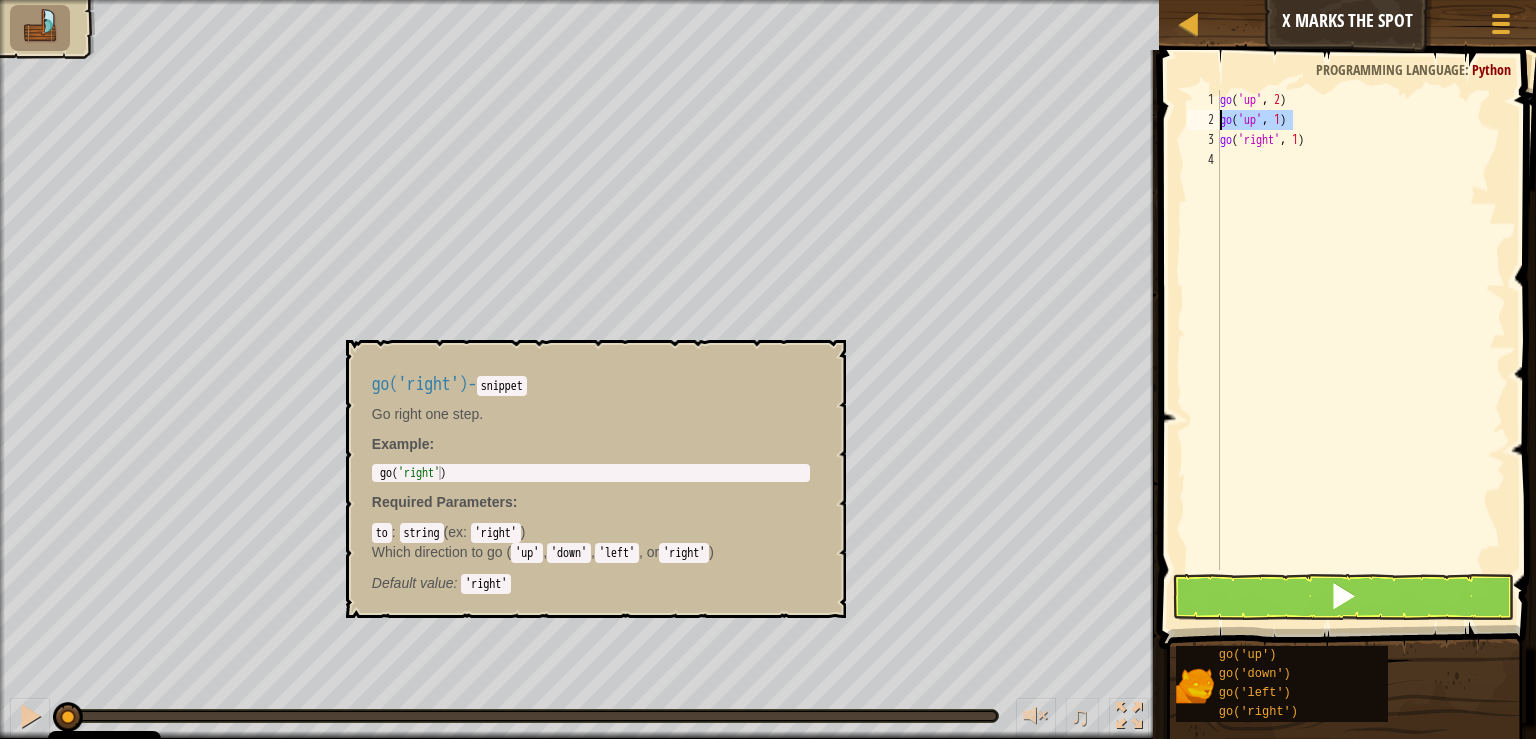 drag, startPoint x: 1316, startPoint y: 117, endPoint x: 1162, endPoint y: 127, distance: 154.32434 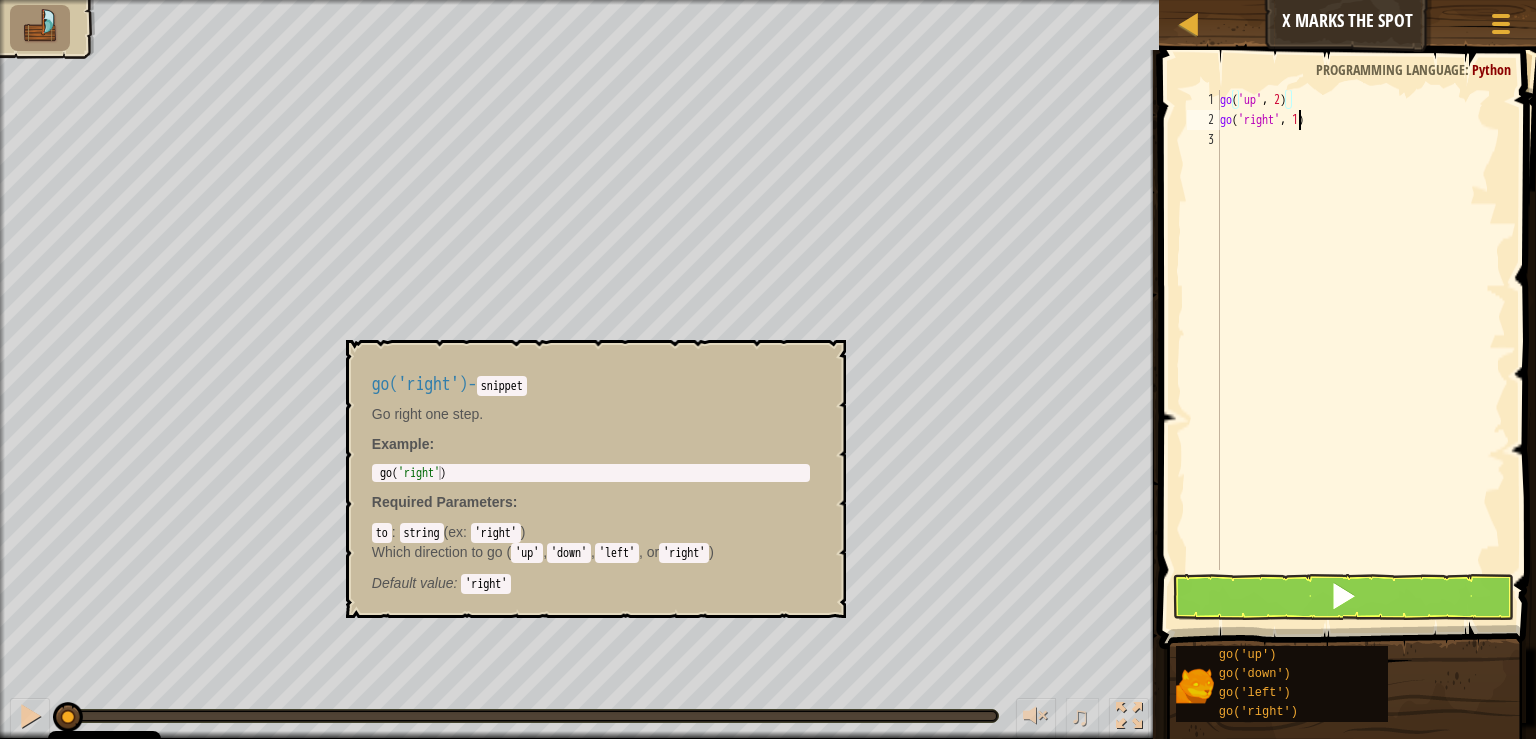 click on "go ( 'up' ,   2 ) go ( 'right' ,   1 )" at bounding box center (1361, 350) 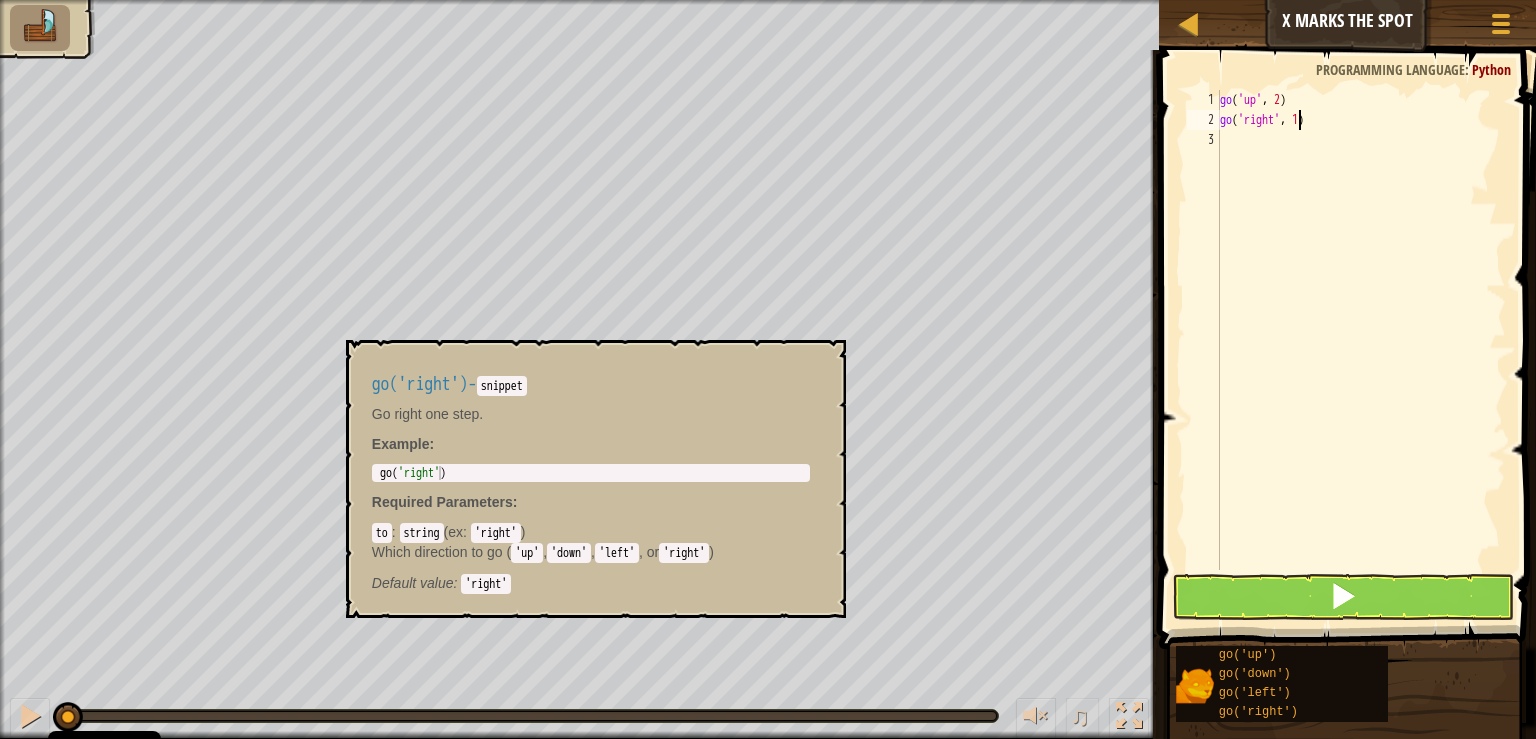 click on "go ( 'up' ,   2 ) go ( 'right' ,   1 )" at bounding box center (1361, 350) 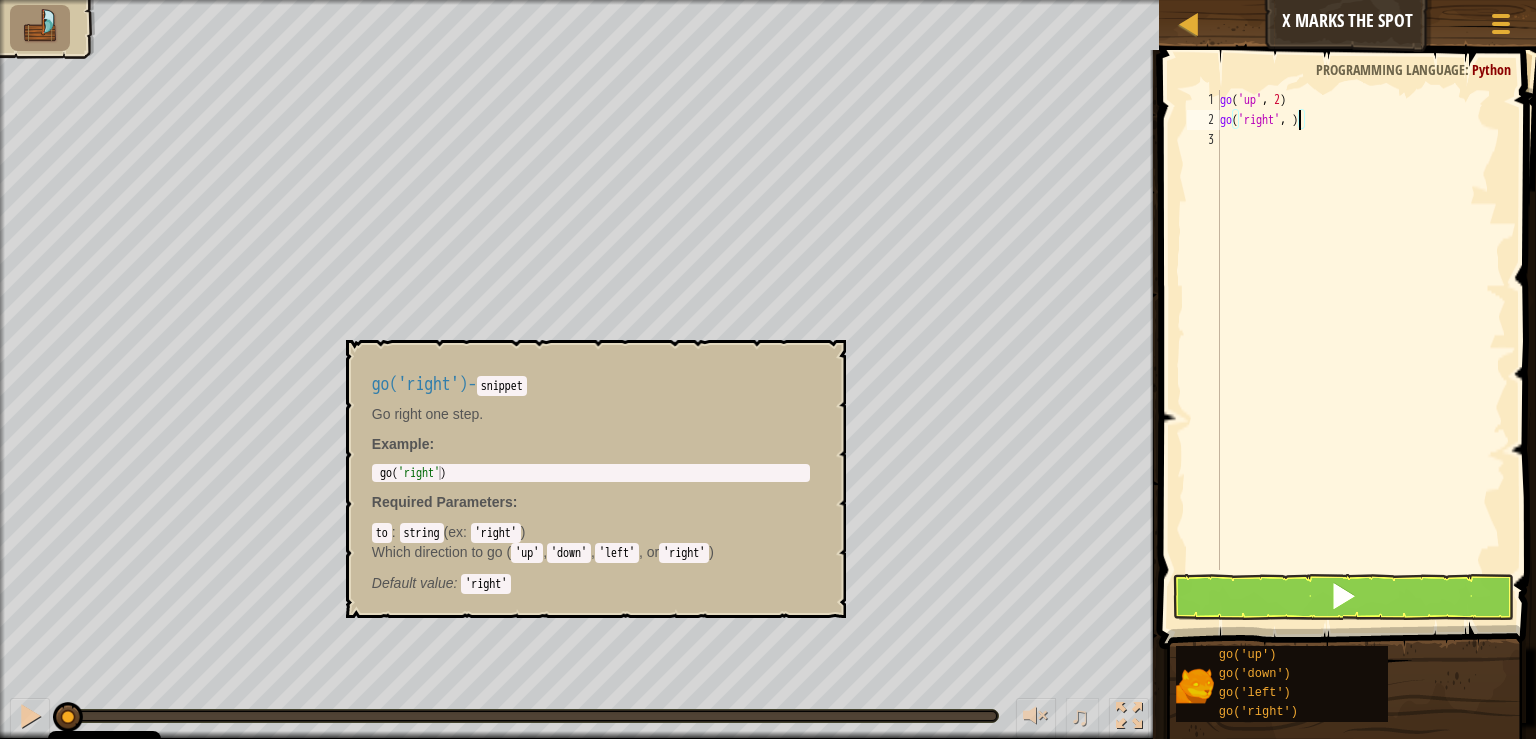 scroll, scrollTop: 10, scrollLeft: 6, axis: both 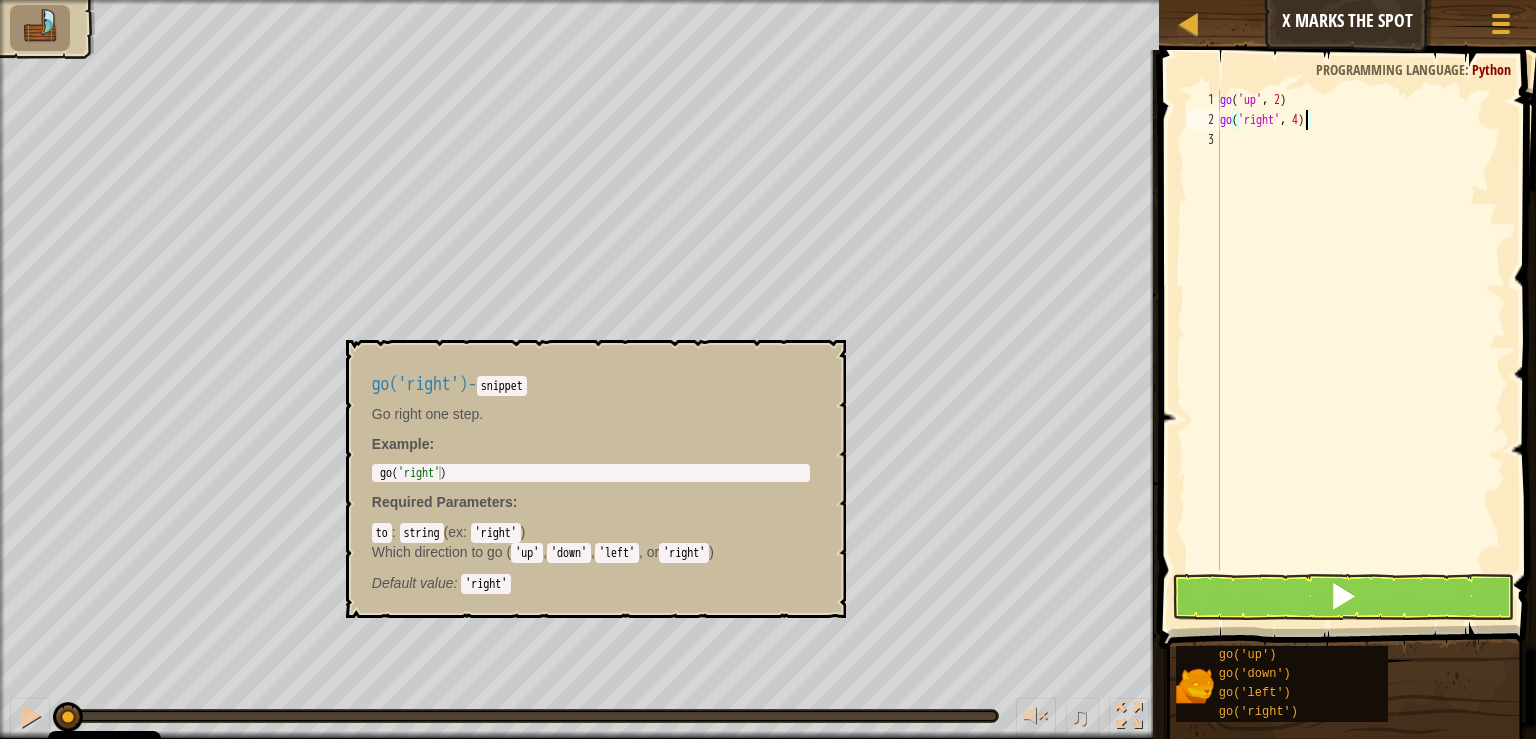 type on "go('right', 4)" 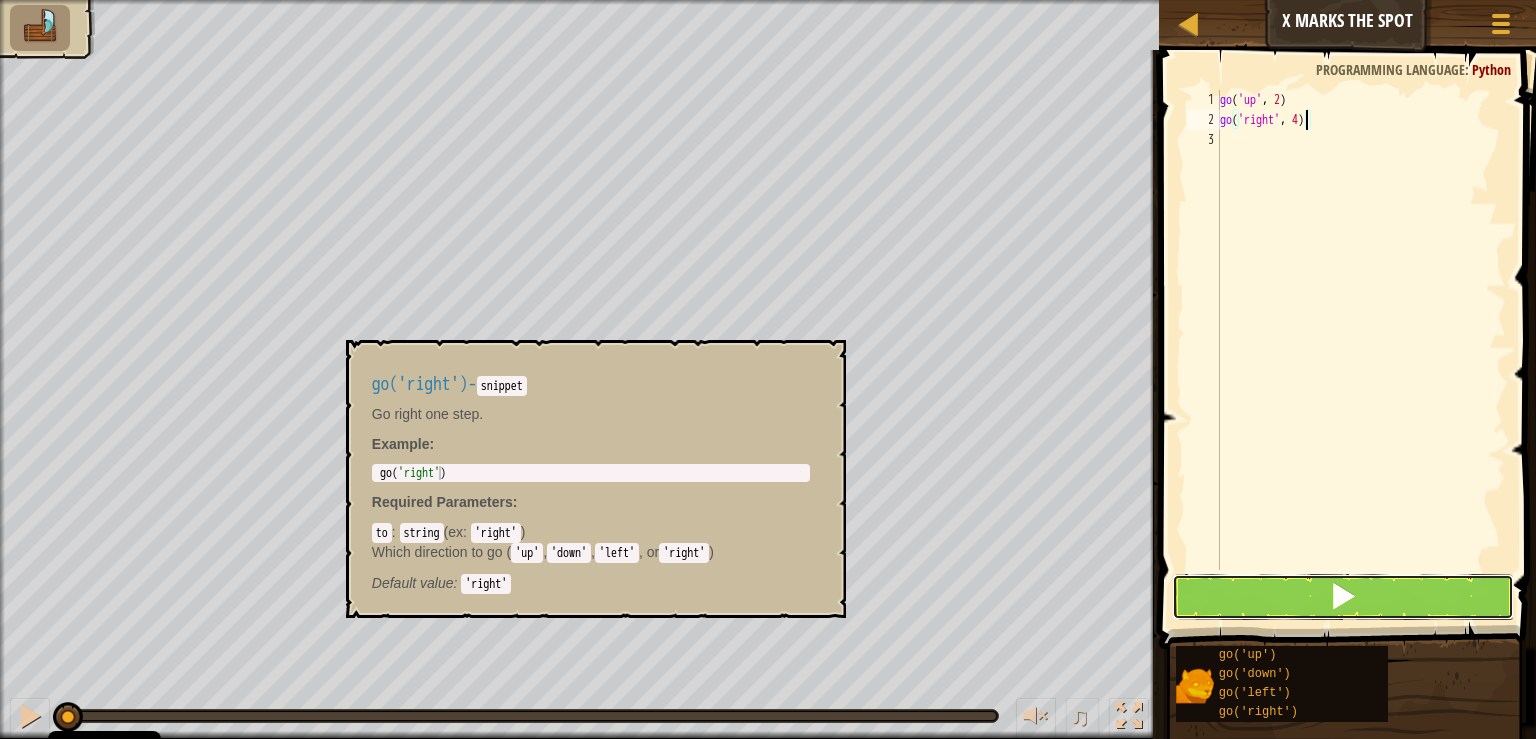 click at bounding box center (1343, 597) 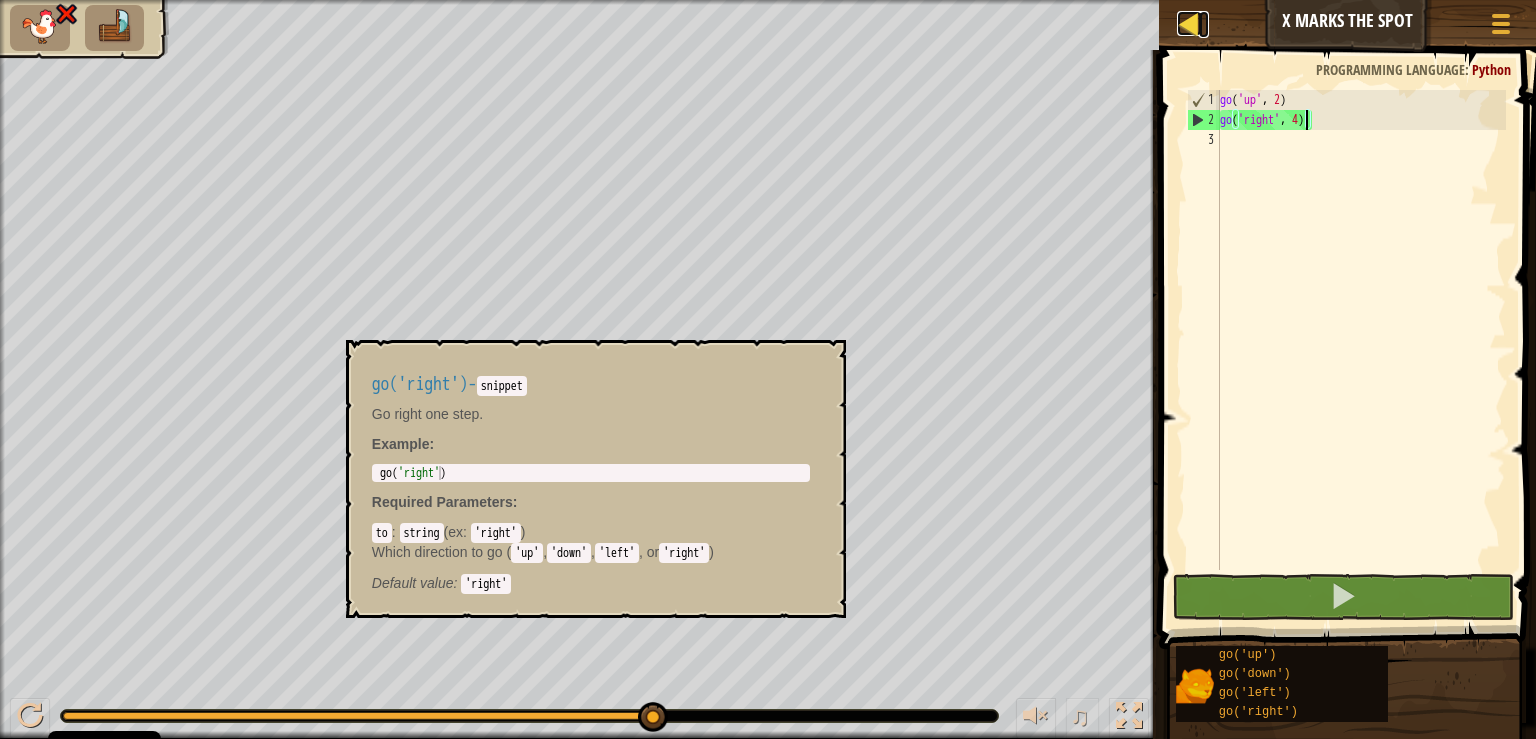 click at bounding box center [1189, 23] 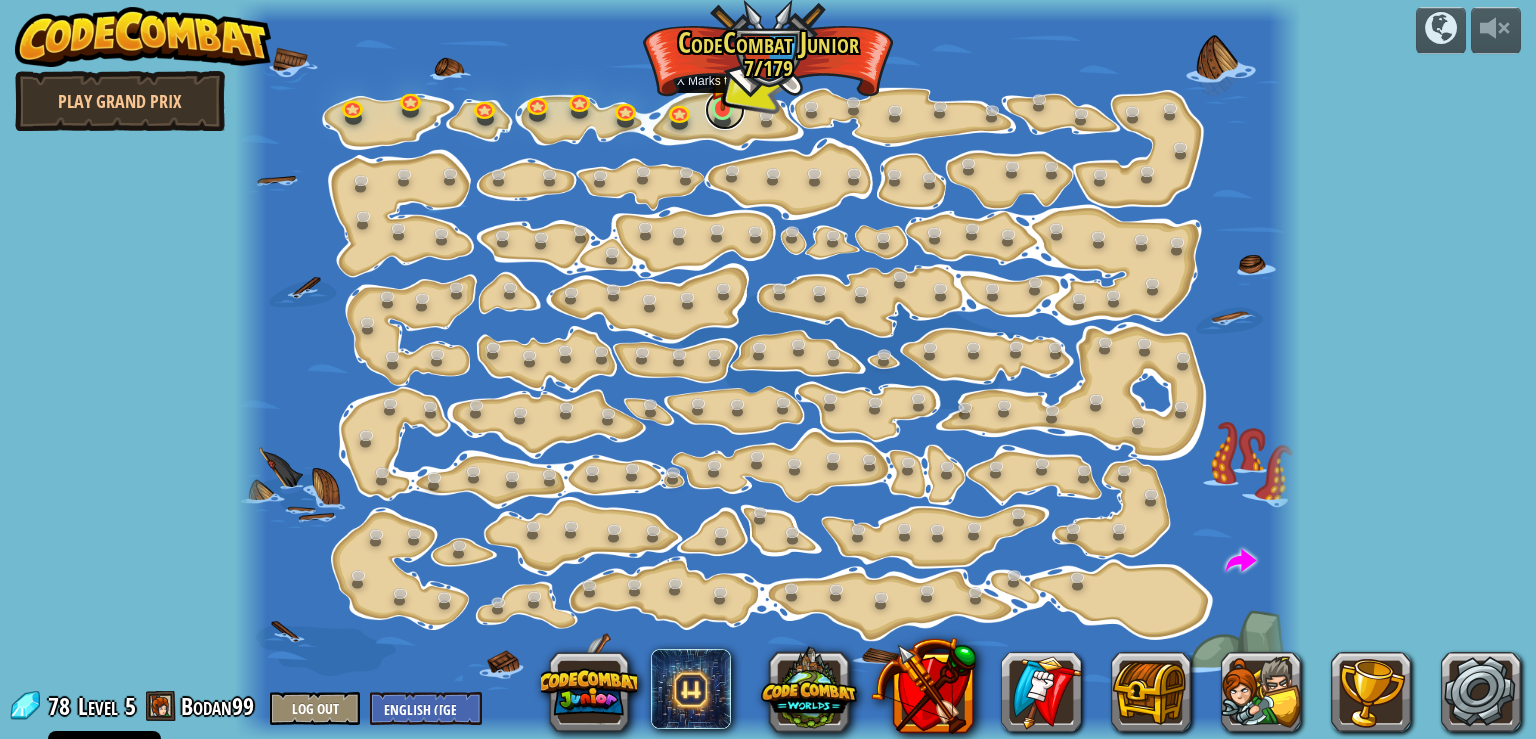 click at bounding box center (725, 110) 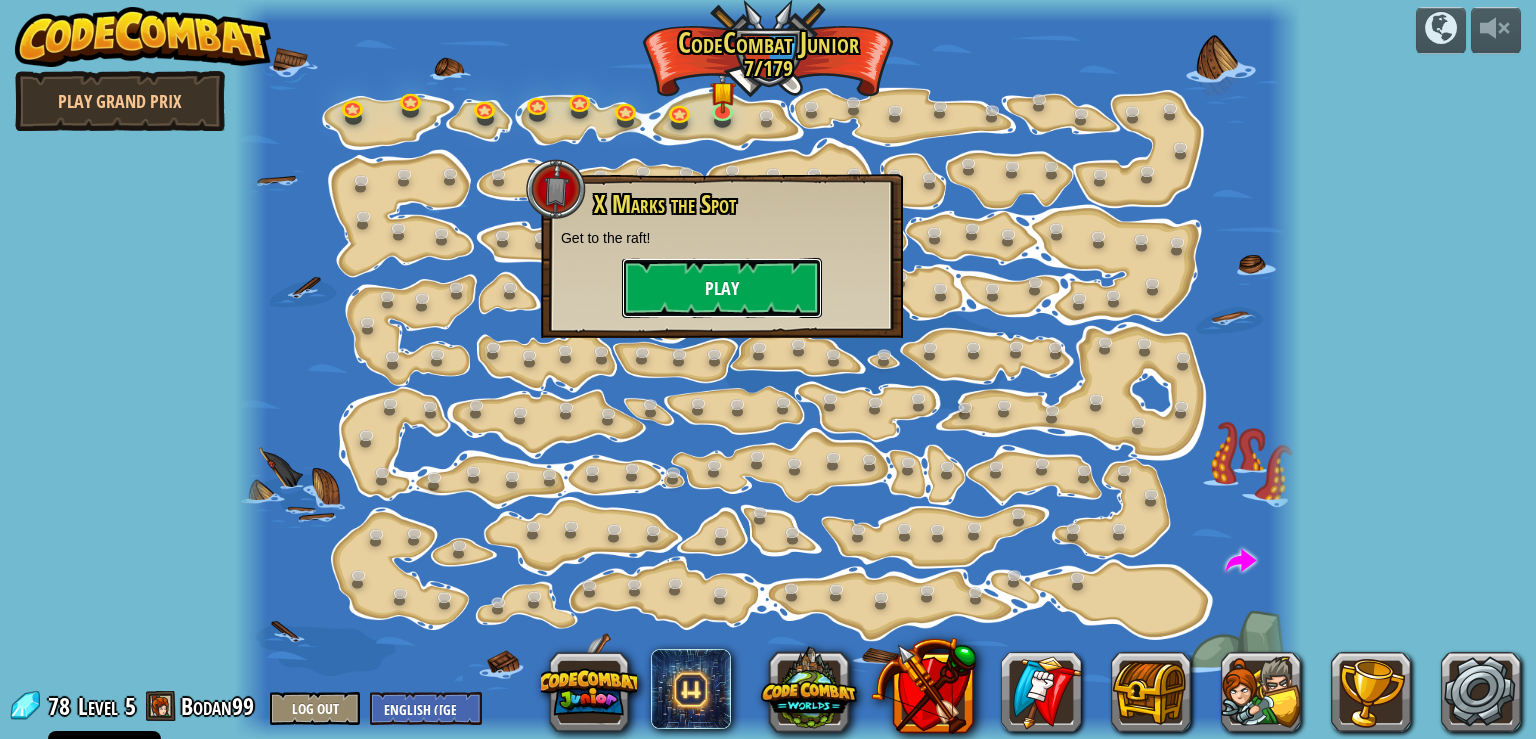 click on "Play" at bounding box center [722, 288] 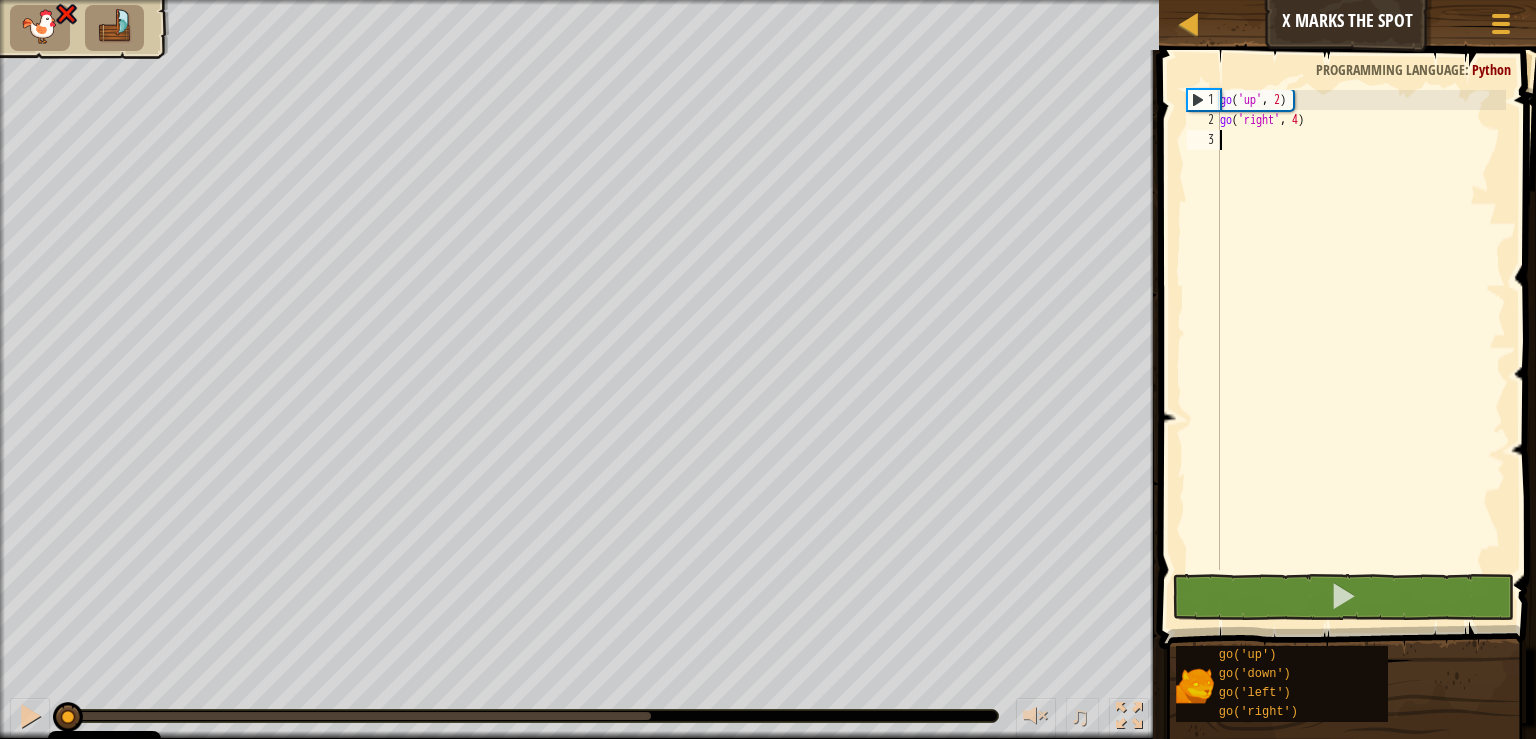 click on "go ( 'up' ,   2 ) go ( 'right' ,   4 )" at bounding box center [1361, 350] 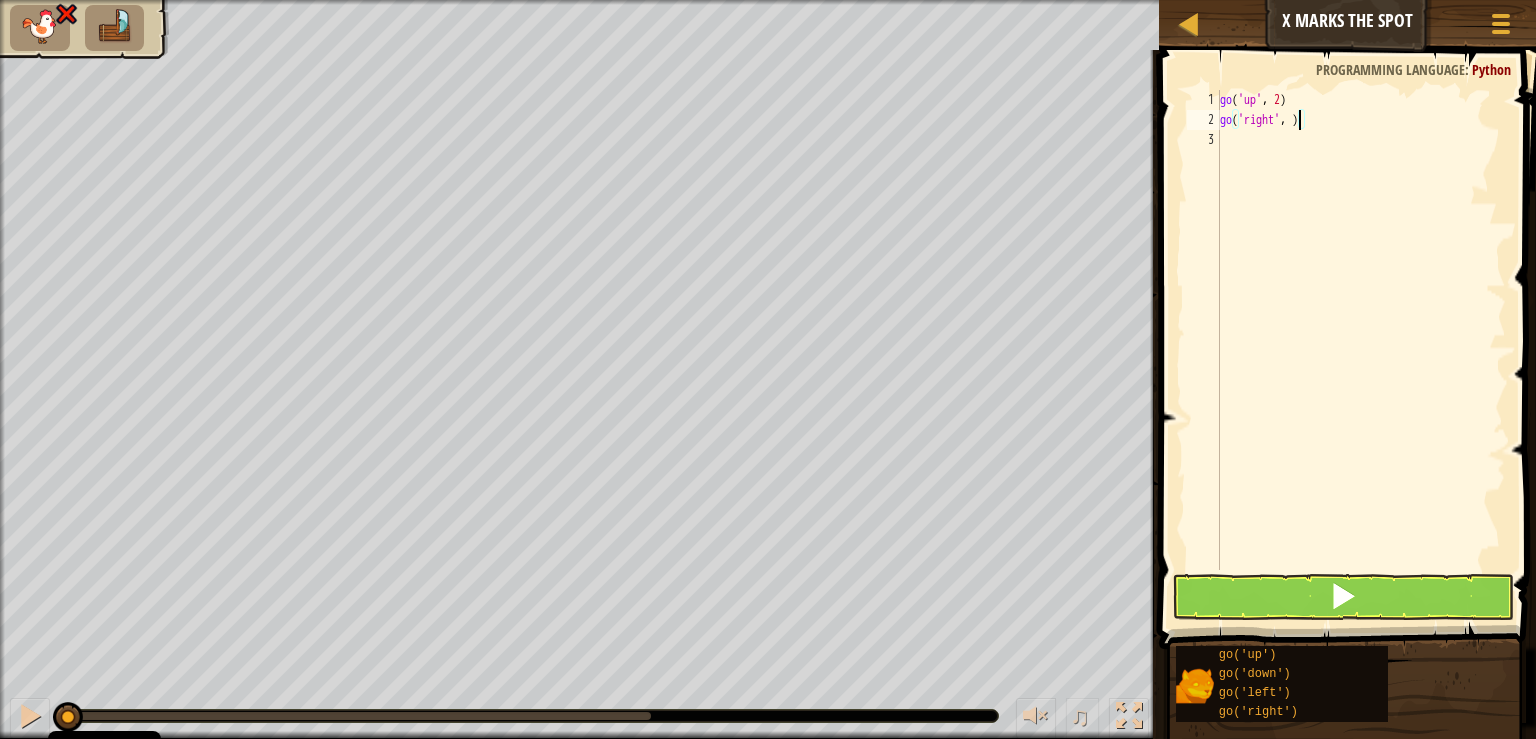 type on "go('right', 3)" 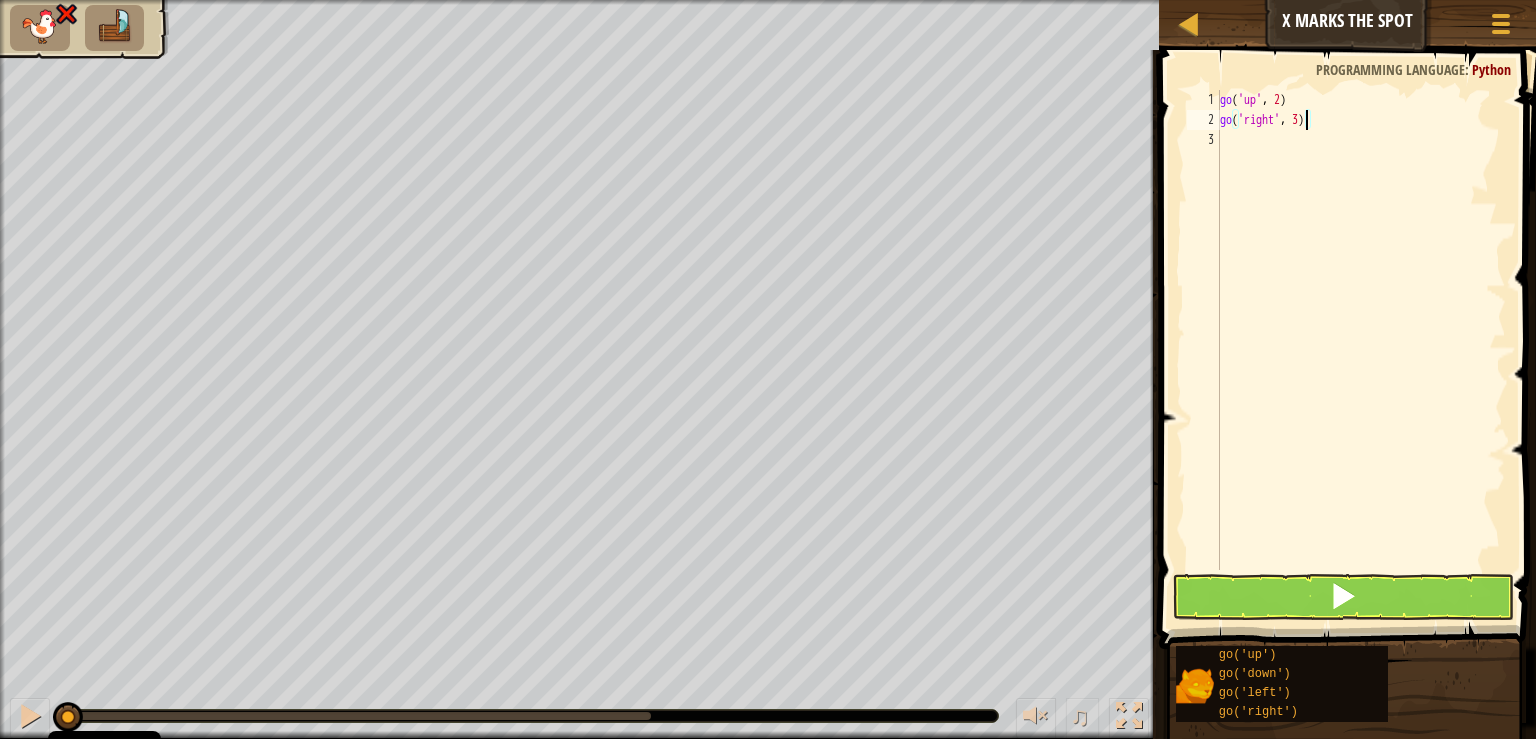 click on "go ( 'up' ,   2 ) go ( 'right' ,   3 )" at bounding box center [1361, 350] 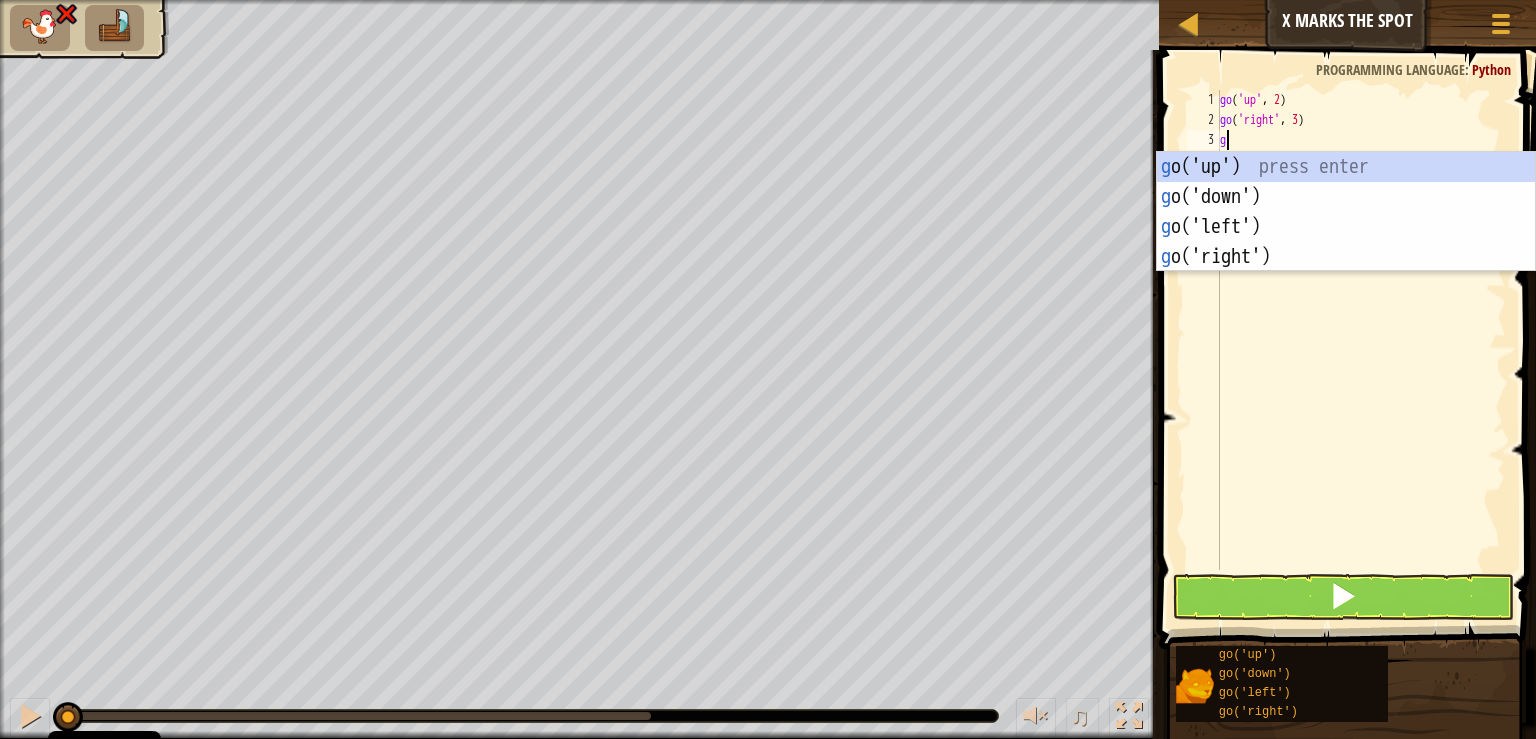 scroll, scrollTop: 10, scrollLeft: 1, axis: both 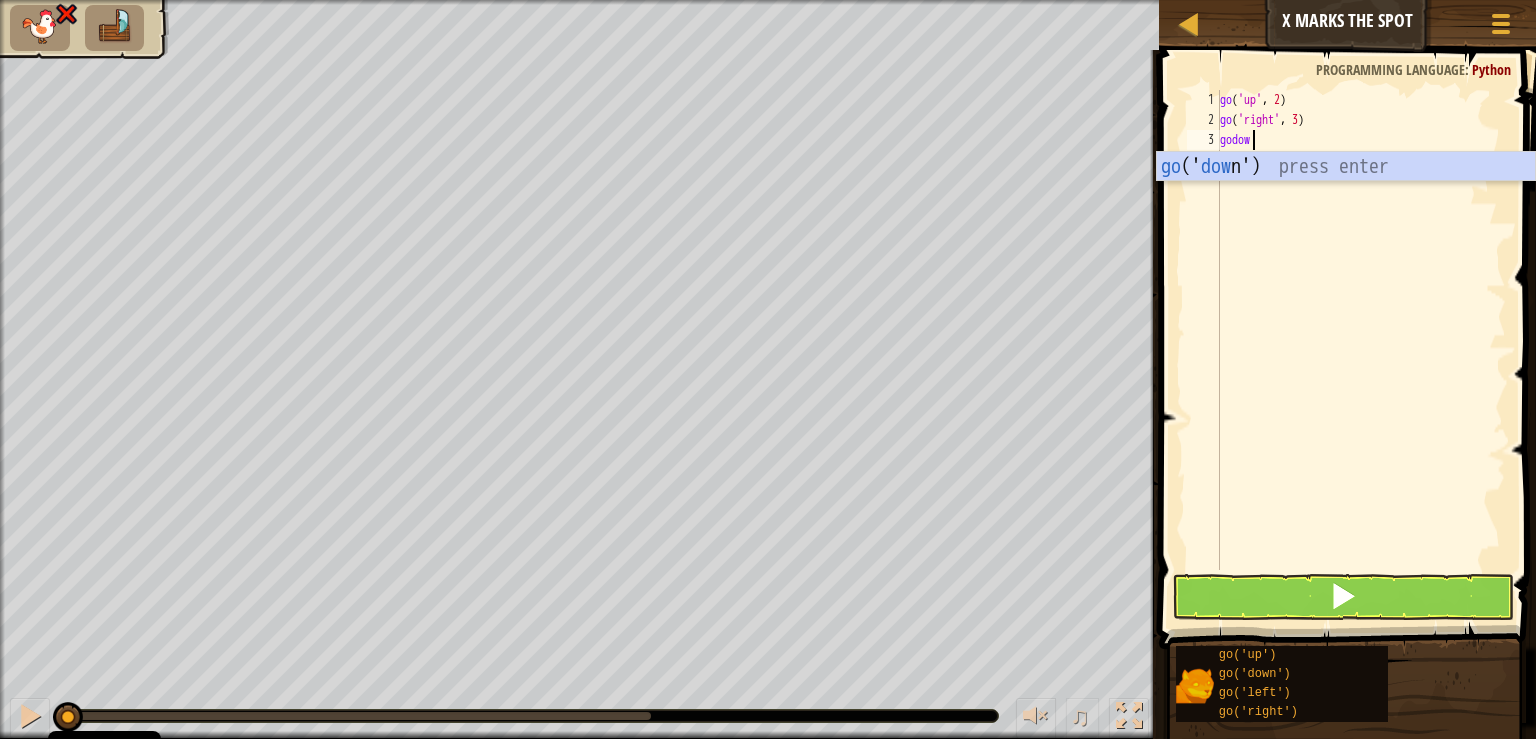 type on "godown" 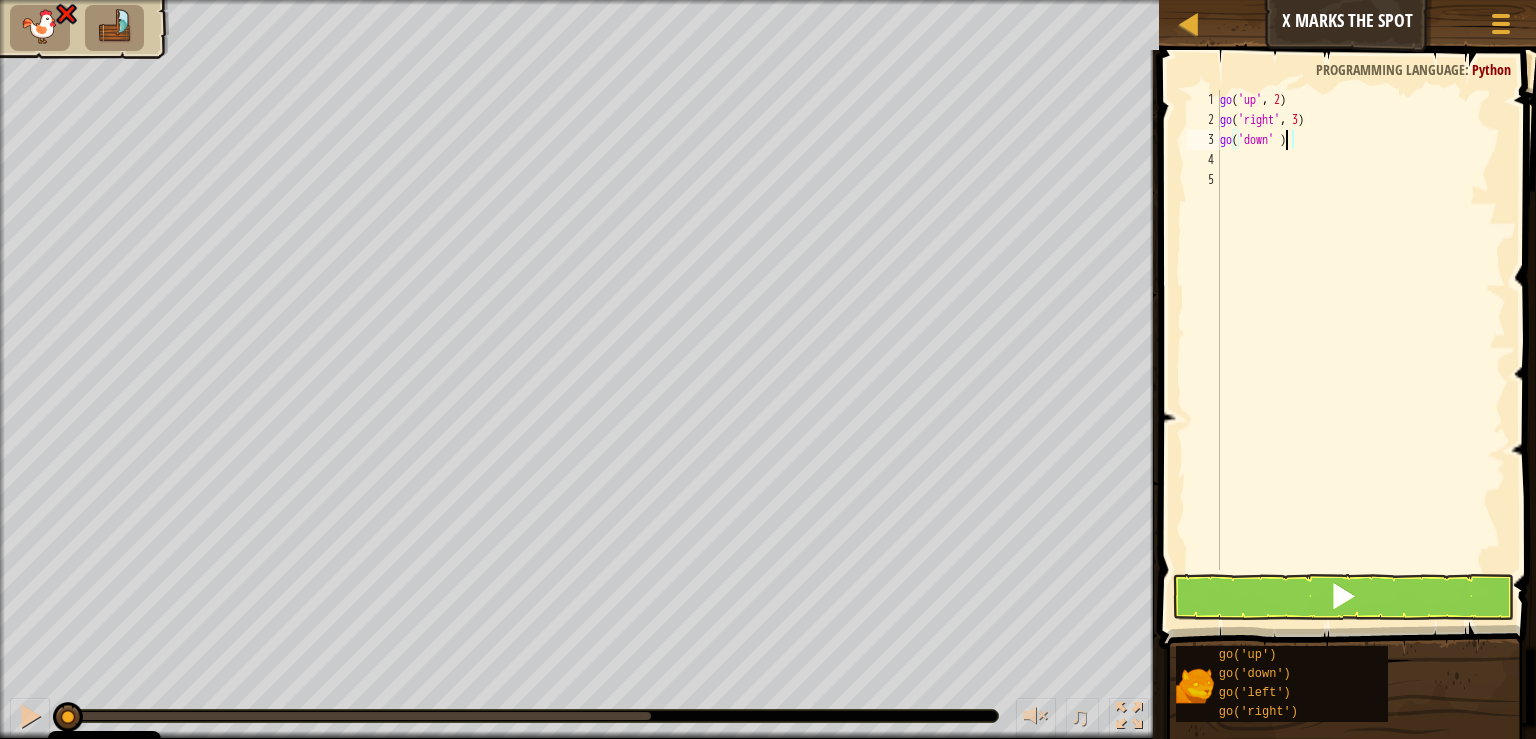 scroll, scrollTop: 10, scrollLeft: 5, axis: both 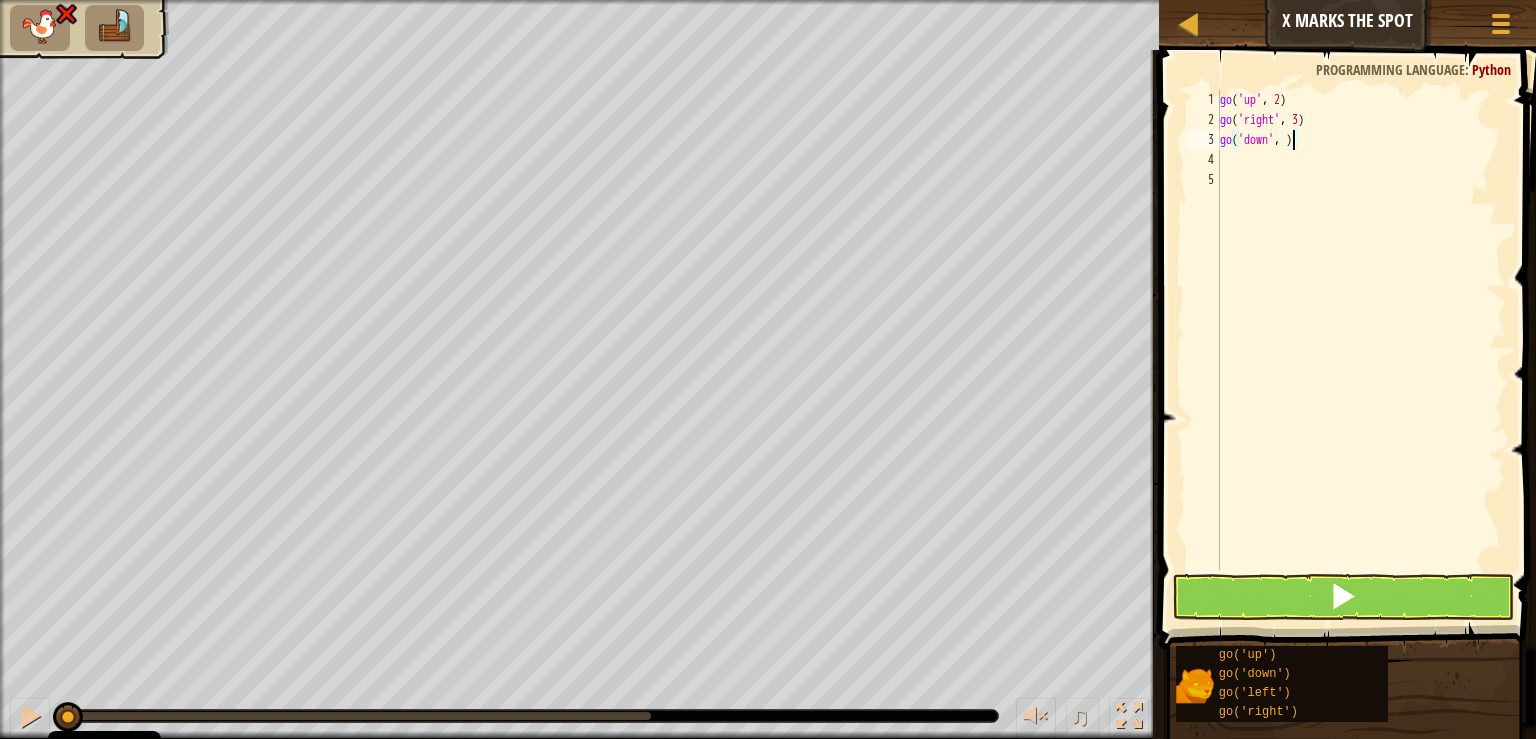 type on "go('down', 2)" 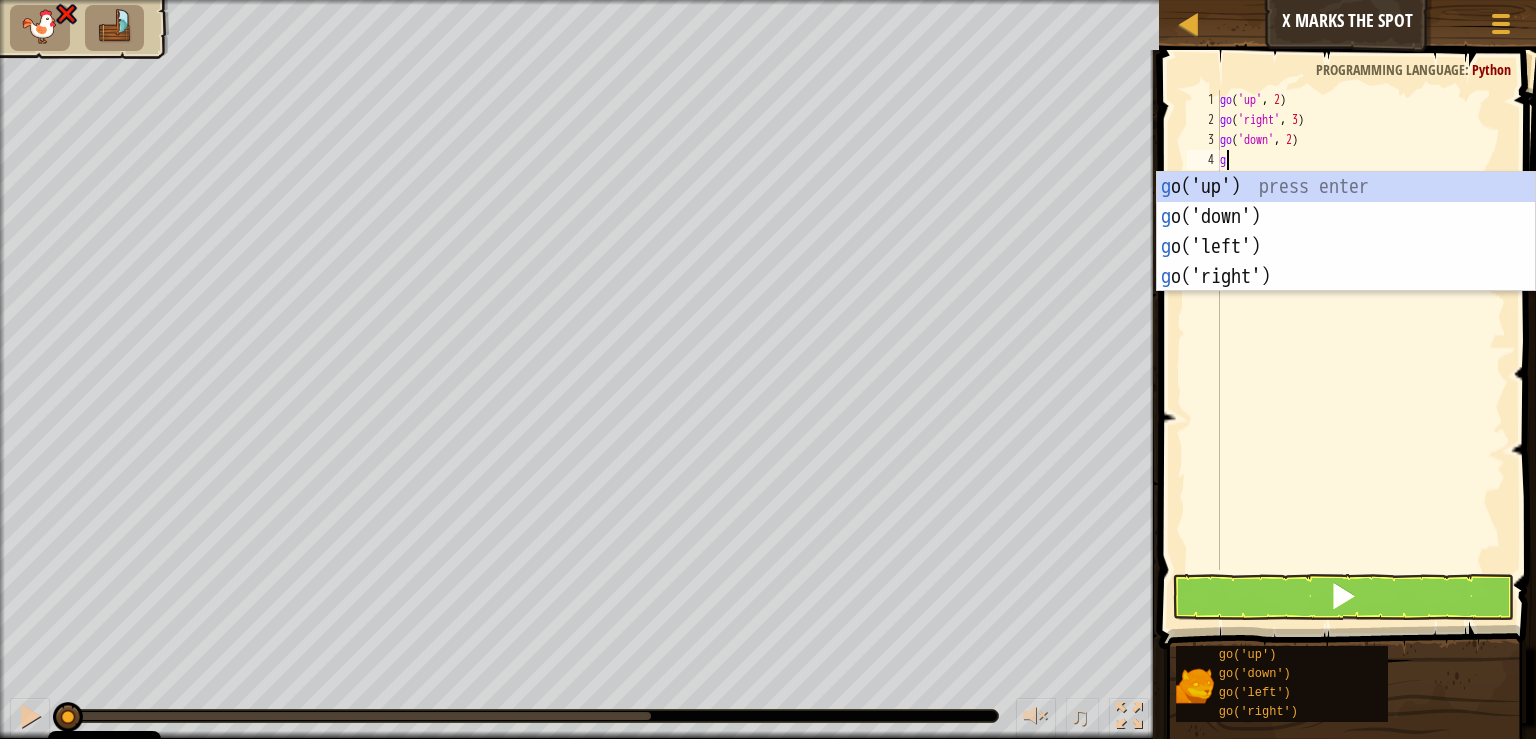 scroll, scrollTop: 10, scrollLeft: 1, axis: both 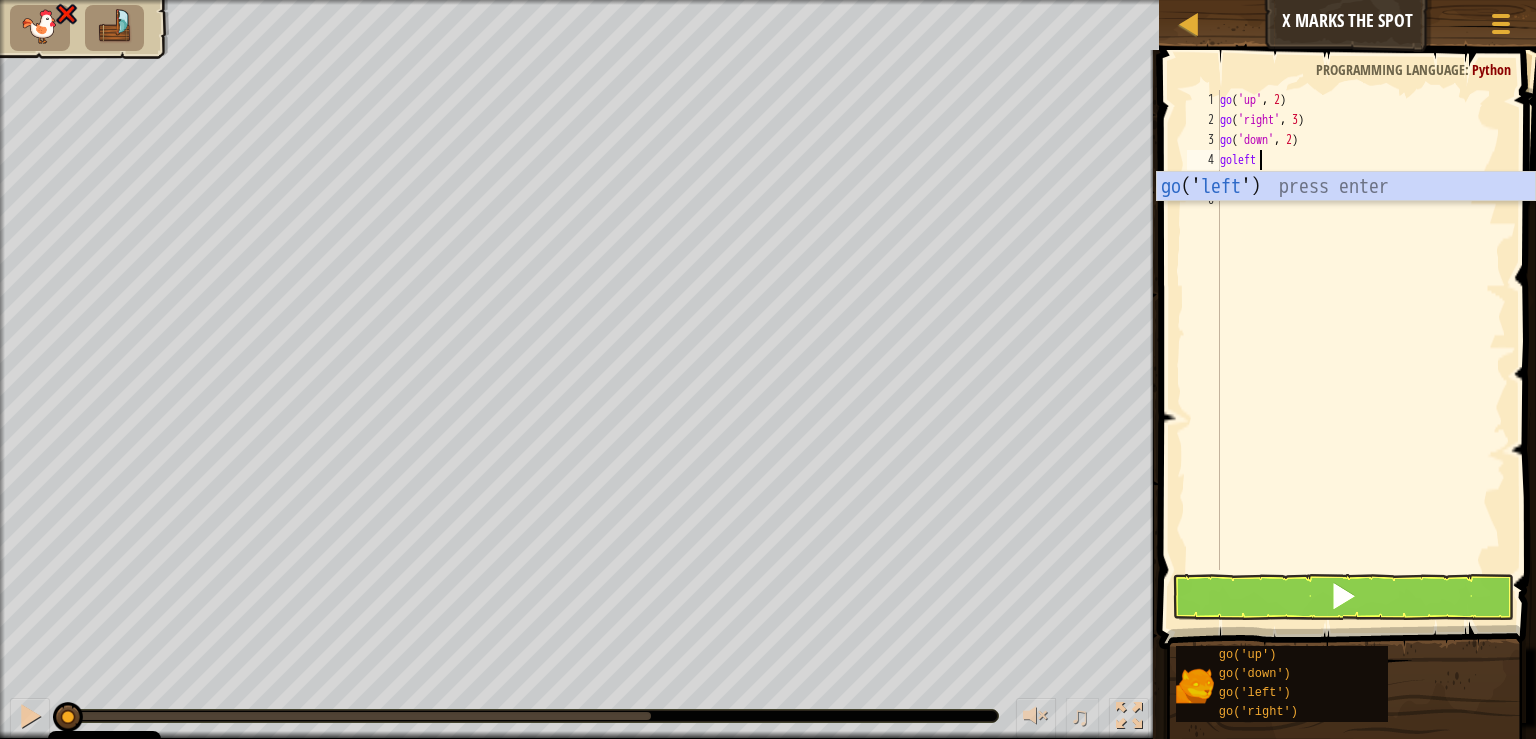 type on "goleft" 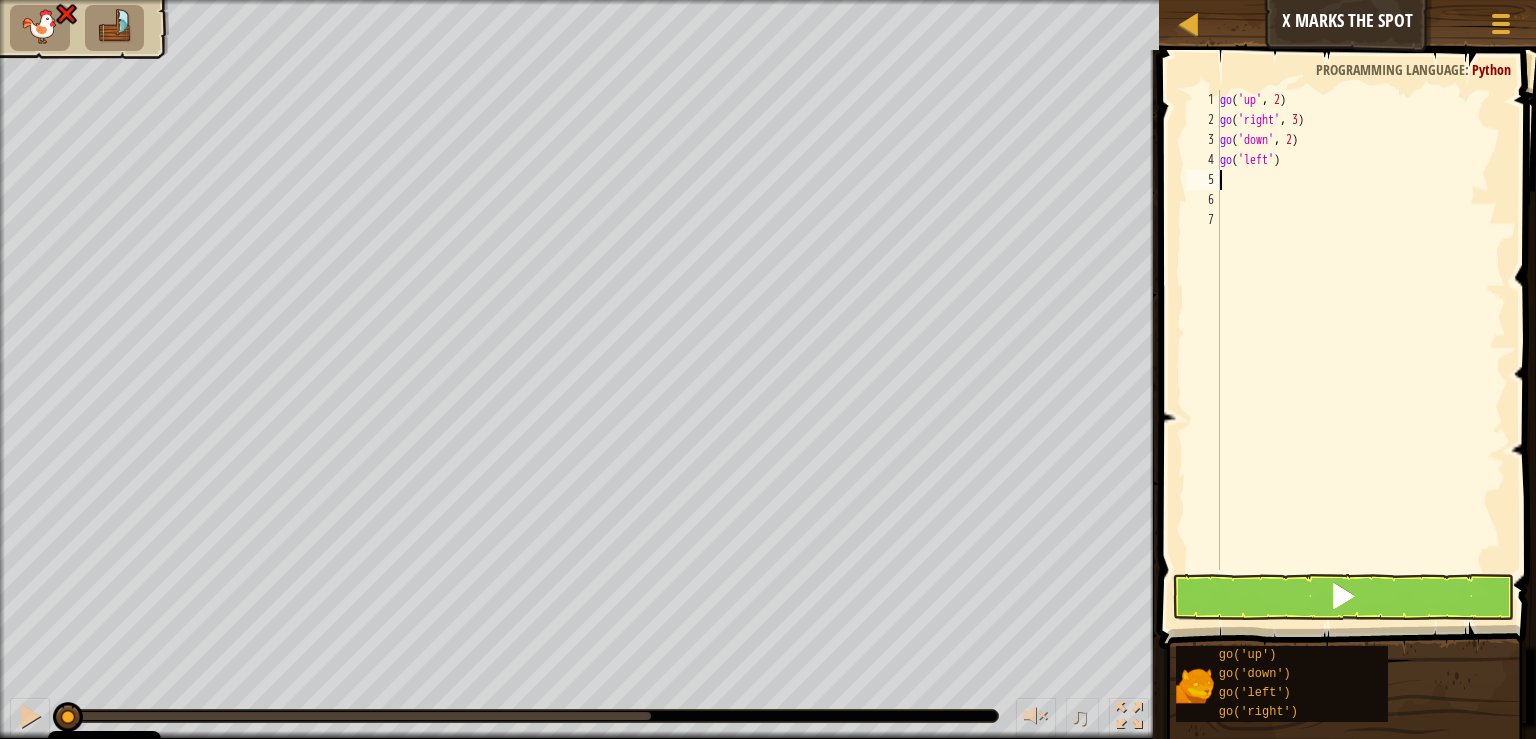 type 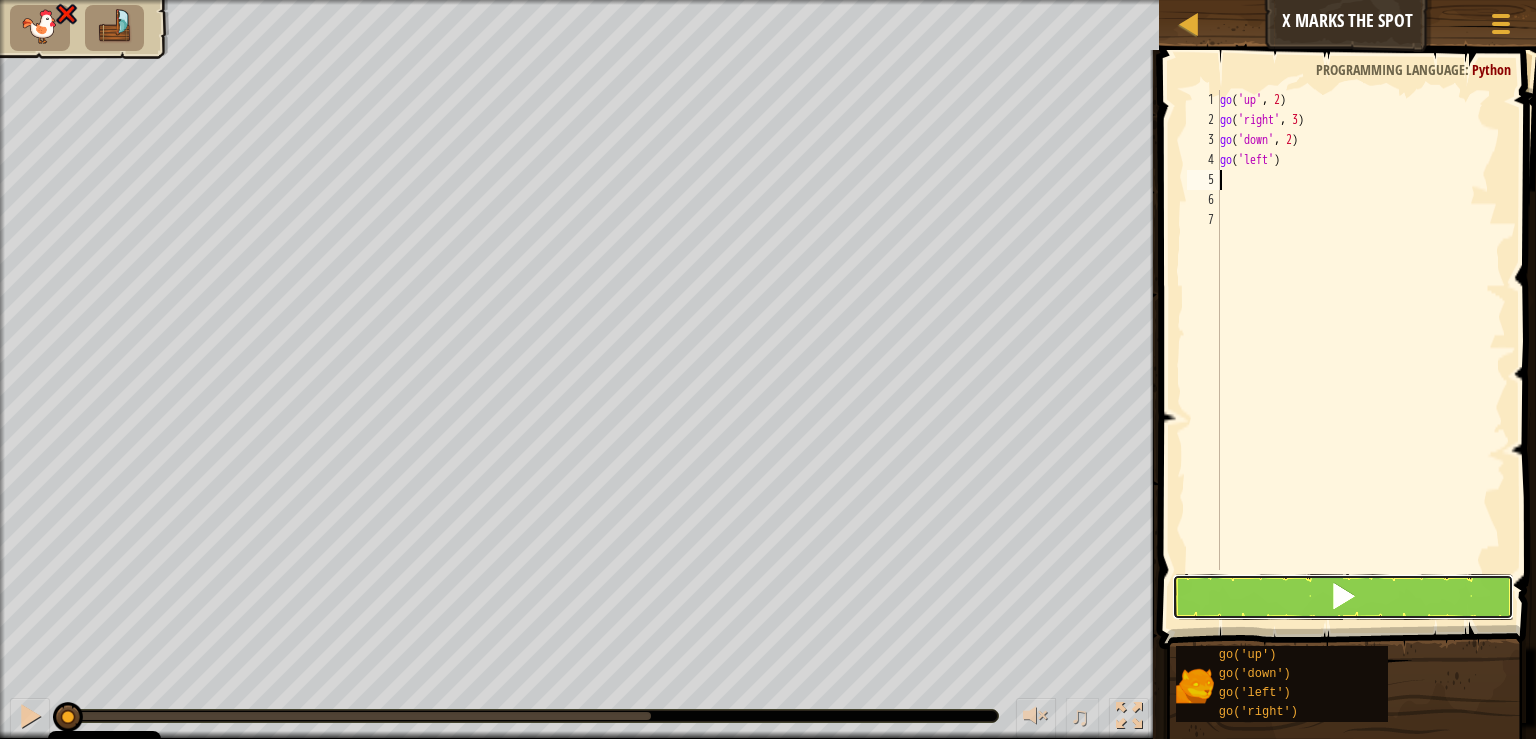 click at bounding box center (1343, 597) 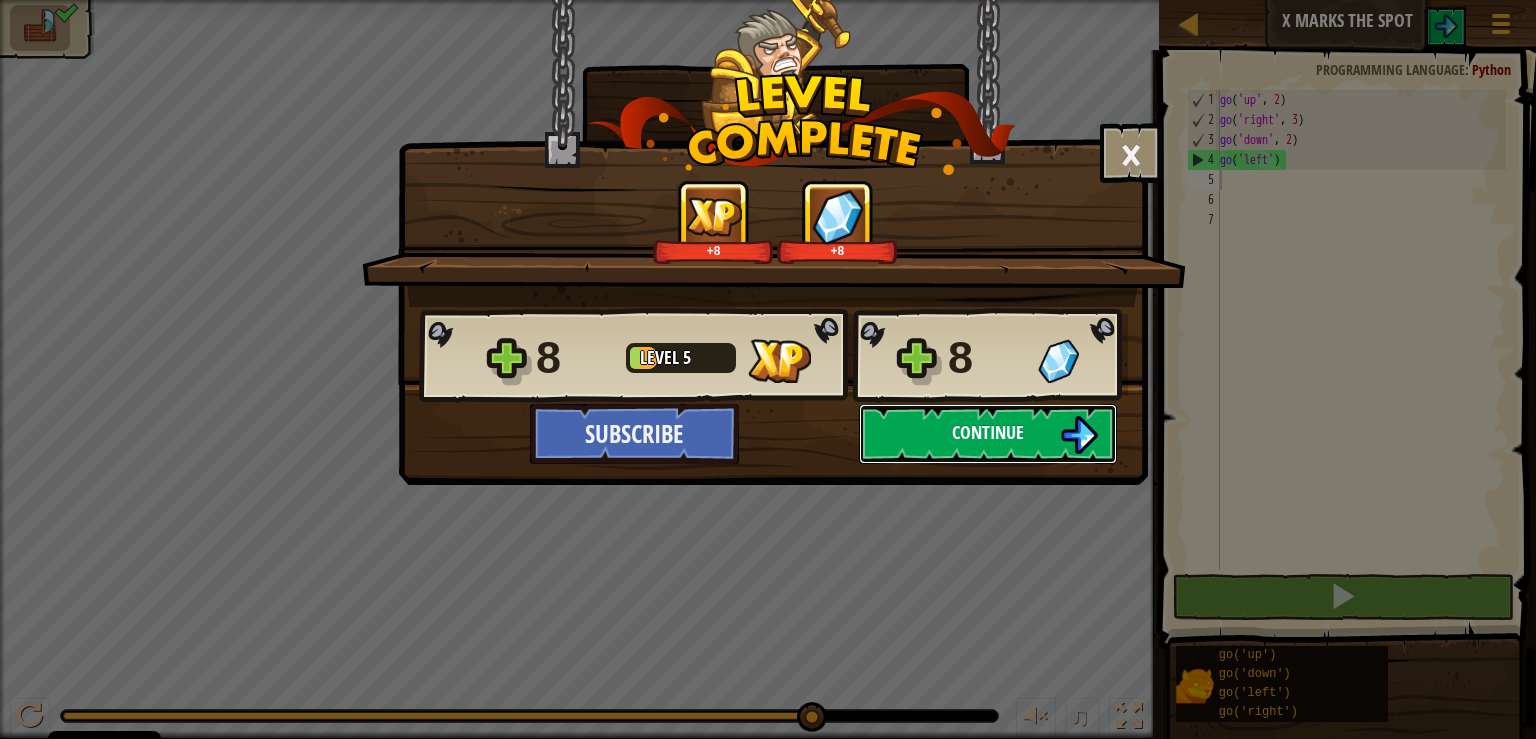 click on "Continue" at bounding box center (988, 434) 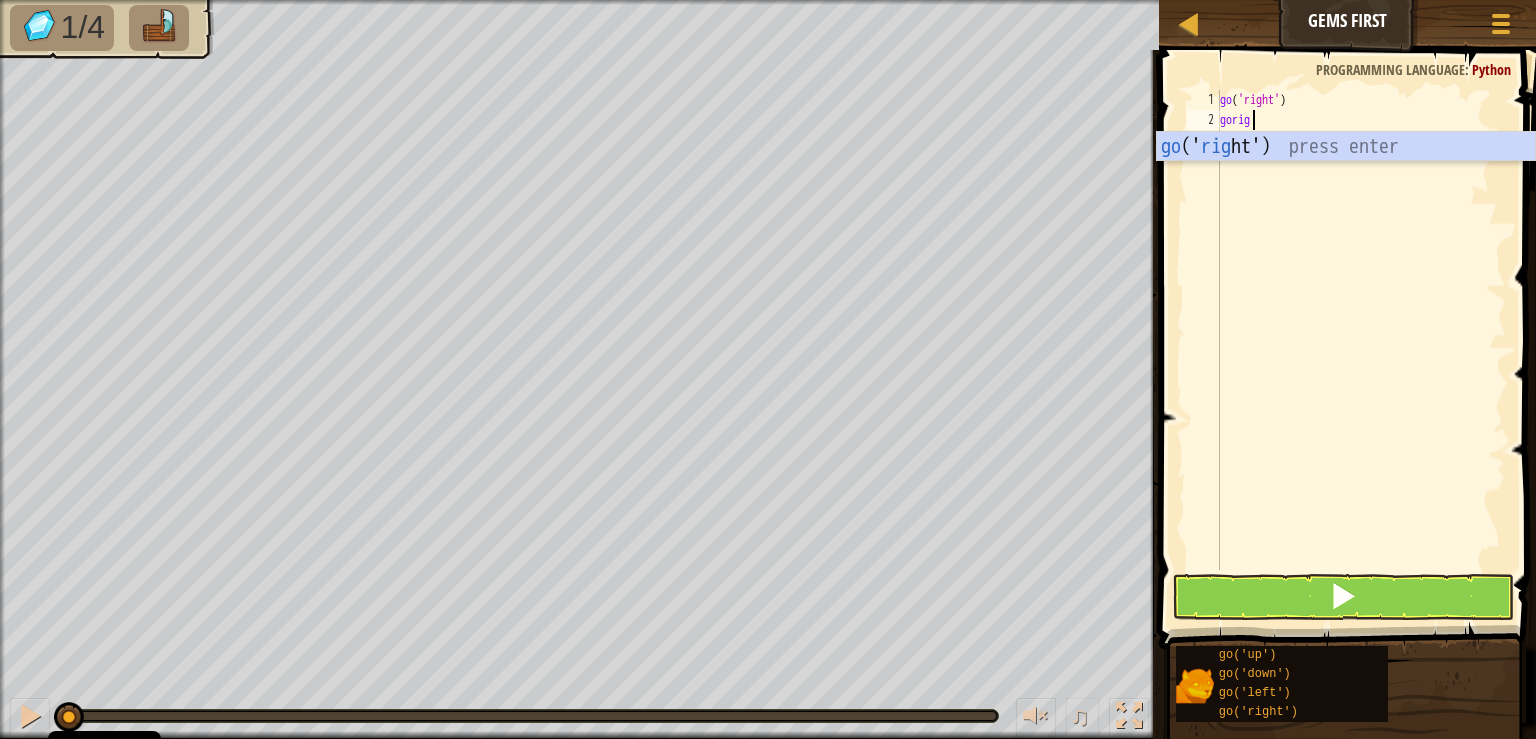 scroll, scrollTop: 10, scrollLeft: 2, axis: both 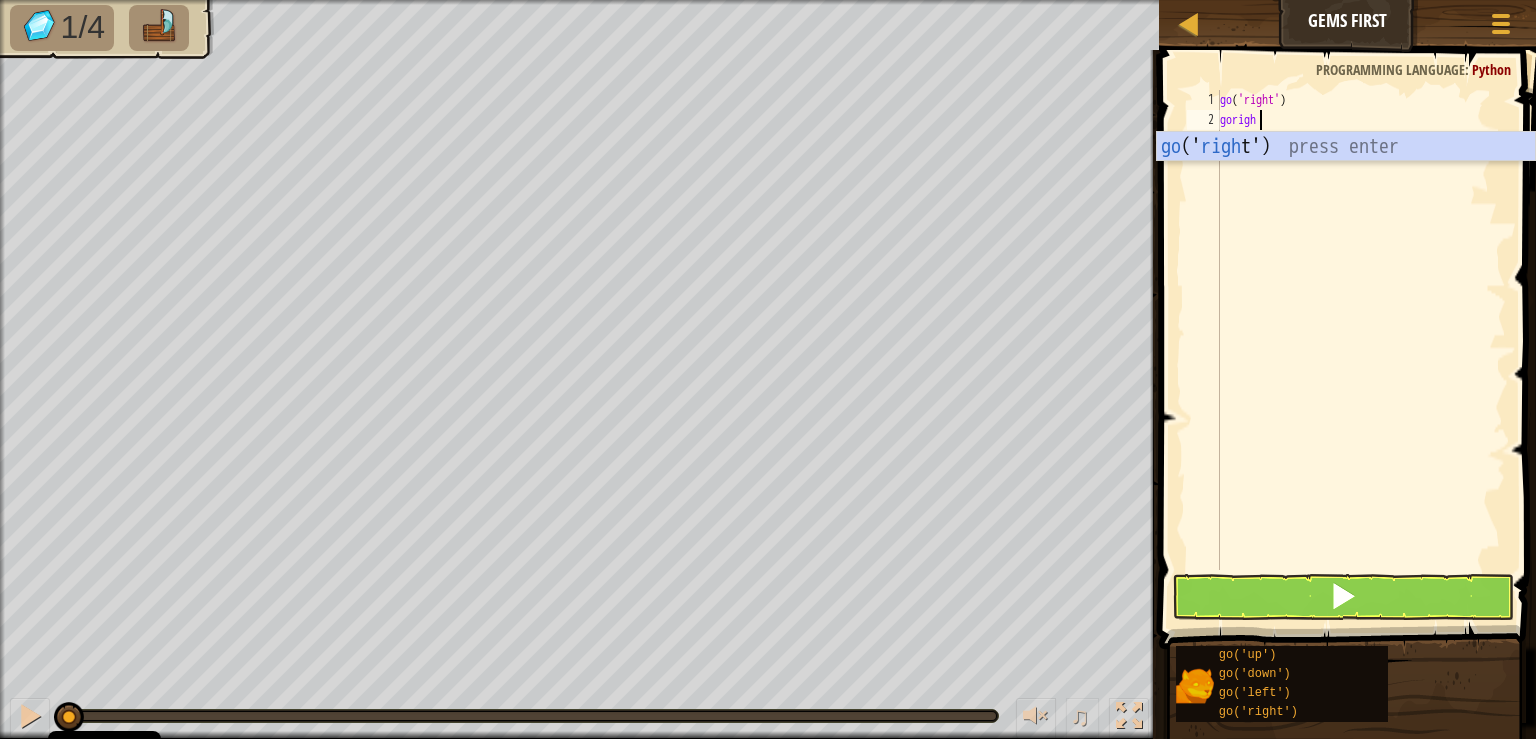 type on "goright" 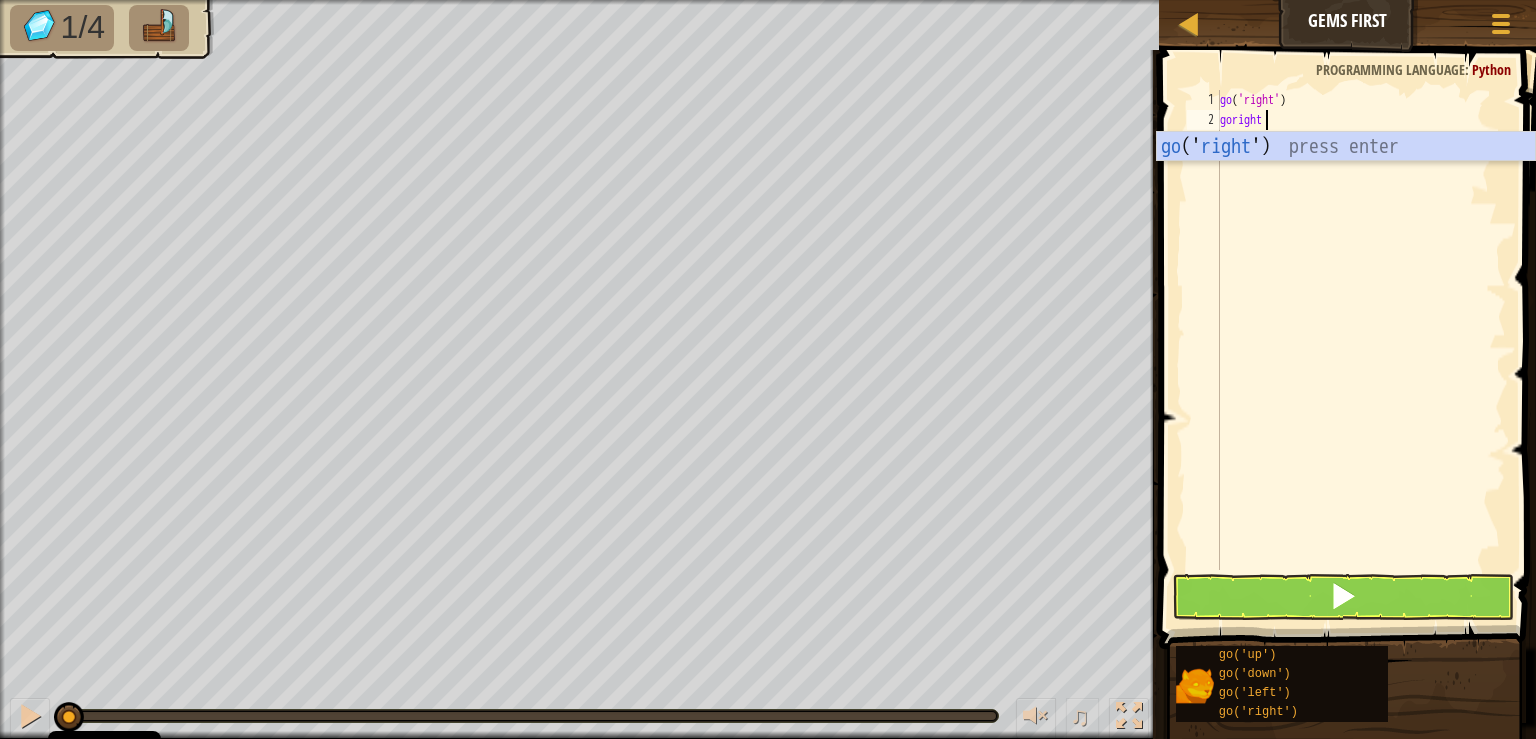 scroll, scrollTop: 0, scrollLeft: 0, axis: both 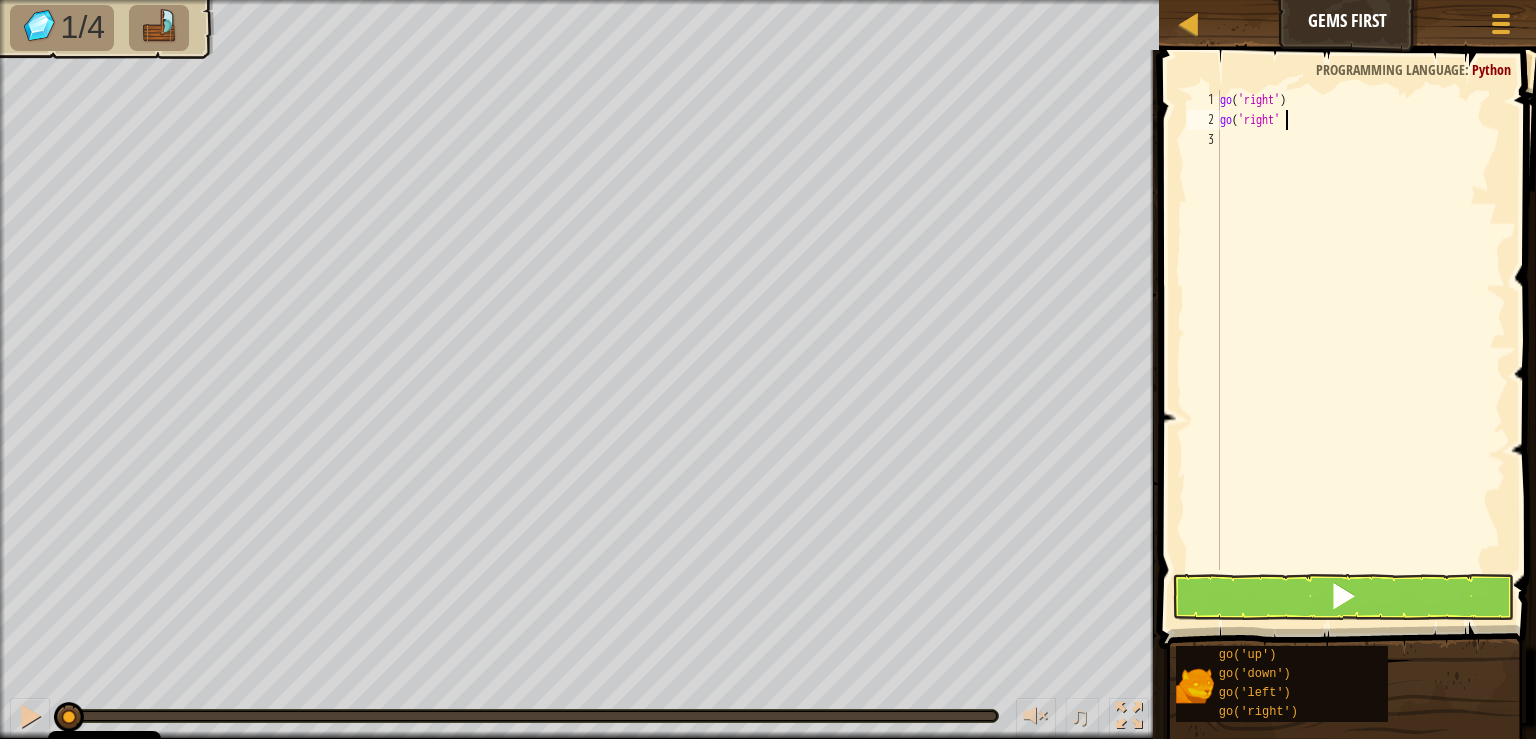 type on "g" 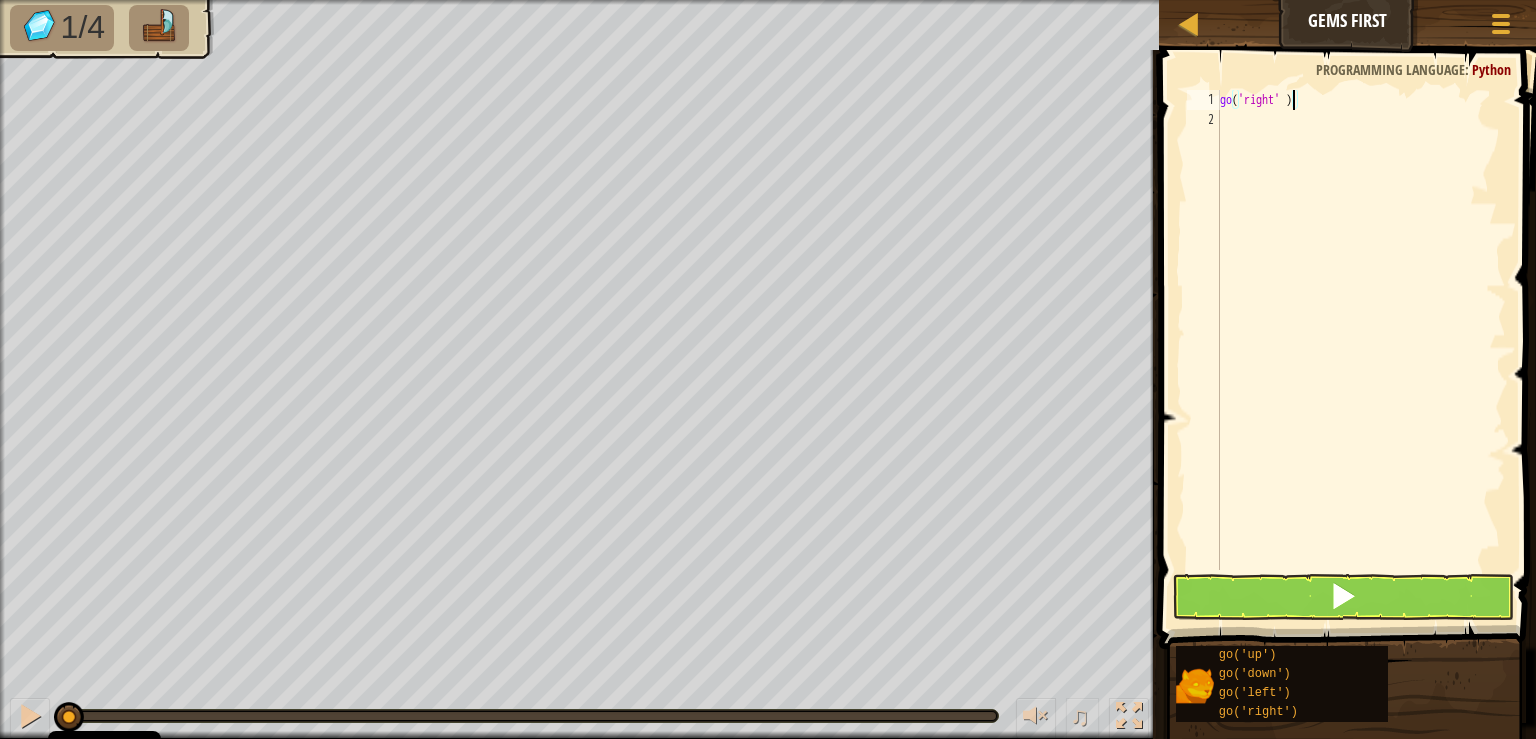 type on "go('right' 2)" 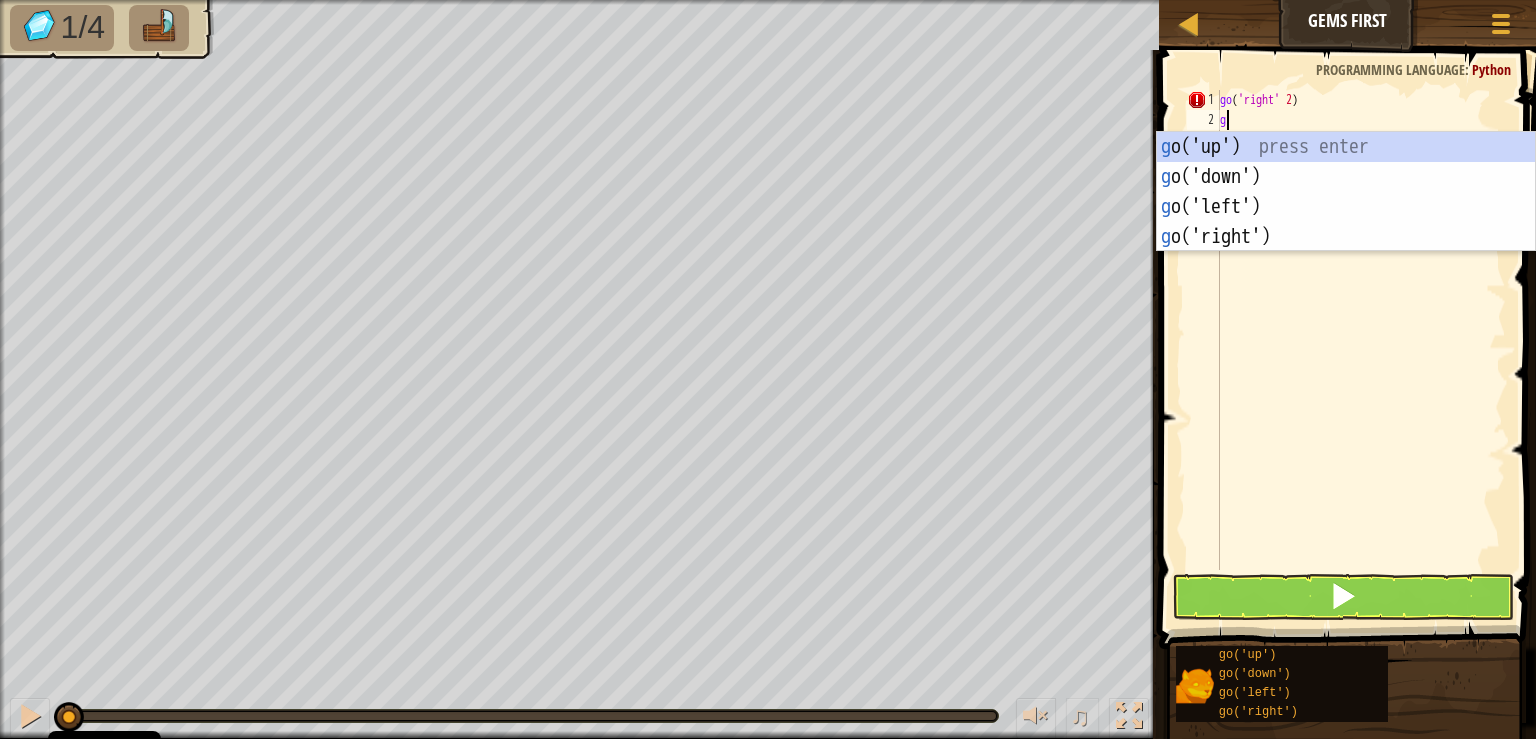 scroll, scrollTop: 10, scrollLeft: 1, axis: both 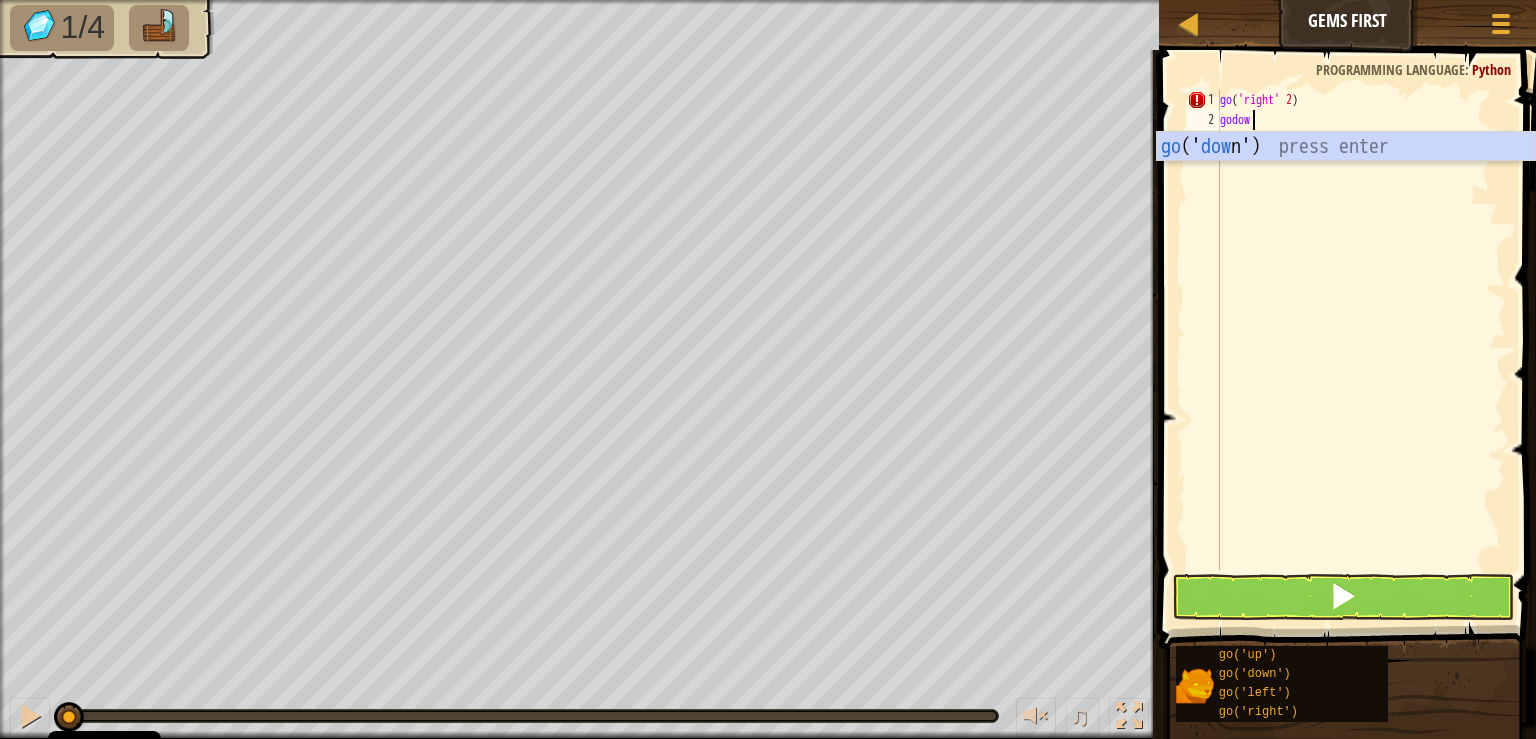 type on "godown" 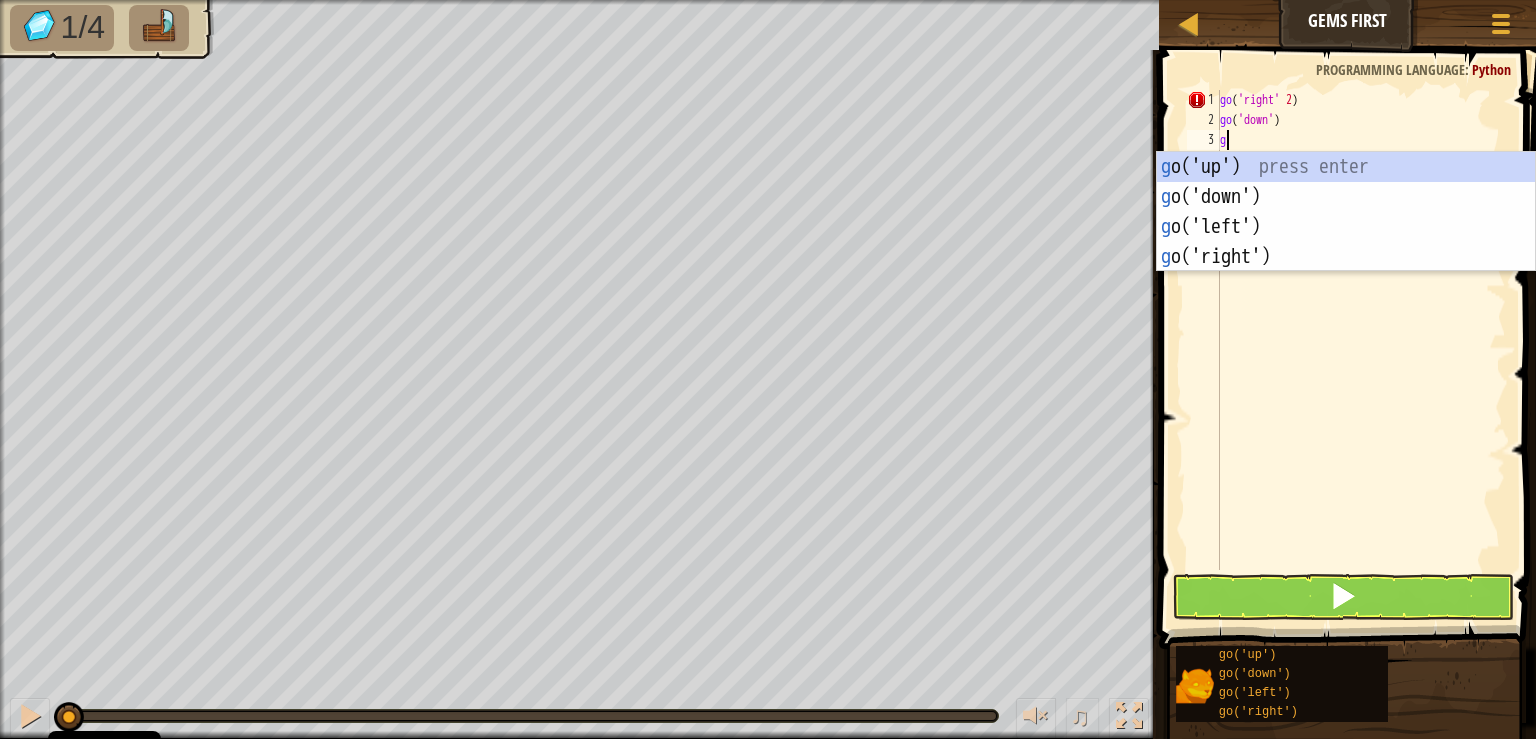 scroll, scrollTop: 10, scrollLeft: 1, axis: both 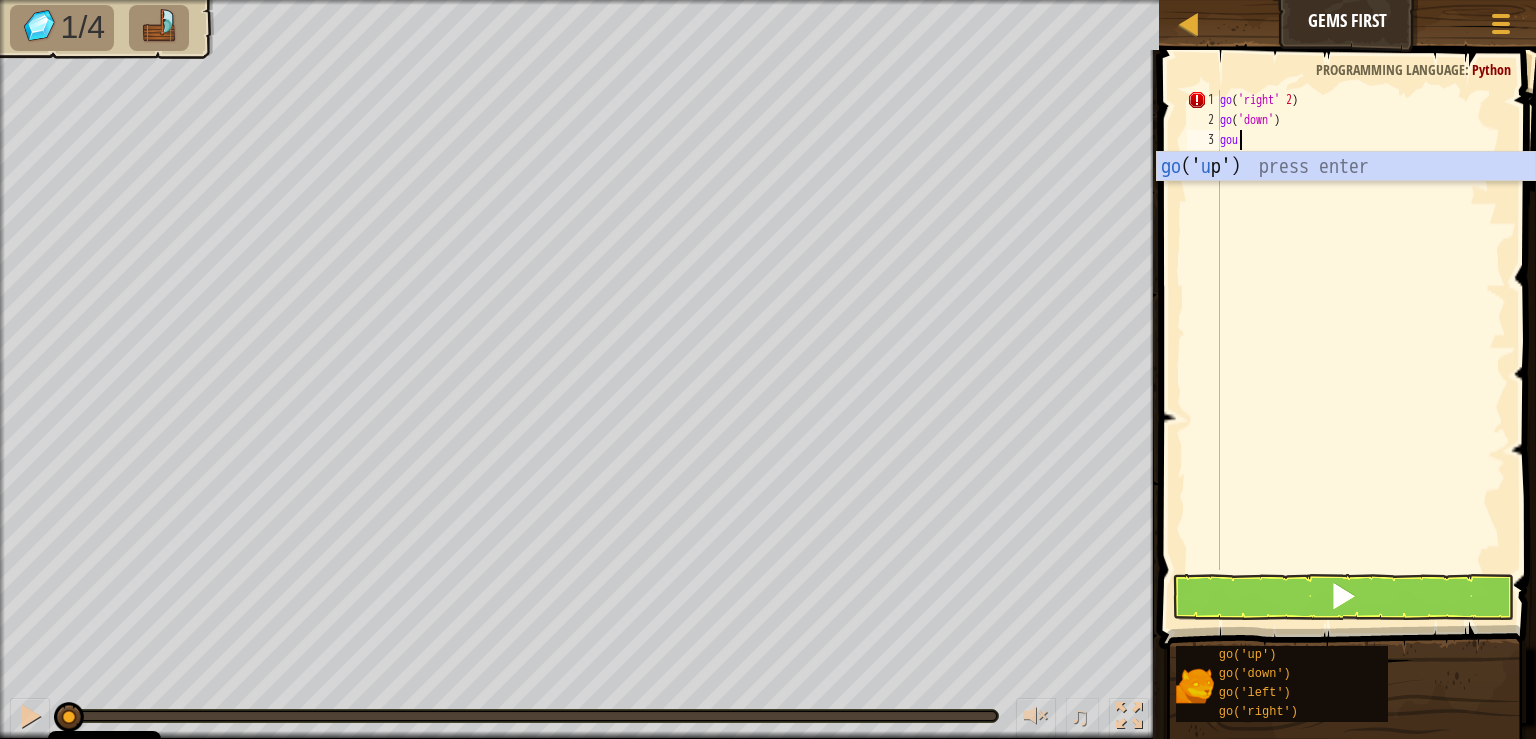 type on "goup" 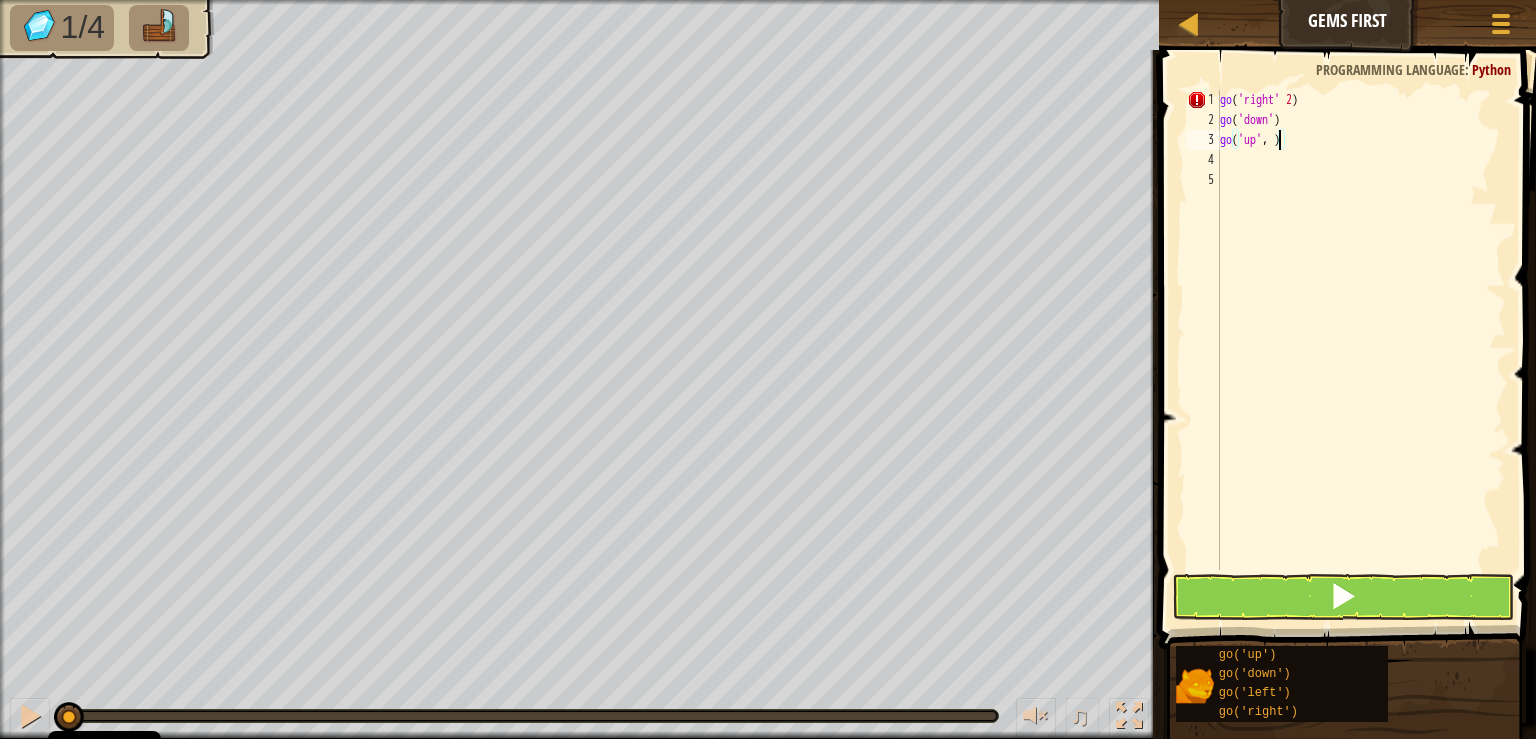 scroll, scrollTop: 10, scrollLeft: 5, axis: both 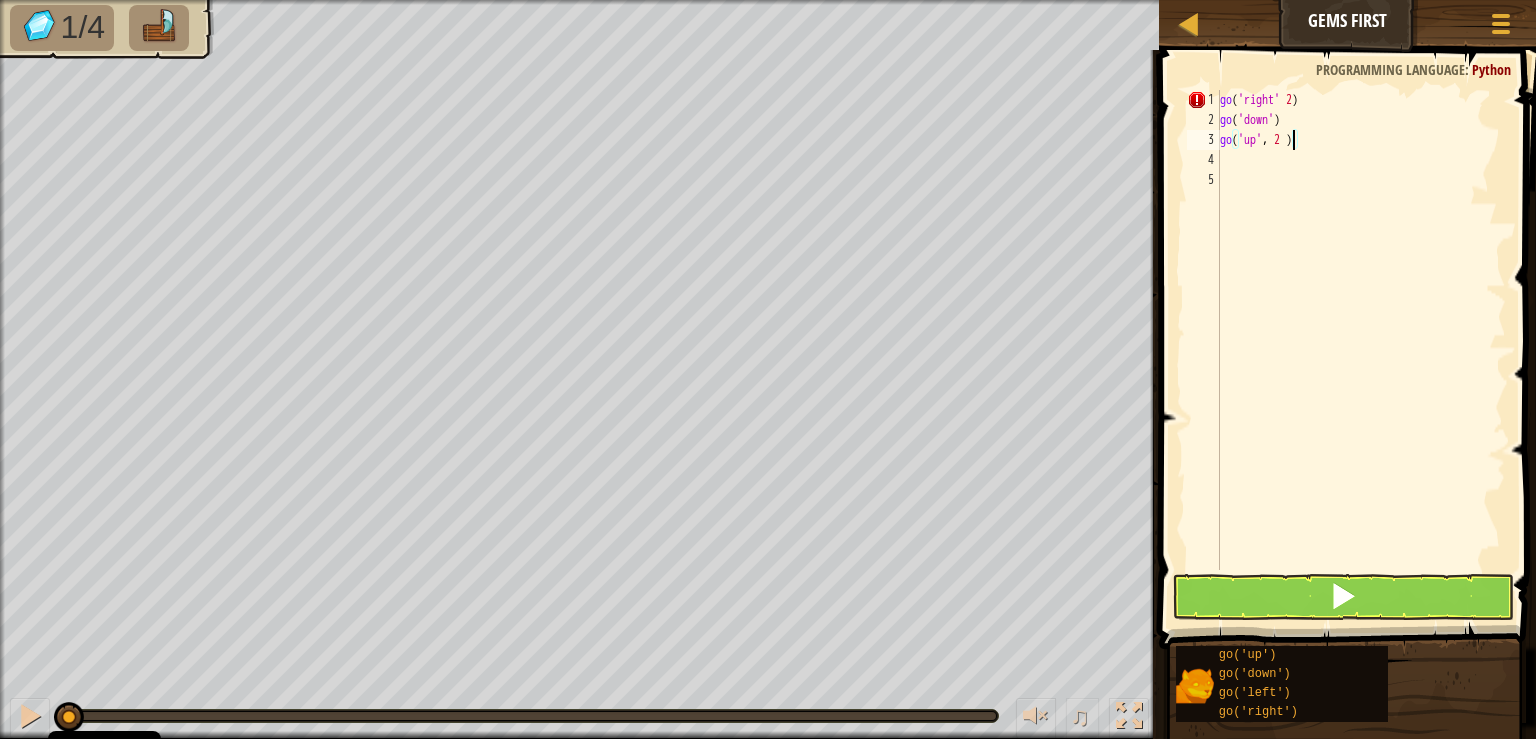 type on "go('up', 2)" 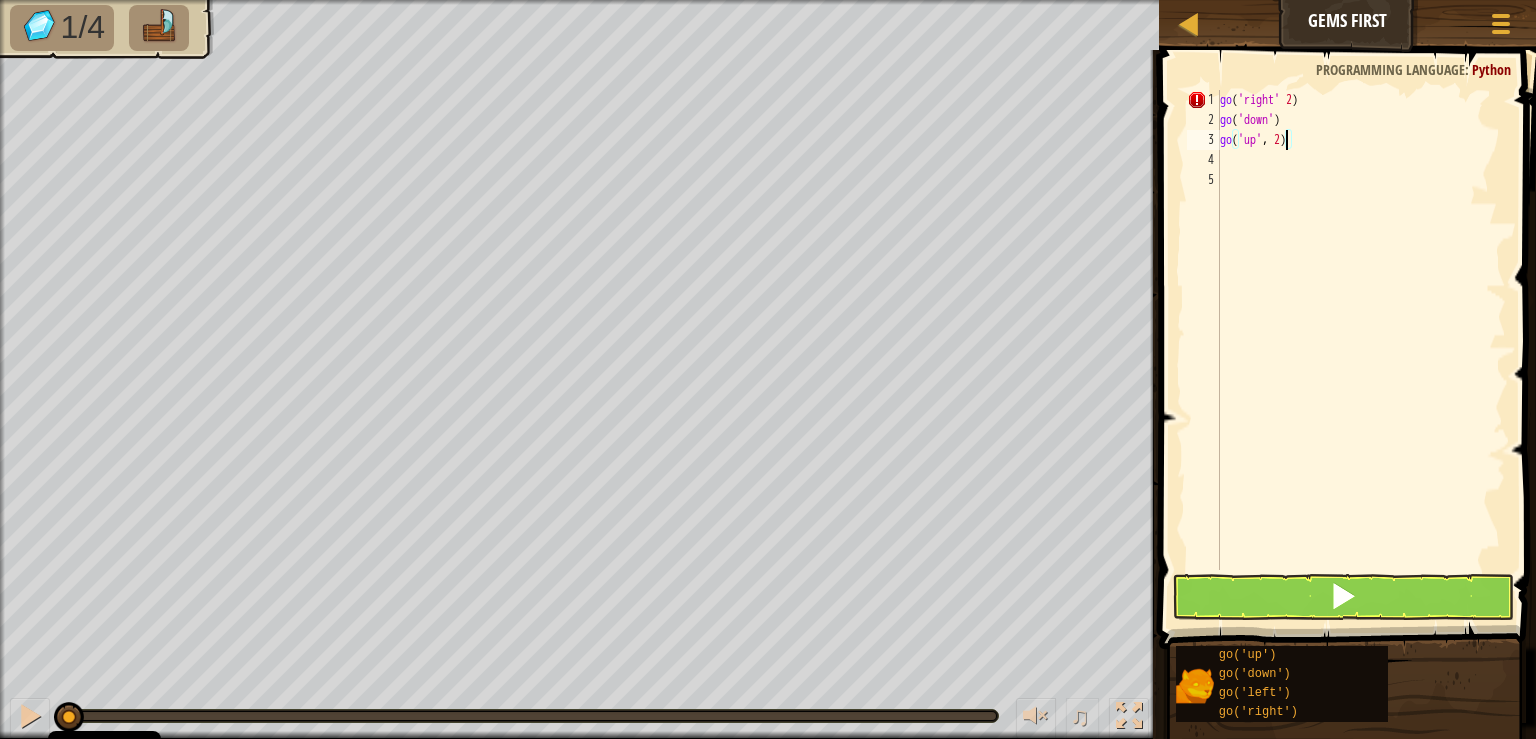 scroll, scrollTop: 0, scrollLeft: 0, axis: both 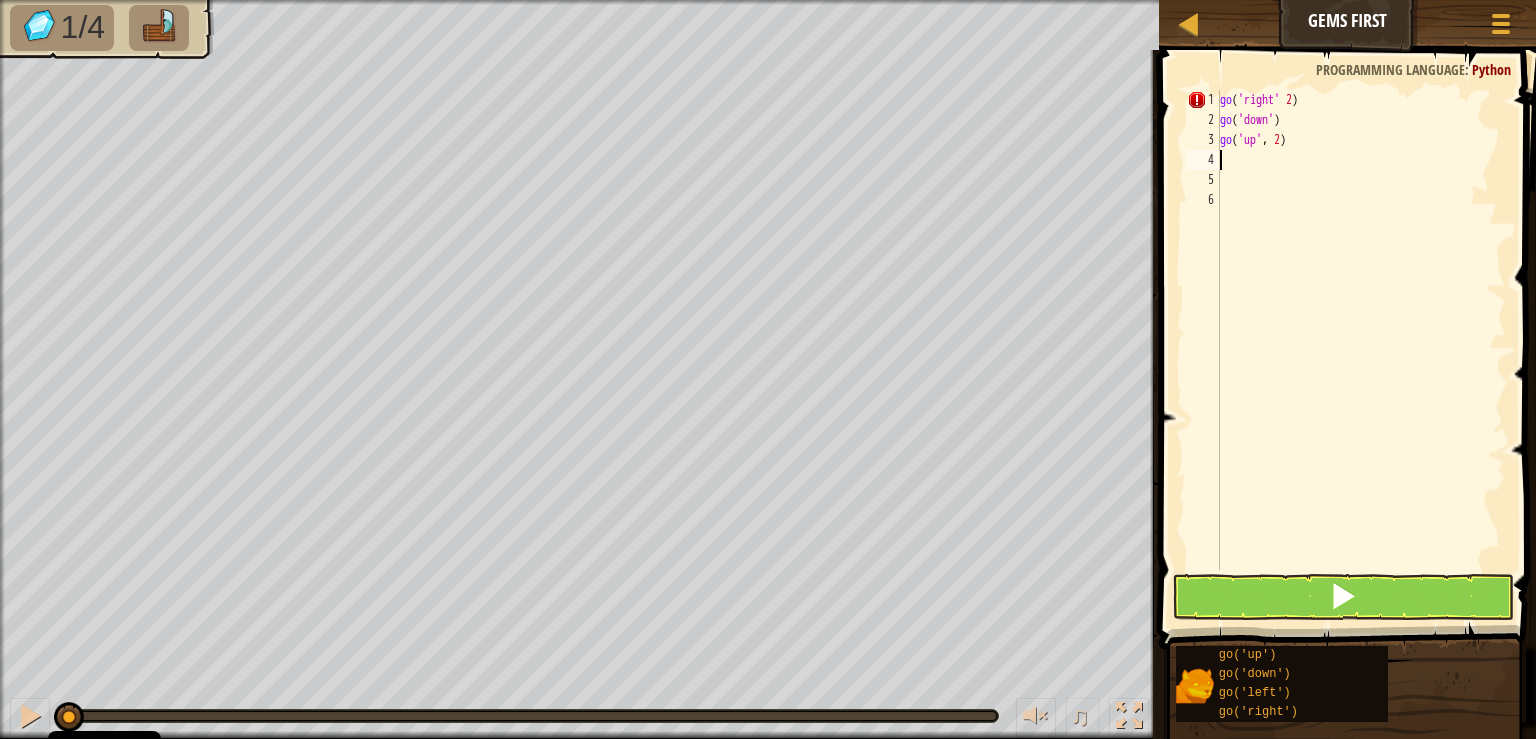 click on "go ( 'right'   2 ) go ( 'down' ) go ( 'up' ,   2 )" at bounding box center [1361, 350] 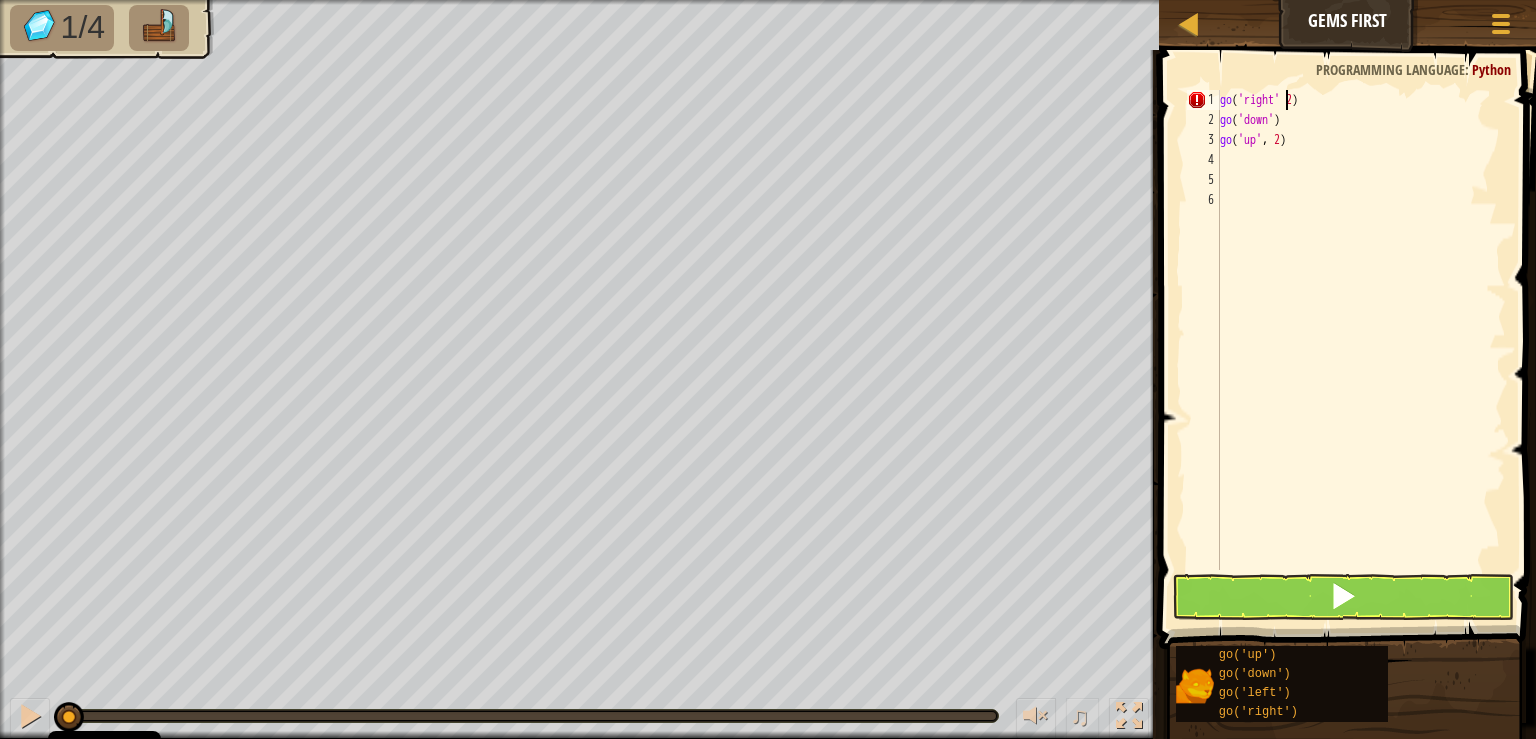 type on "go('right', 2)" 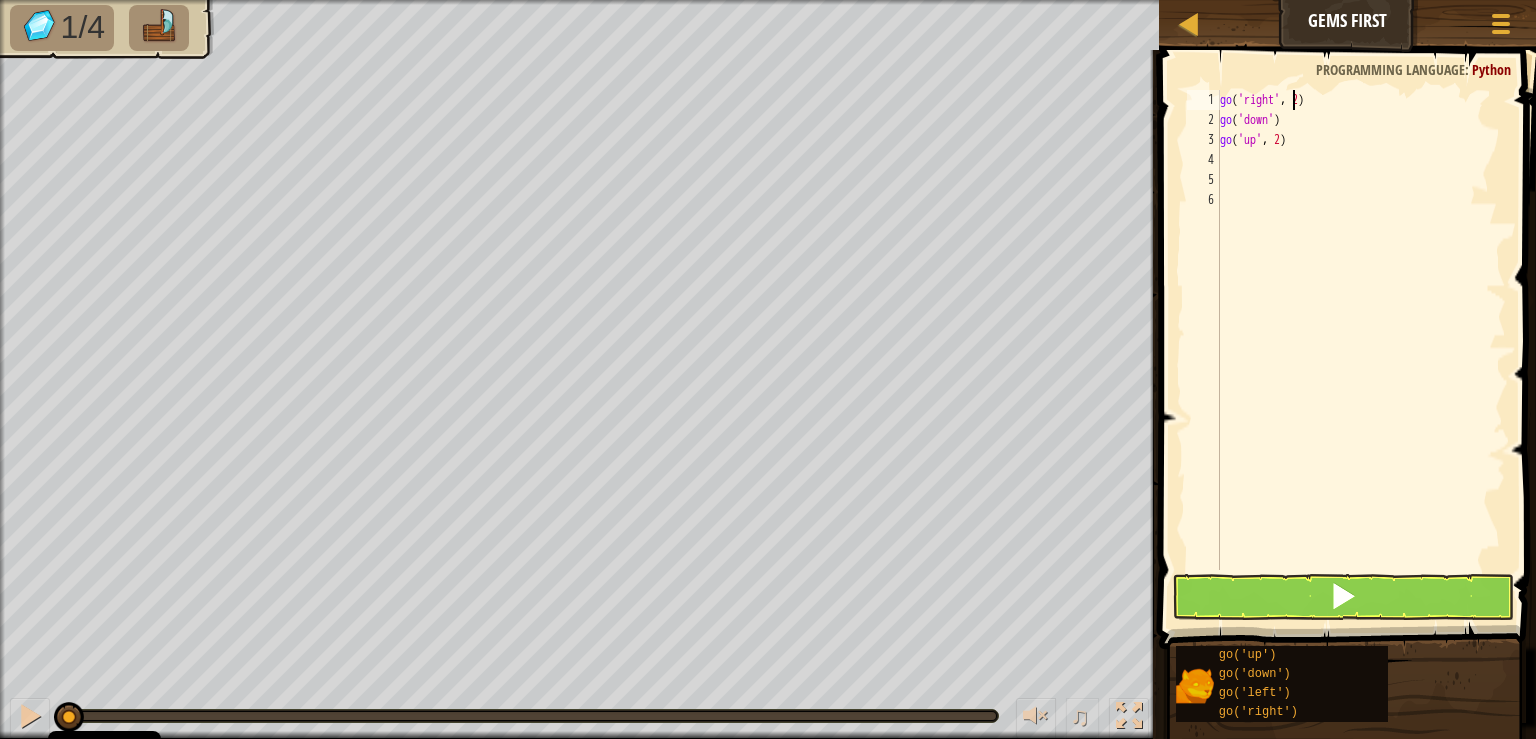 click on "go ( 'right' ,   2 ) go ( 'down' ) go ( 'up' ,   2 )" at bounding box center [1361, 350] 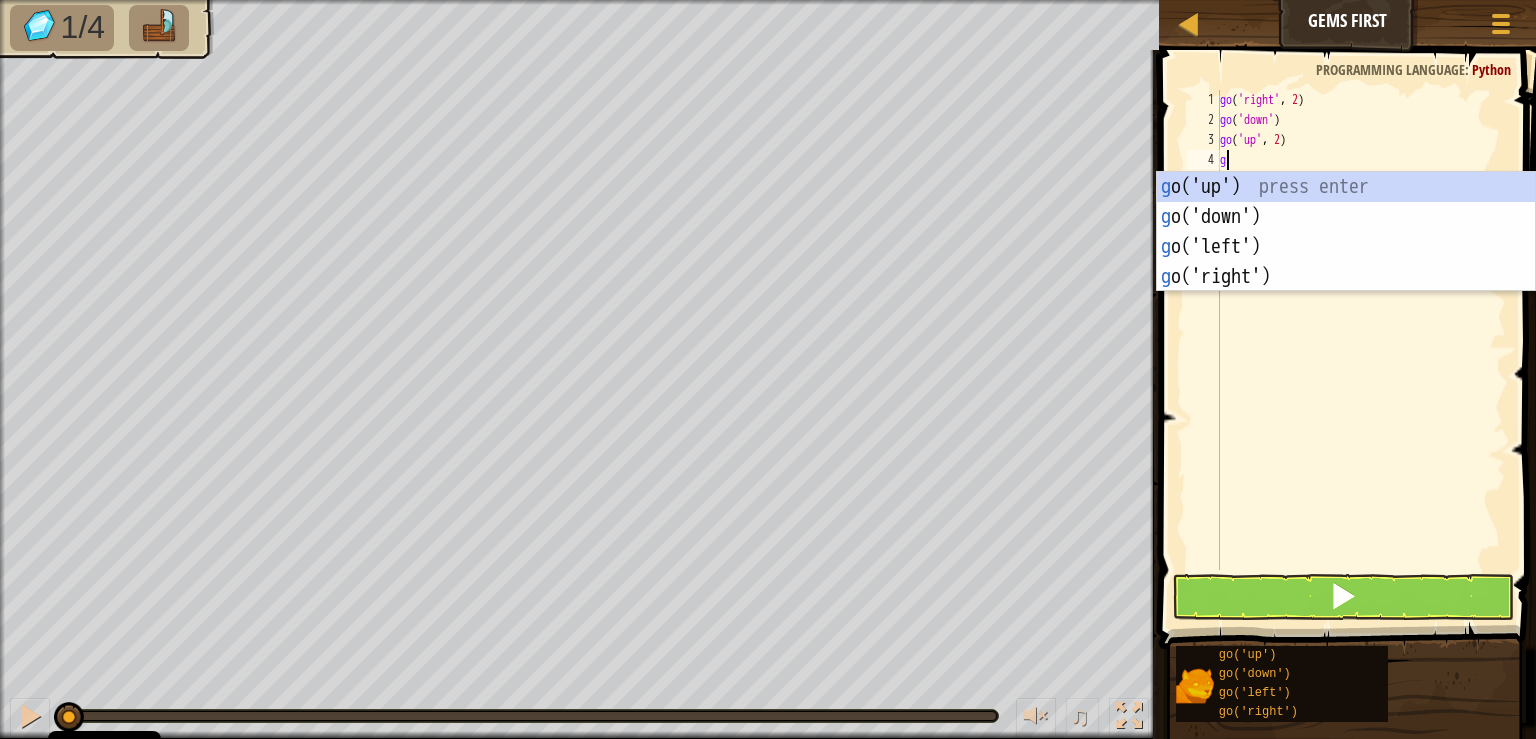scroll, scrollTop: 10, scrollLeft: 1, axis: both 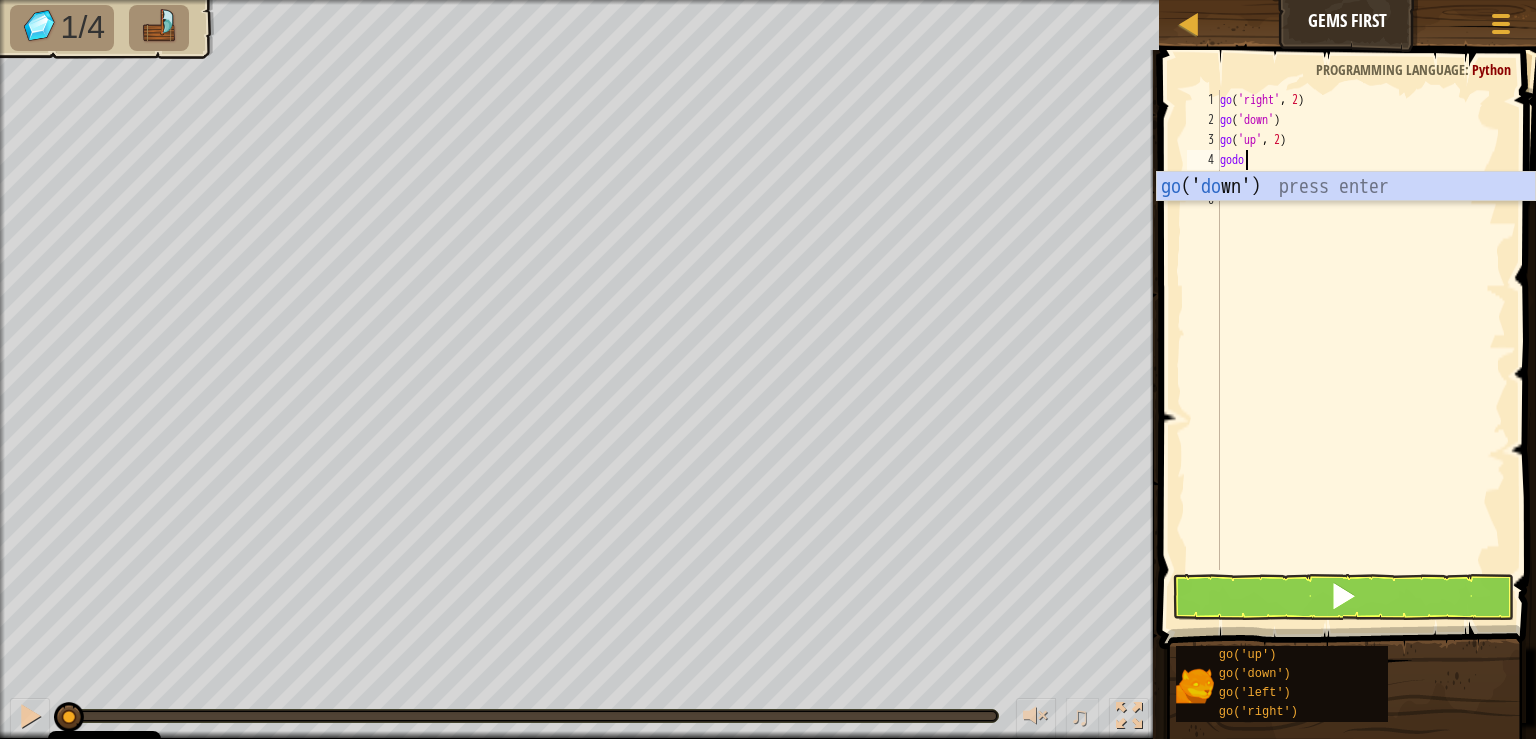 type on "godown" 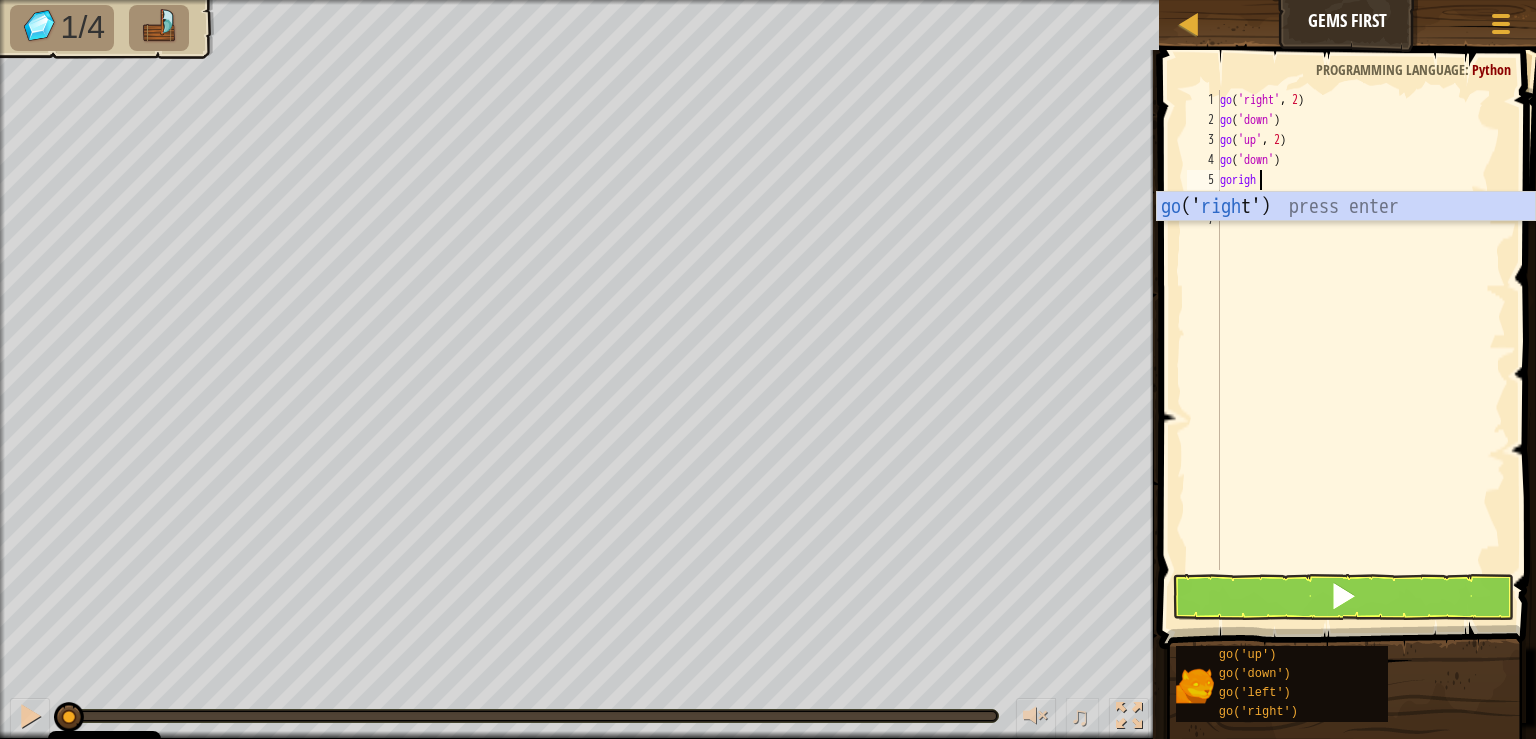 scroll, scrollTop: 10, scrollLeft: 2, axis: both 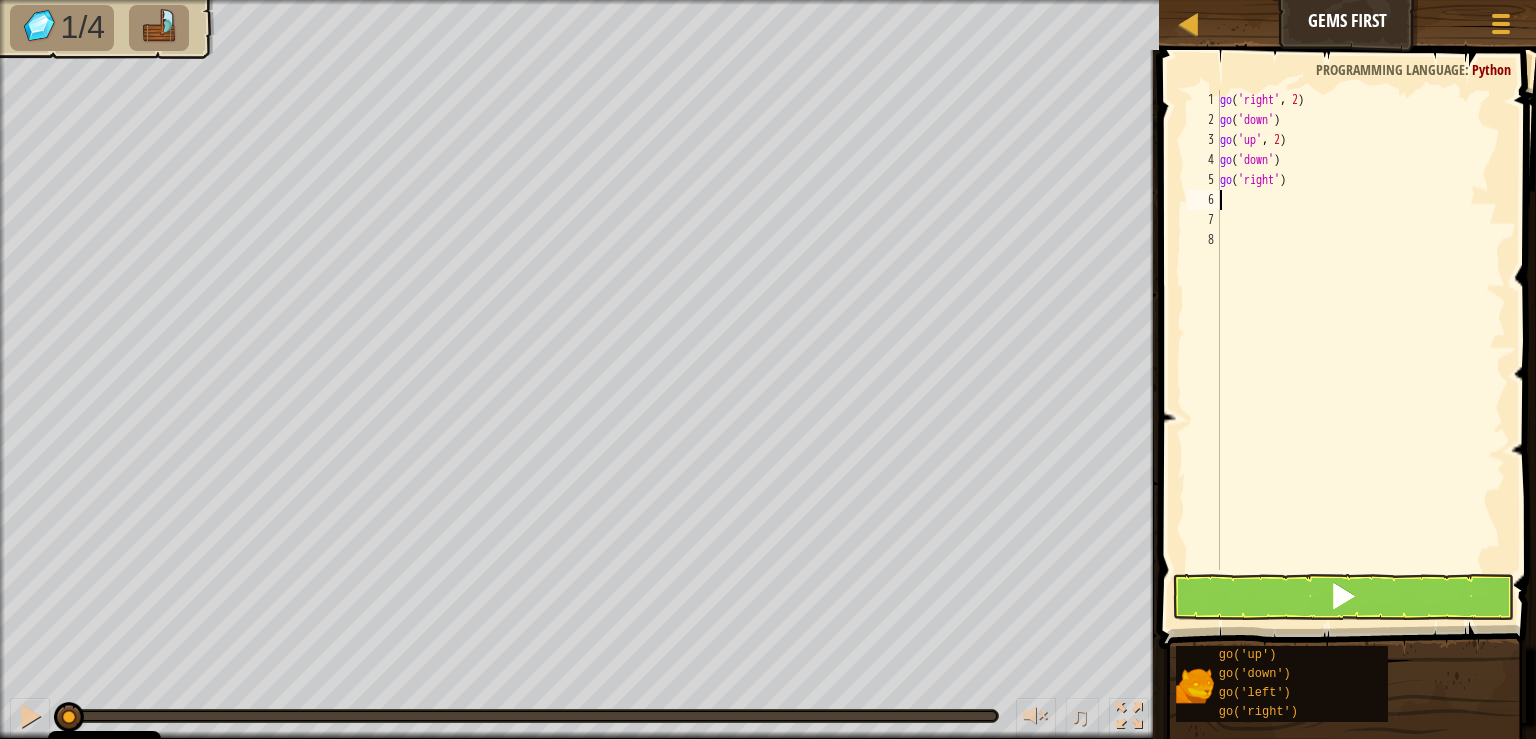 type 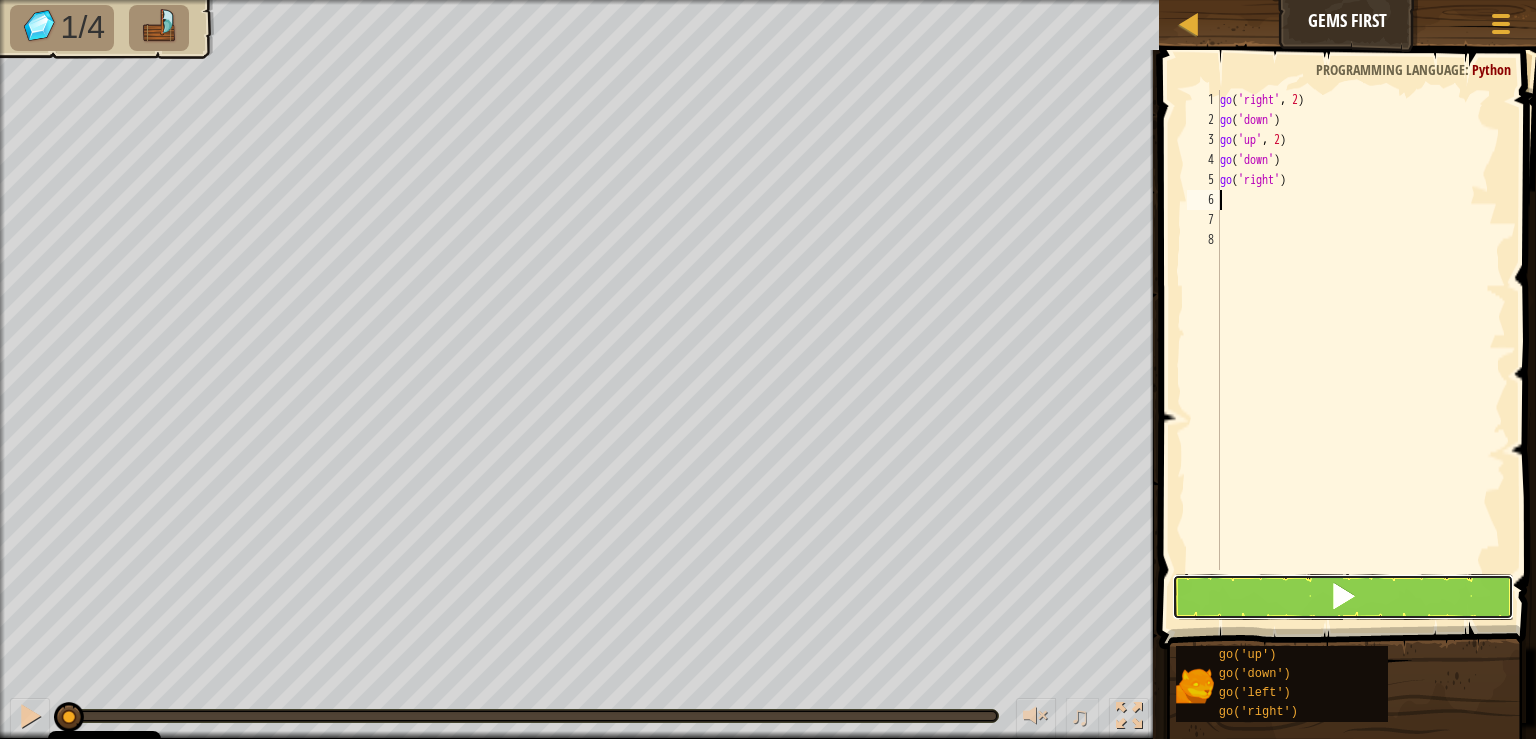 click at bounding box center (1343, 596) 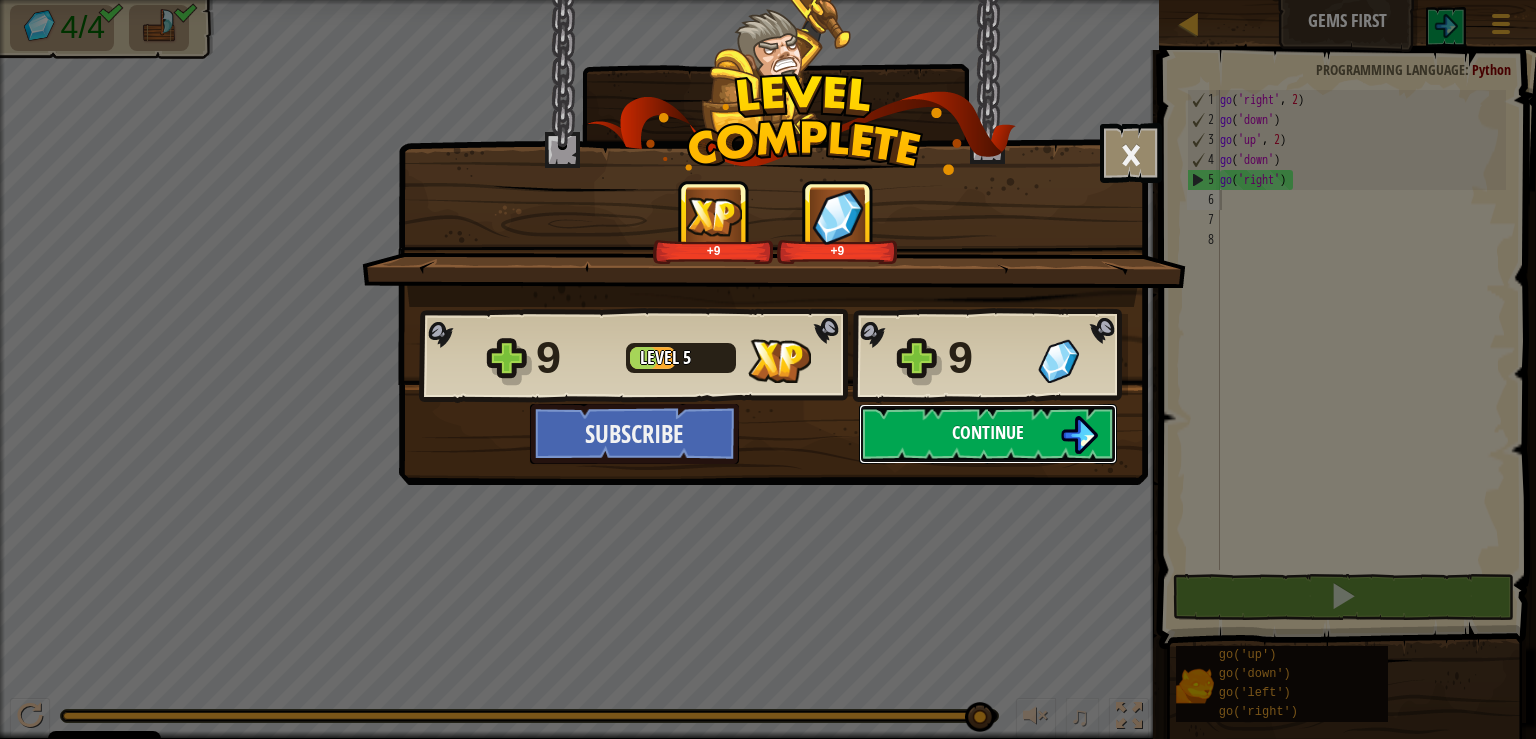 click on "Continue" at bounding box center (988, 434) 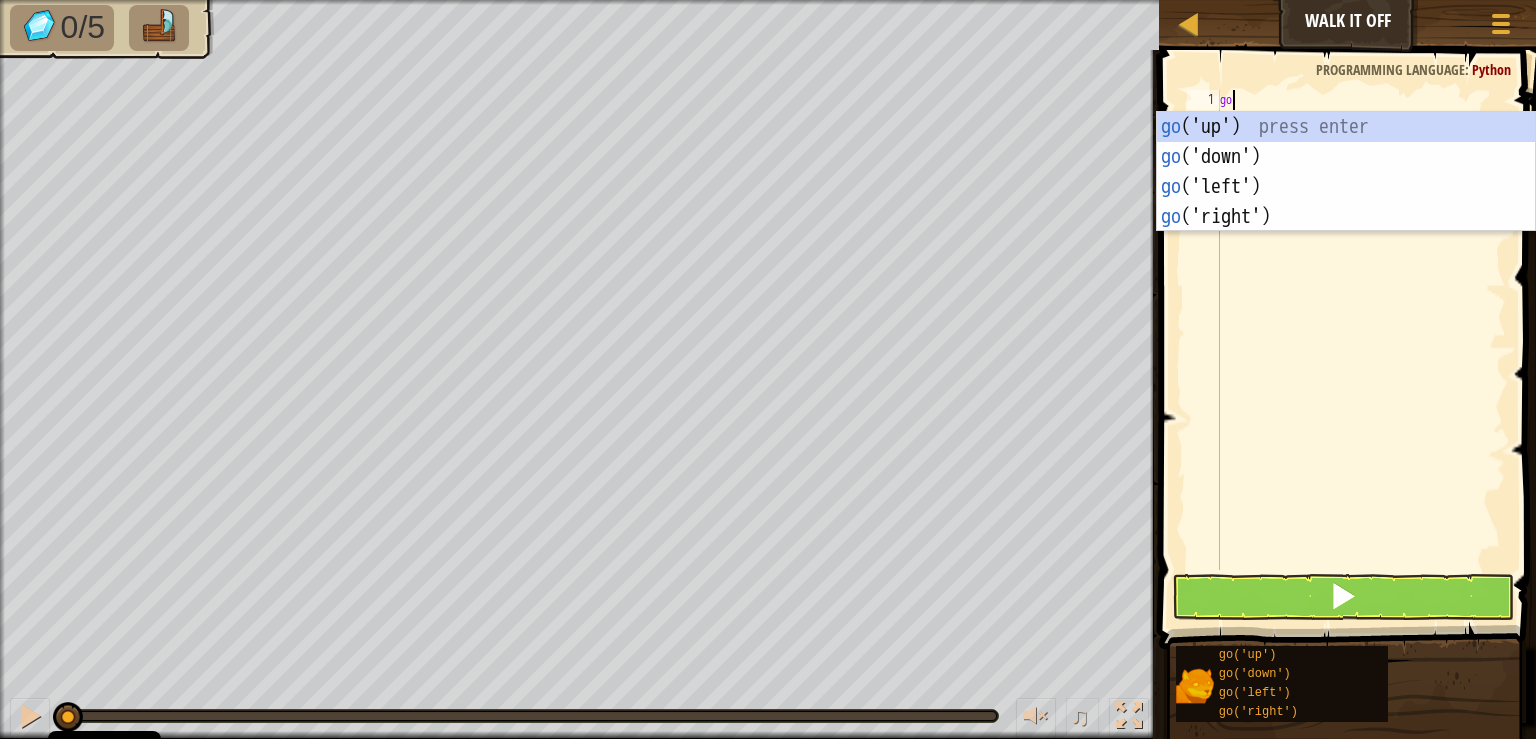 scroll, scrollTop: 10, scrollLeft: 1, axis: both 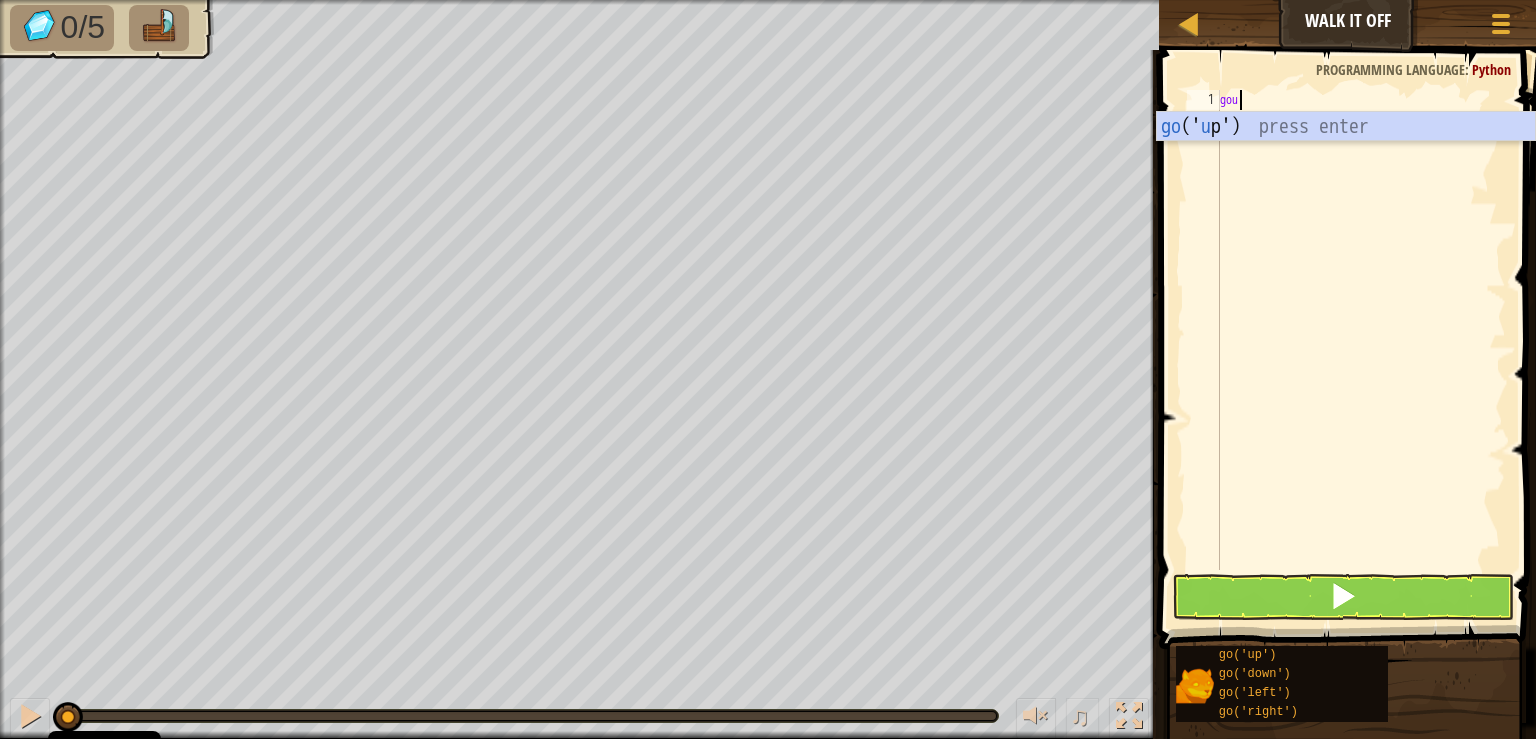 type on "goup" 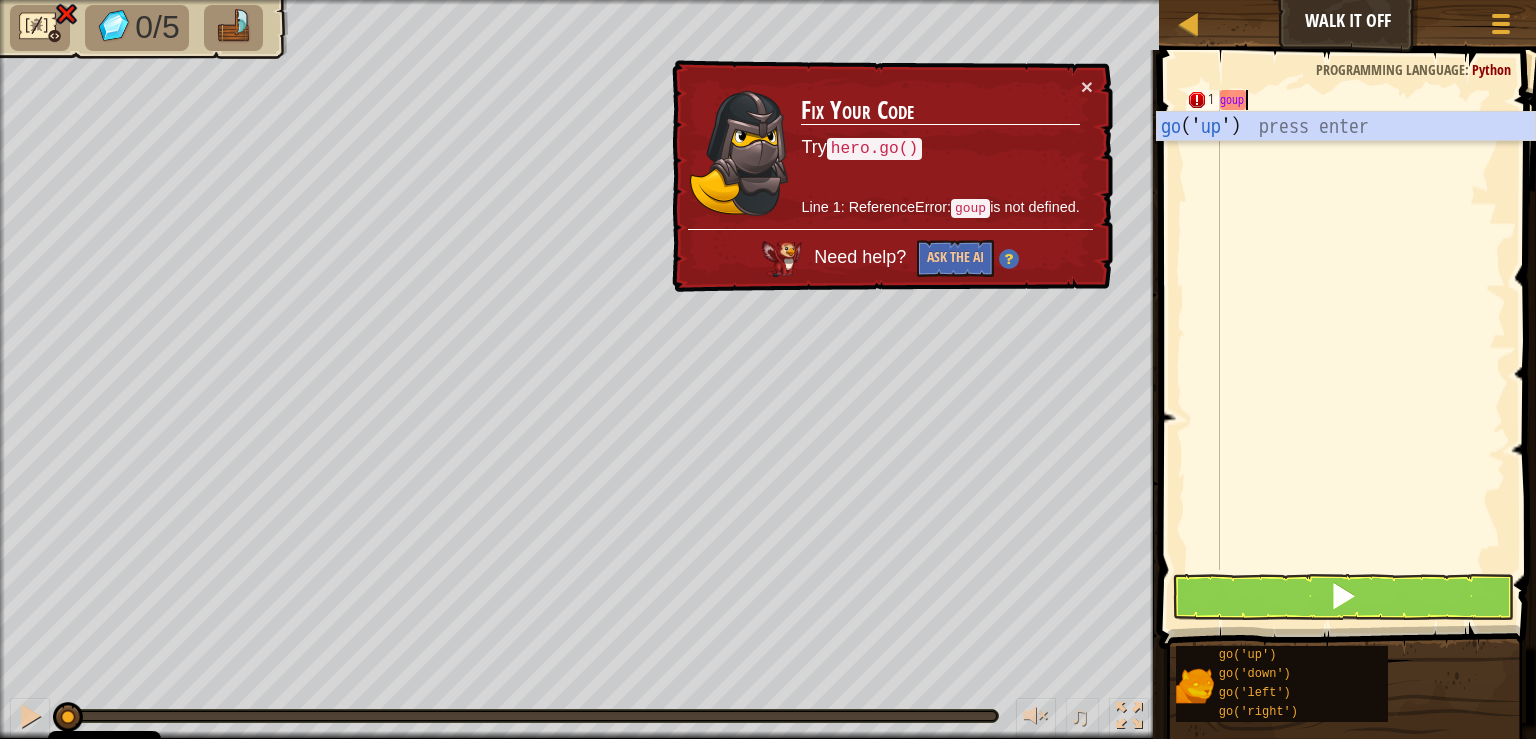 scroll, scrollTop: 0, scrollLeft: 0, axis: both 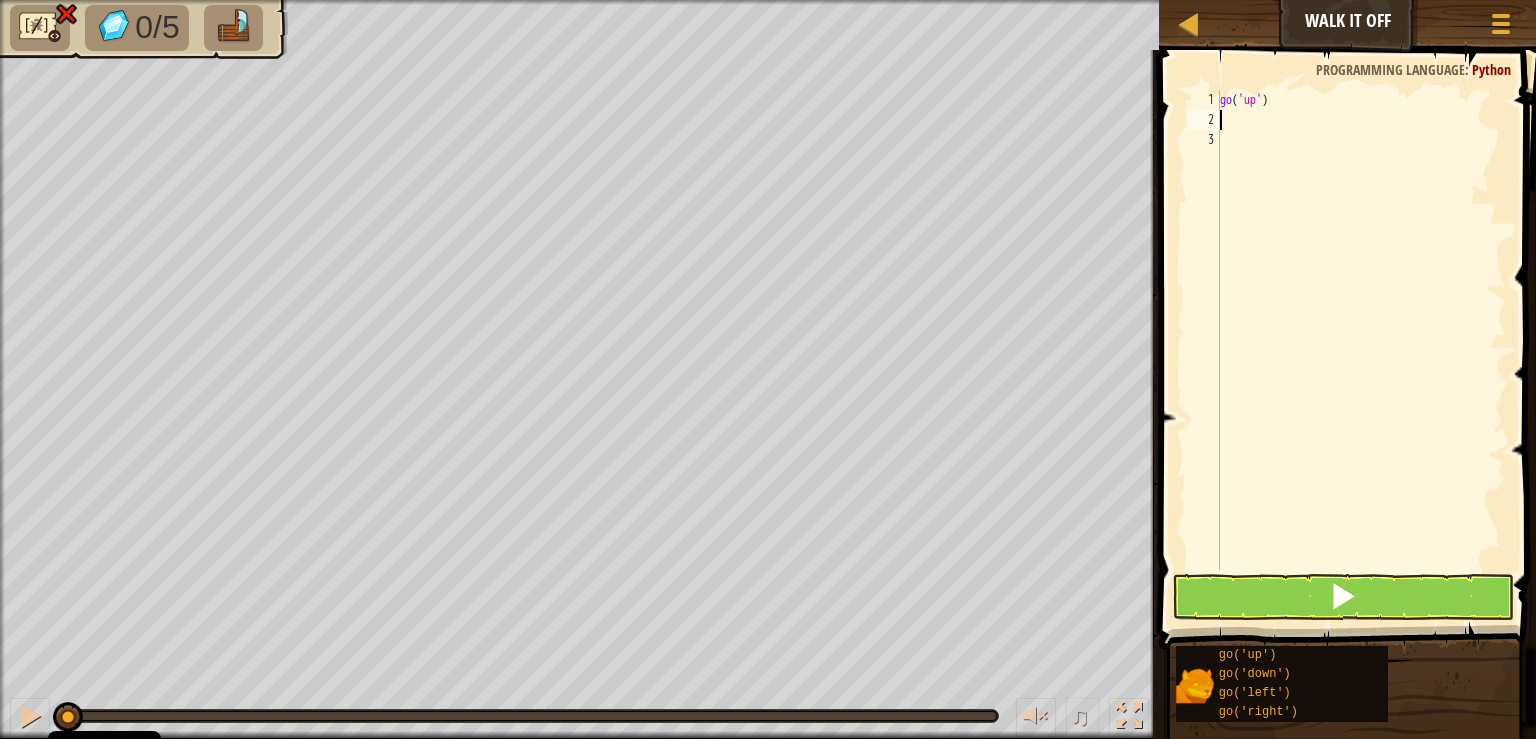type on "go('up')" 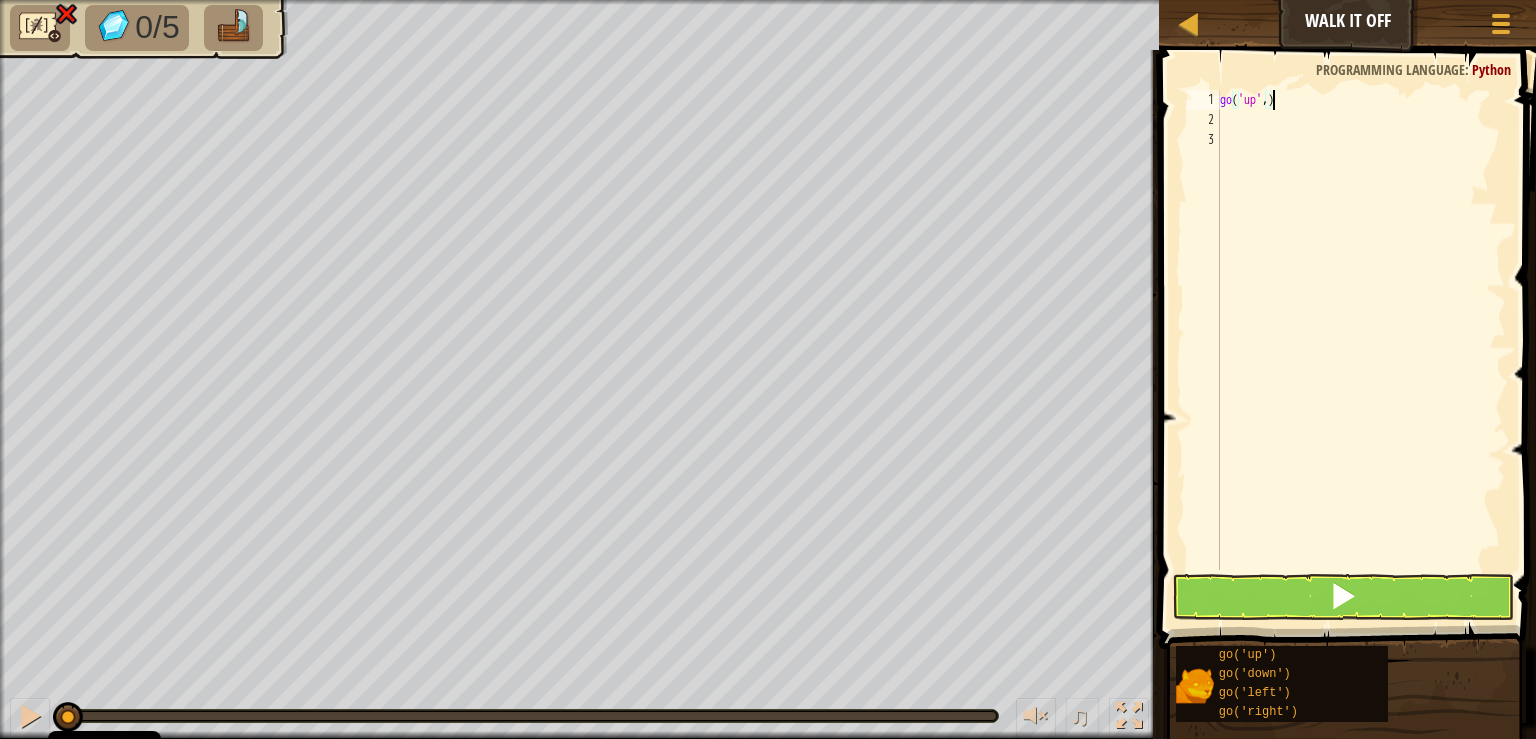 scroll, scrollTop: 10, scrollLeft: 4, axis: both 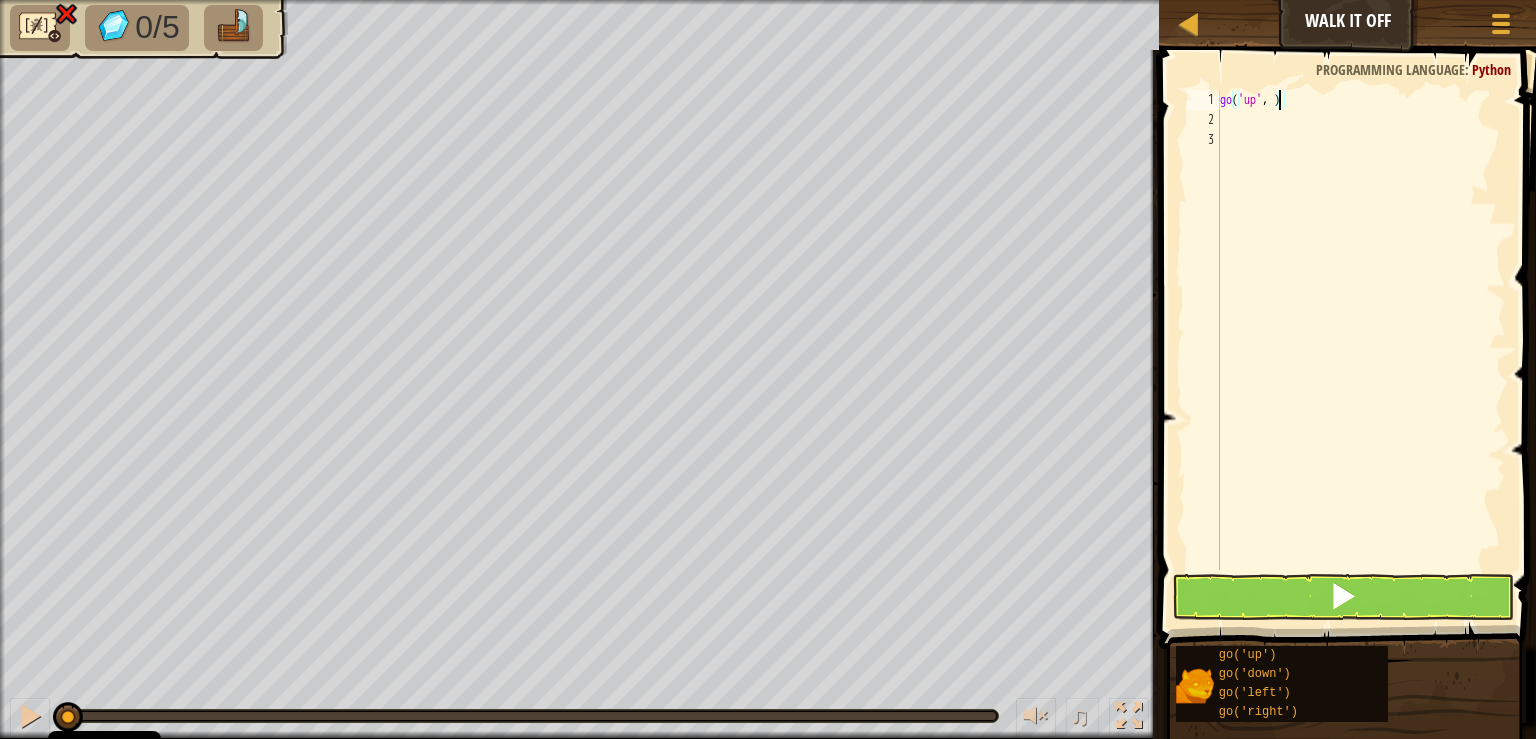 type on "go('up', 3)" 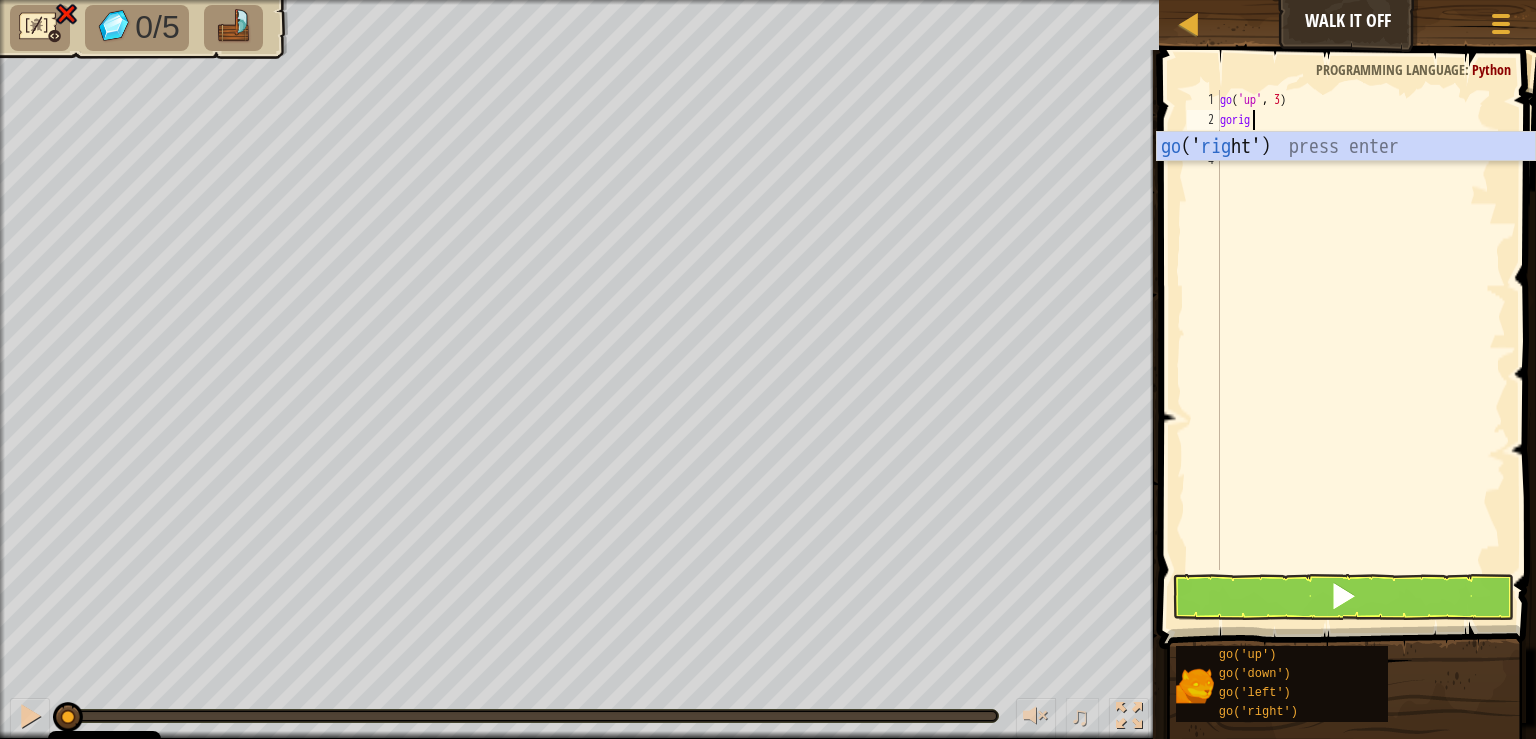 scroll, scrollTop: 10, scrollLeft: 2, axis: both 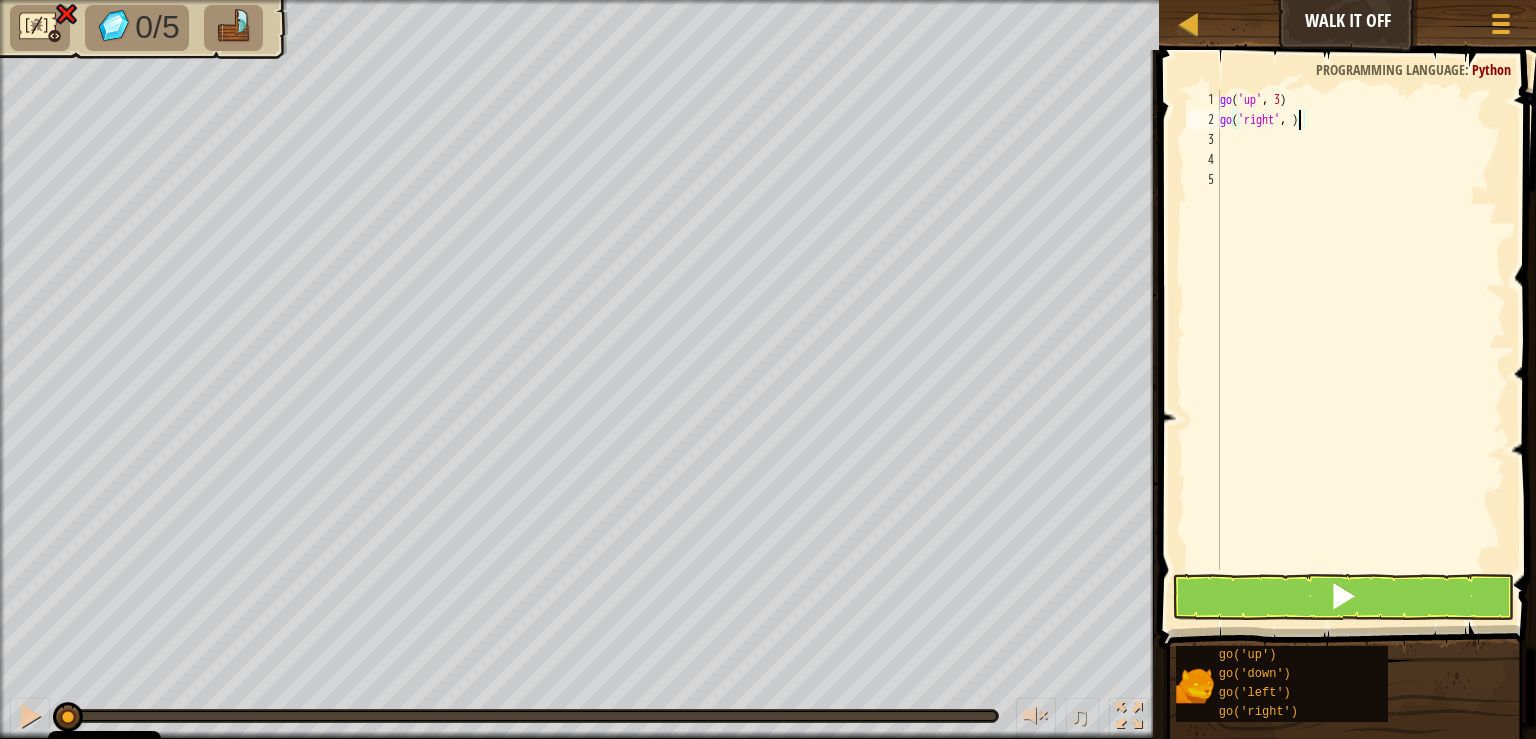 type on "go('right', 4)" 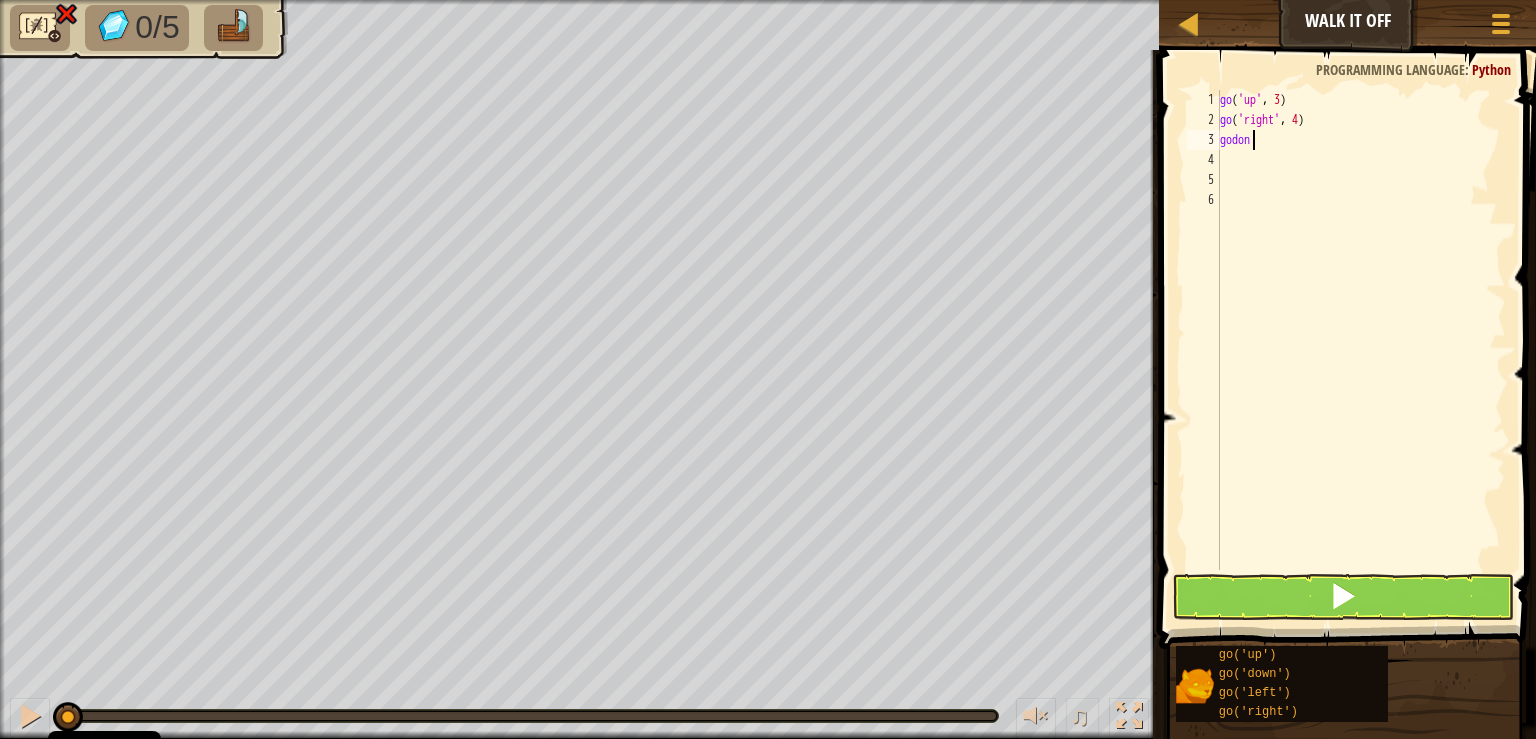 scroll, scrollTop: 10, scrollLeft: 1, axis: both 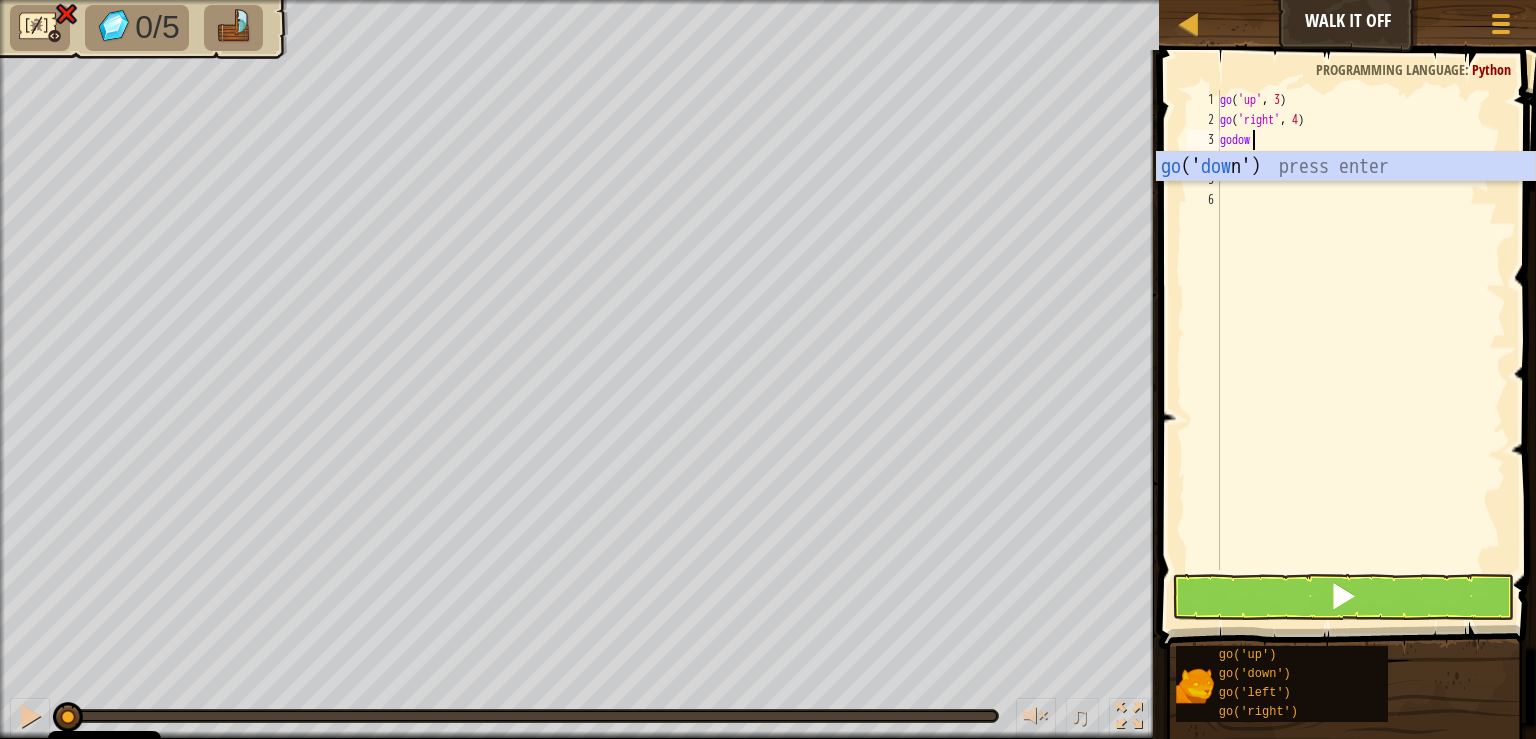 type on "godown" 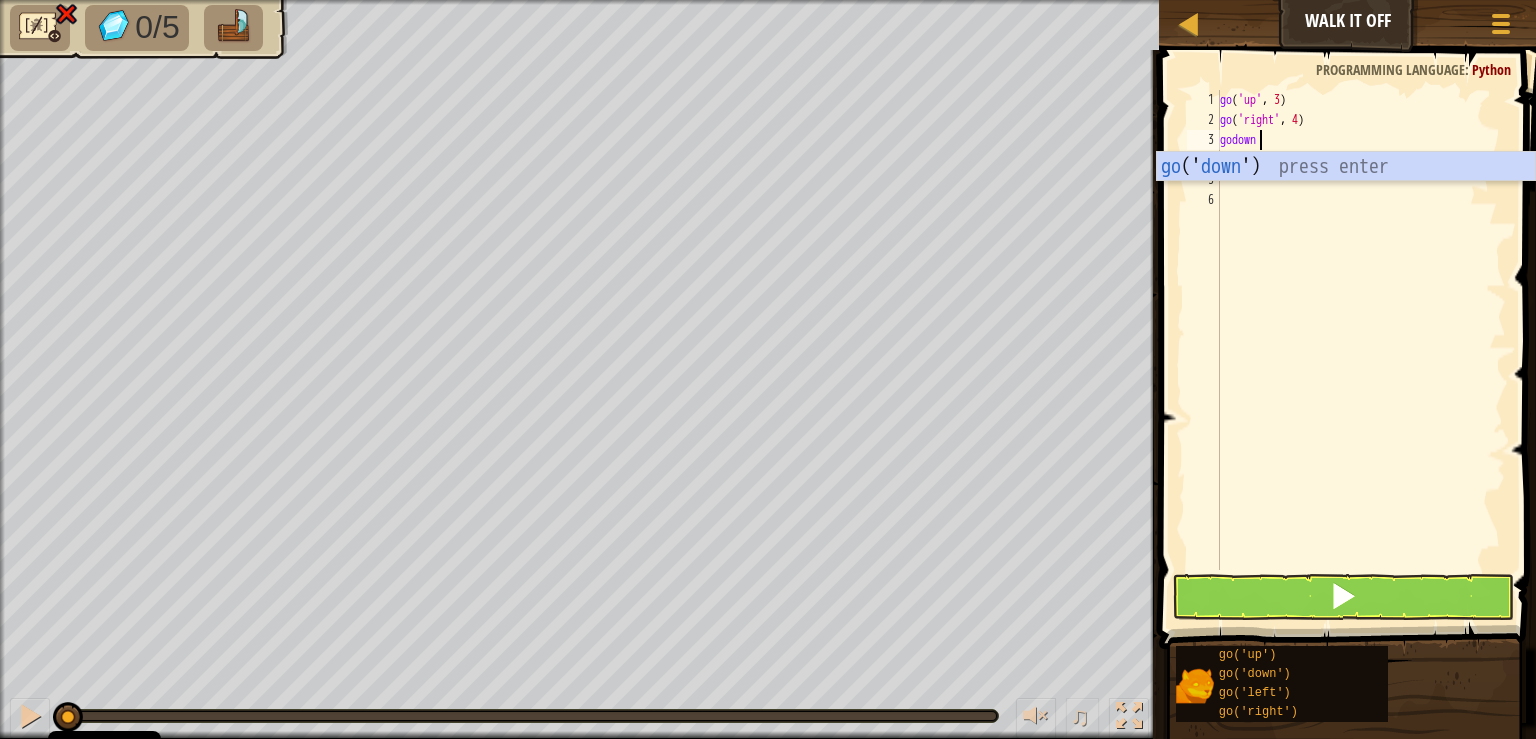 scroll, scrollTop: 0, scrollLeft: 0, axis: both 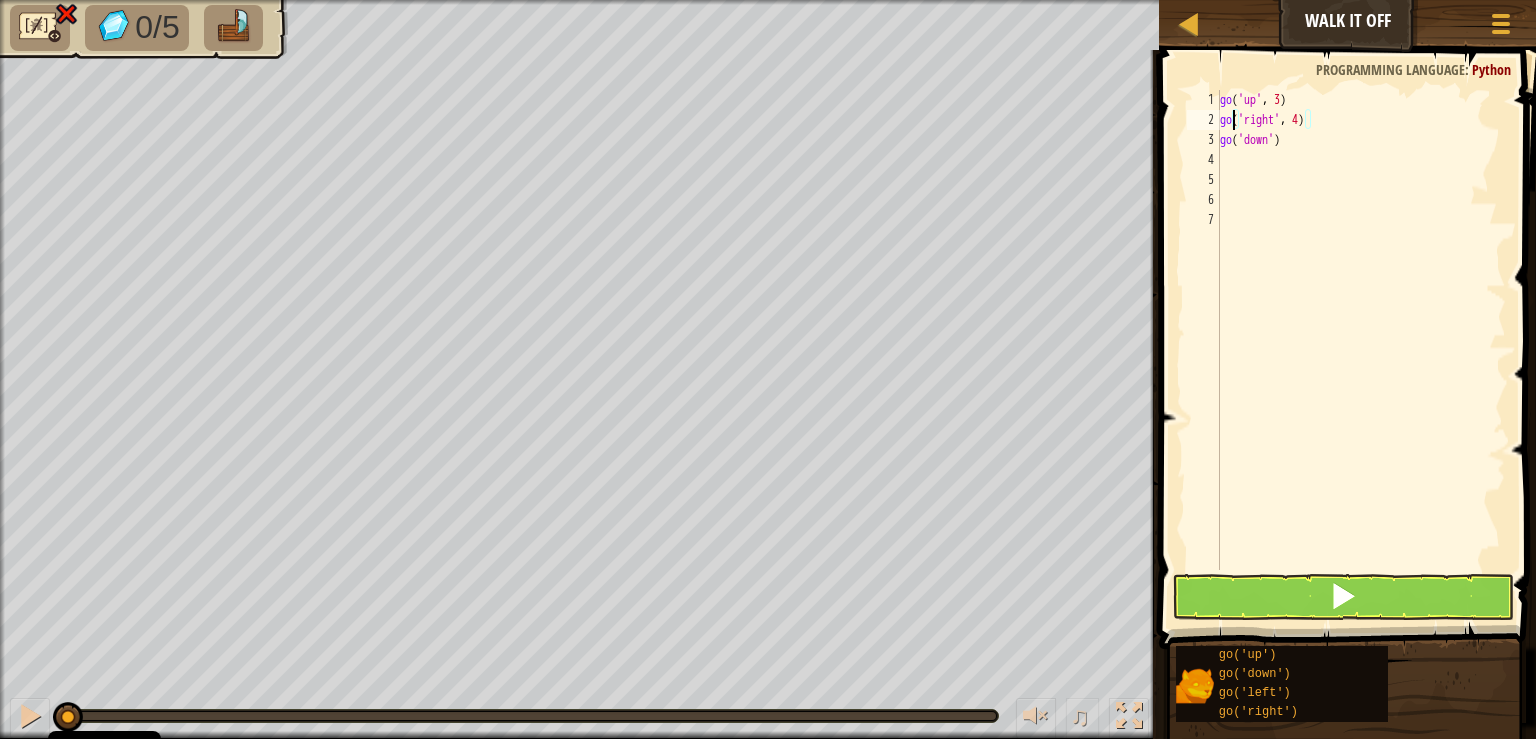 type on "go('down')" 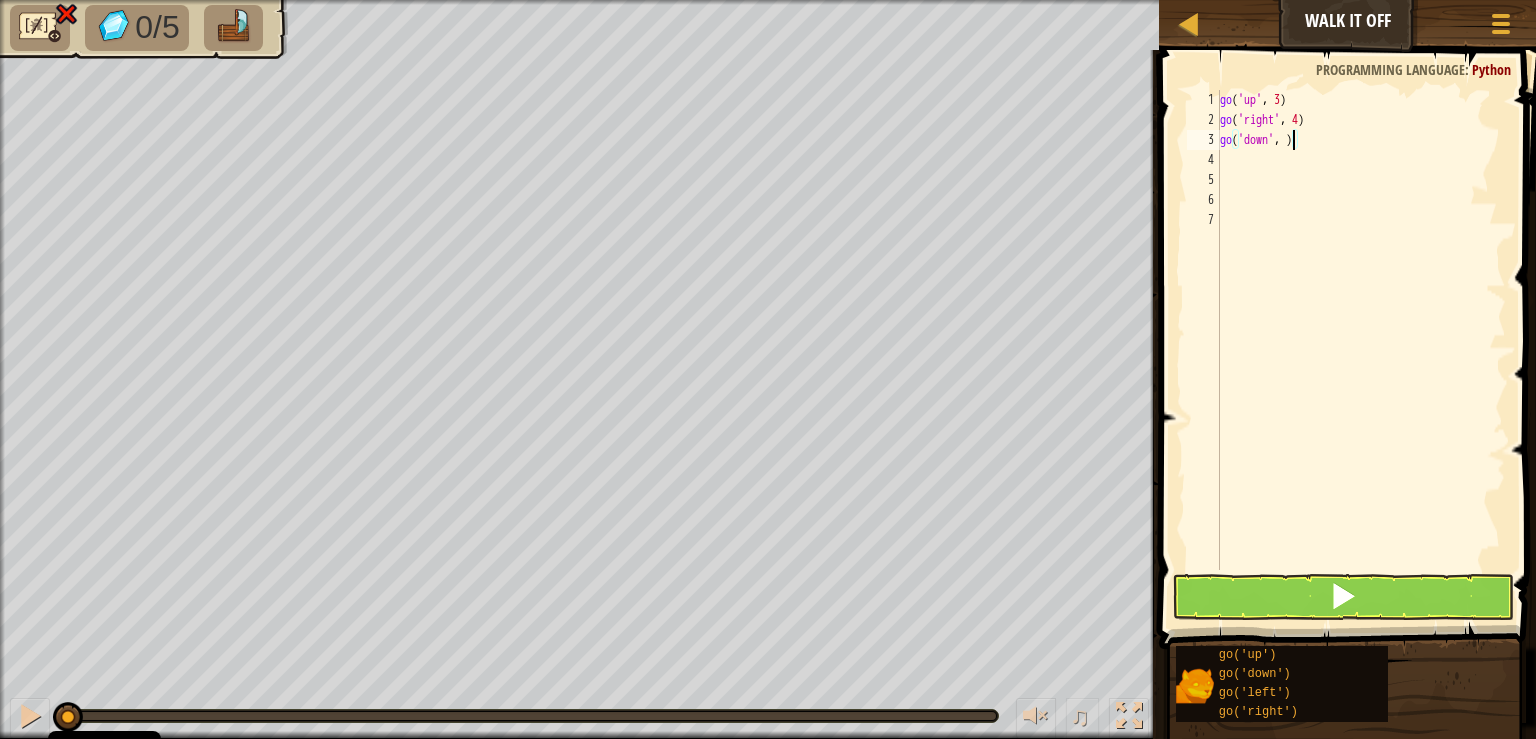 type on "go('down', 3)" 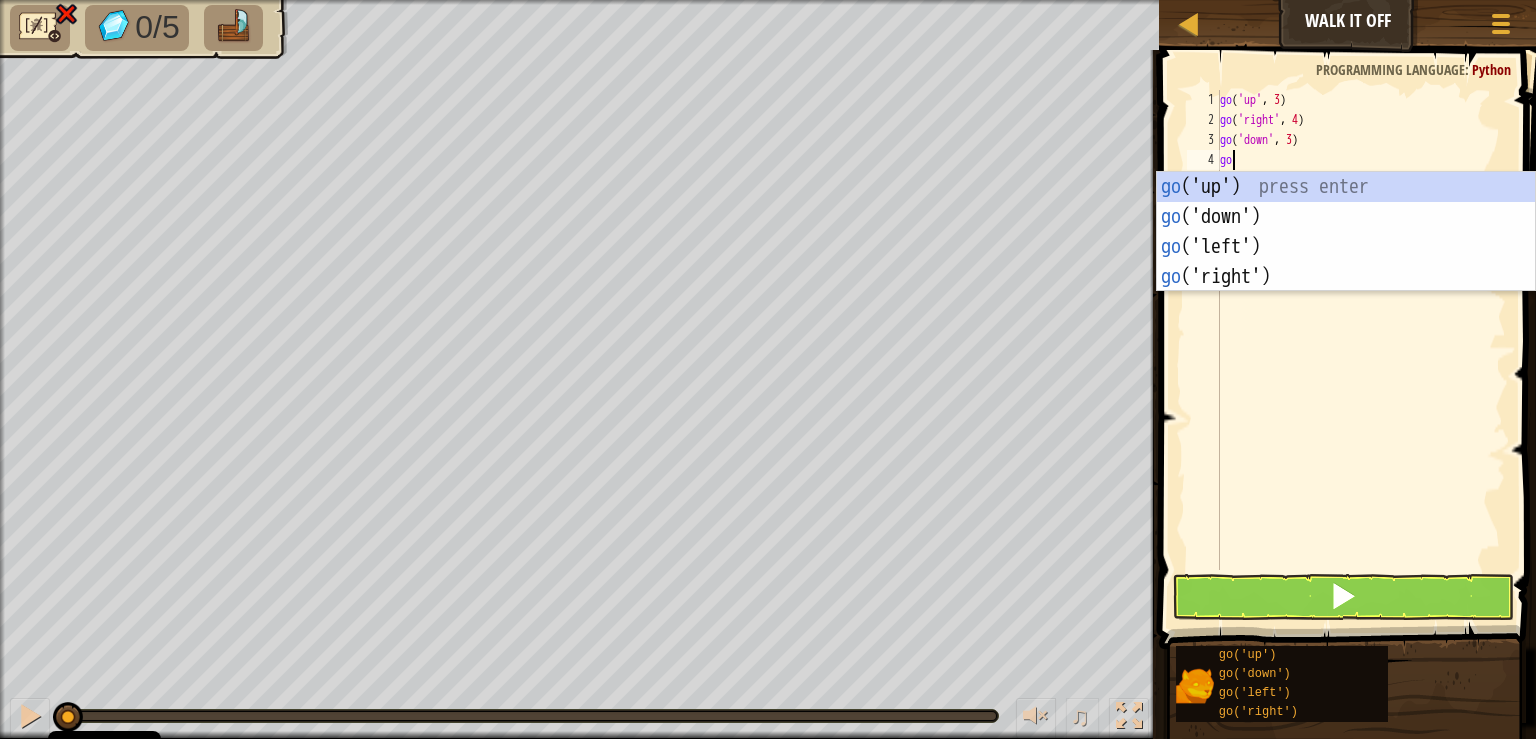 scroll, scrollTop: 10, scrollLeft: 1, axis: both 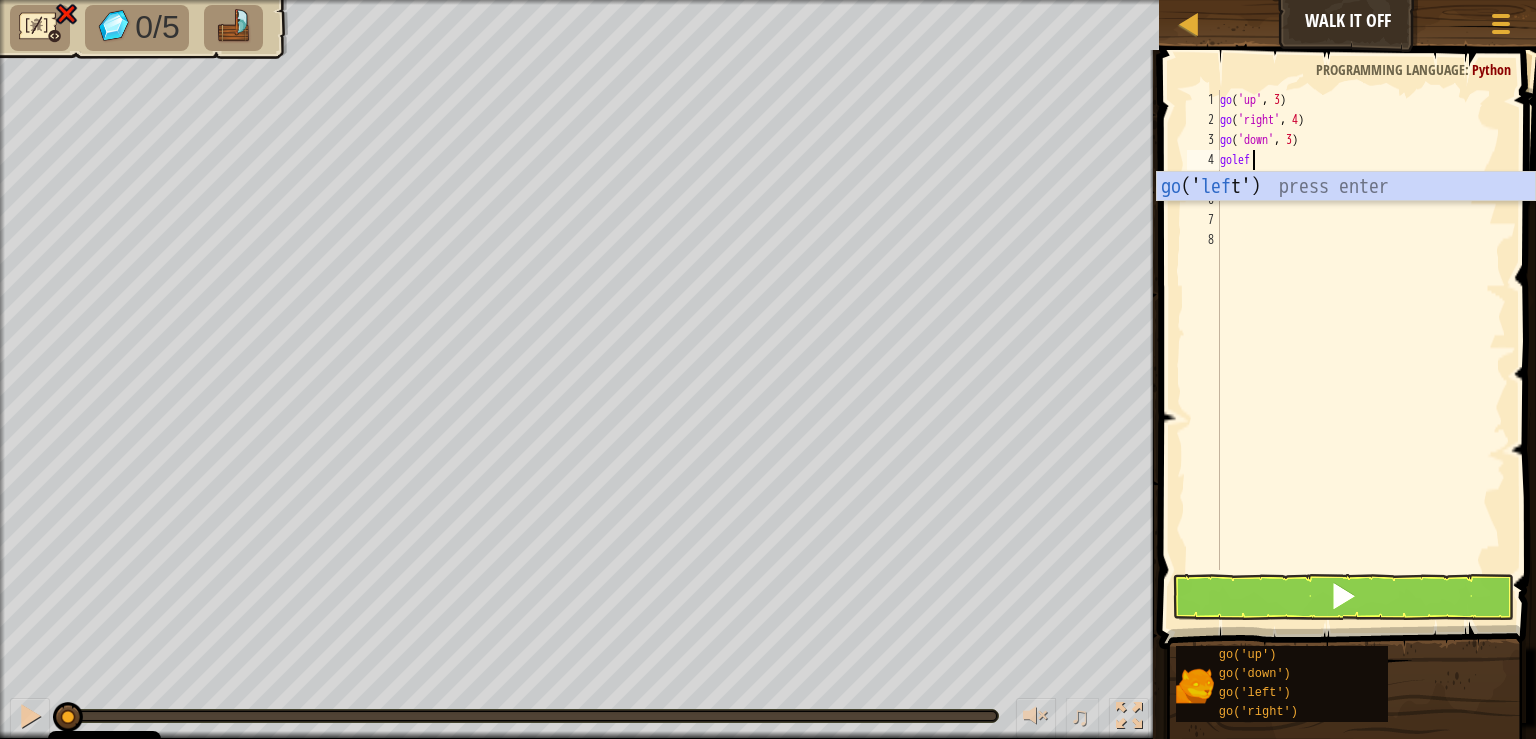 type on "goleft" 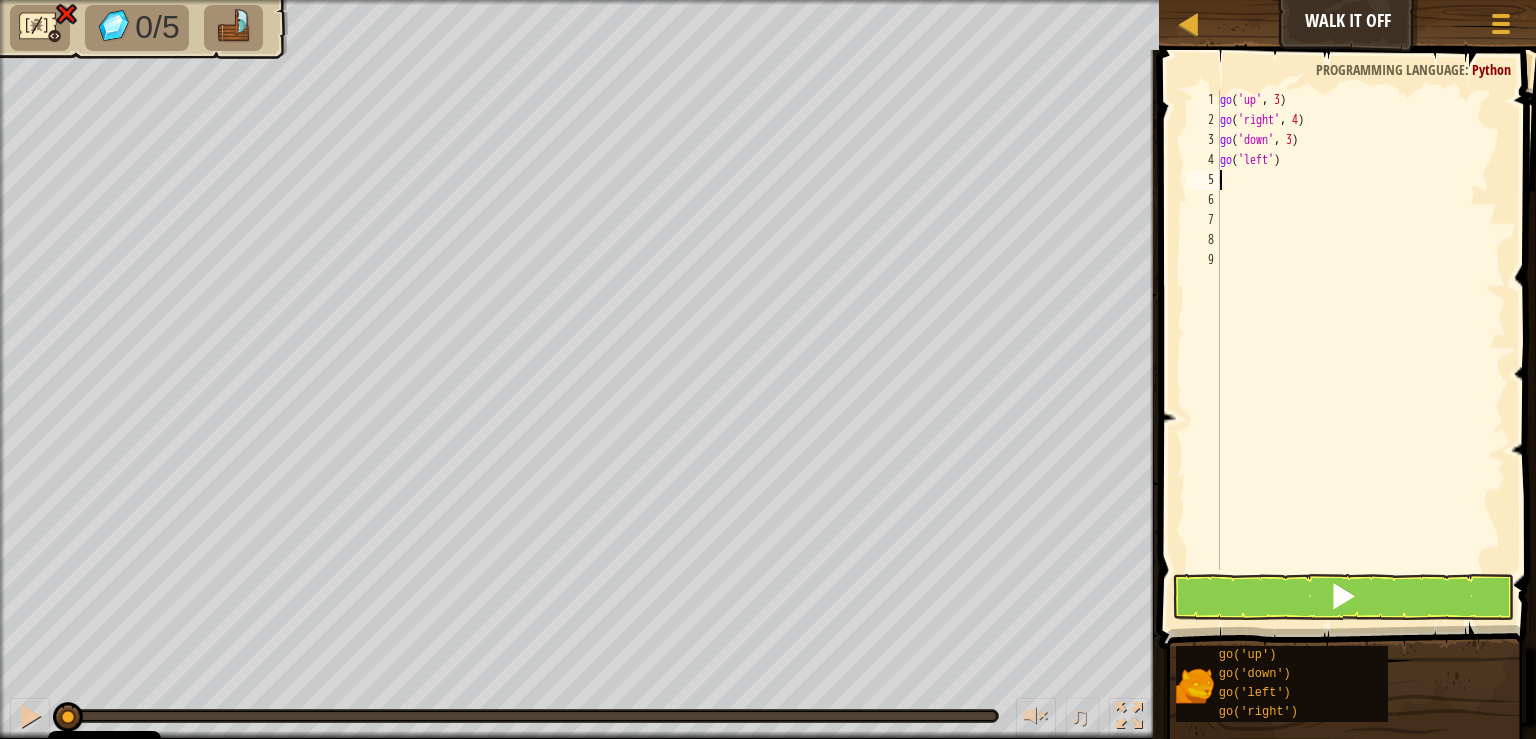 scroll, scrollTop: 0, scrollLeft: 0, axis: both 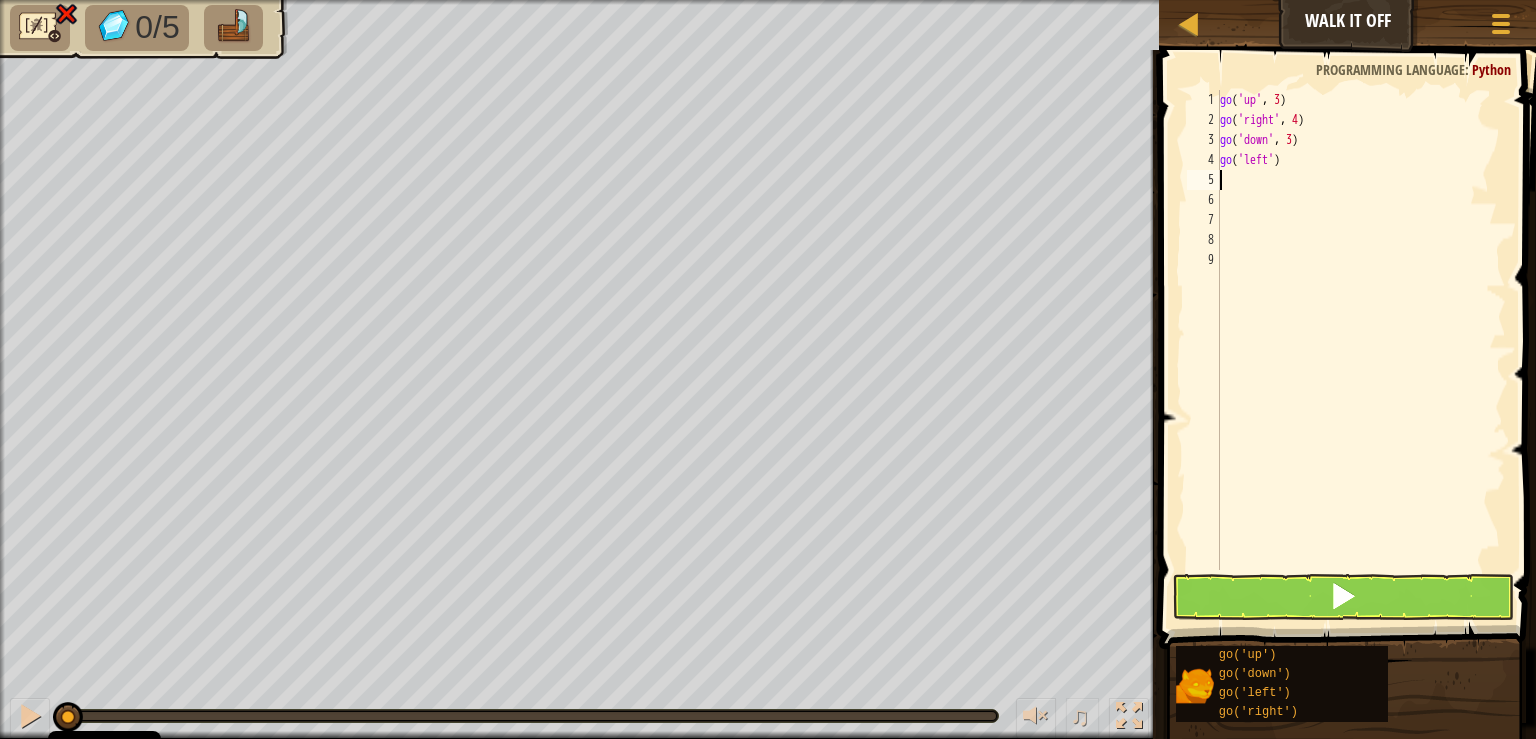 type 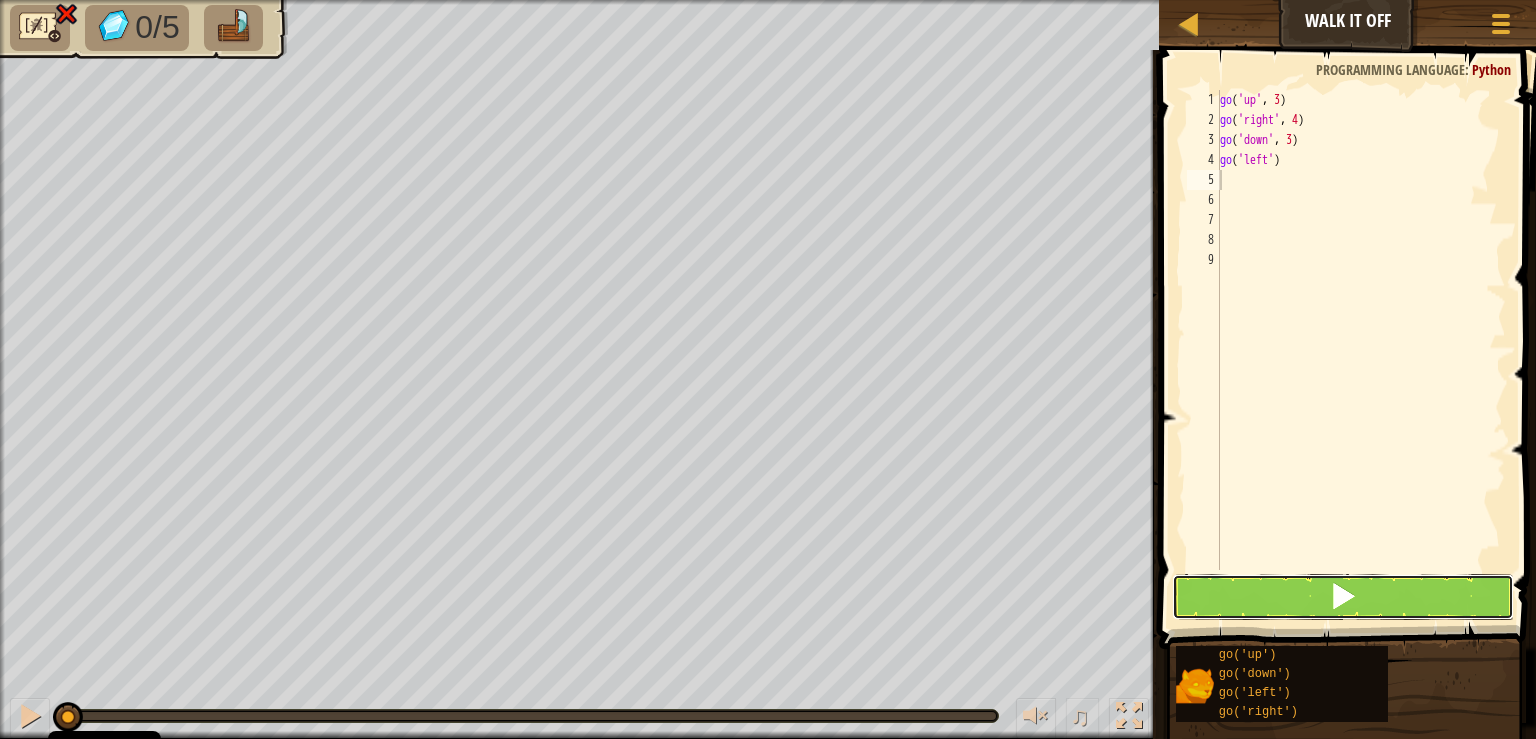 click at bounding box center [1343, 597] 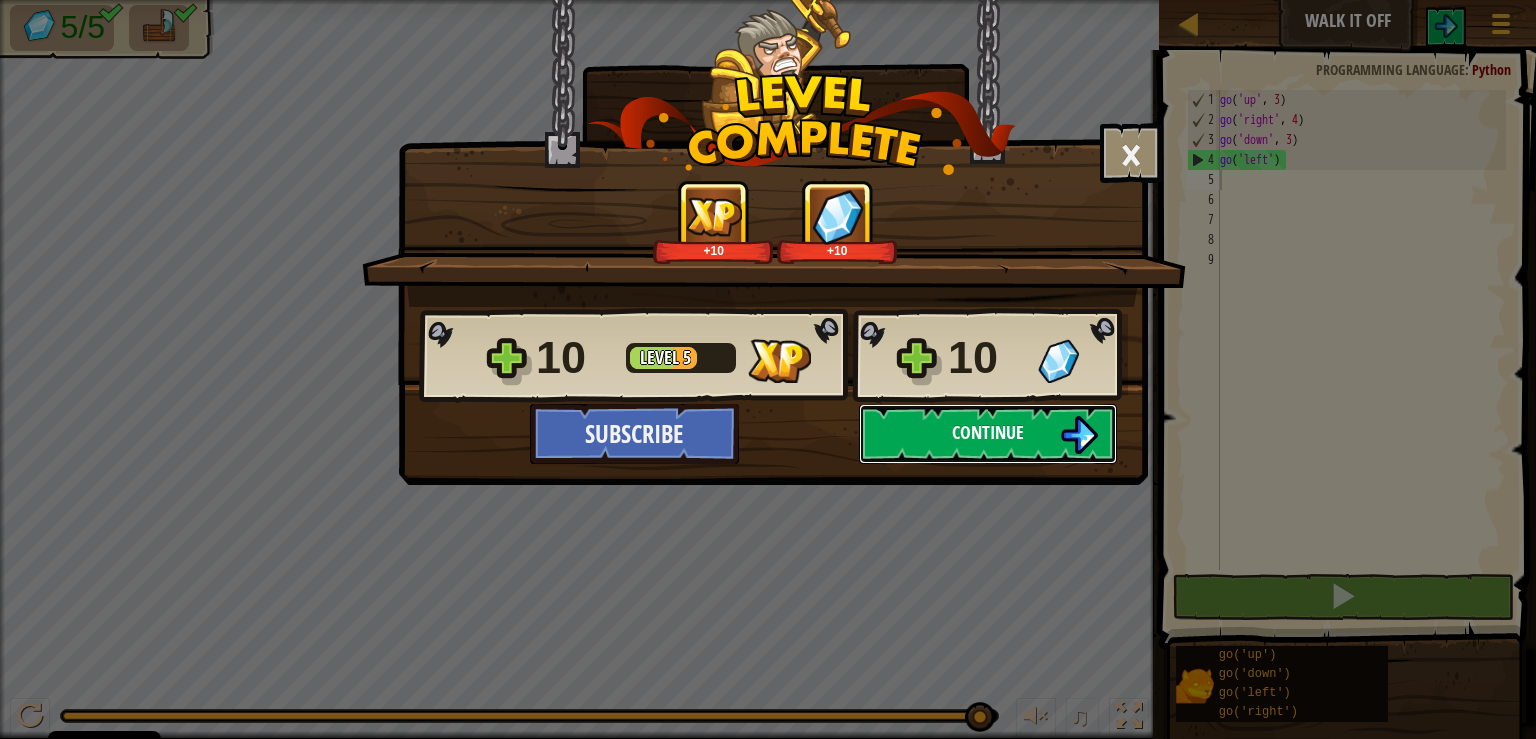 click on "Continue" at bounding box center [988, 432] 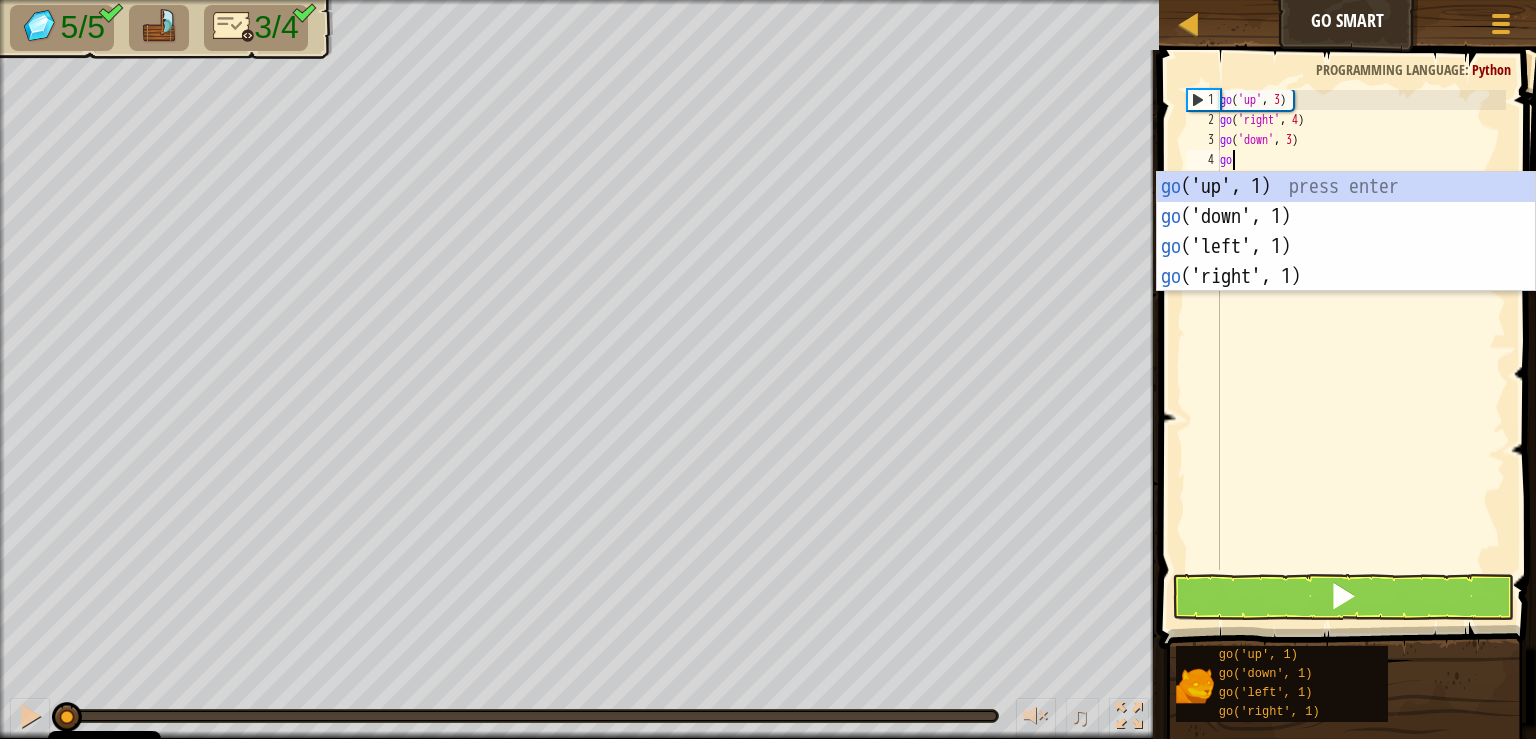 scroll, scrollTop: 10, scrollLeft: 1, axis: both 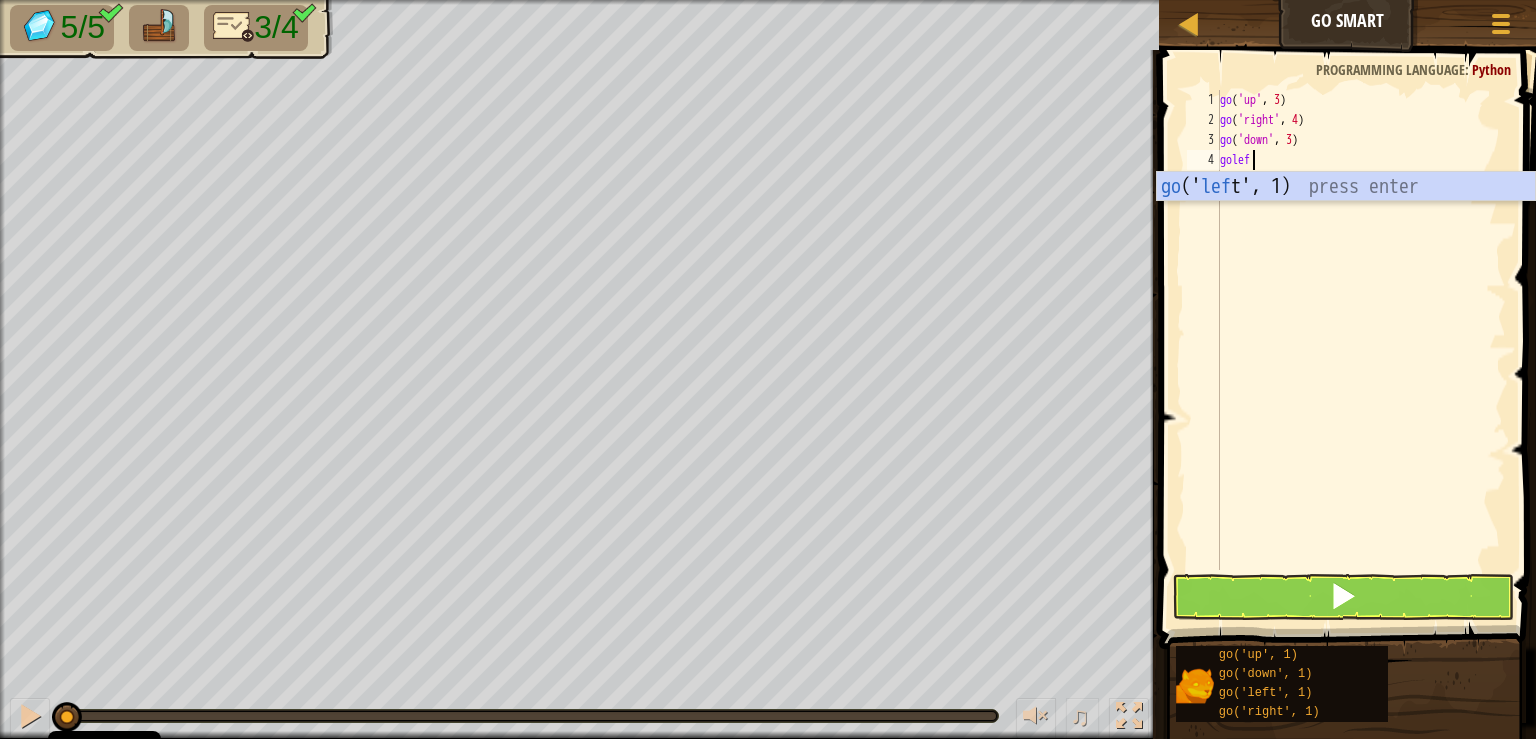 type on "goleft" 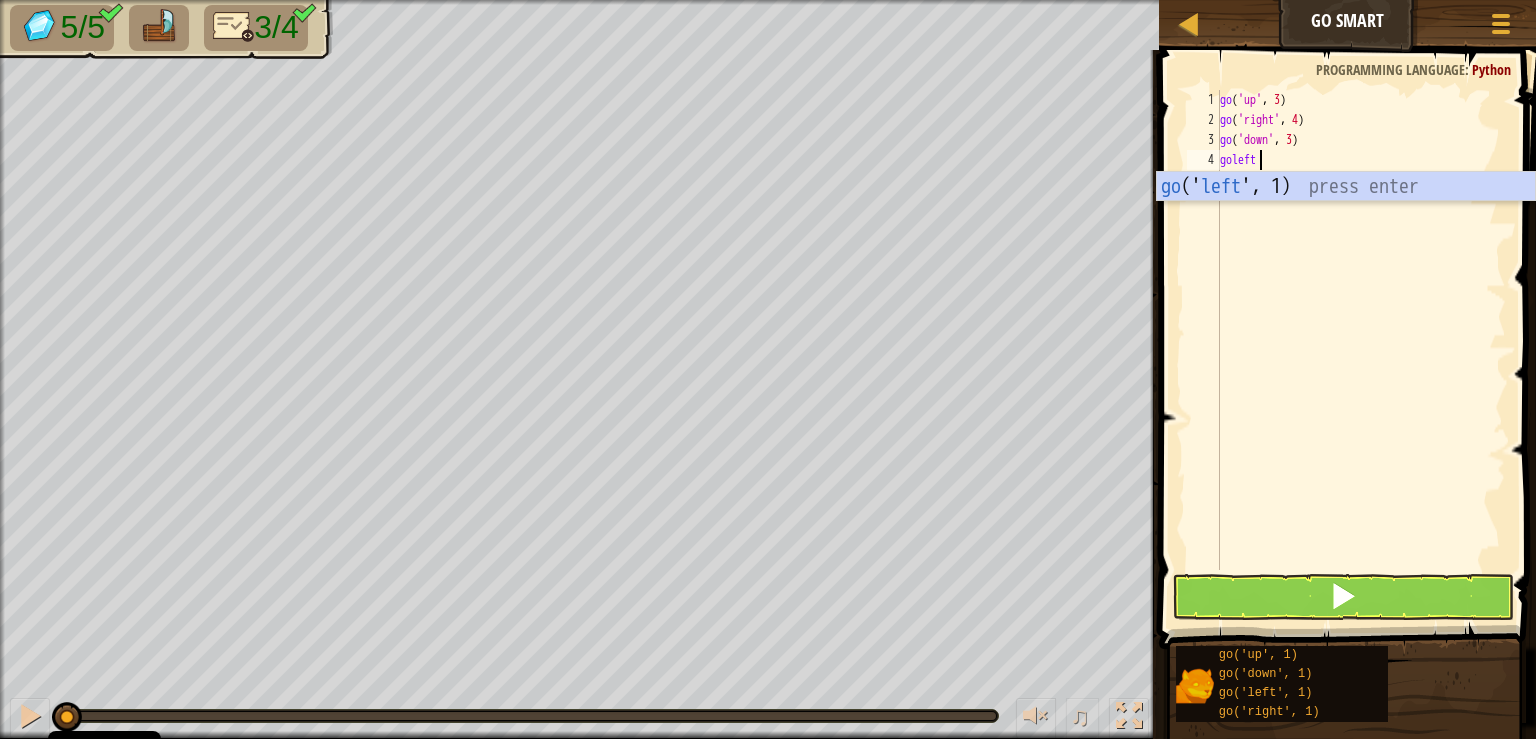 scroll, scrollTop: 10, scrollLeft: 2, axis: both 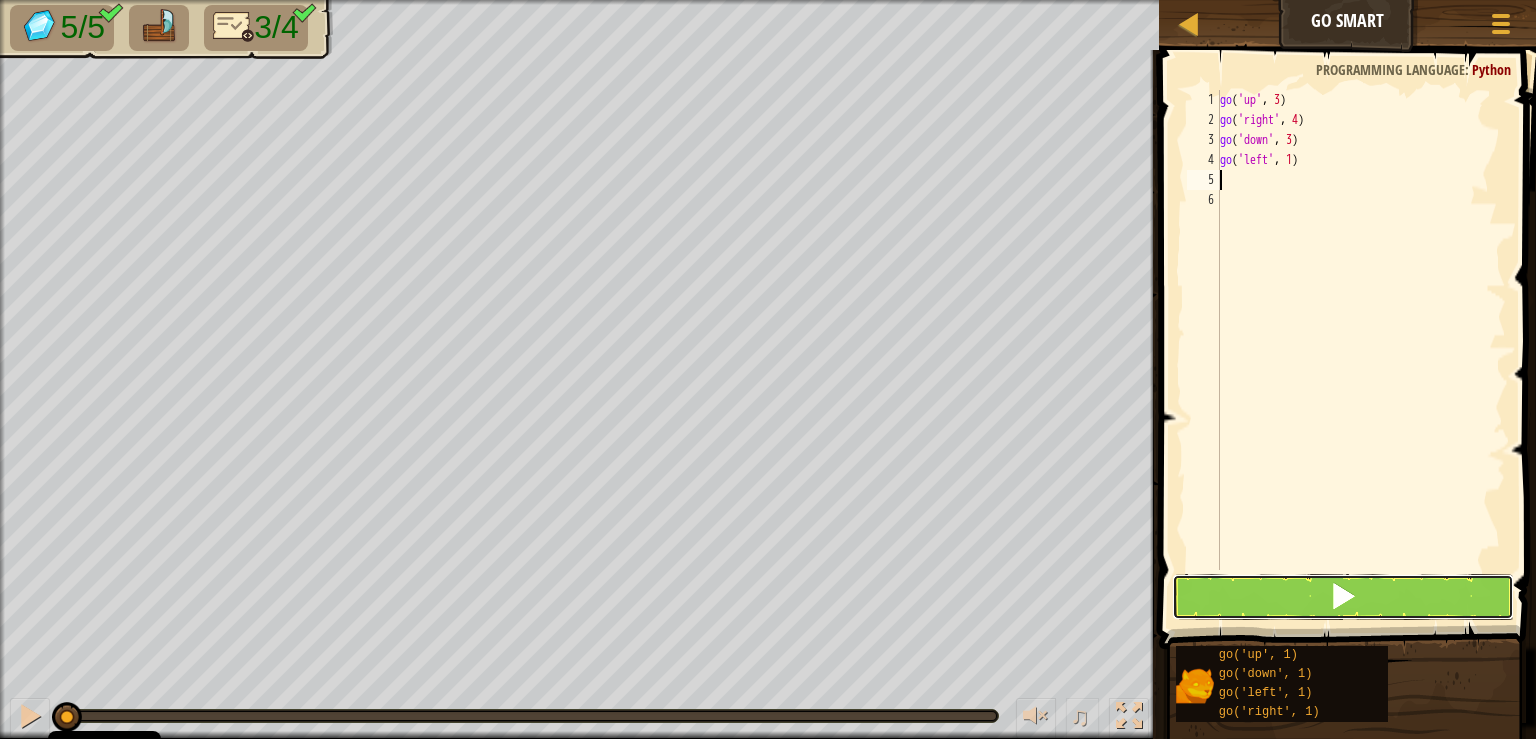 click at bounding box center [1343, 597] 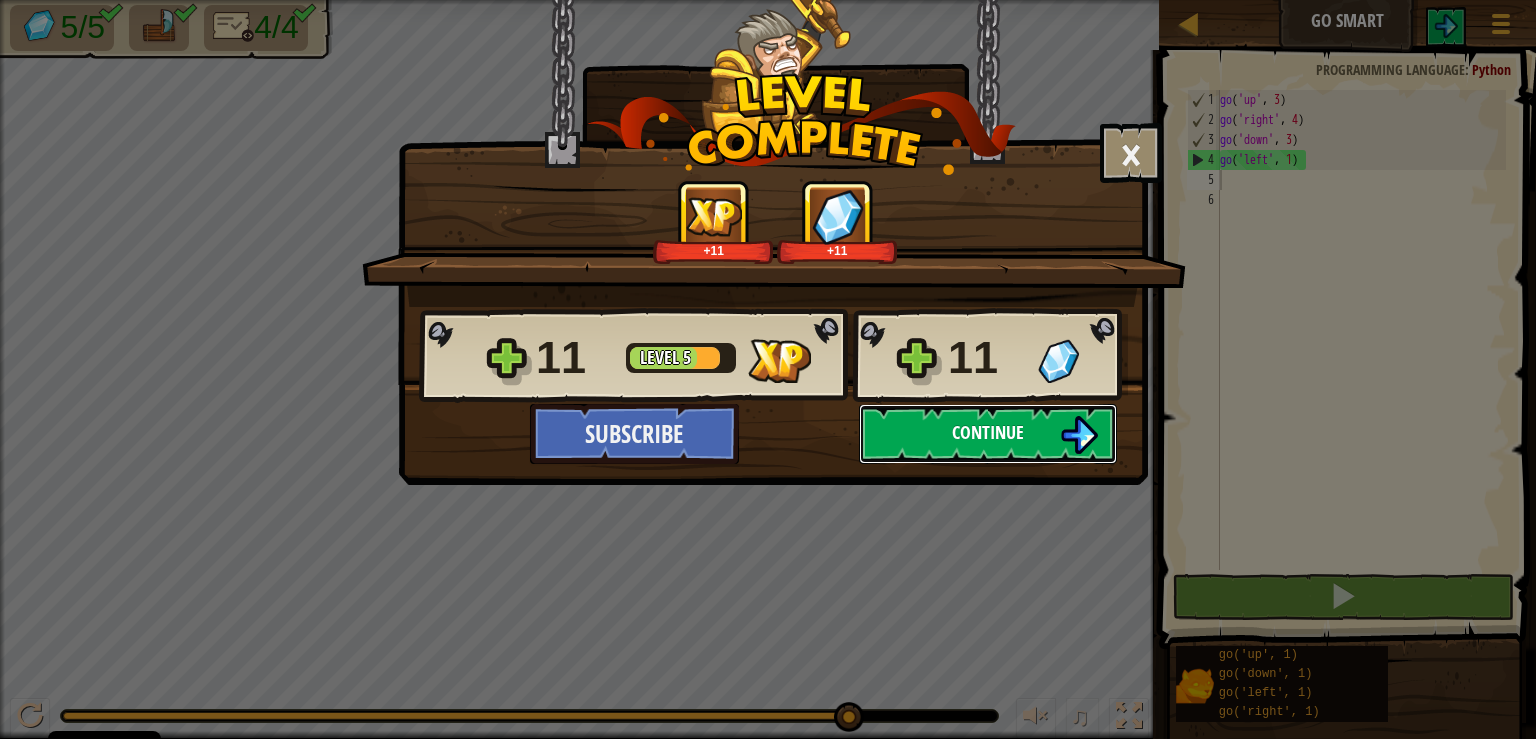 click on "Continue" at bounding box center (988, 434) 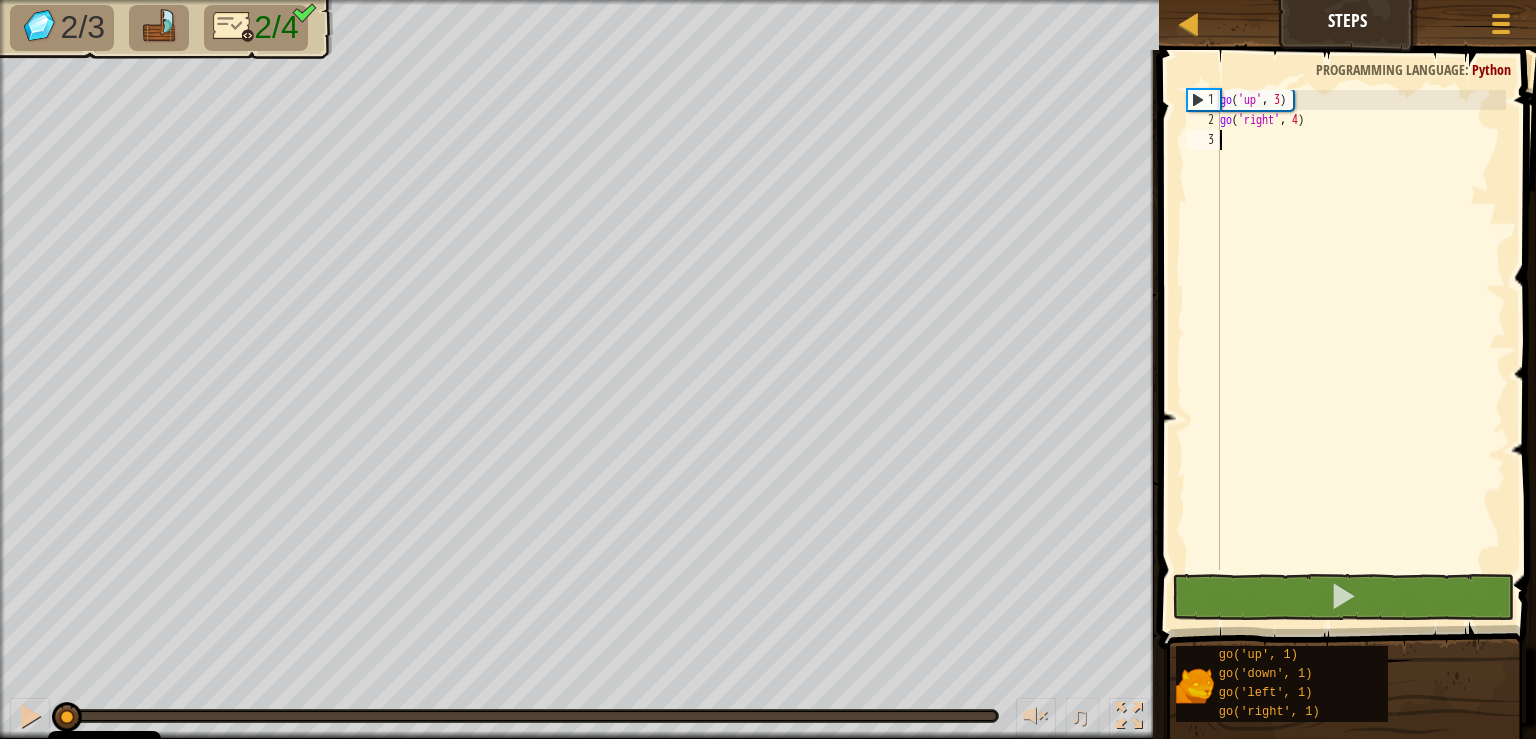click on "go ( 'up' ,   3 ) go ( 'right' ,   4 )" at bounding box center (1361, 350) 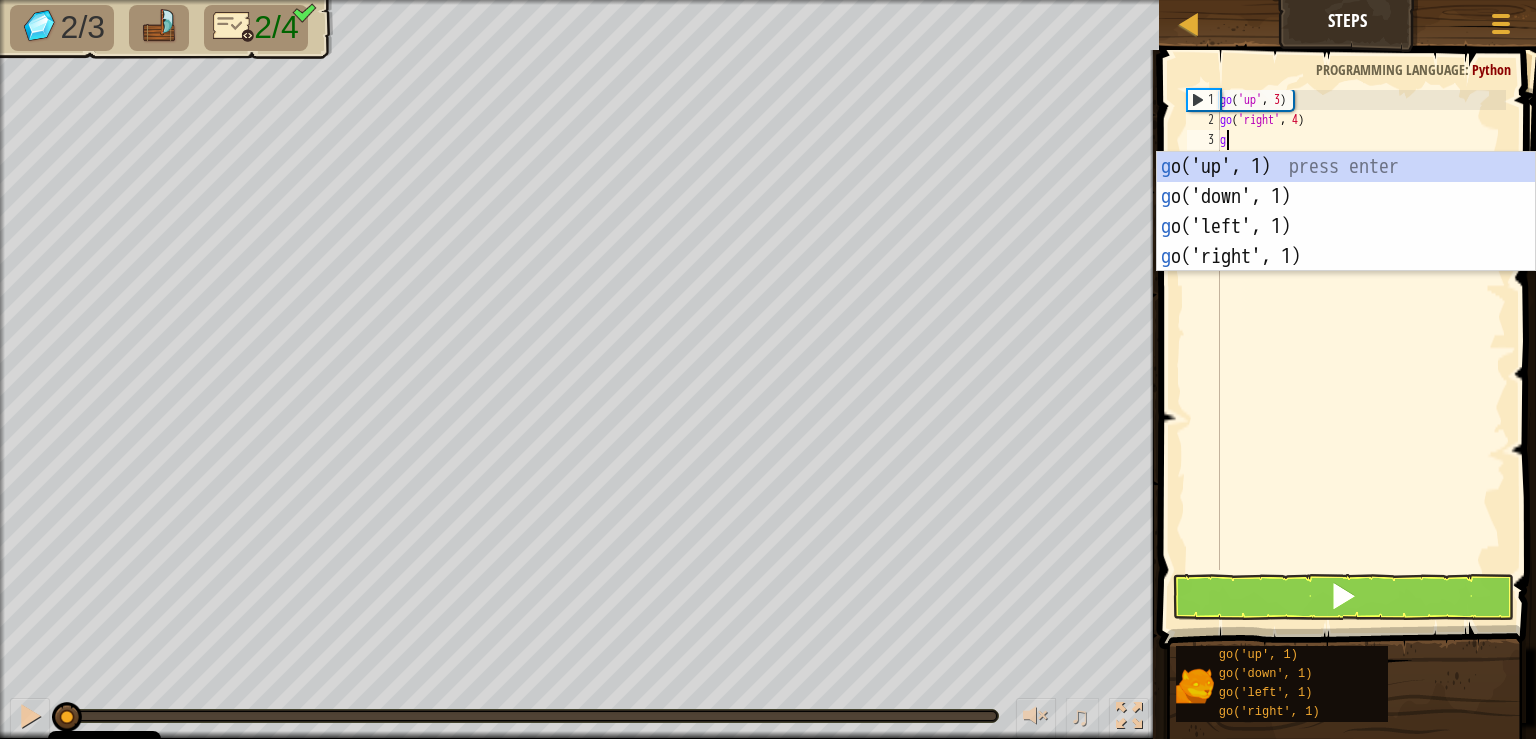 scroll, scrollTop: 10, scrollLeft: 1, axis: both 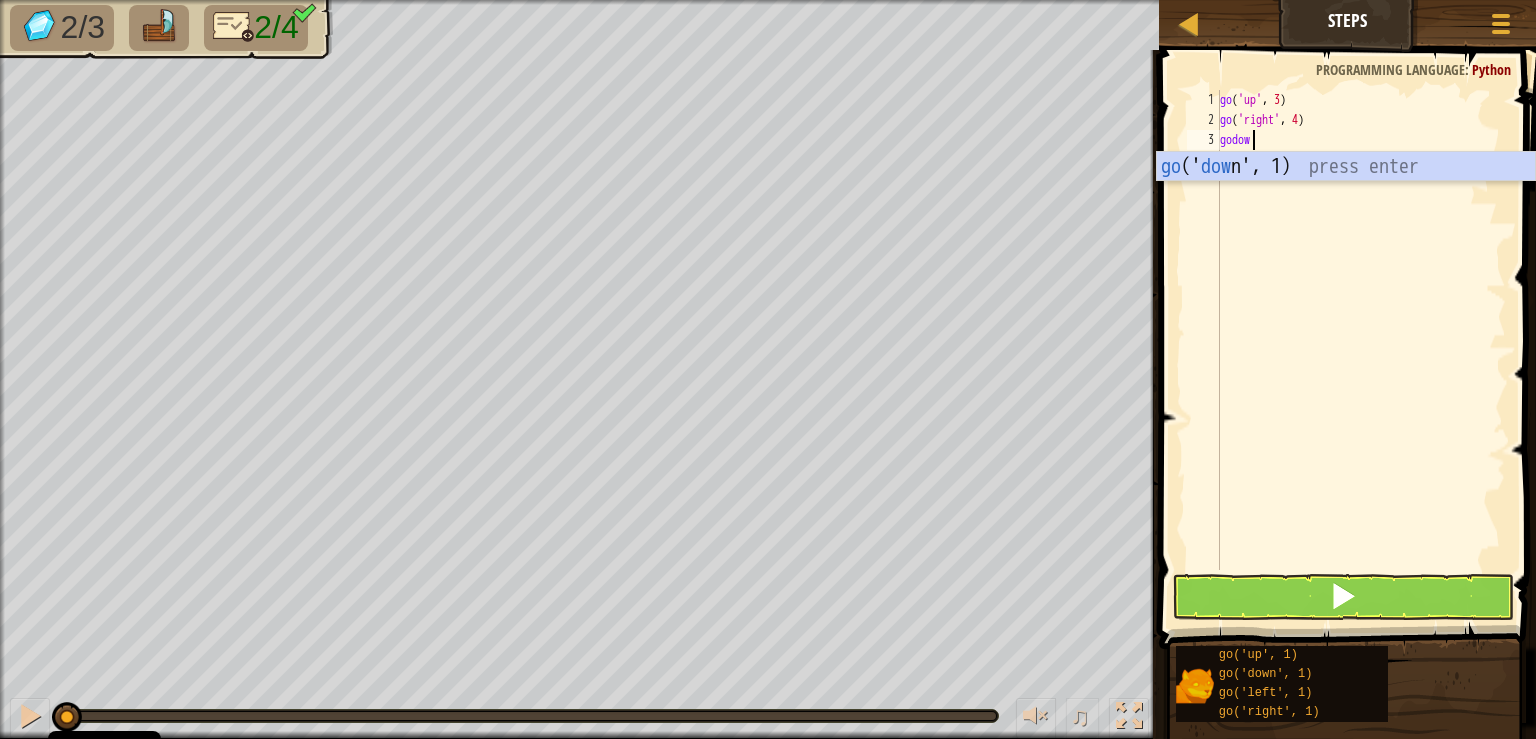 type on "godown" 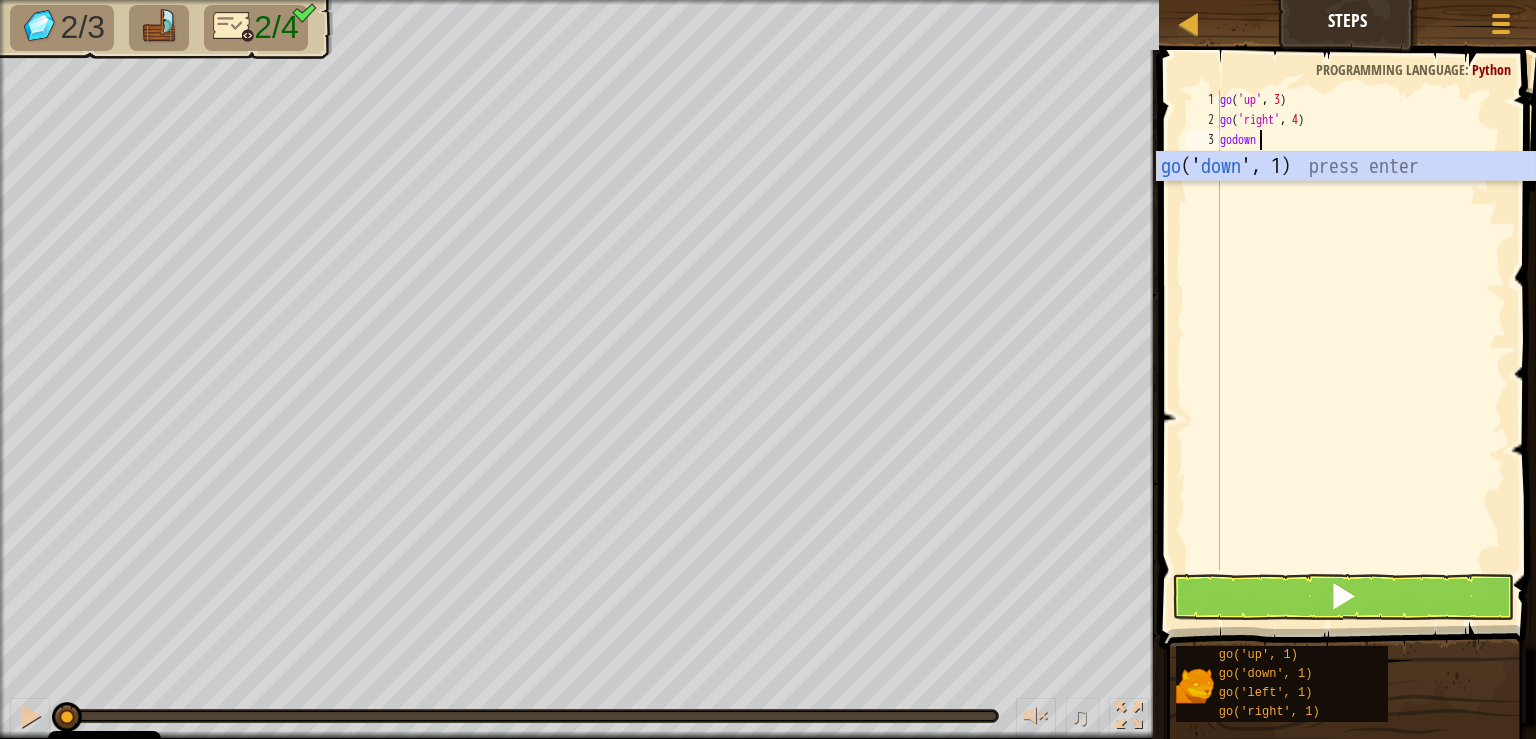 scroll, scrollTop: 0, scrollLeft: 0, axis: both 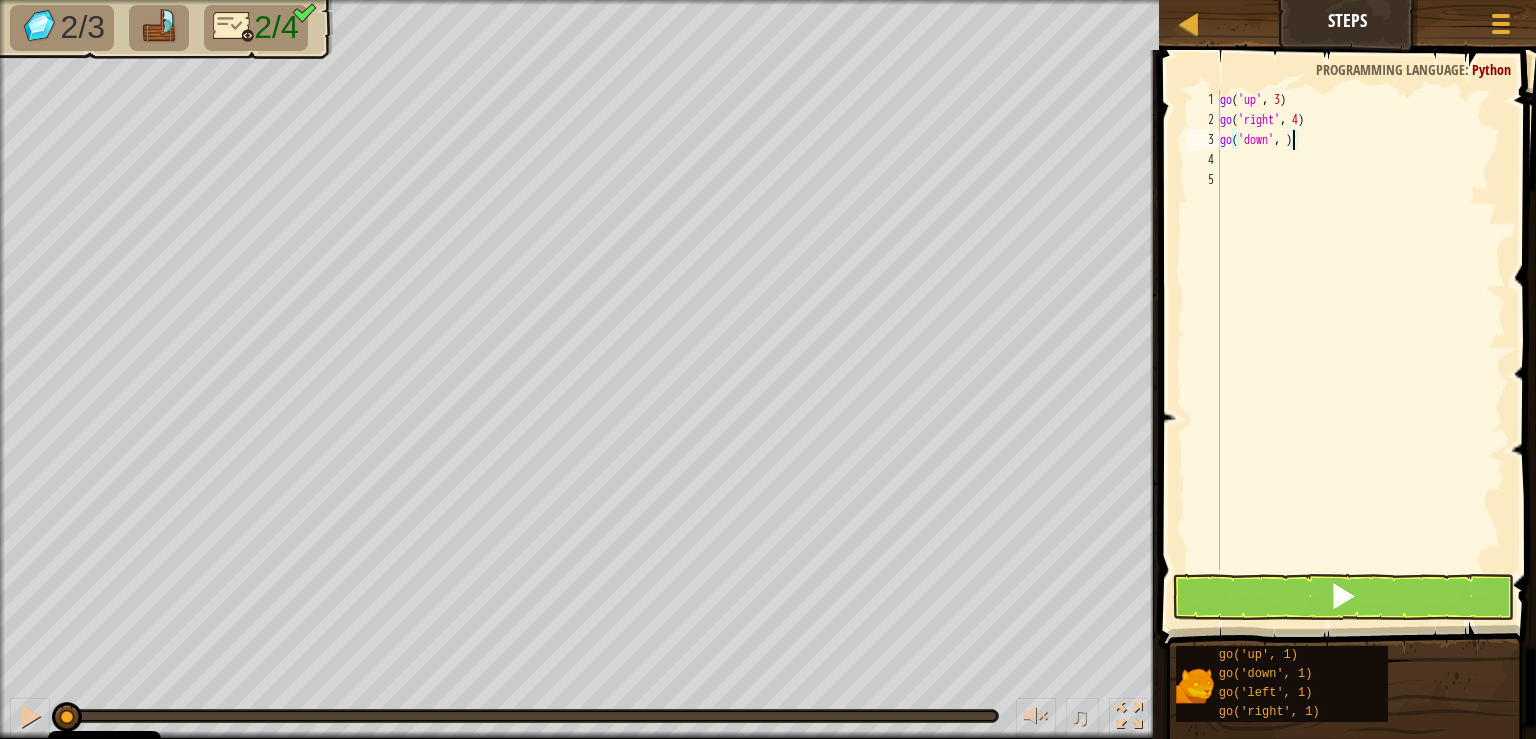 type on "go('down', 3)" 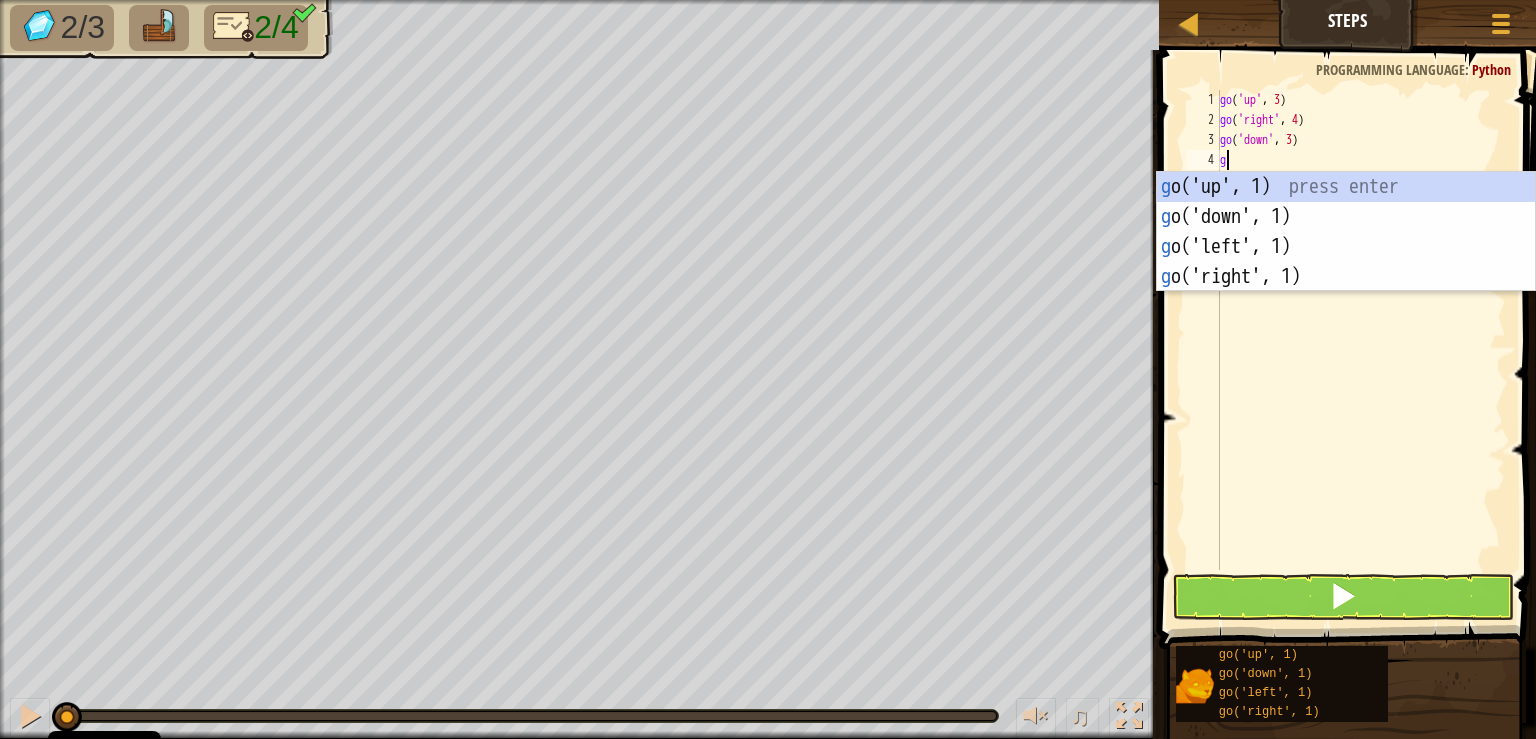 scroll, scrollTop: 10, scrollLeft: 1, axis: both 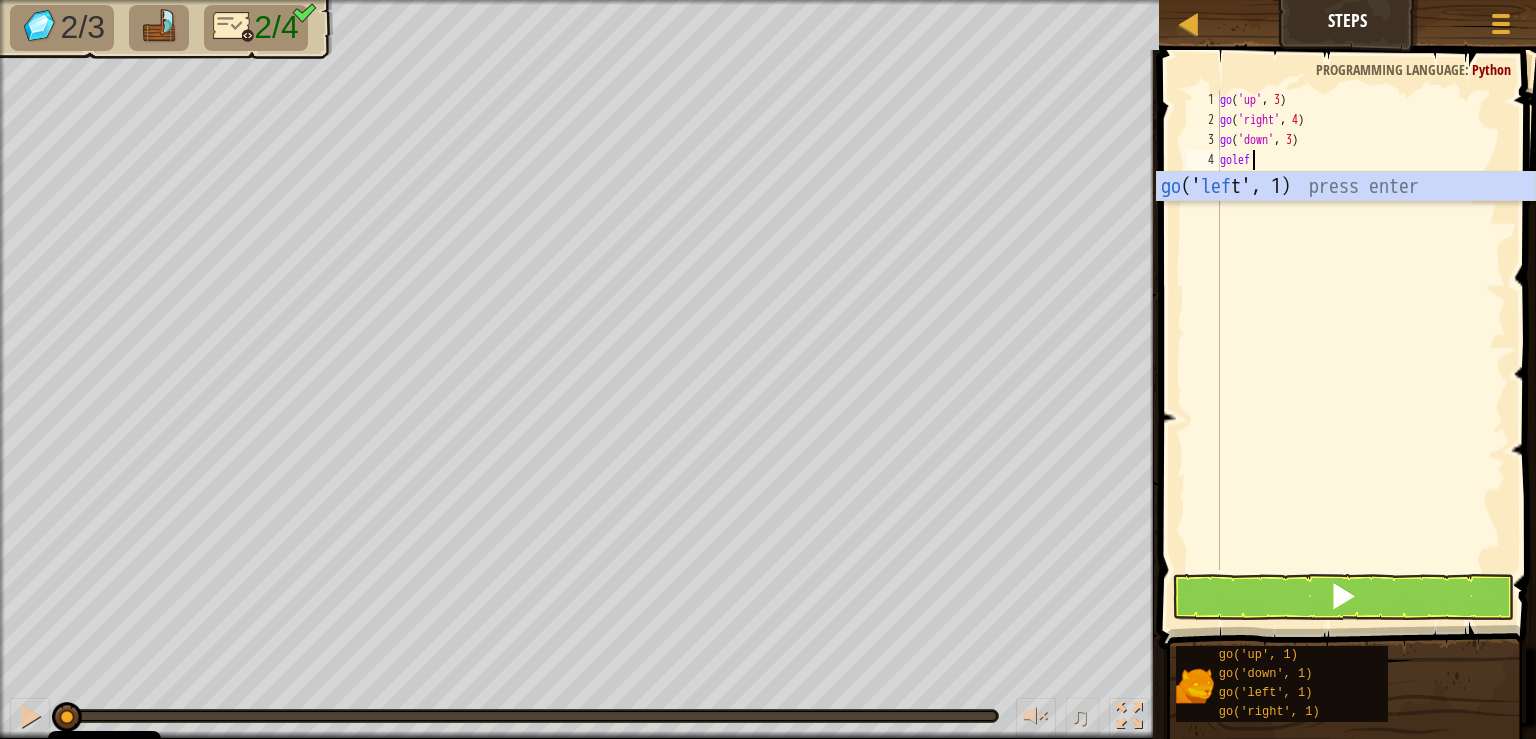 type on "goleft" 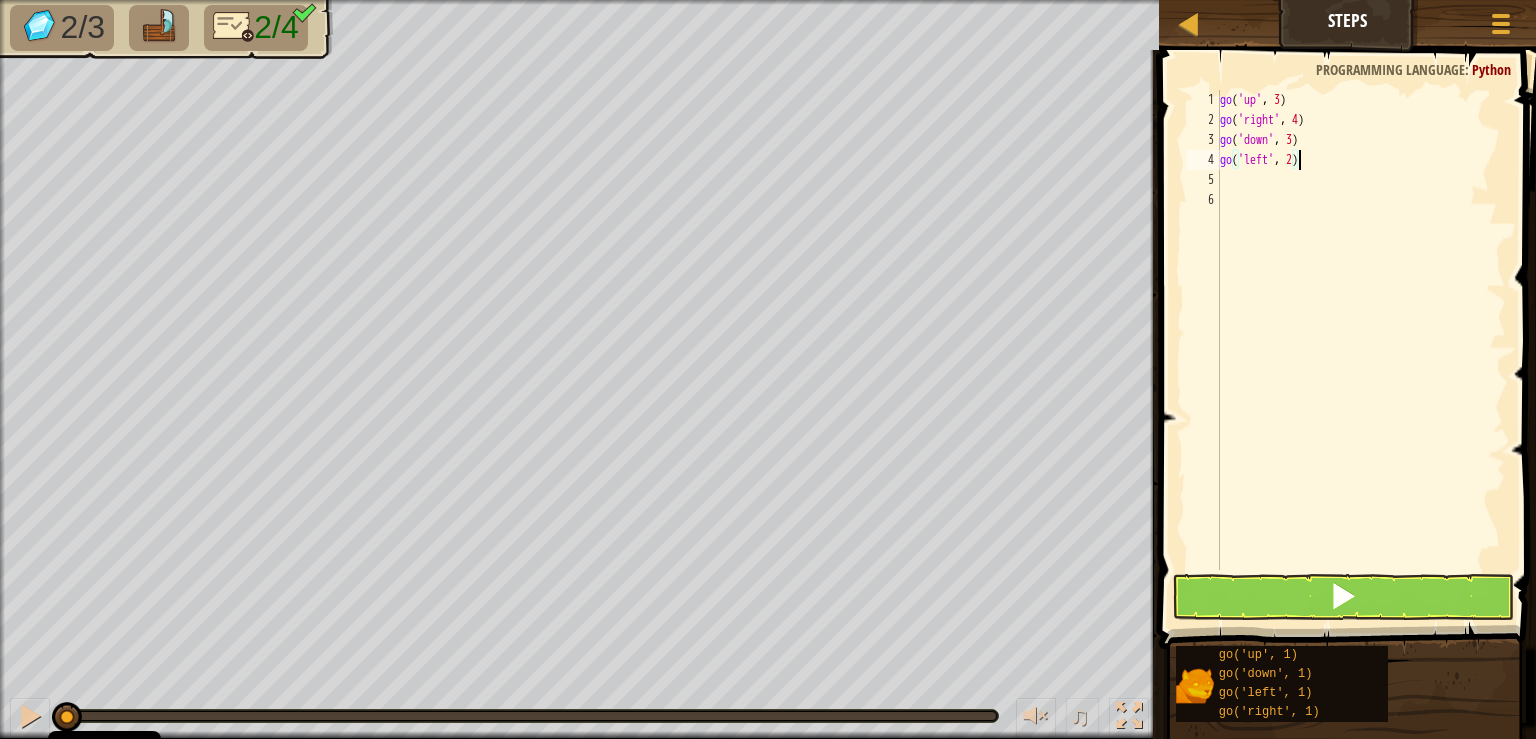 scroll, scrollTop: 10, scrollLeft: 6, axis: both 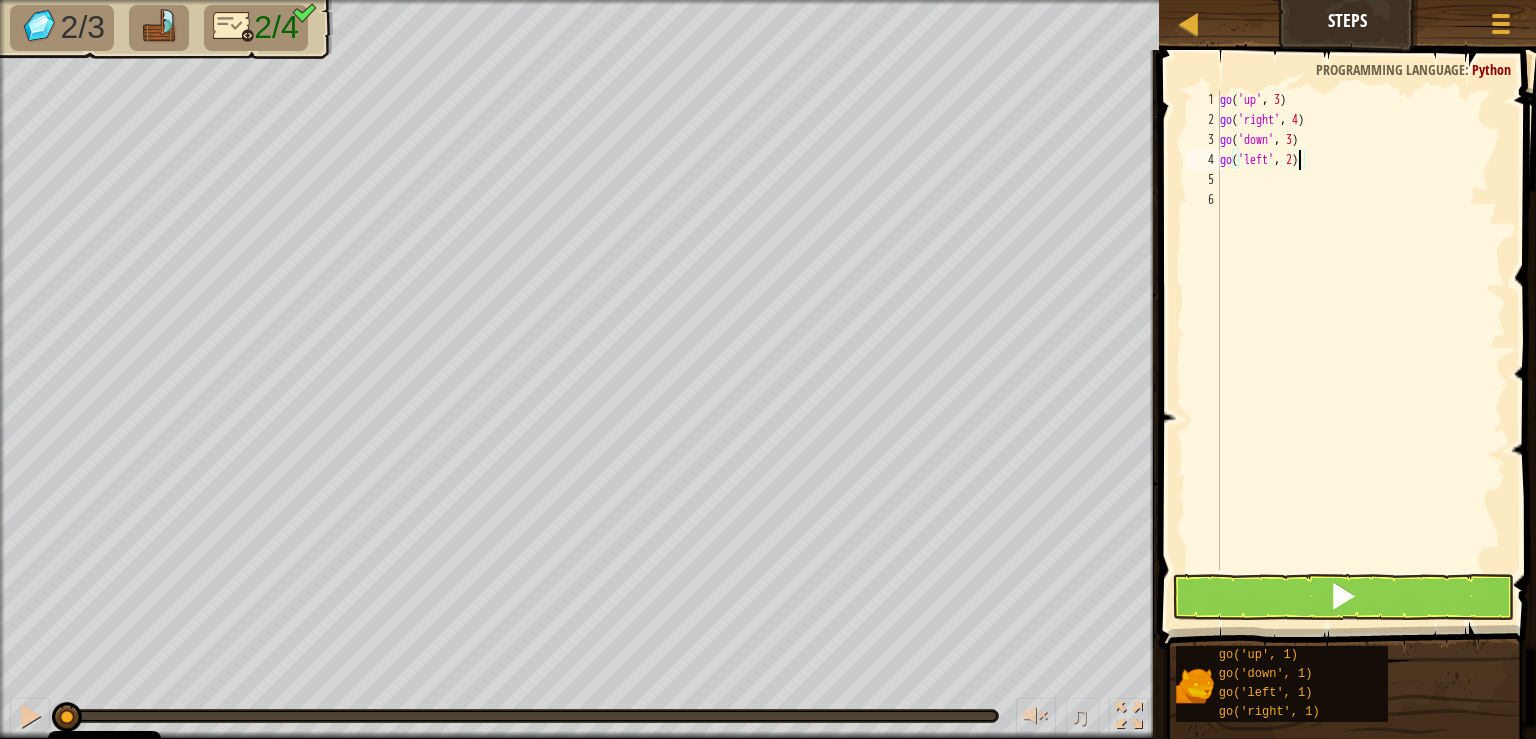 type on "go('left', 2)" 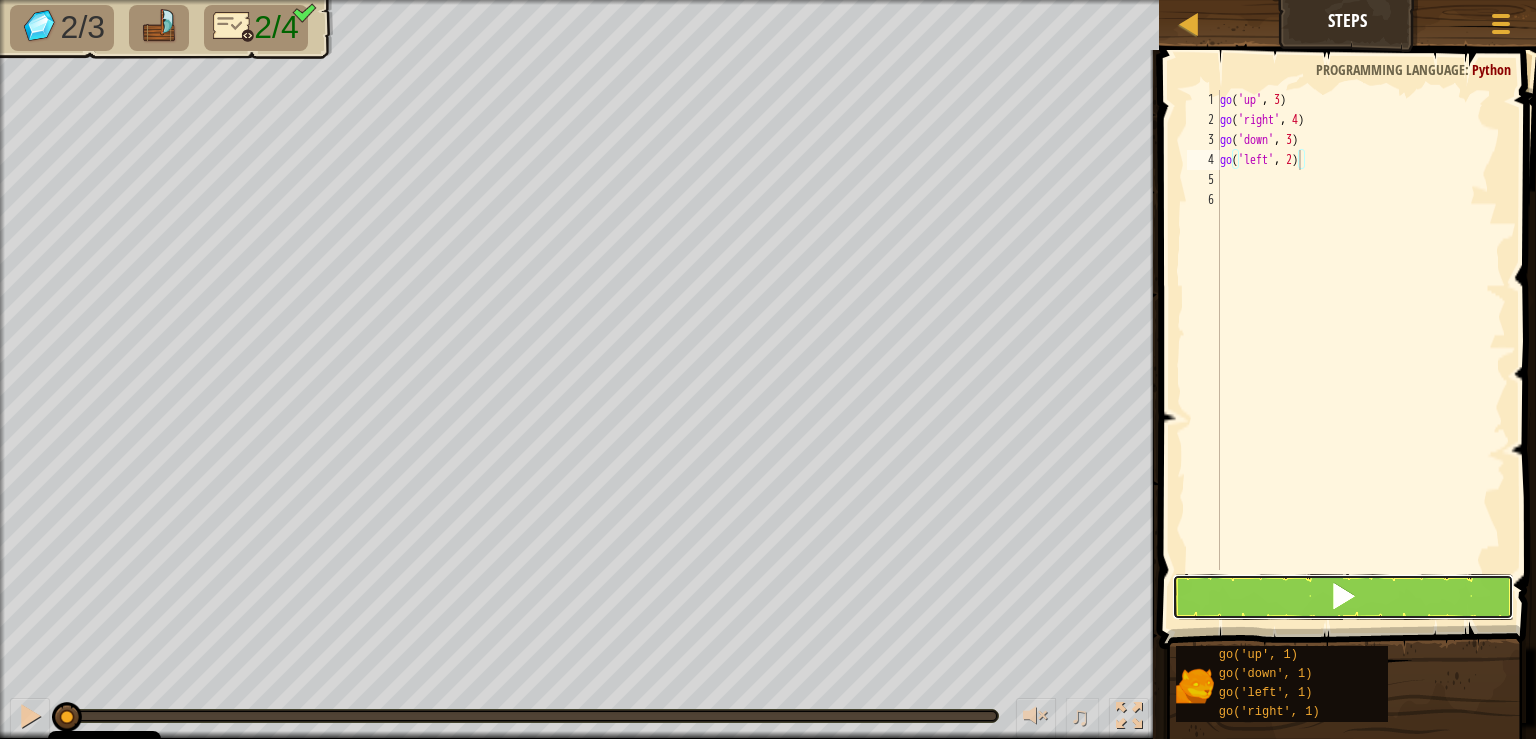 click at bounding box center [1343, 596] 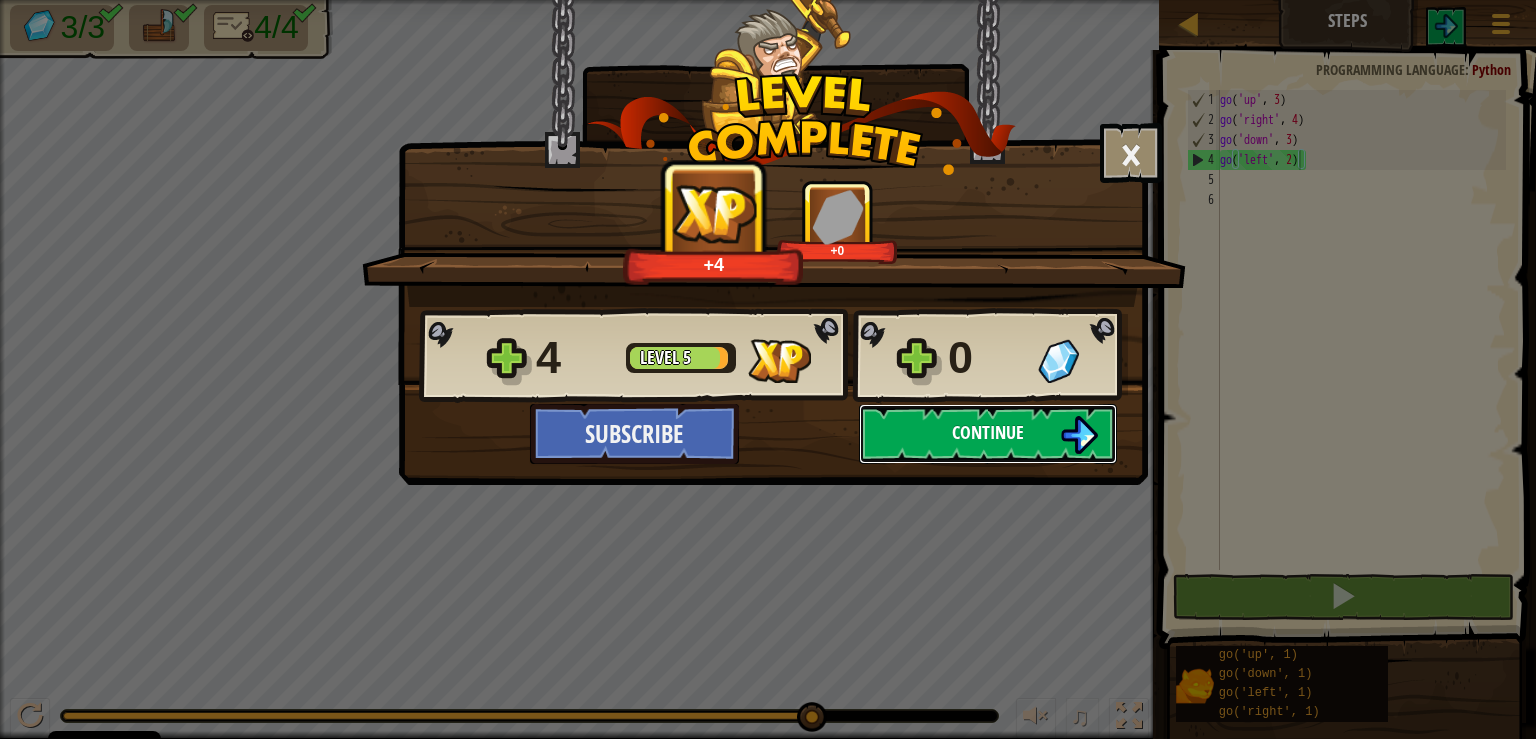 click on "Continue" at bounding box center [988, 432] 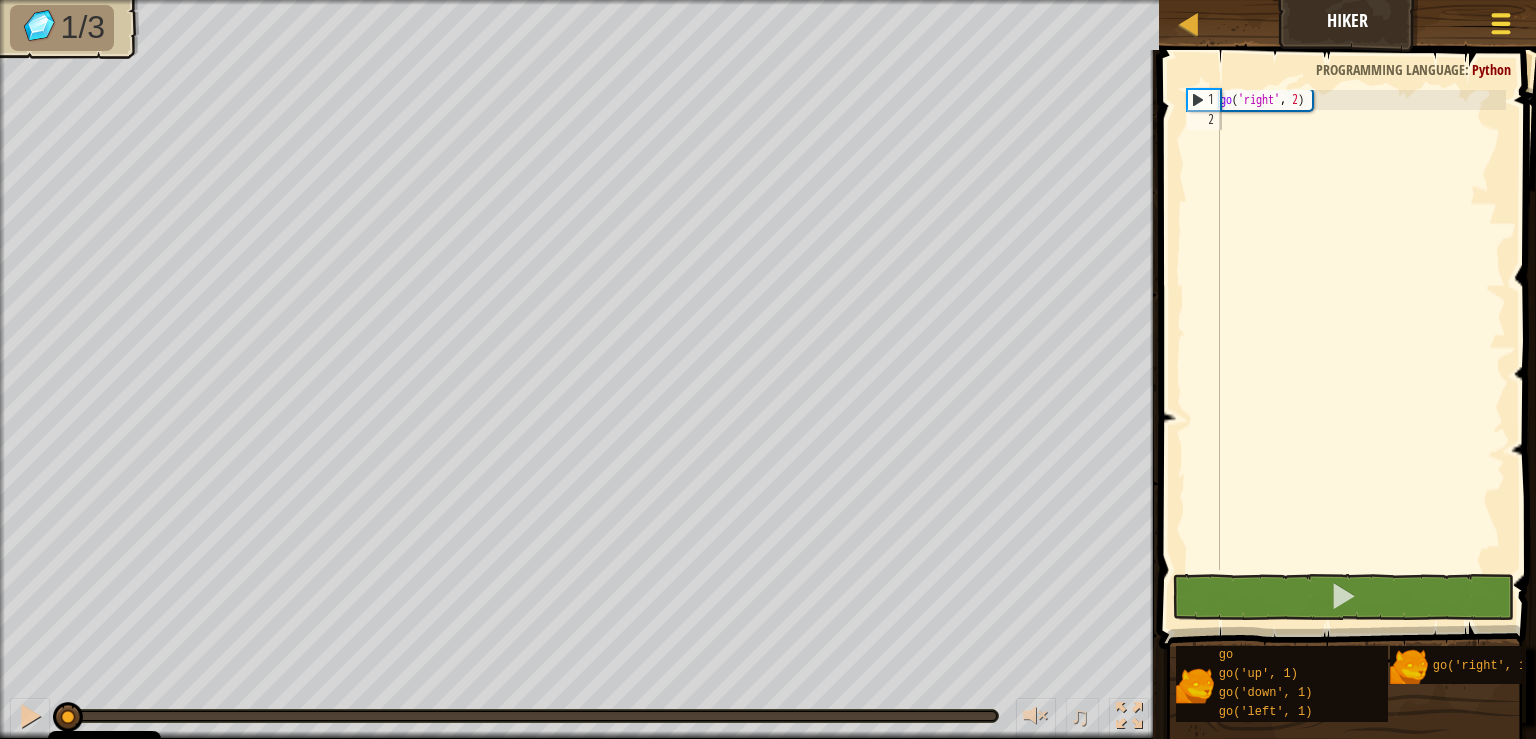 click at bounding box center (1500, 23) 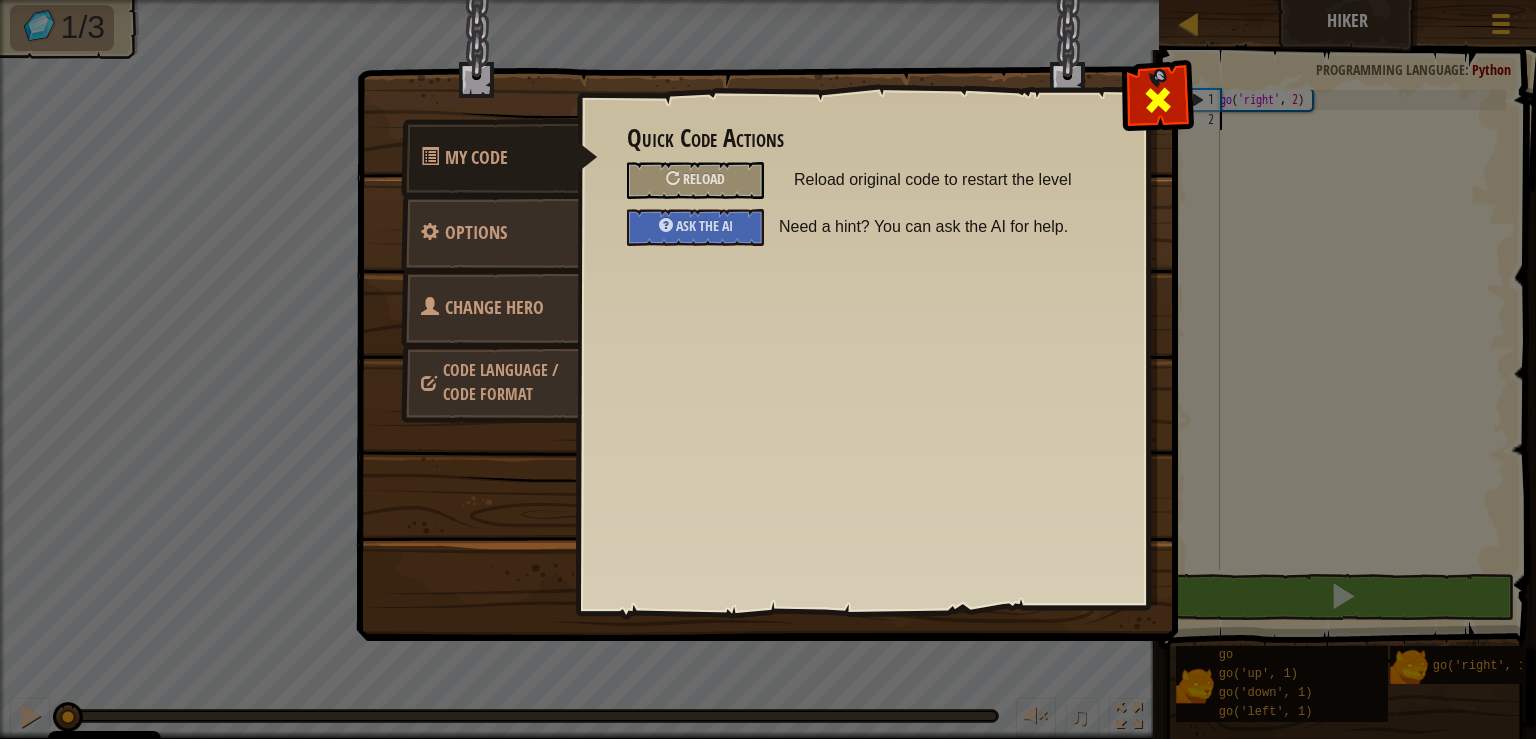 click at bounding box center [1157, 95] 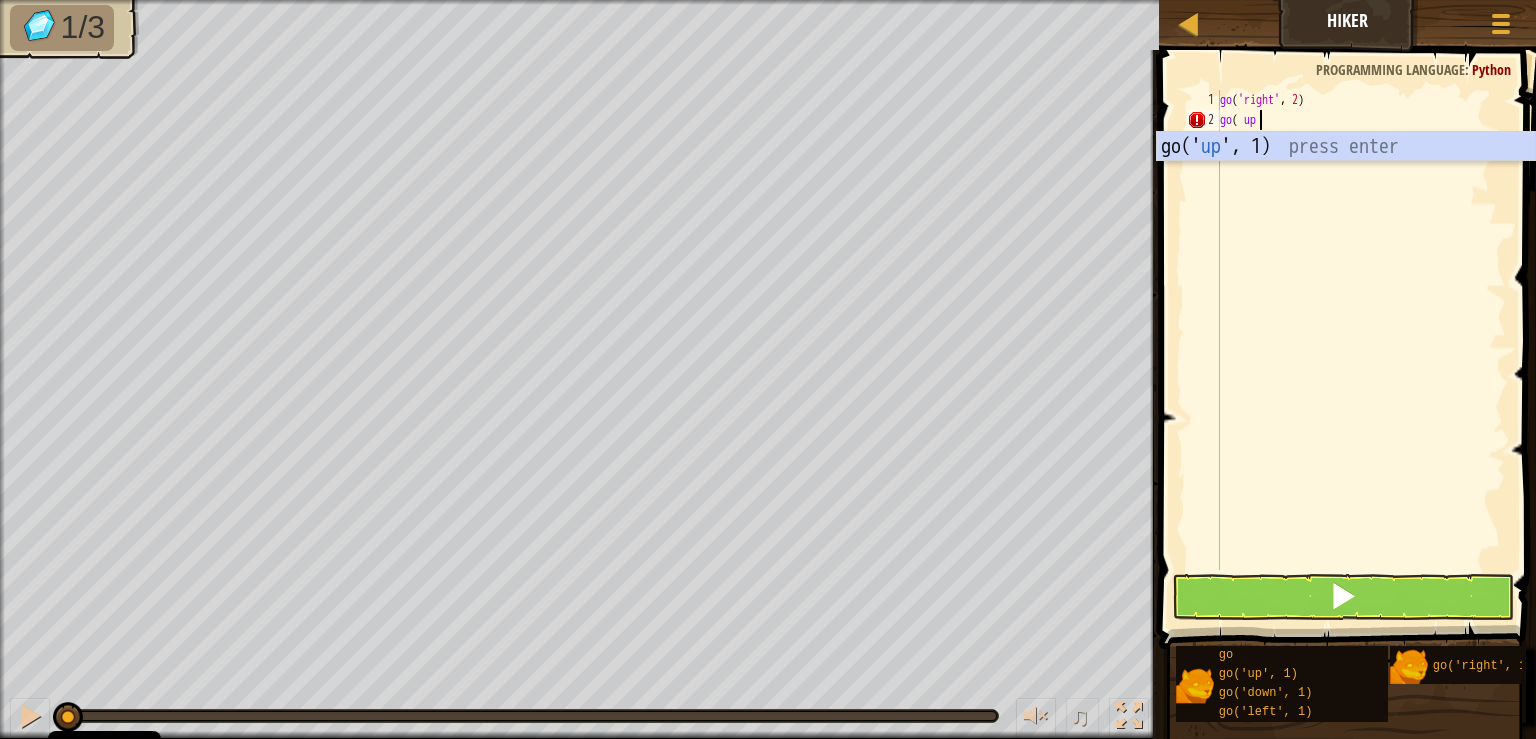 scroll, scrollTop: 10, scrollLeft: 2, axis: both 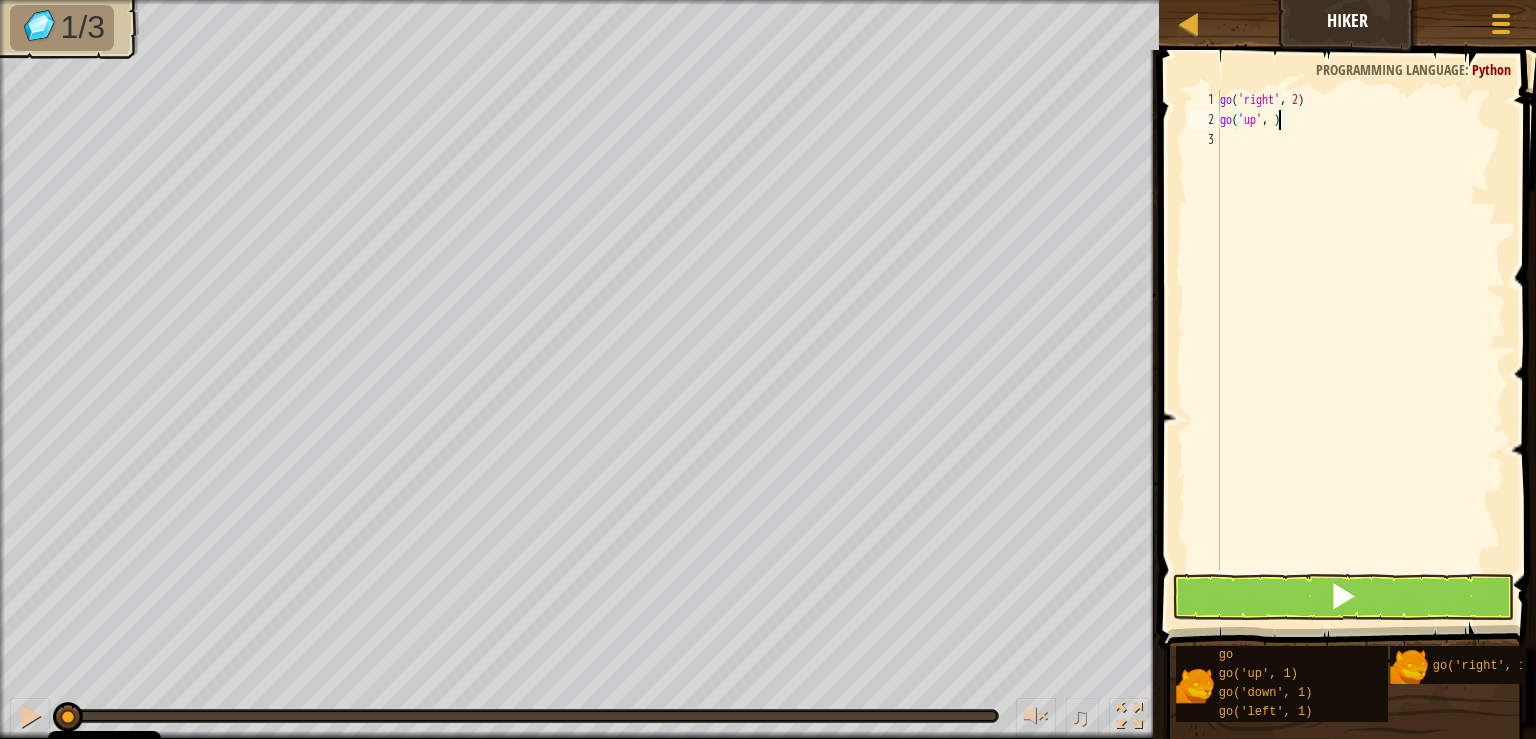 type on "go('up', 3)" 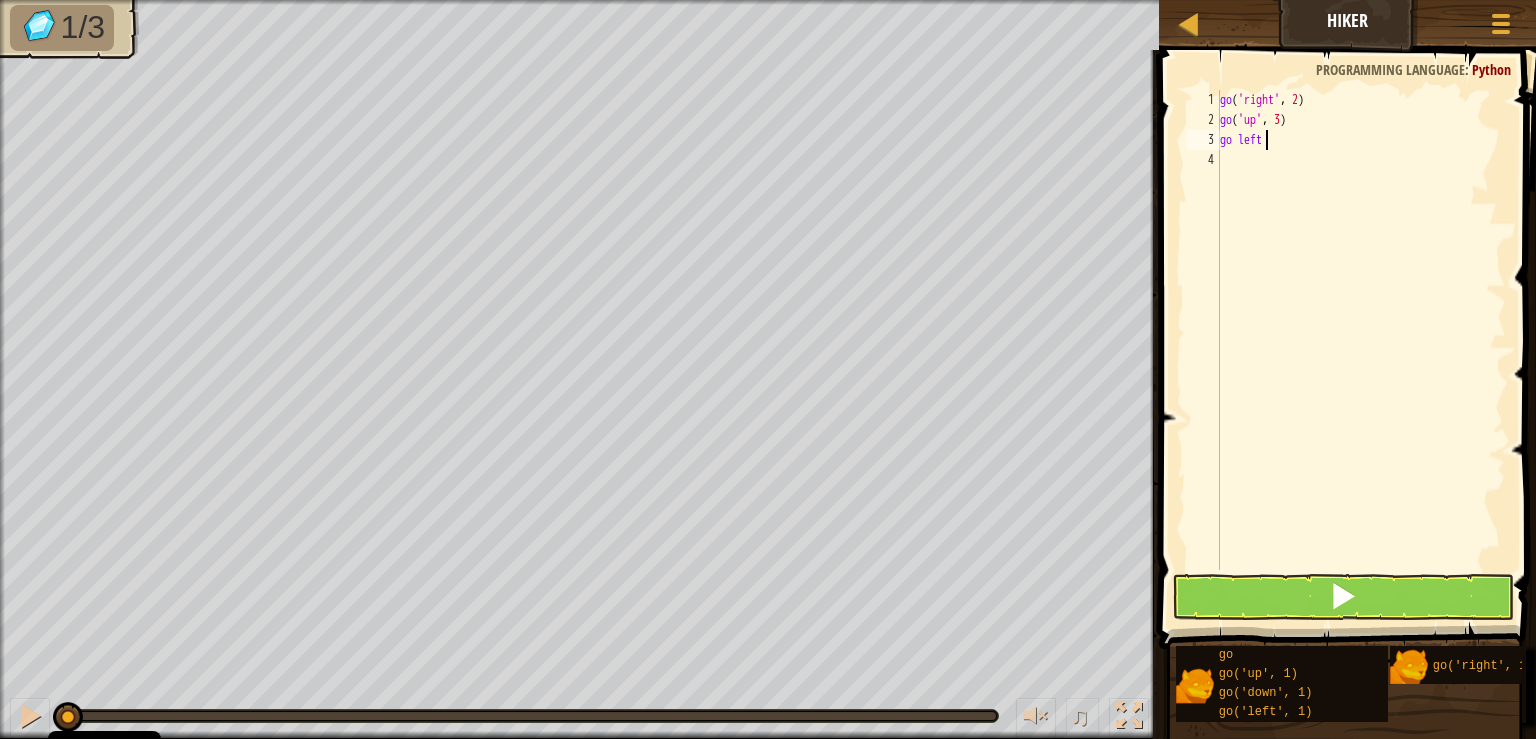 scroll, scrollTop: 10, scrollLeft: 2, axis: both 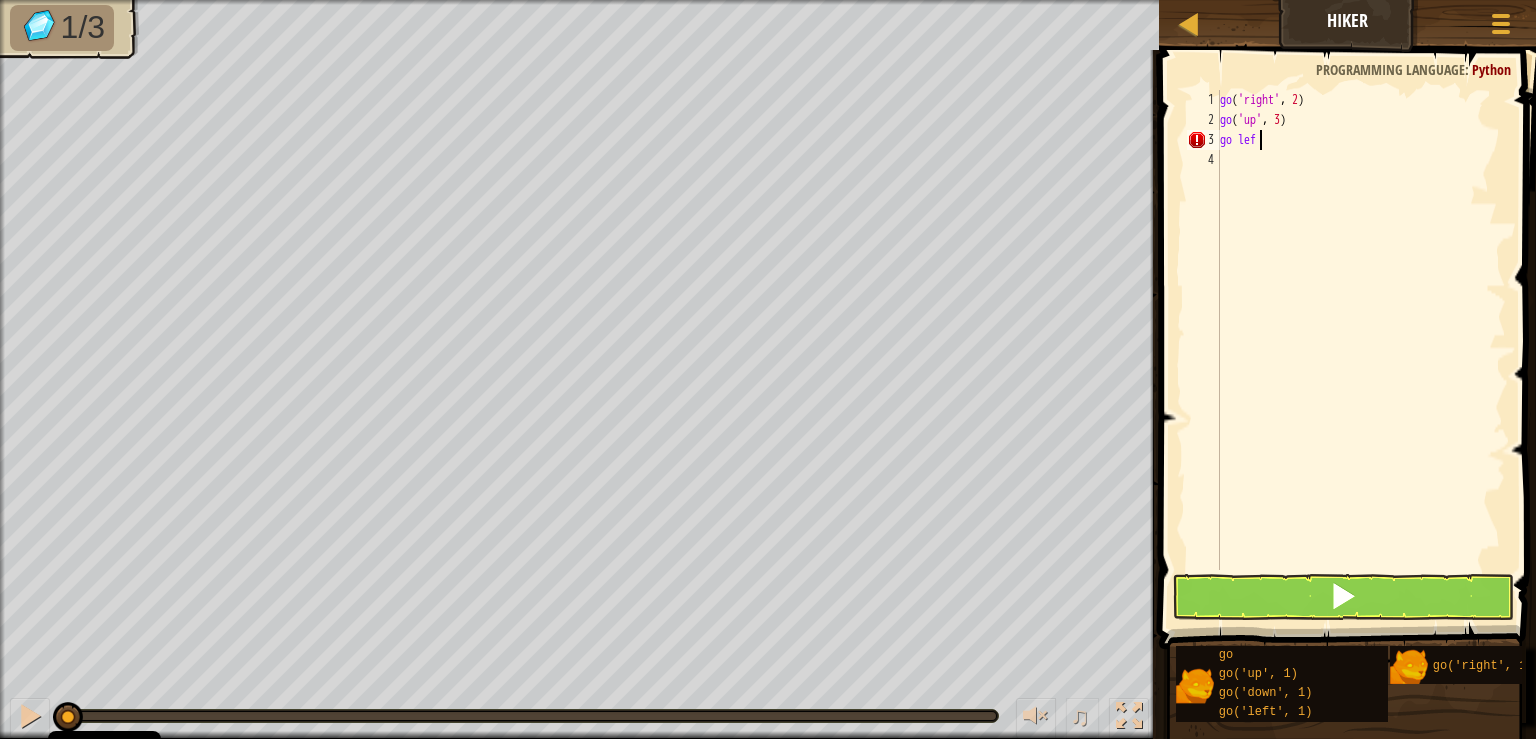 type on "go left" 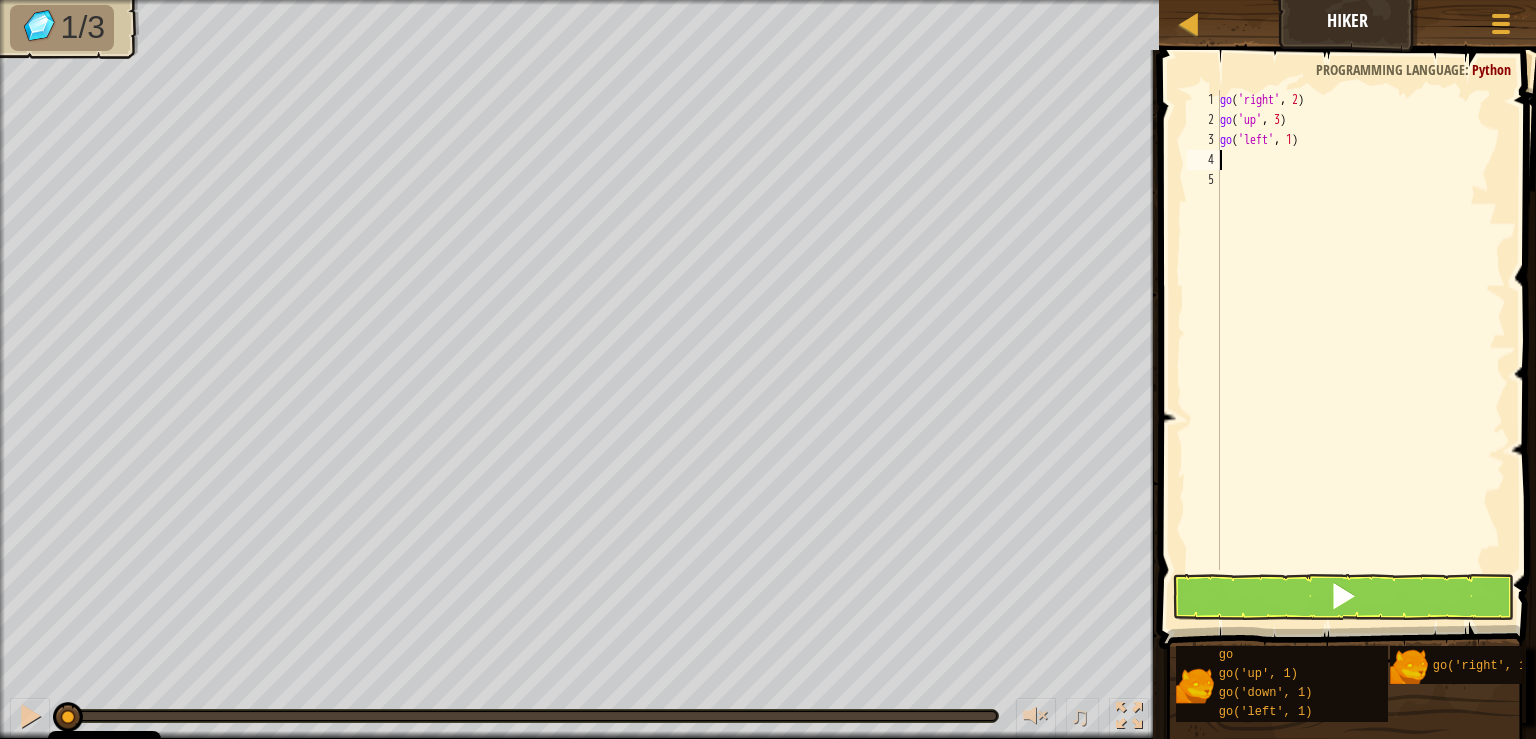 scroll, scrollTop: 0, scrollLeft: 0, axis: both 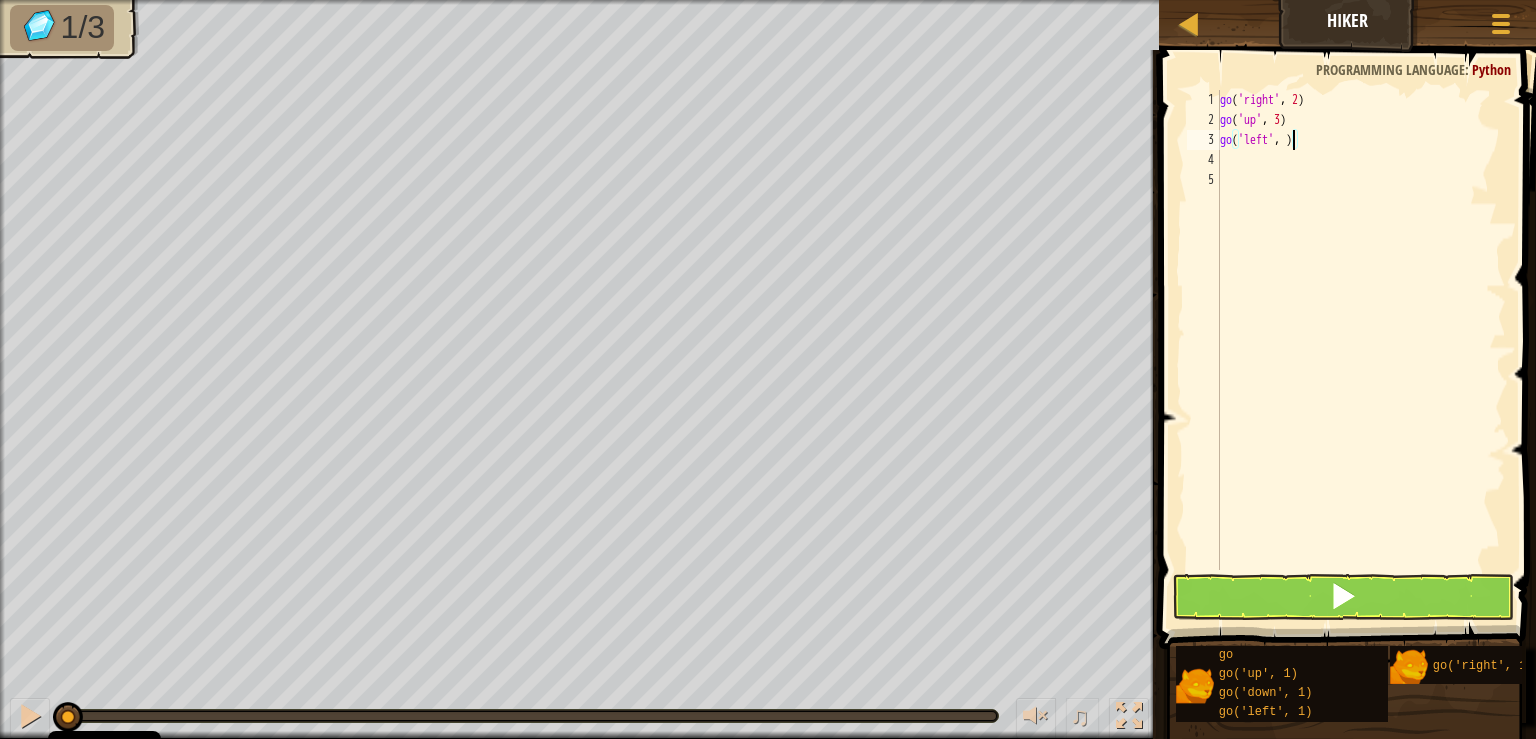 type on "go('left', 2)" 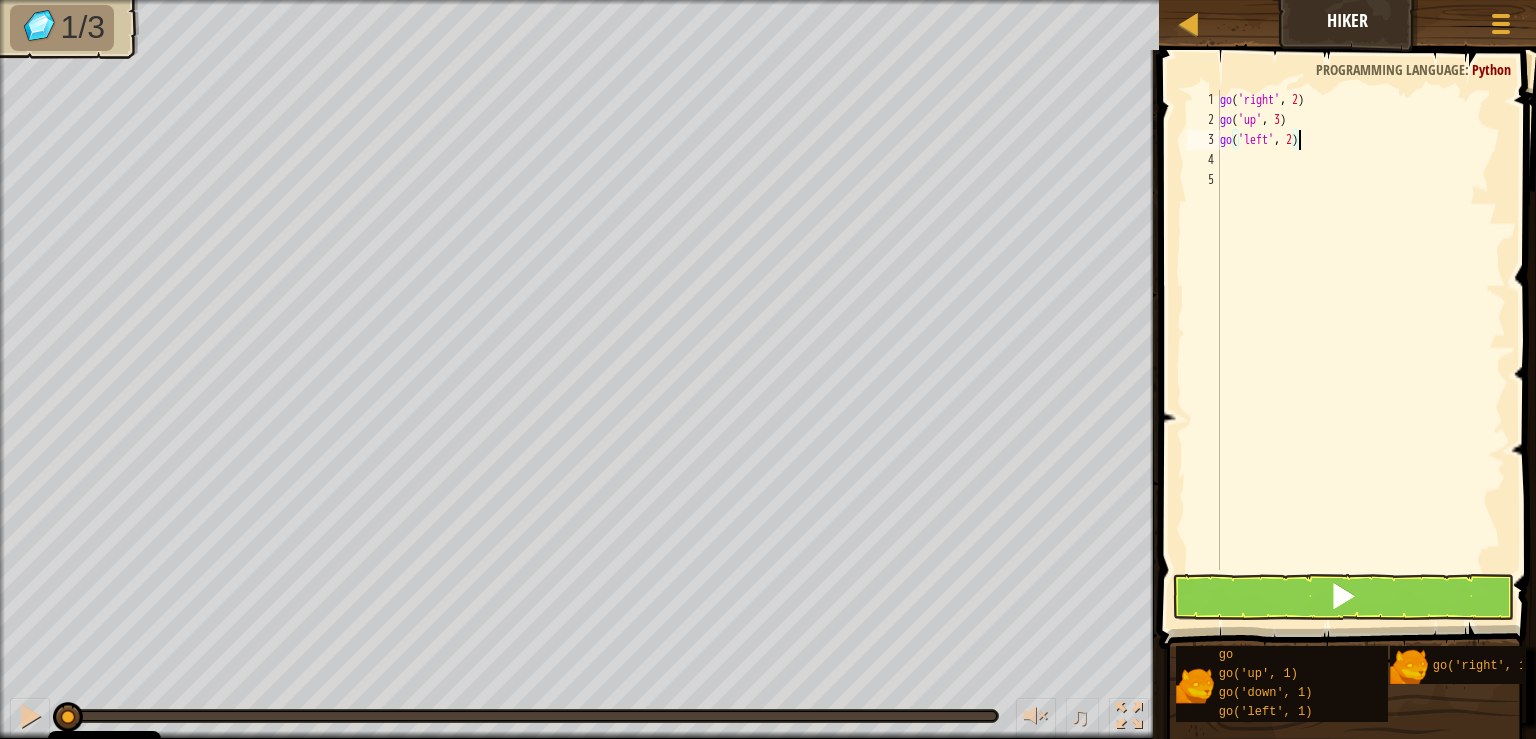 scroll, scrollTop: 10, scrollLeft: 6, axis: both 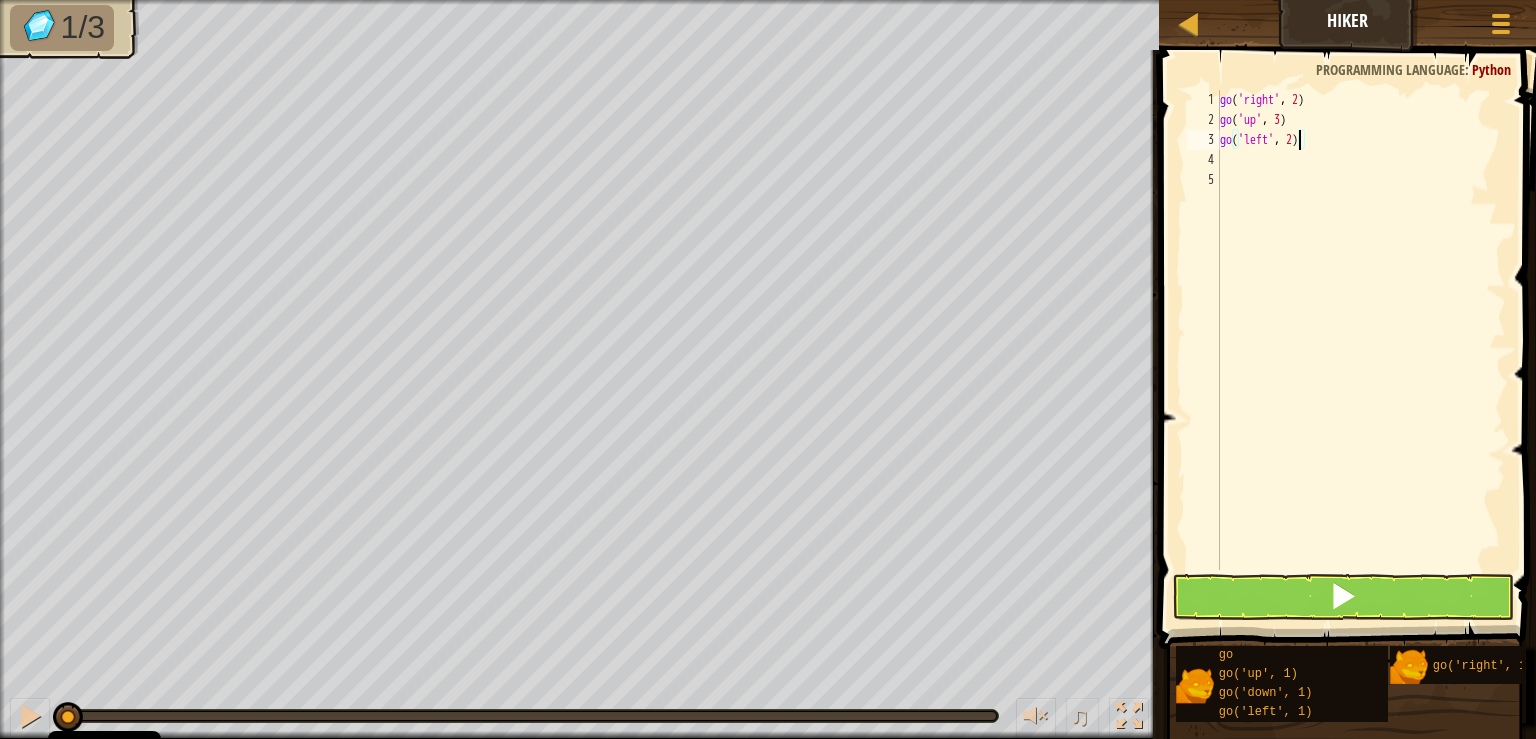 click on "go ( 'right' ,   2 ) go ( 'up' ,   3 ) go ( 'left' ,   2 )" at bounding box center (1361, 350) 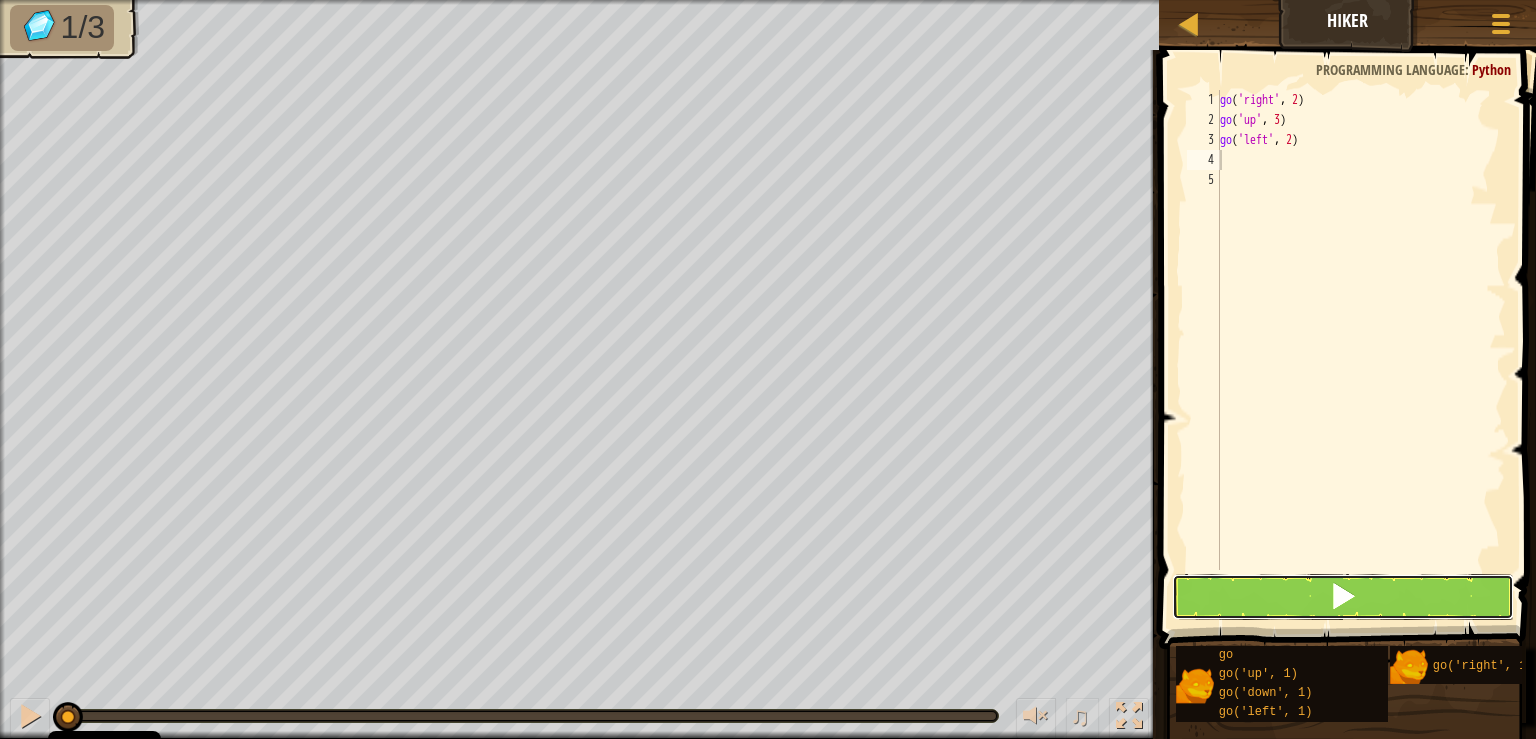 click at bounding box center [1343, 597] 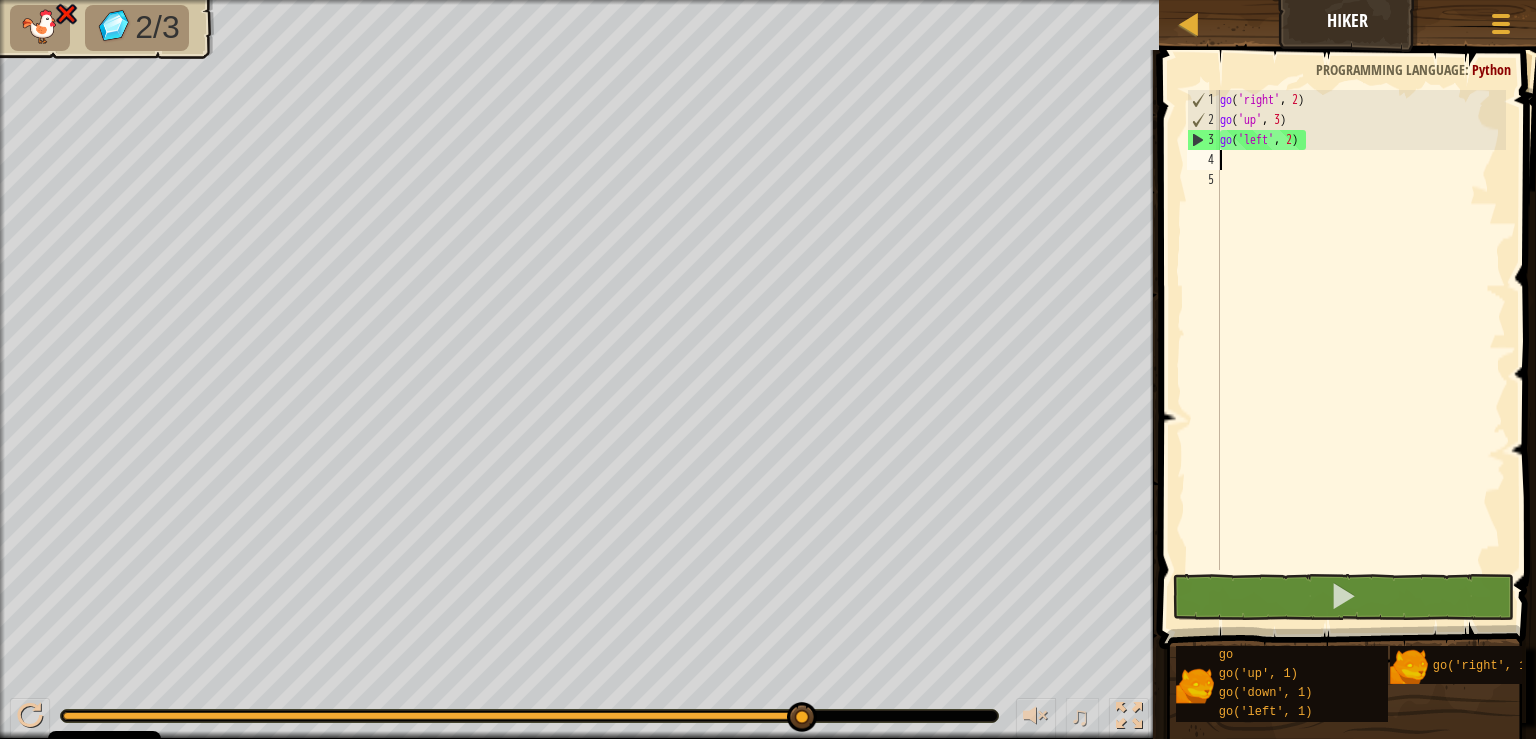 click on "go ( 'right' ,   2 ) go ( 'up' ,   3 ) go ( 'left' ,   2 )" at bounding box center [1361, 350] 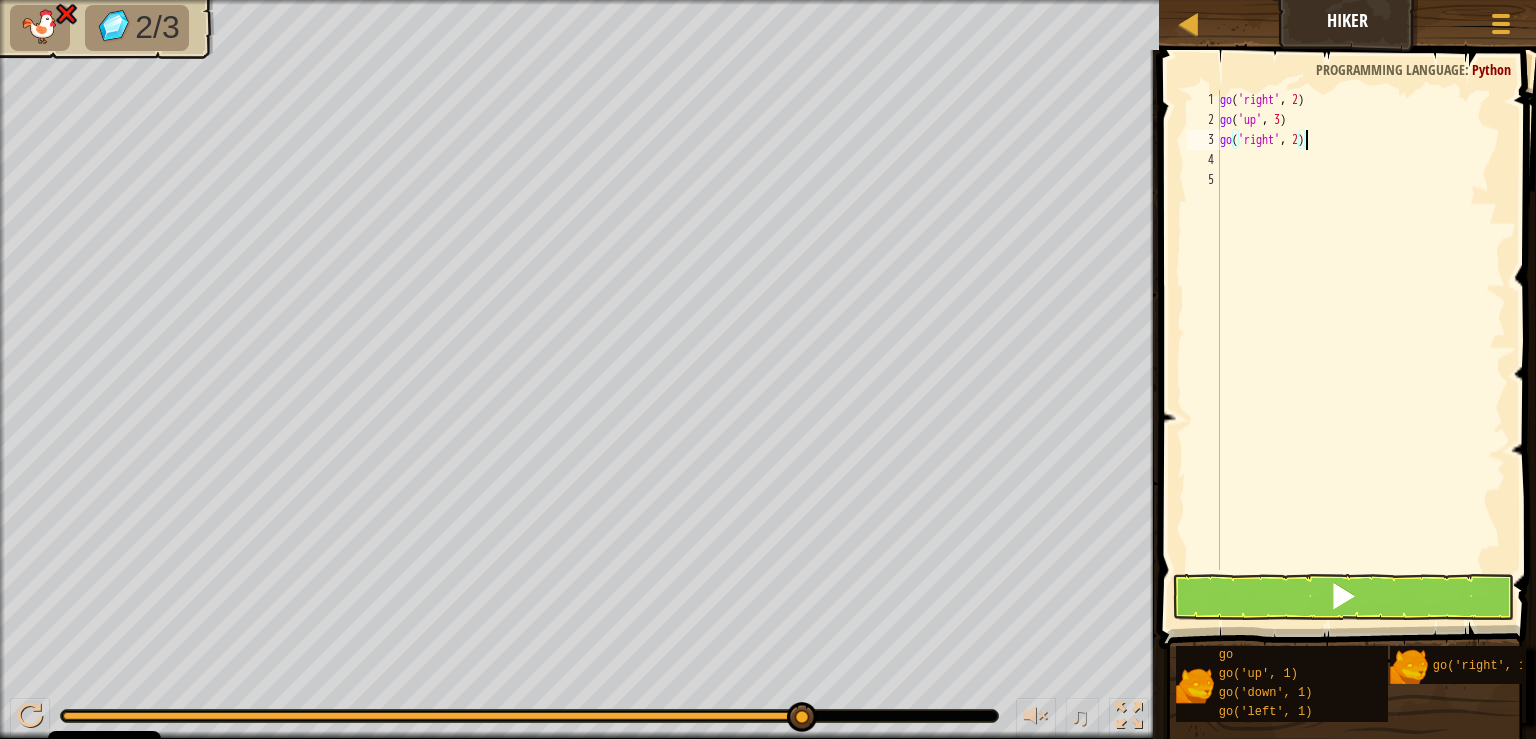 scroll, scrollTop: 10, scrollLeft: 6, axis: both 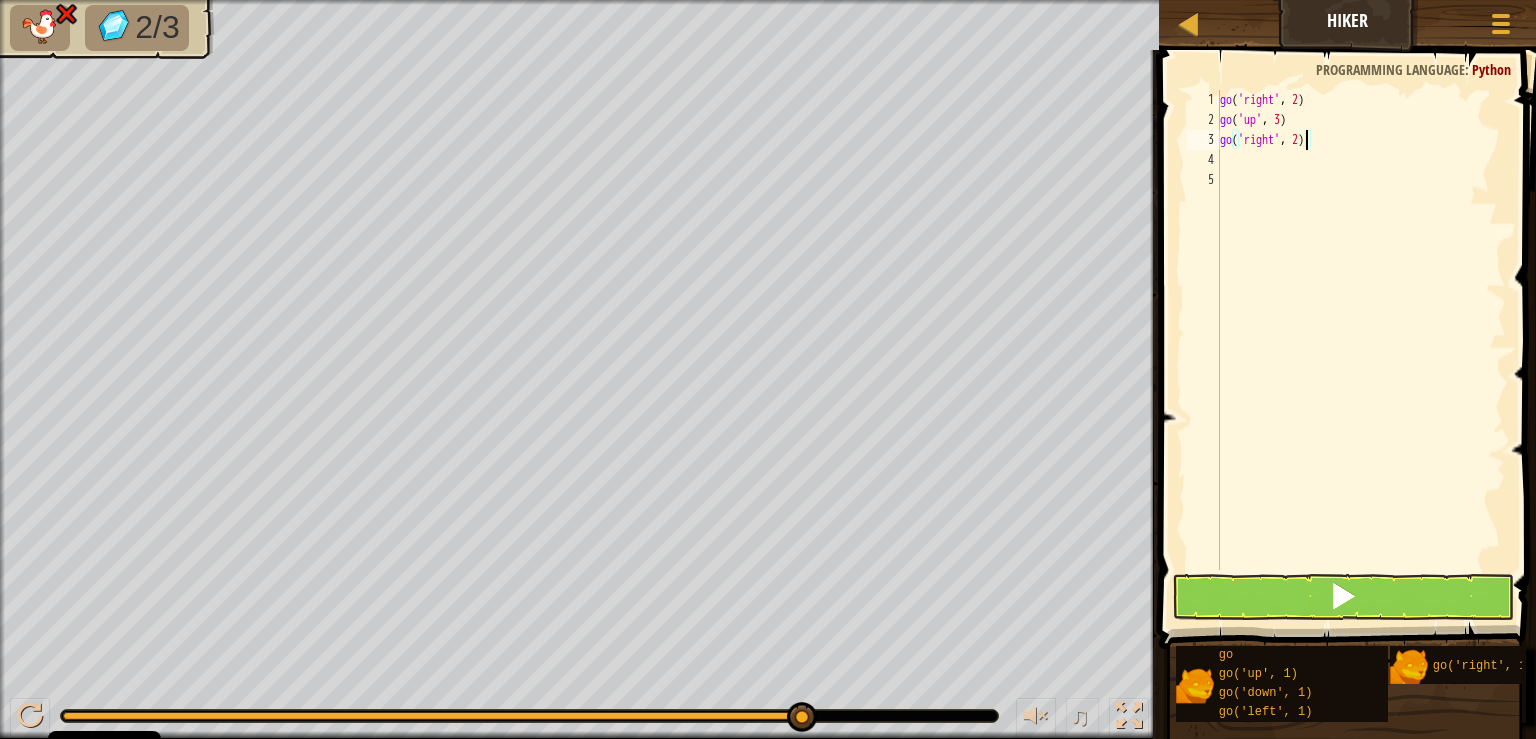 type on "go('right', 2)" 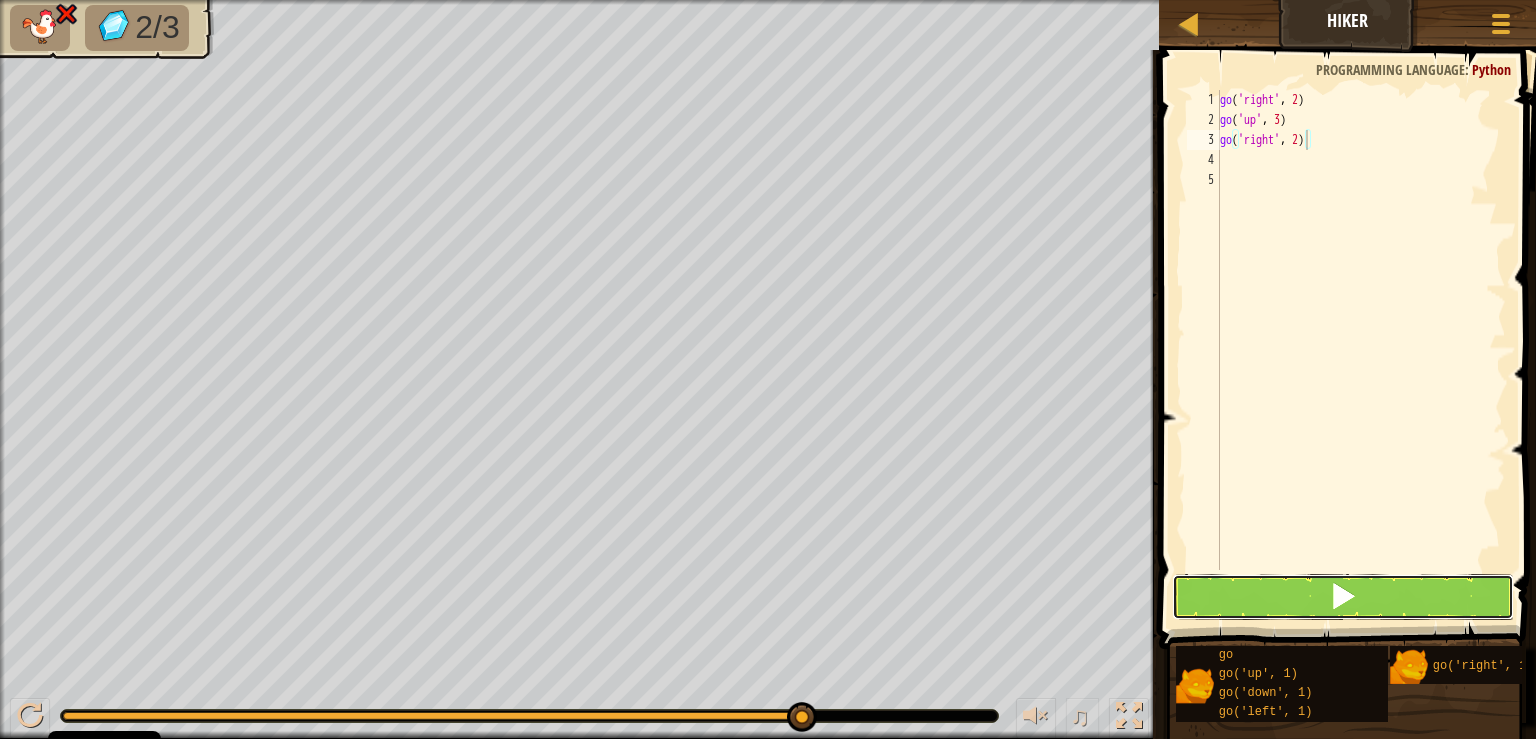 click at bounding box center (1343, 597) 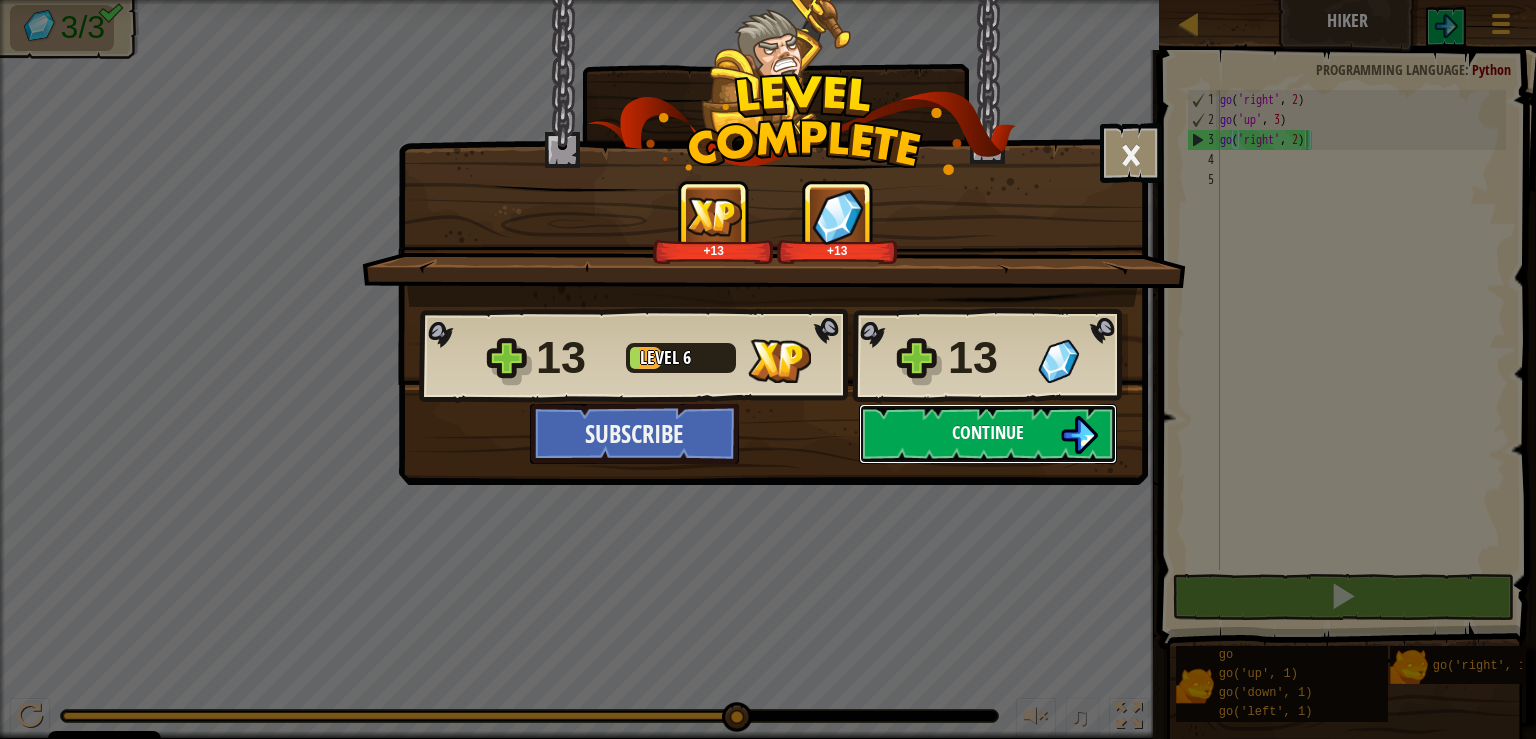 click on "Continue" at bounding box center (988, 432) 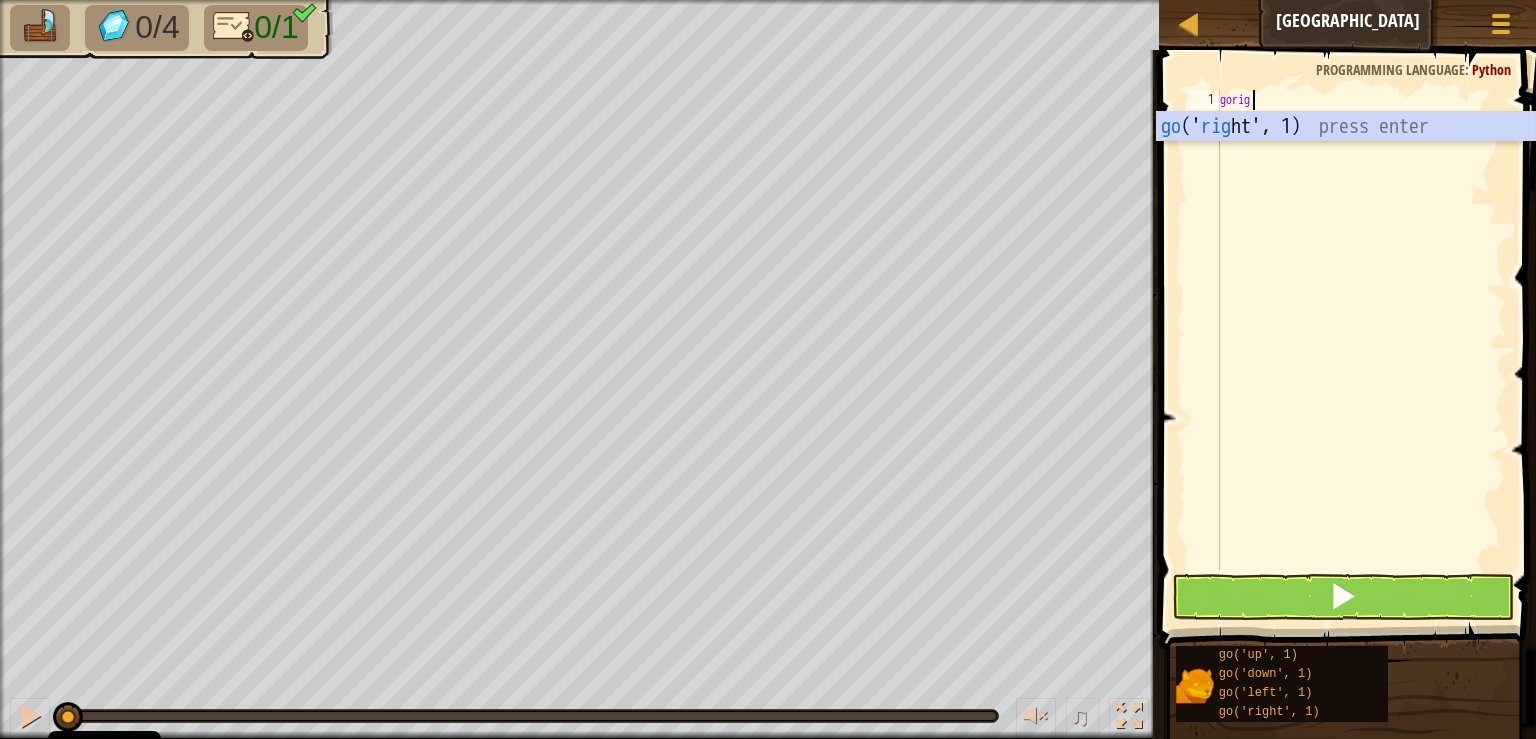 scroll, scrollTop: 10, scrollLeft: 2, axis: both 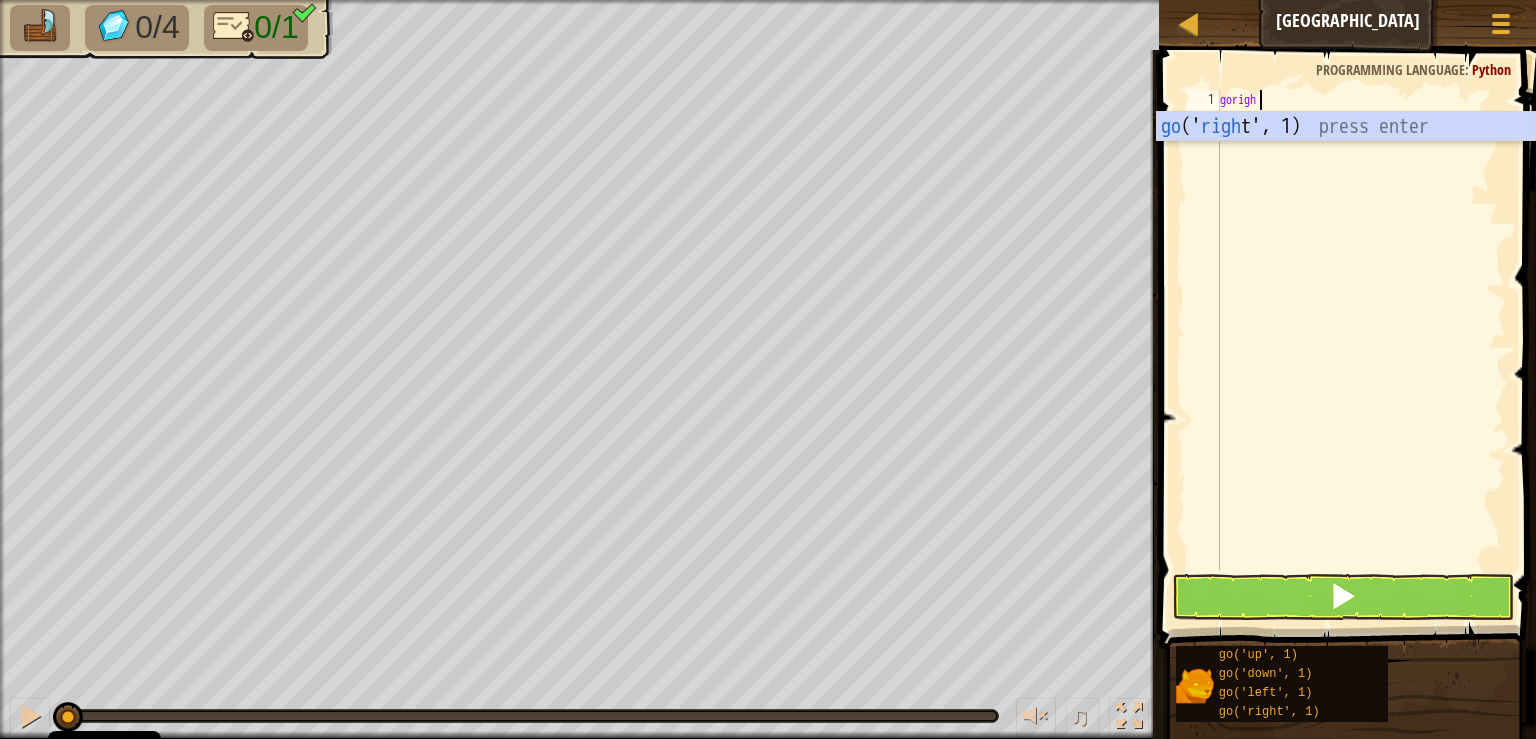 type on "goright" 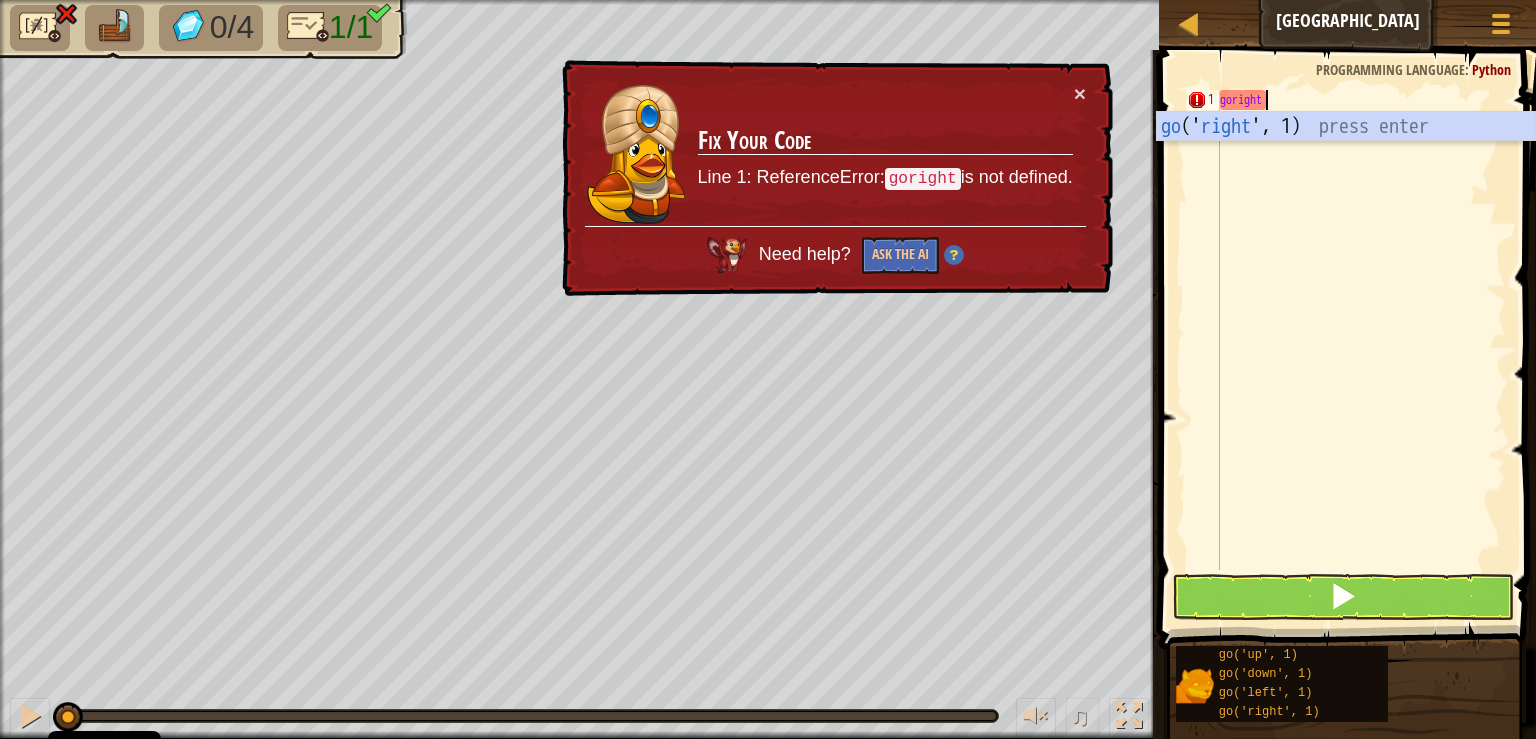 scroll, scrollTop: 0, scrollLeft: 0, axis: both 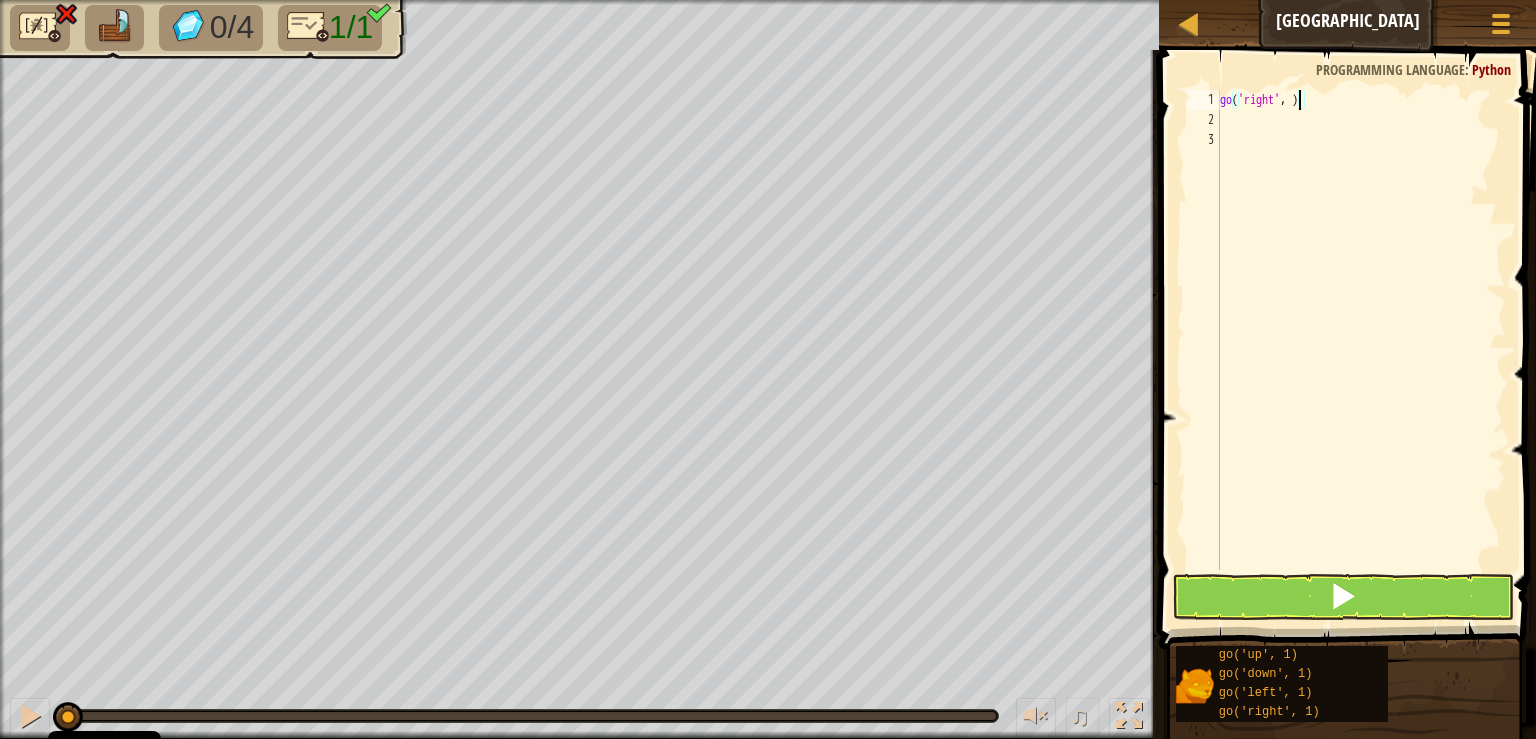 type on "go('right', 5)" 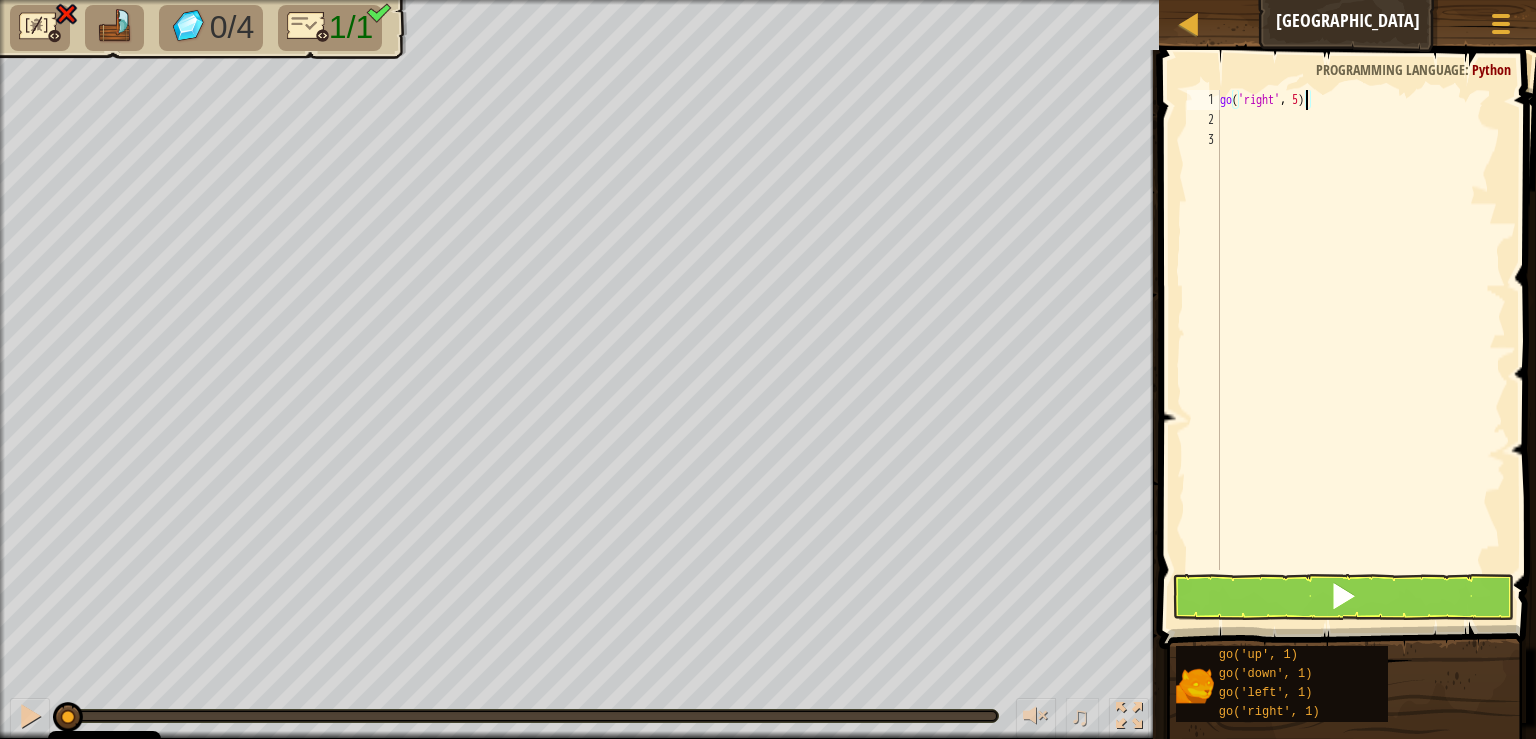 scroll, scrollTop: 10, scrollLeft: 6, axis: both 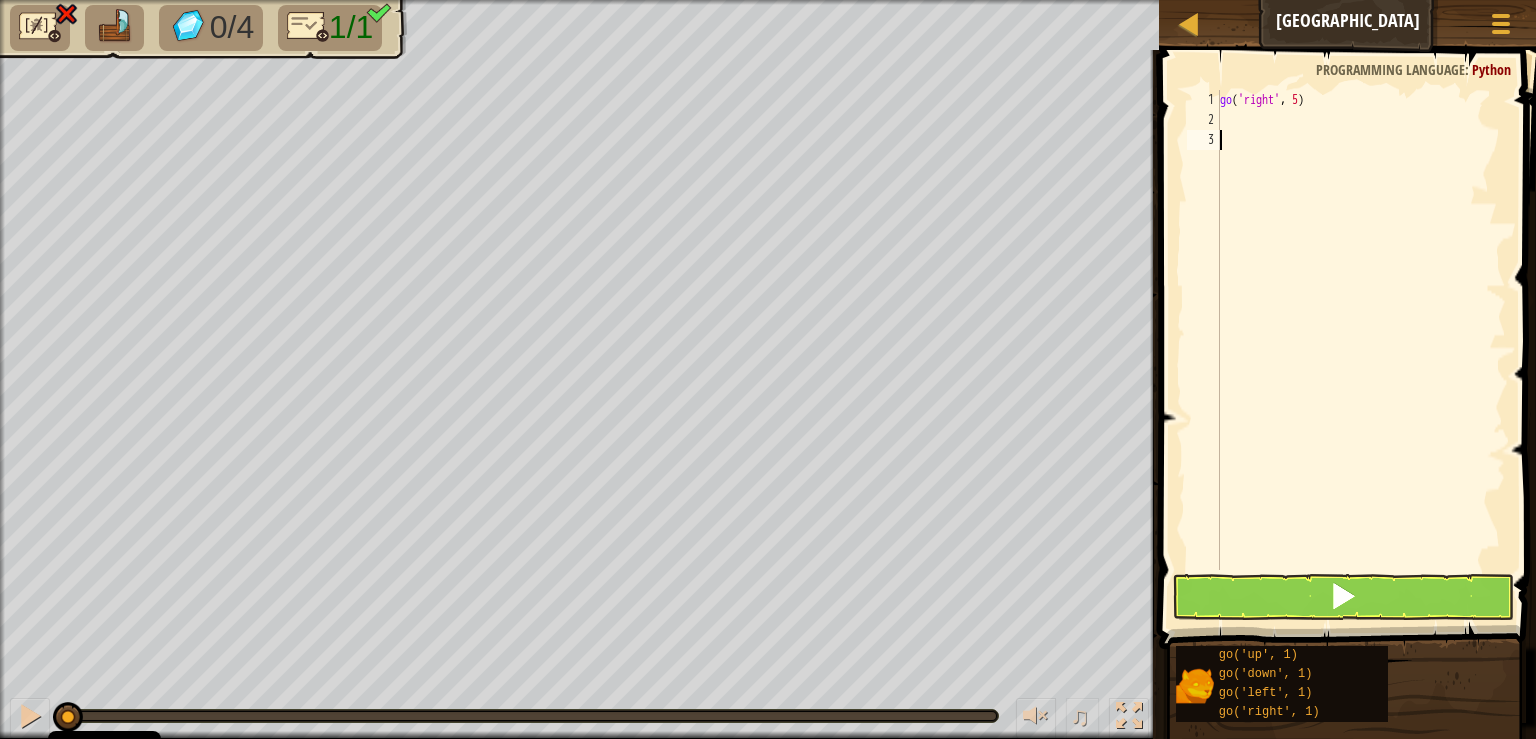 type 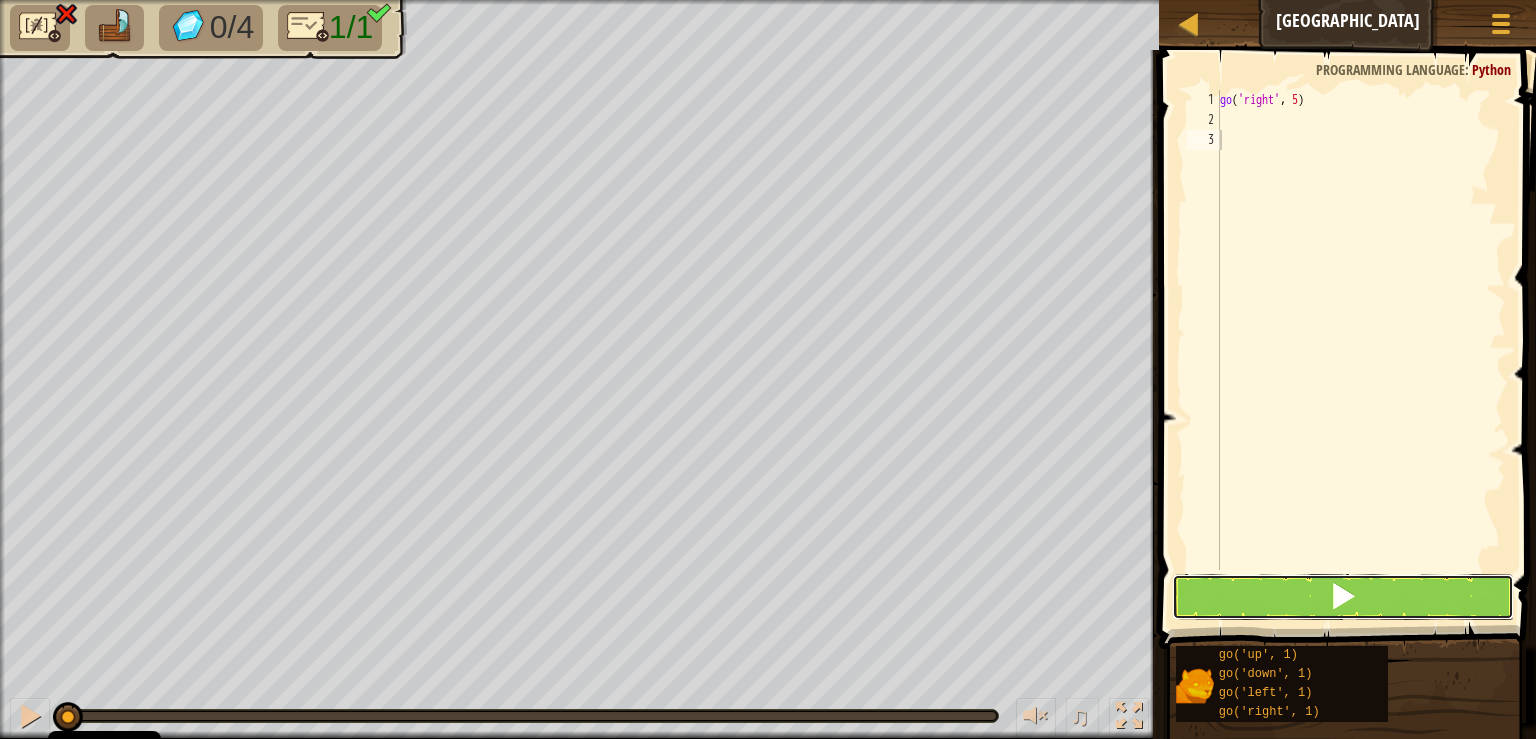 click at bounding box center (1343, 597) 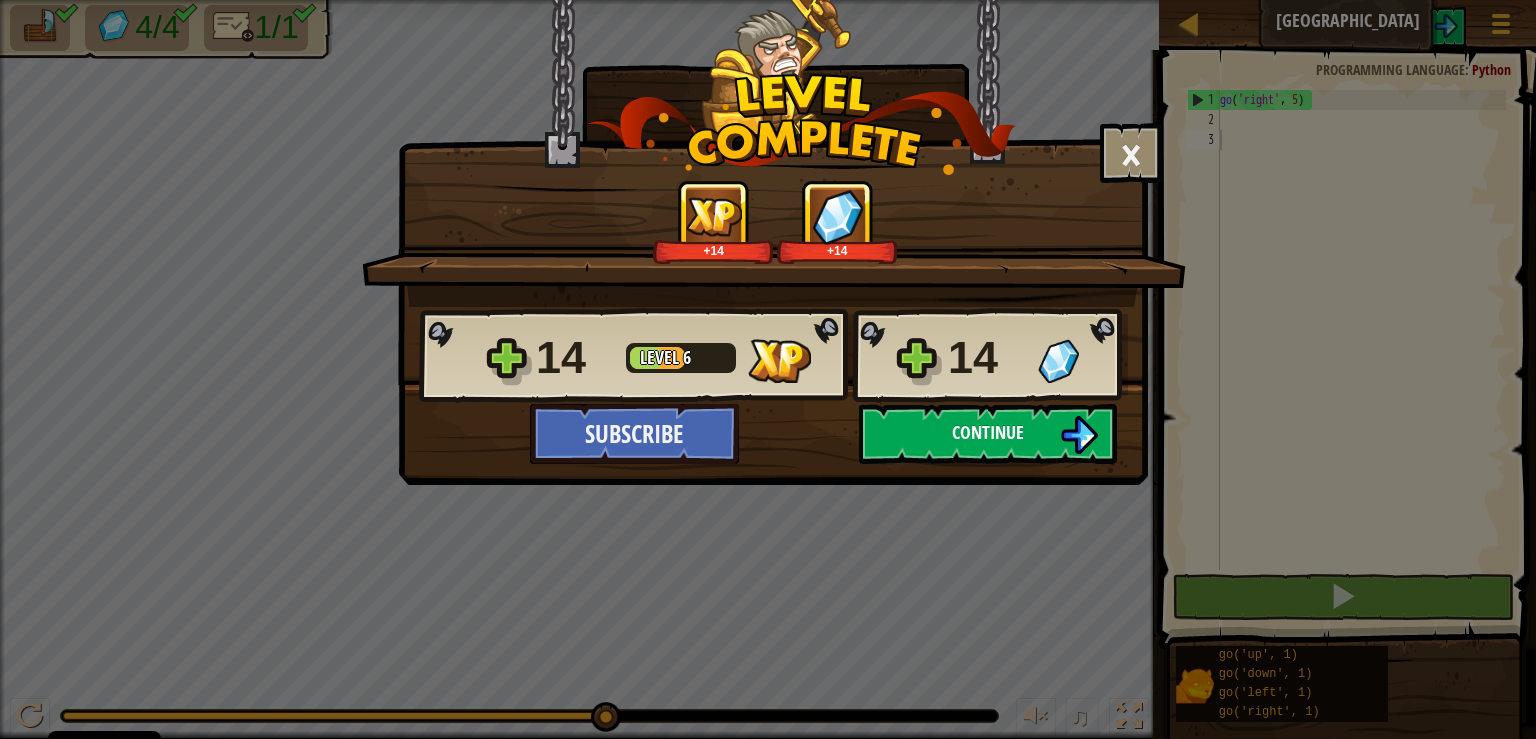 click on "Continue" at bounding box center (988, 432) 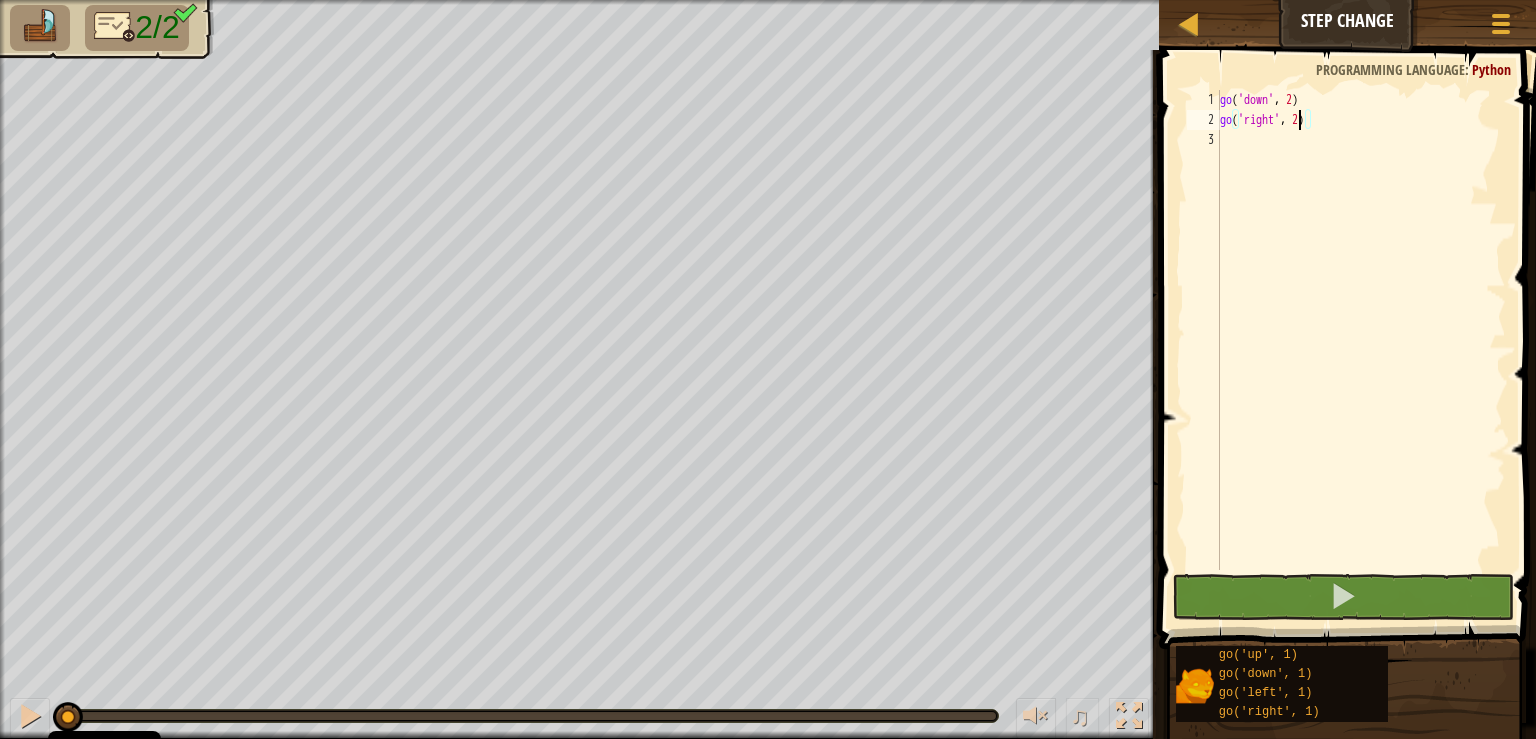 click on "go ( 'down' ,   2 ) go ( 'right' ,   2 )" at bounding box center (1361, 350) 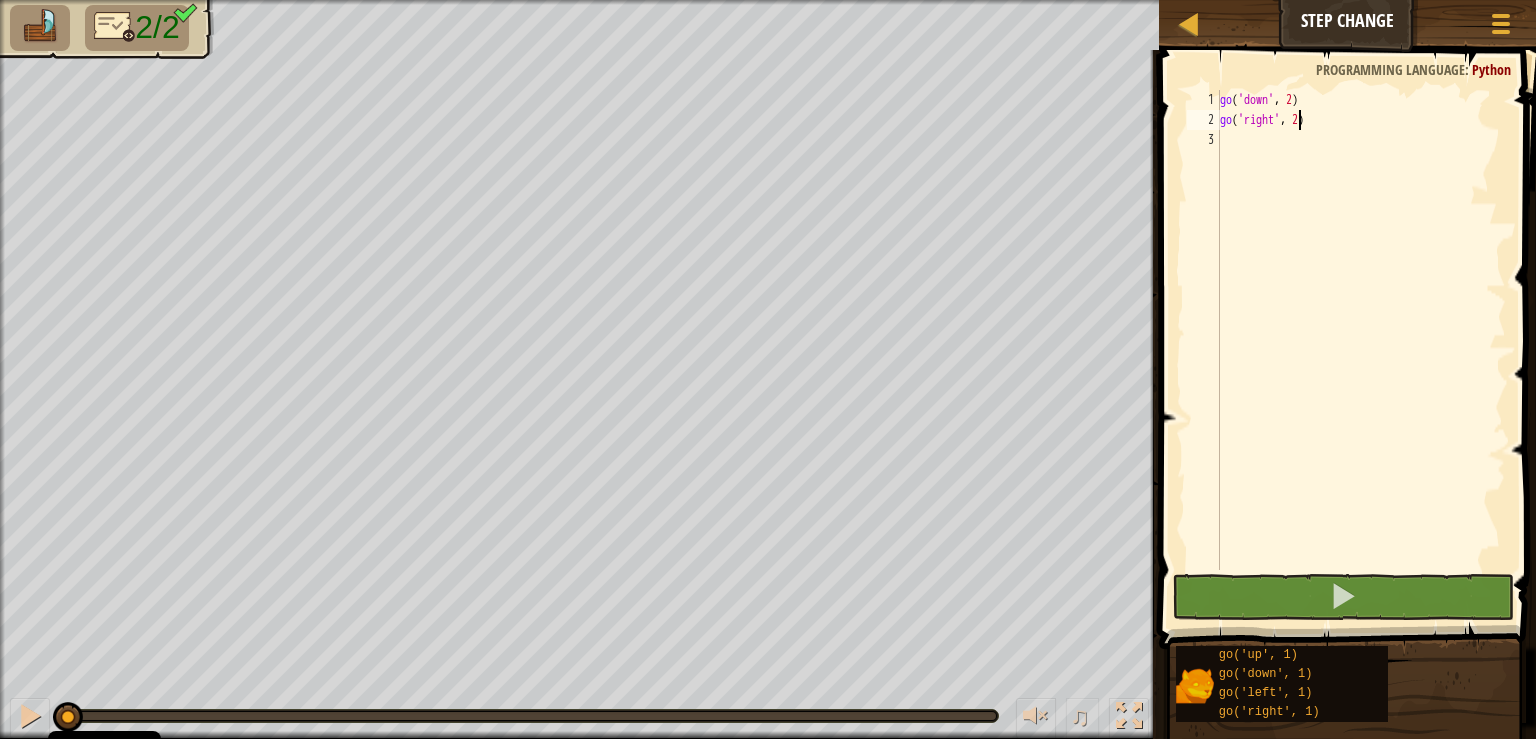 click on "go ( 'down' ,   2 ) go ( 'right' ,   2 )" at bounding box center [1361, 350] 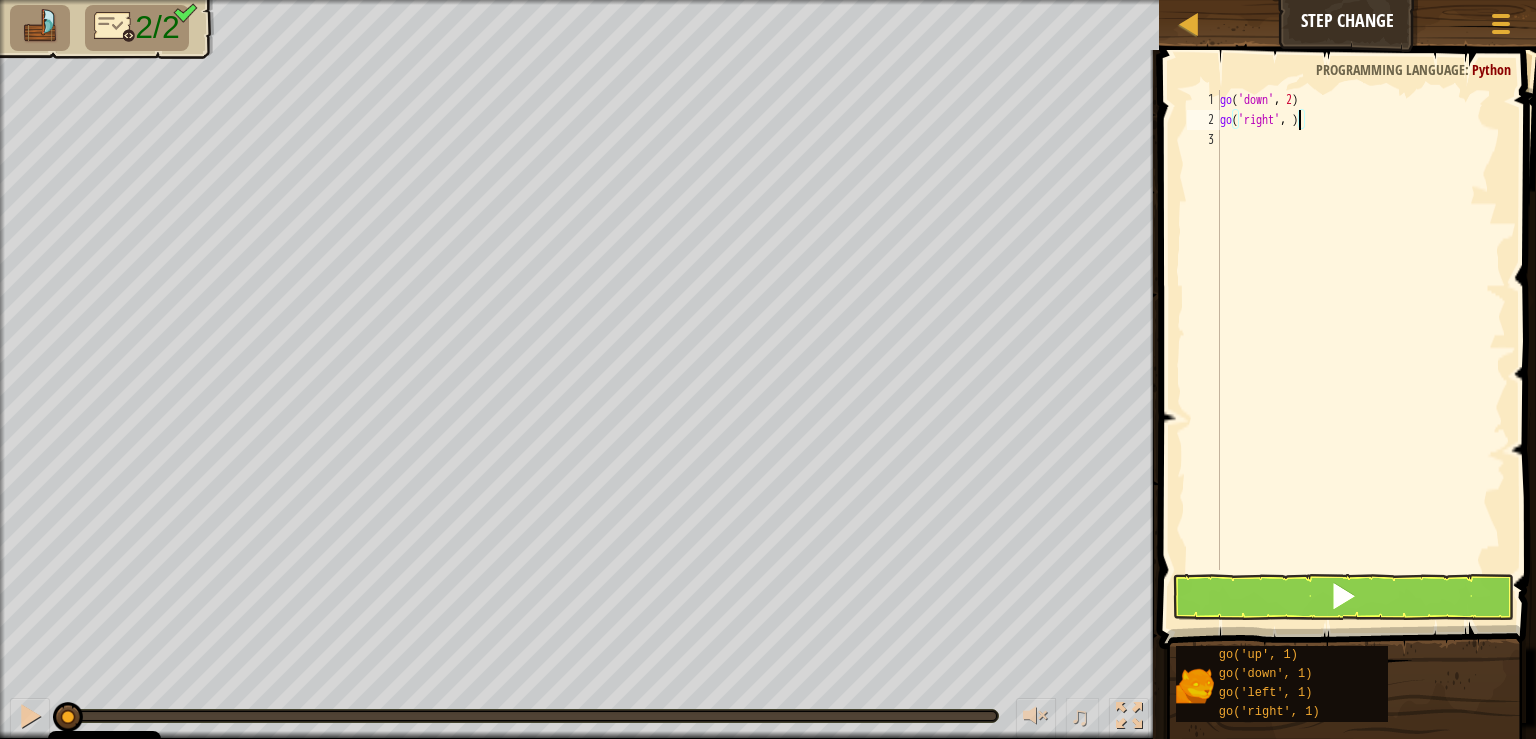 type on "go('right', 5)" 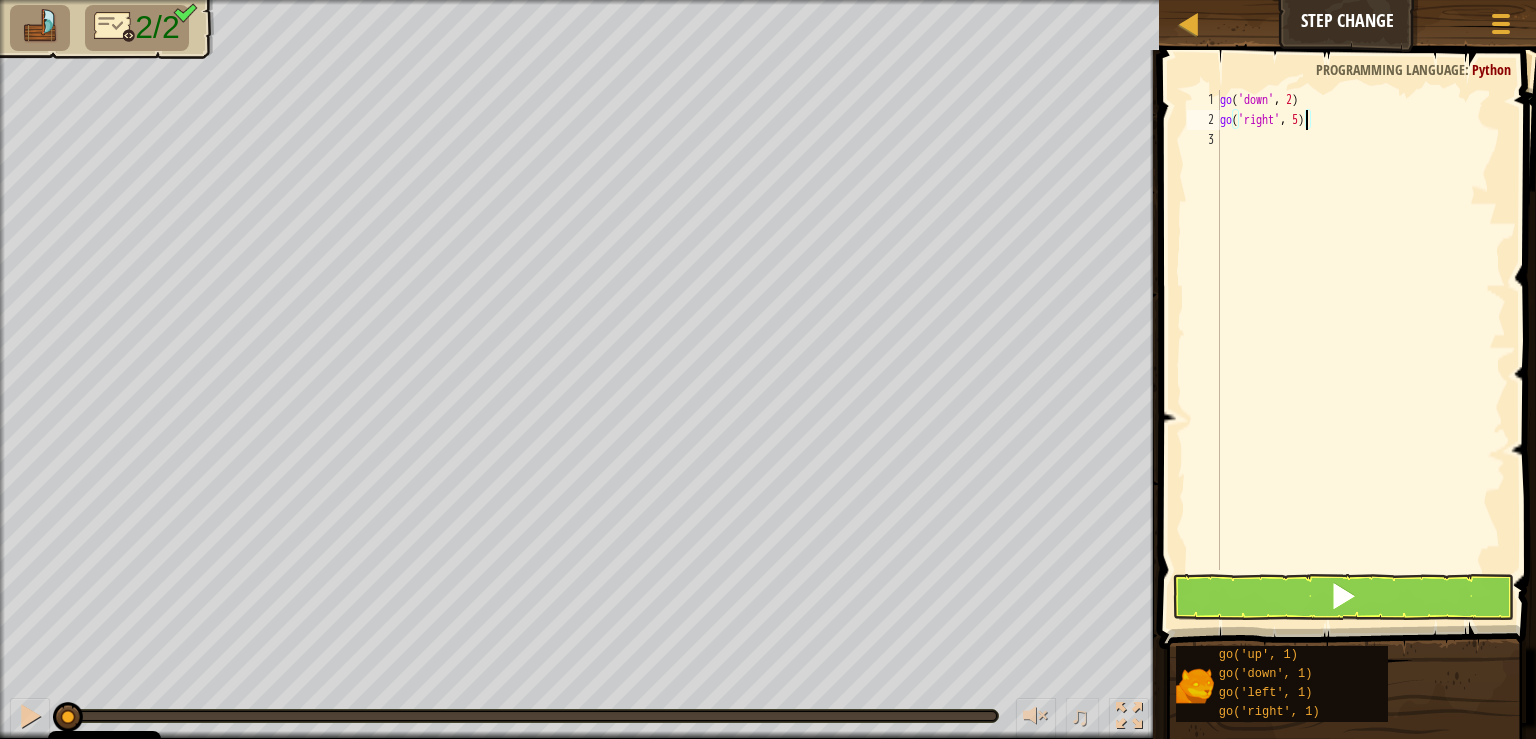 scroll, scrollTop: 0, scrollLeft: 0, axis: both 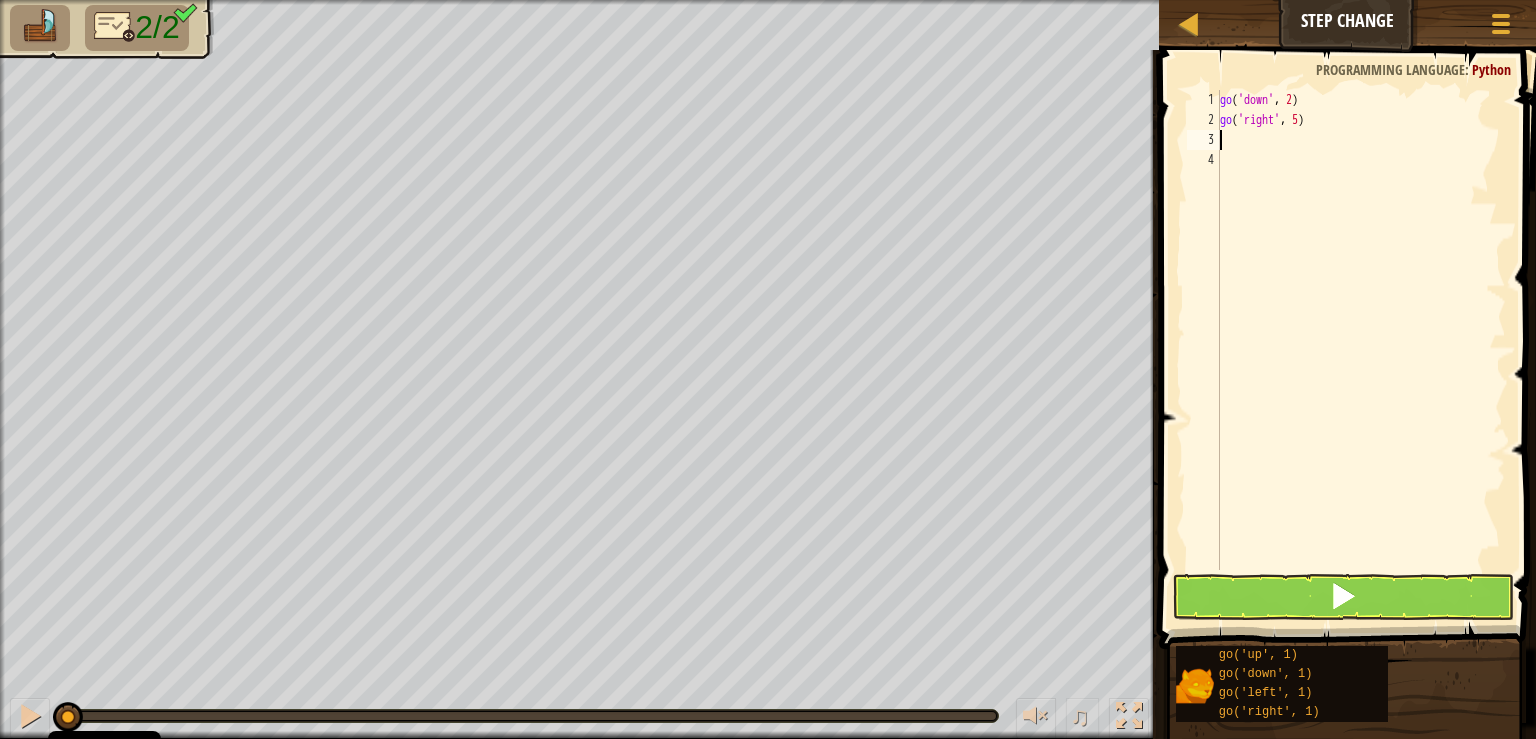 type 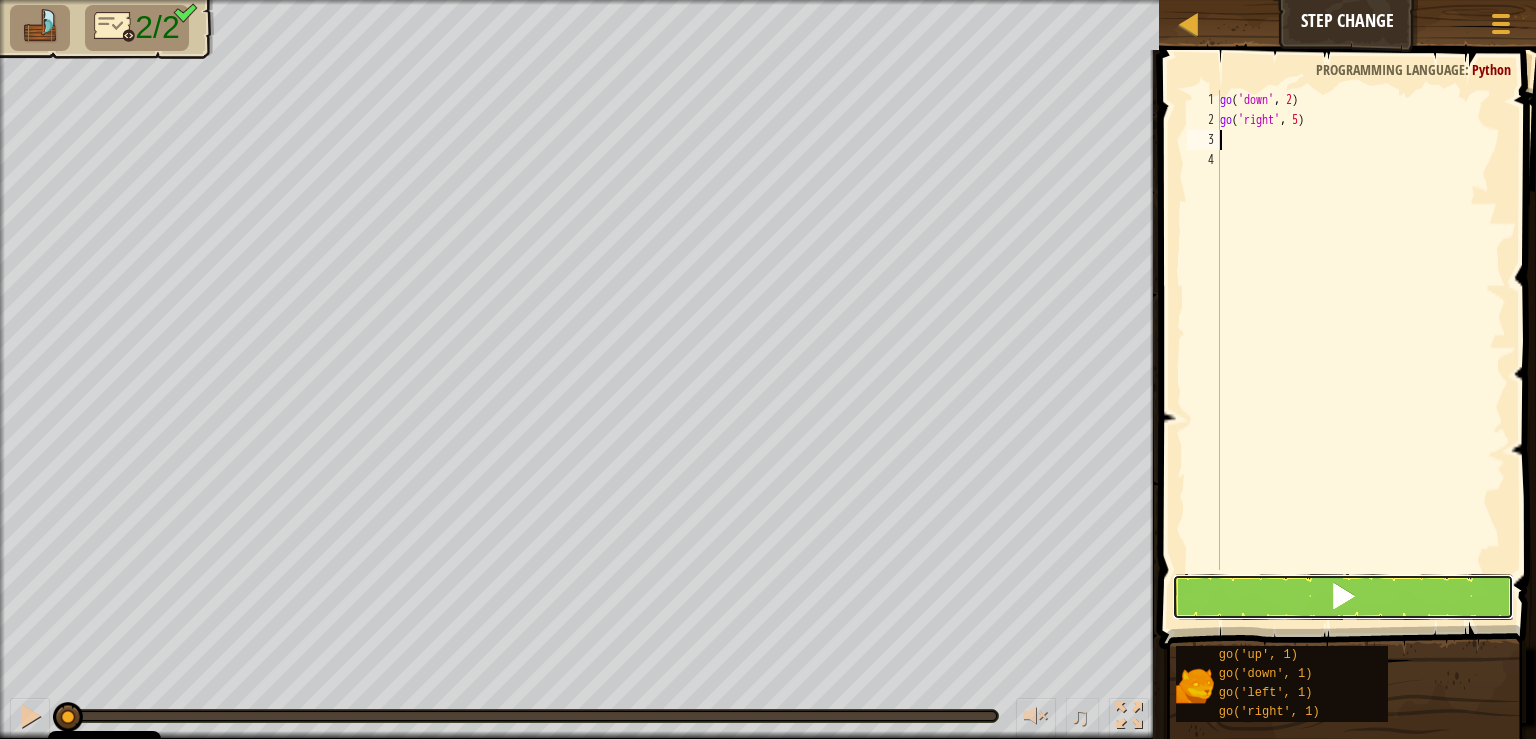 click at bounding box center [1343, 596] 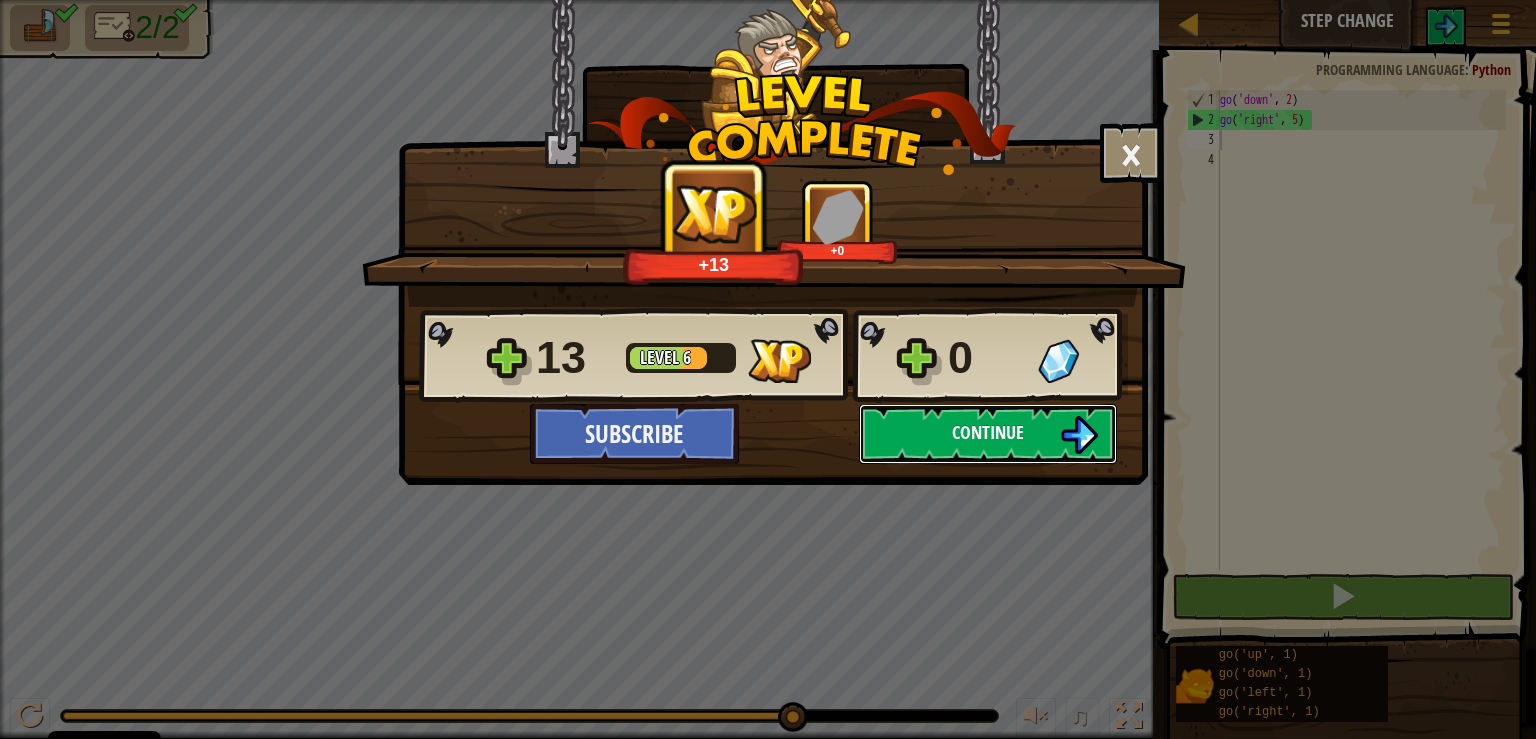 click at bounding box center [1079, 435] 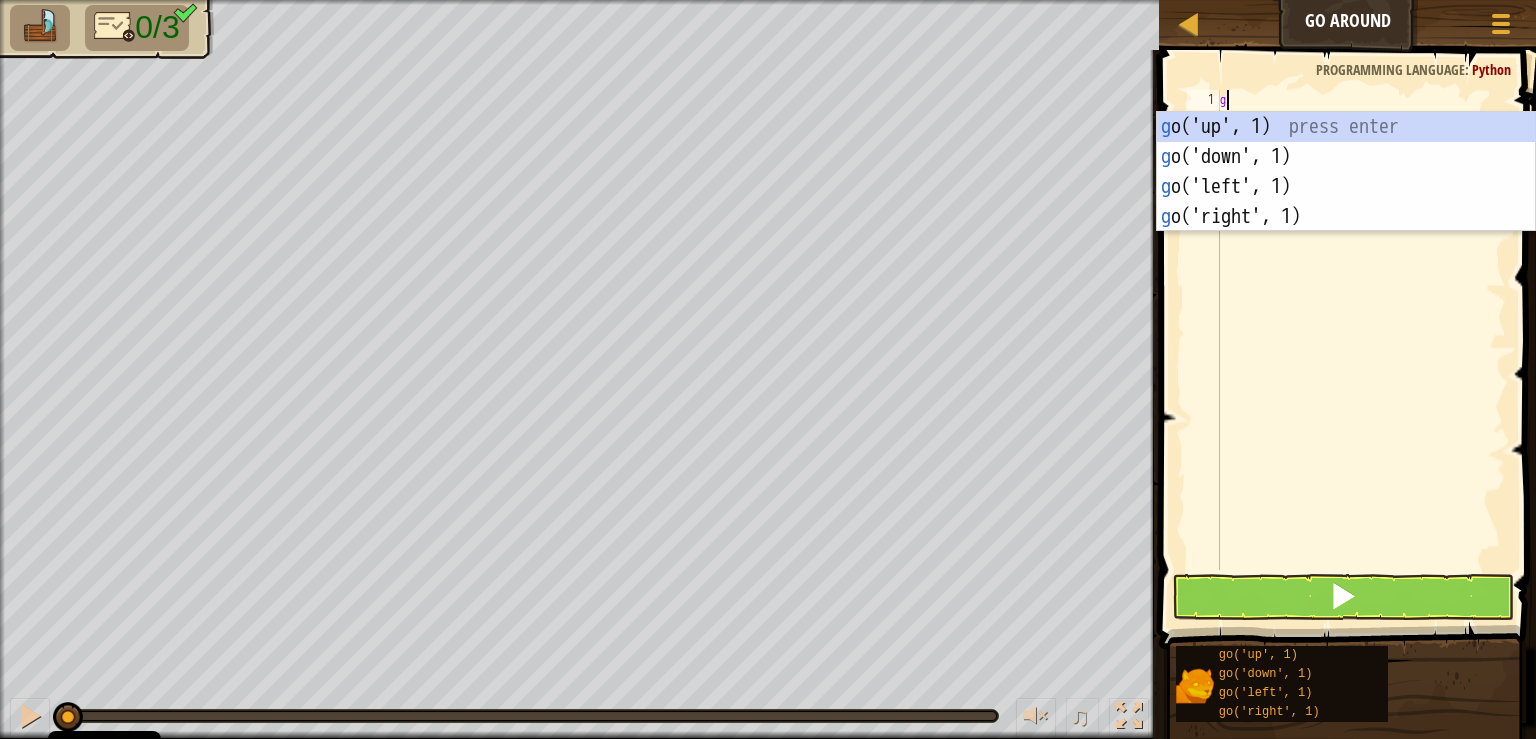 scroll, scrollTop: 10, scrollLeft: 1, axis: both 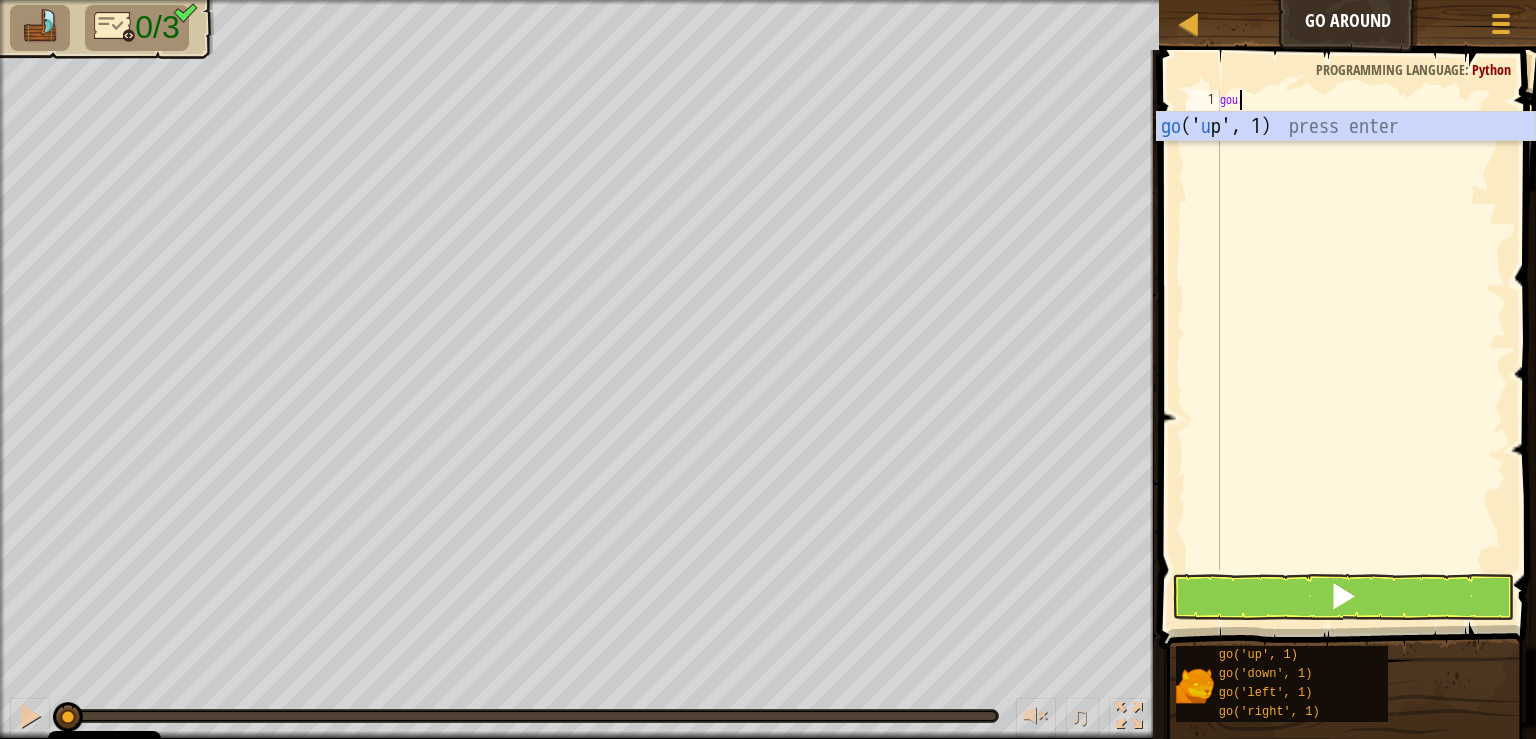 type on "goup" 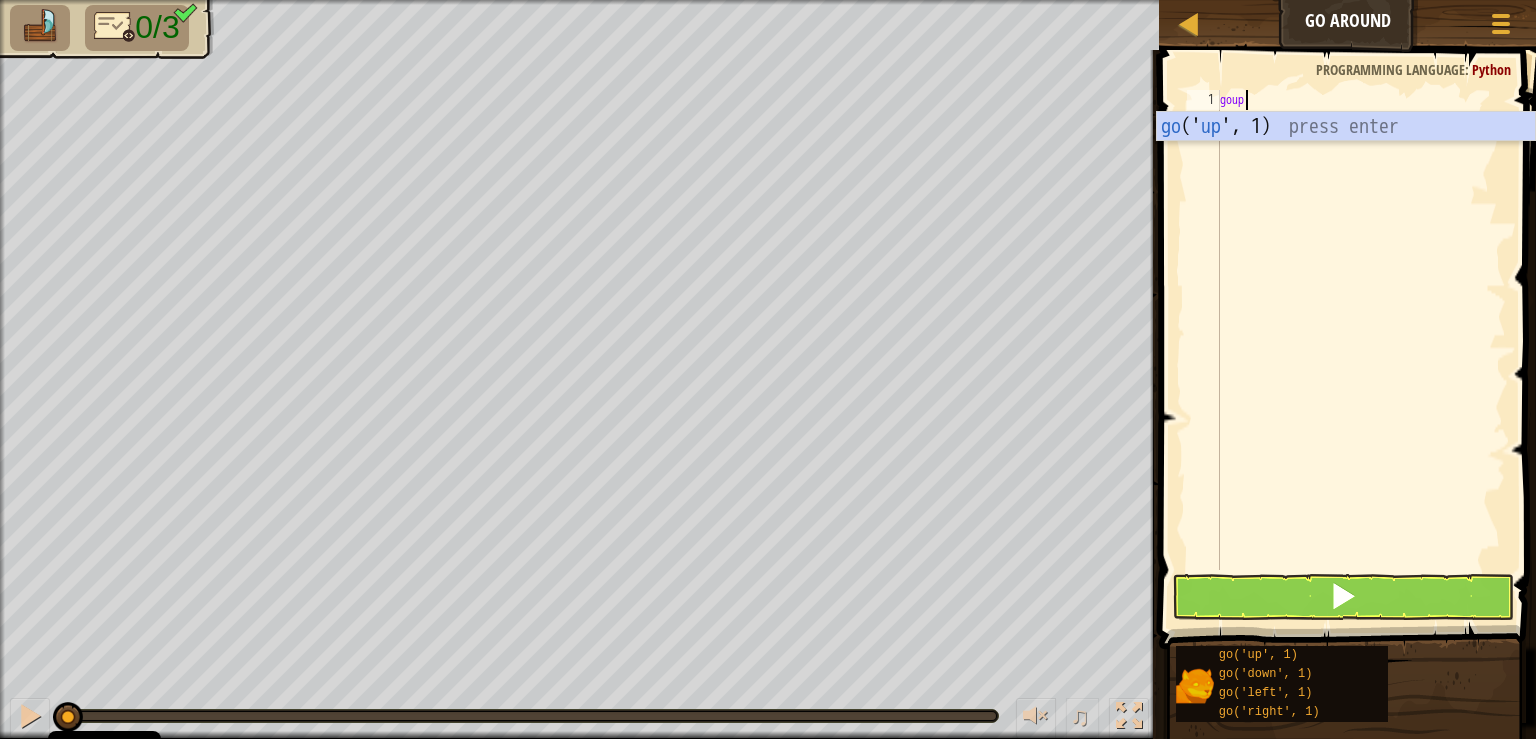 scroll, scrollTop: 0, scrollLeft: 0, axis: both 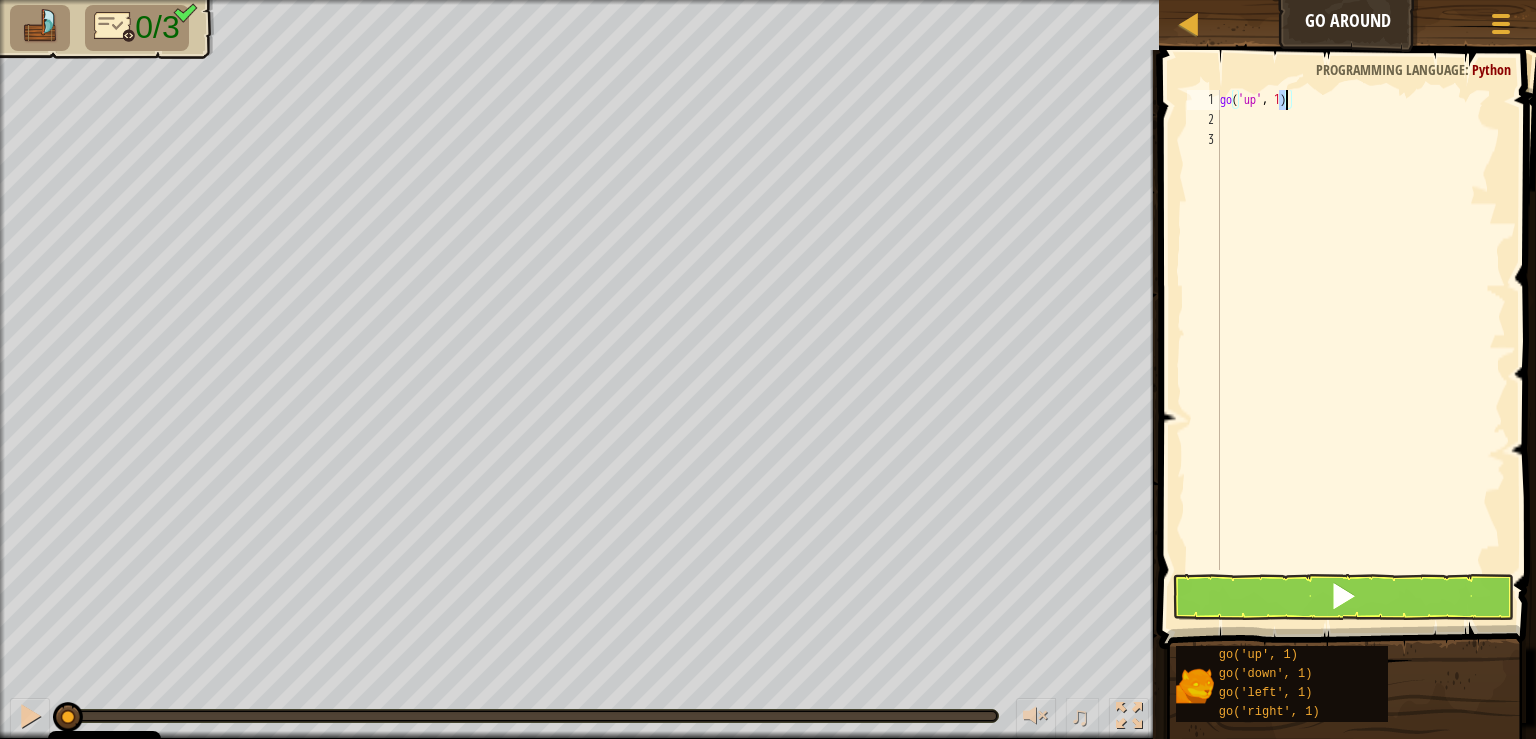 click on "go ( 'up' ,   1 )" at bounding box center (1361, 350) 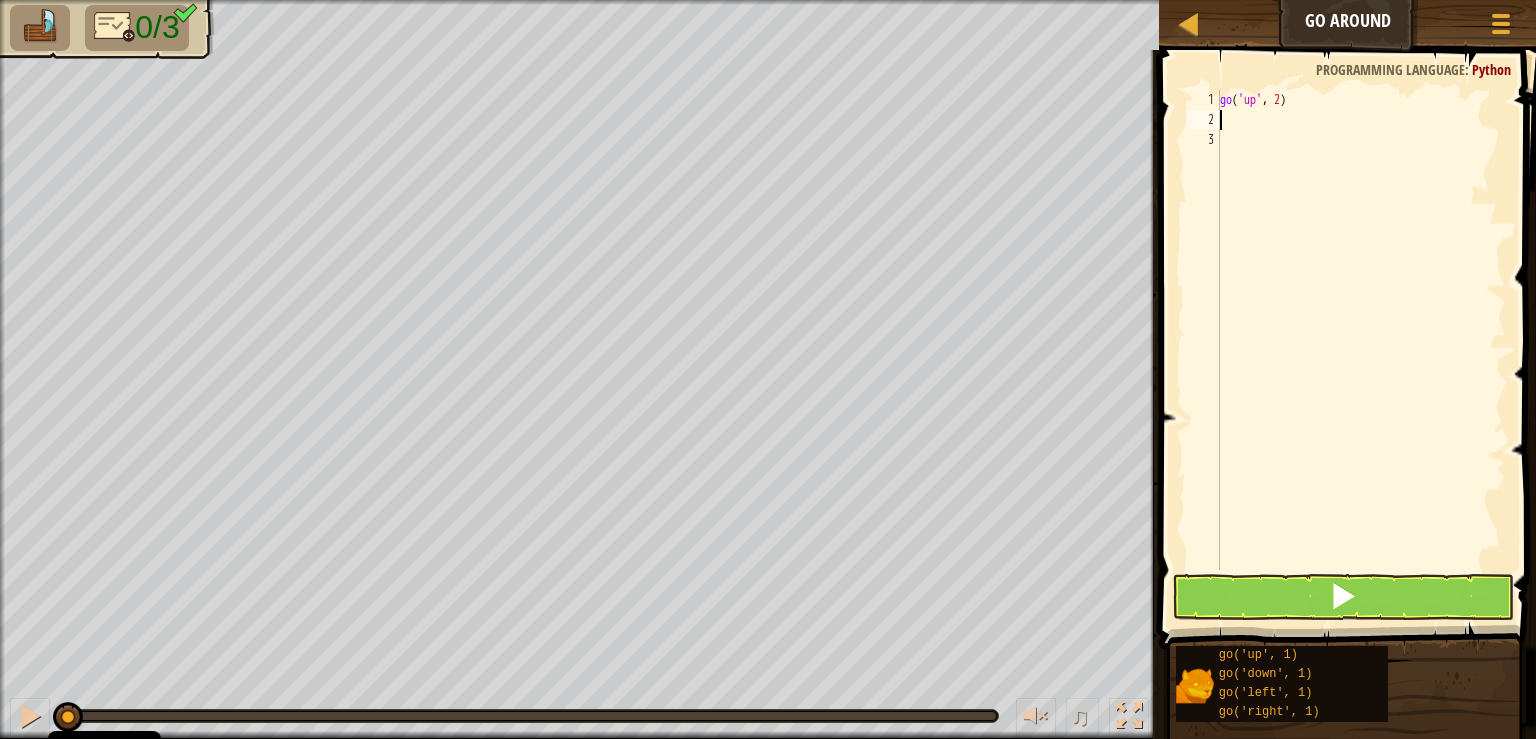click on "go ( 'up' ,   2 )" at bounding box center [1361, 350] 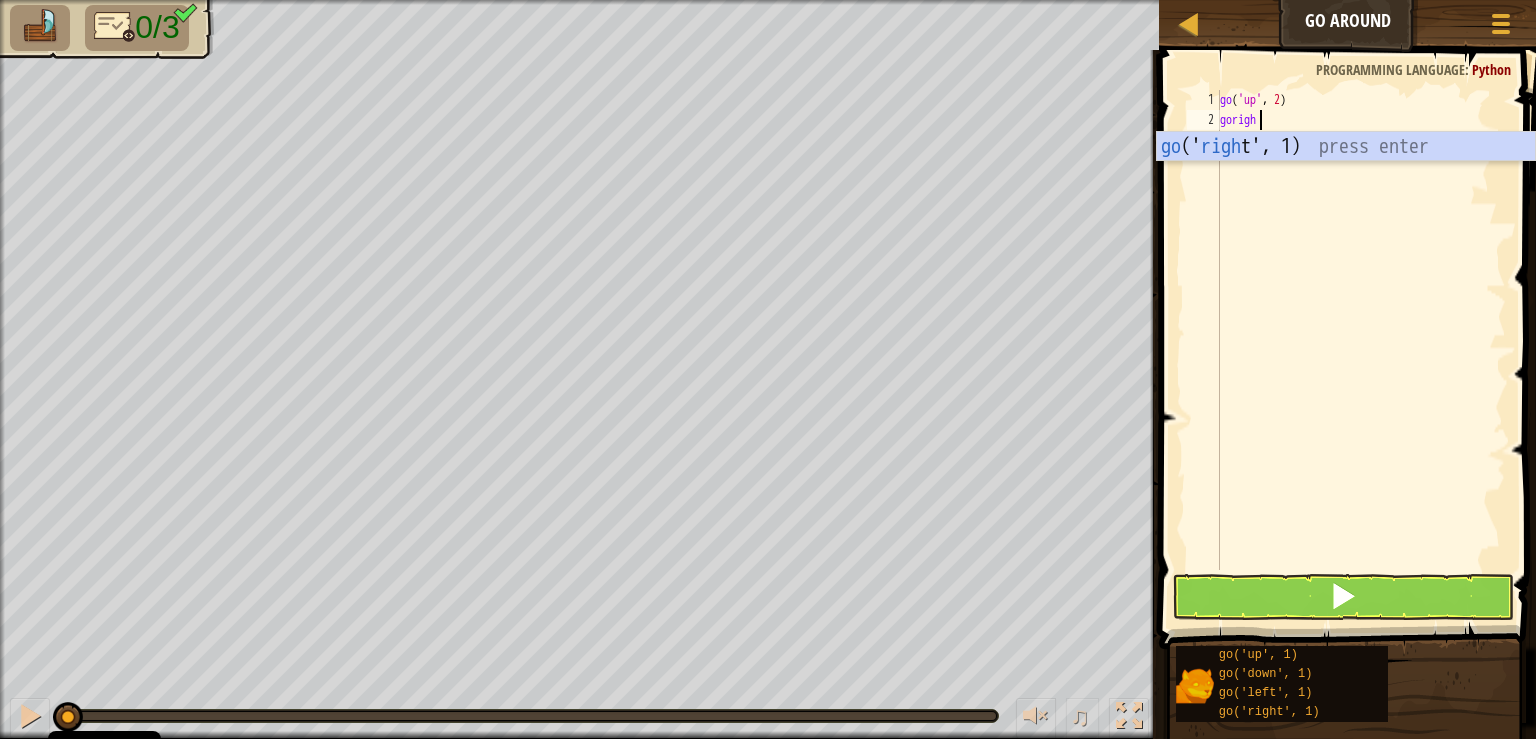 scroll, scrollTop: 10, scrollLeft: 2, axis: both 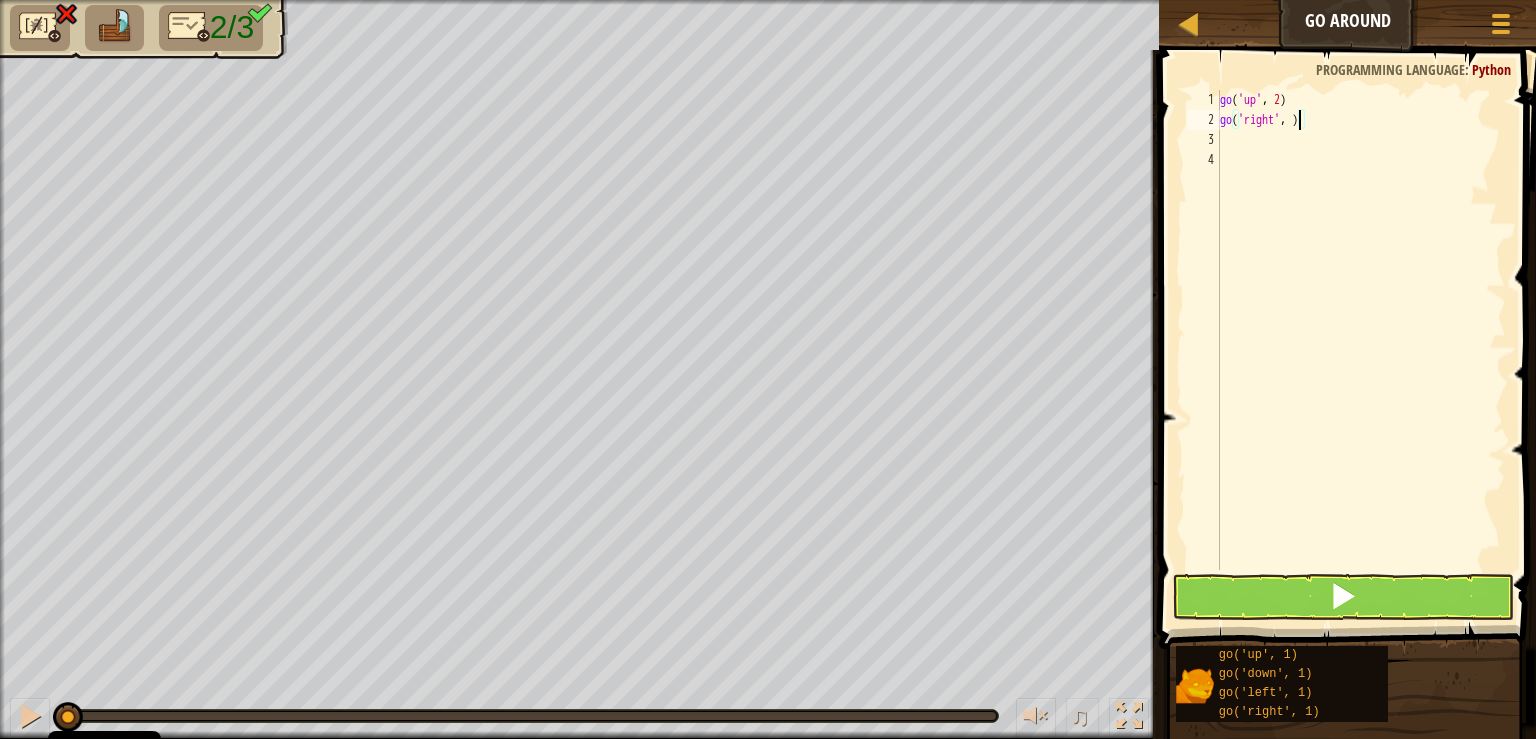 type on "go('right', 3)" 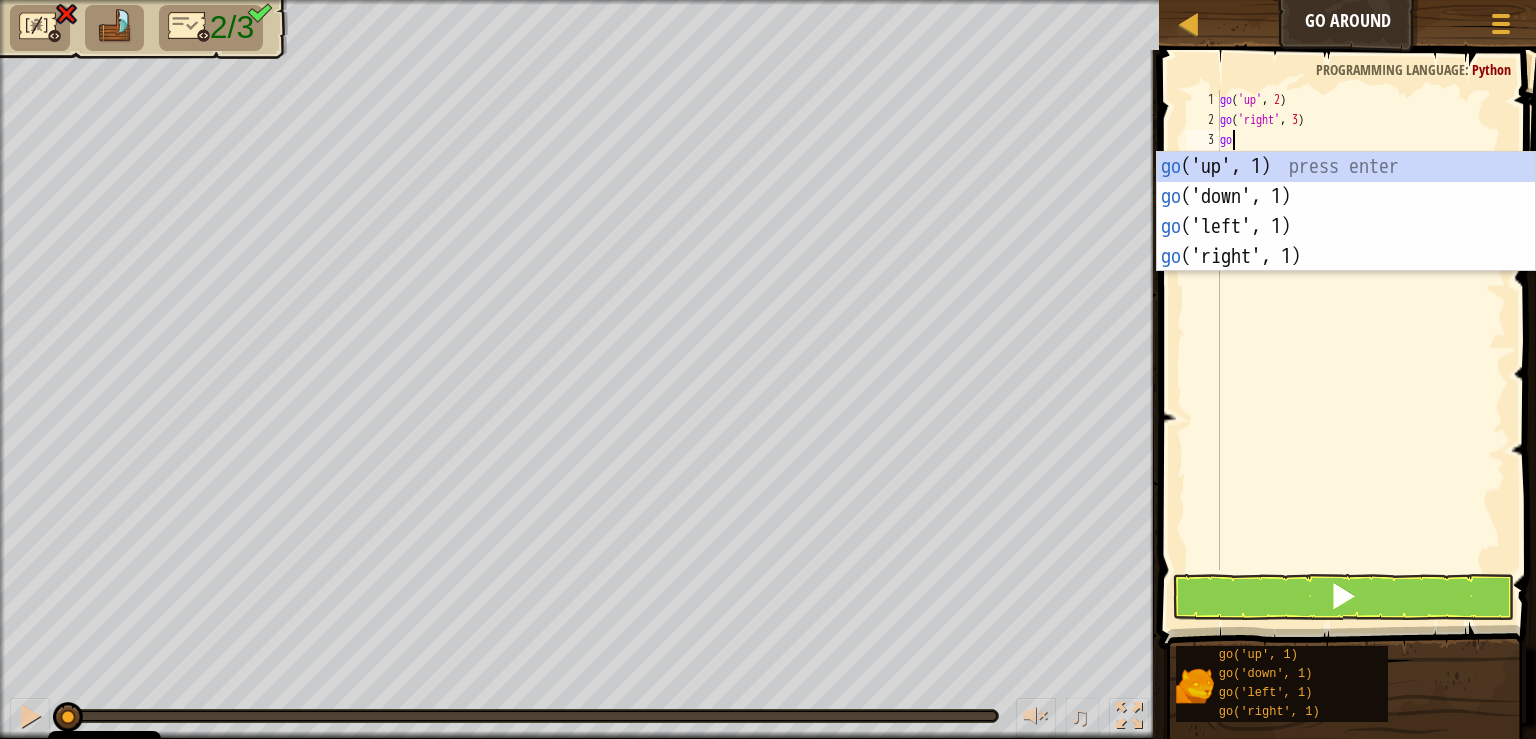 scroll, scrollTop: 10, scrollLeft: 1, axis: both 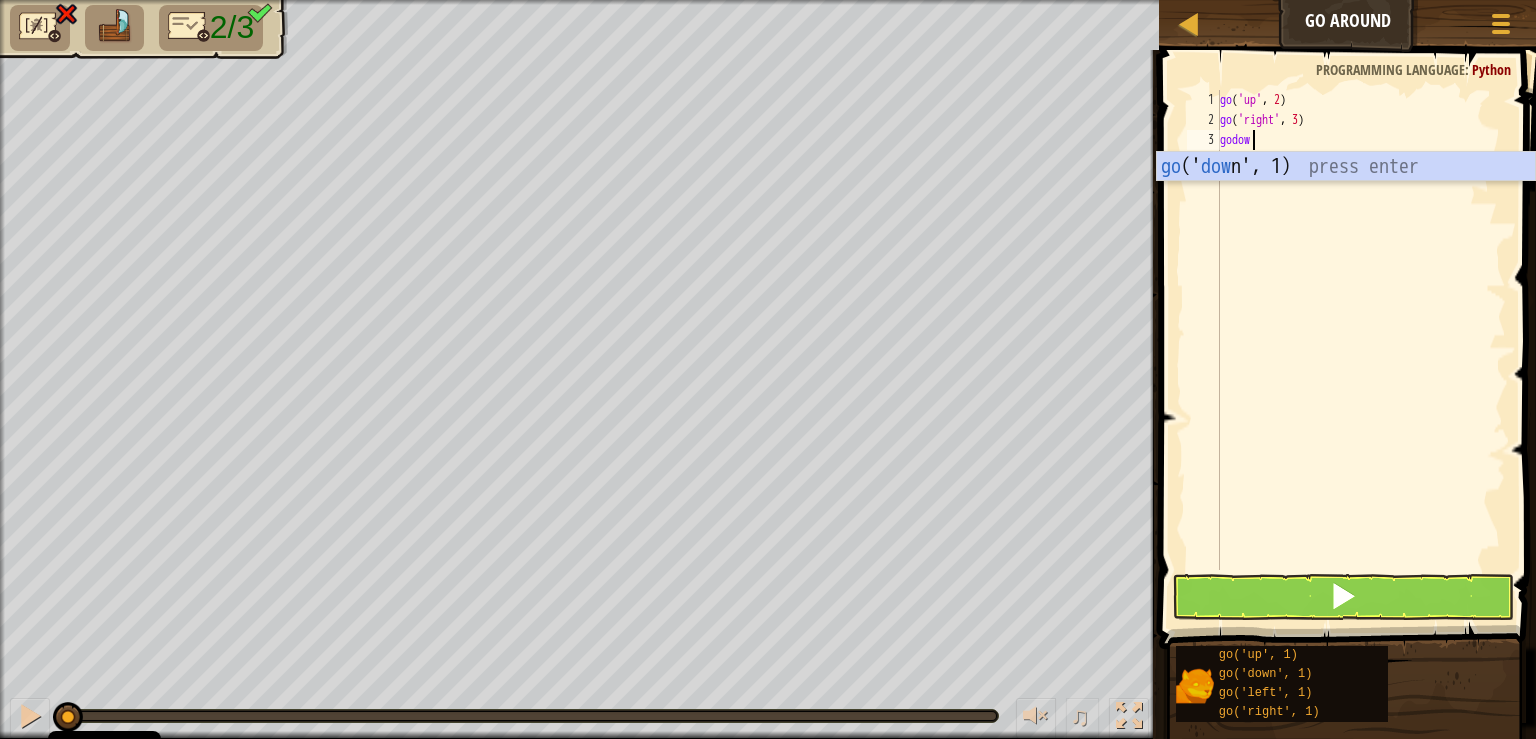 type on "godown" 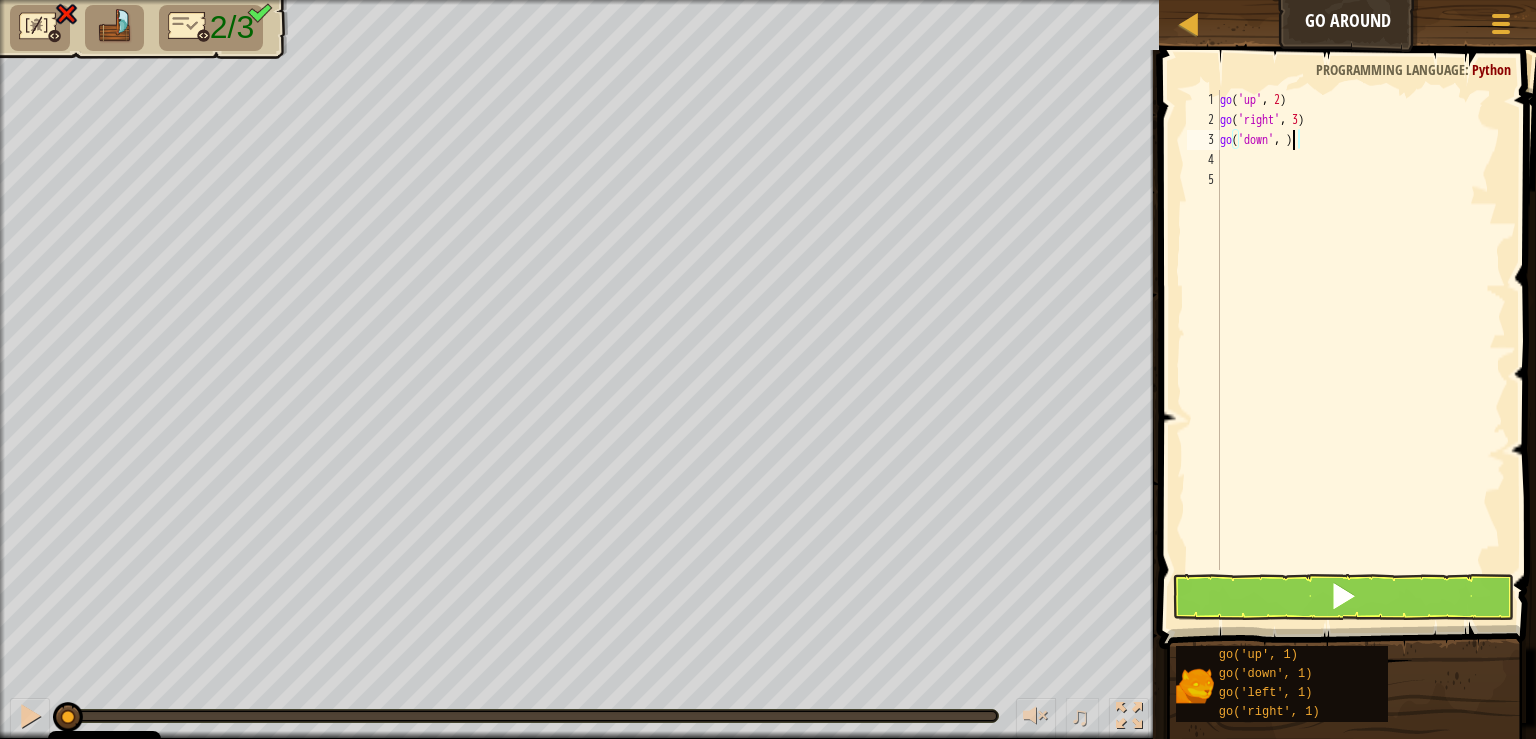 scroll, scrollTop: 10, scrollLeft: 6, axis: both 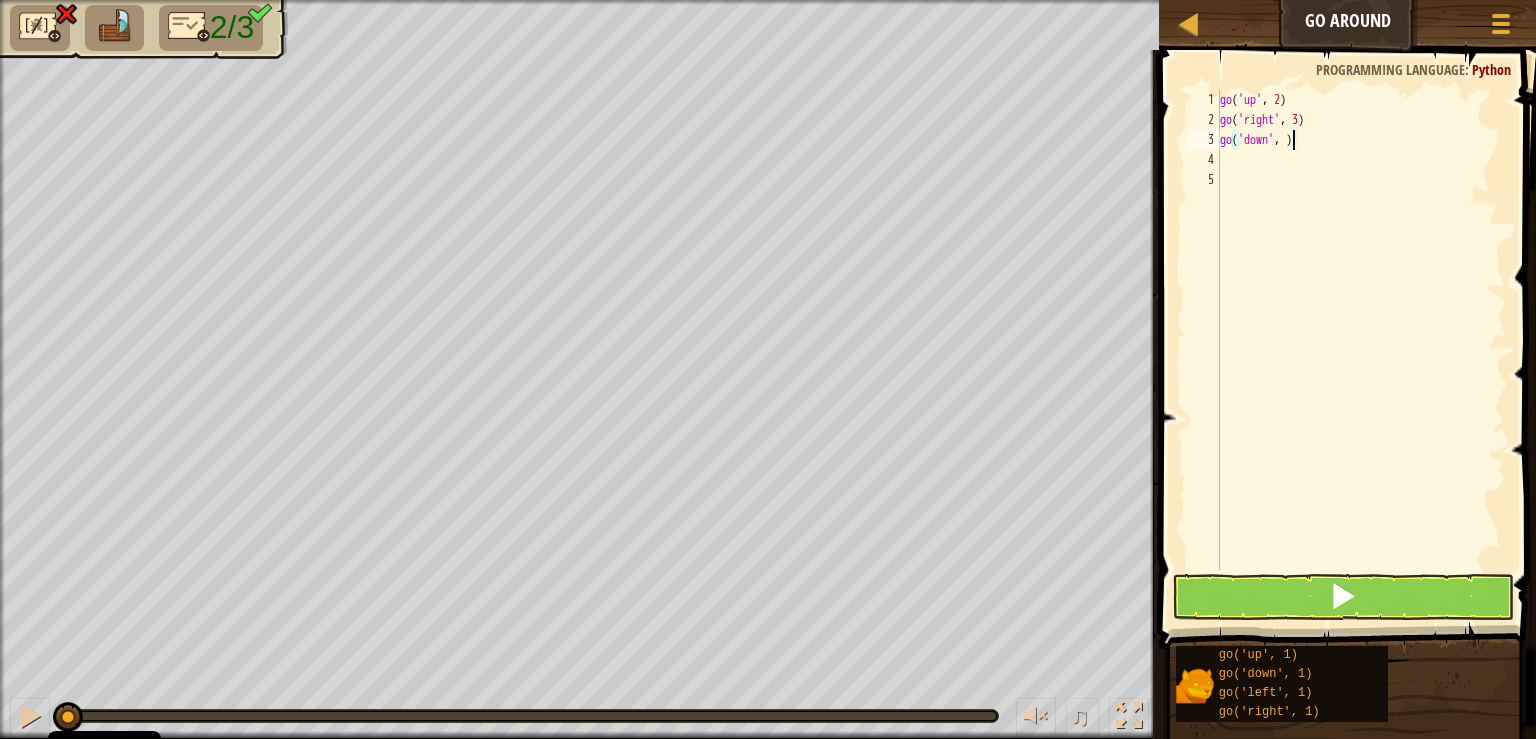 type on "go('down', 2)" 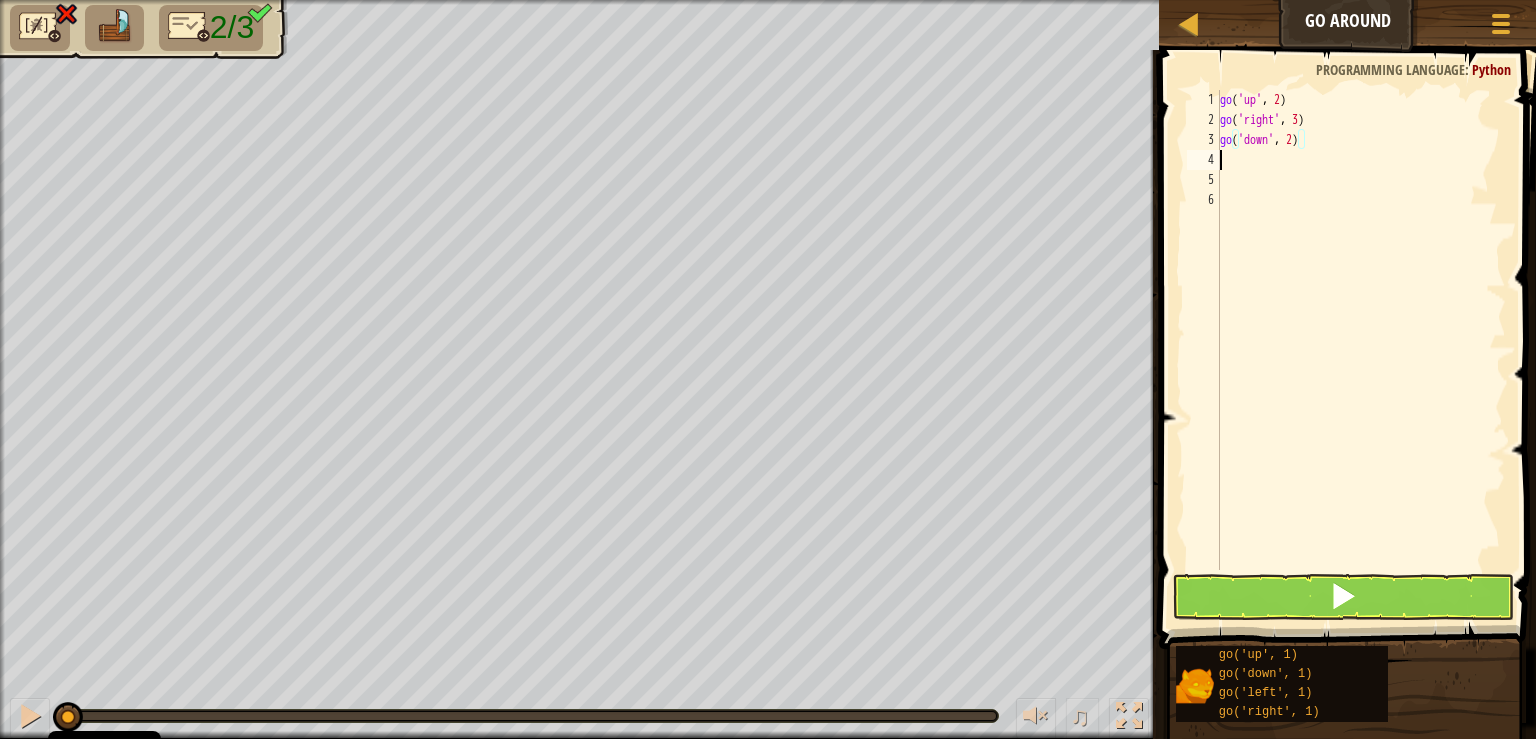 scroll, scrollTop: 0, scrollLeft: 0, axis: both 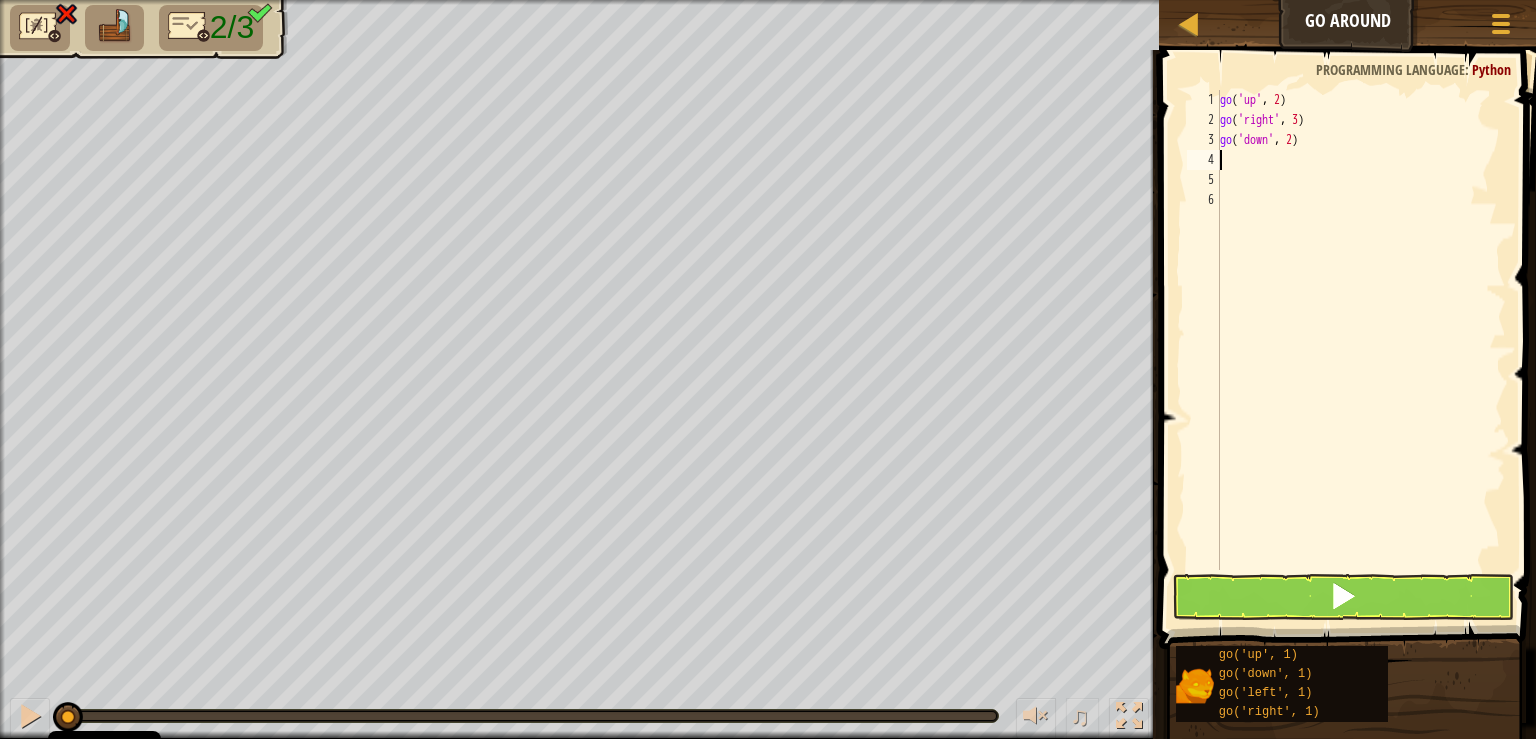 type 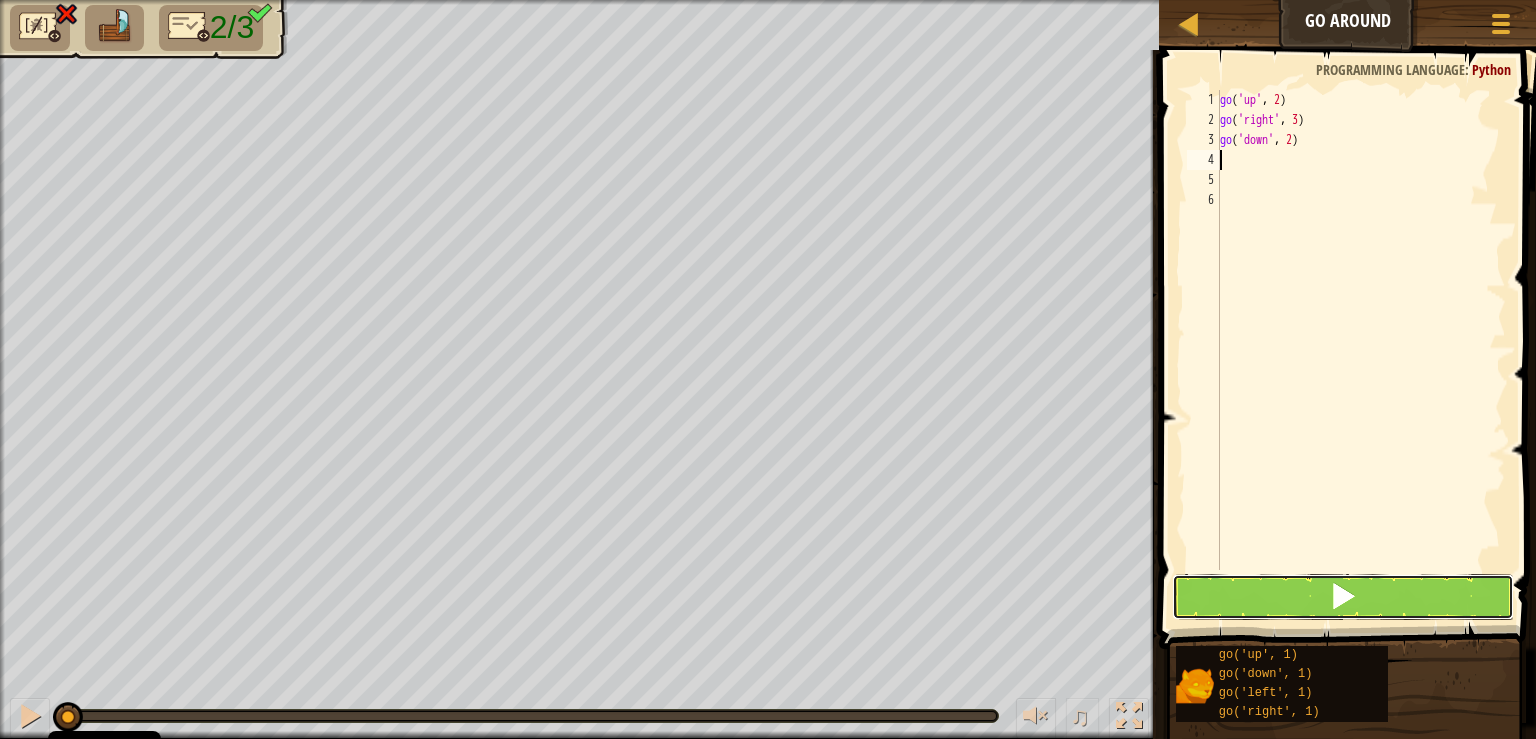 click at bounding box center (1343, 597) 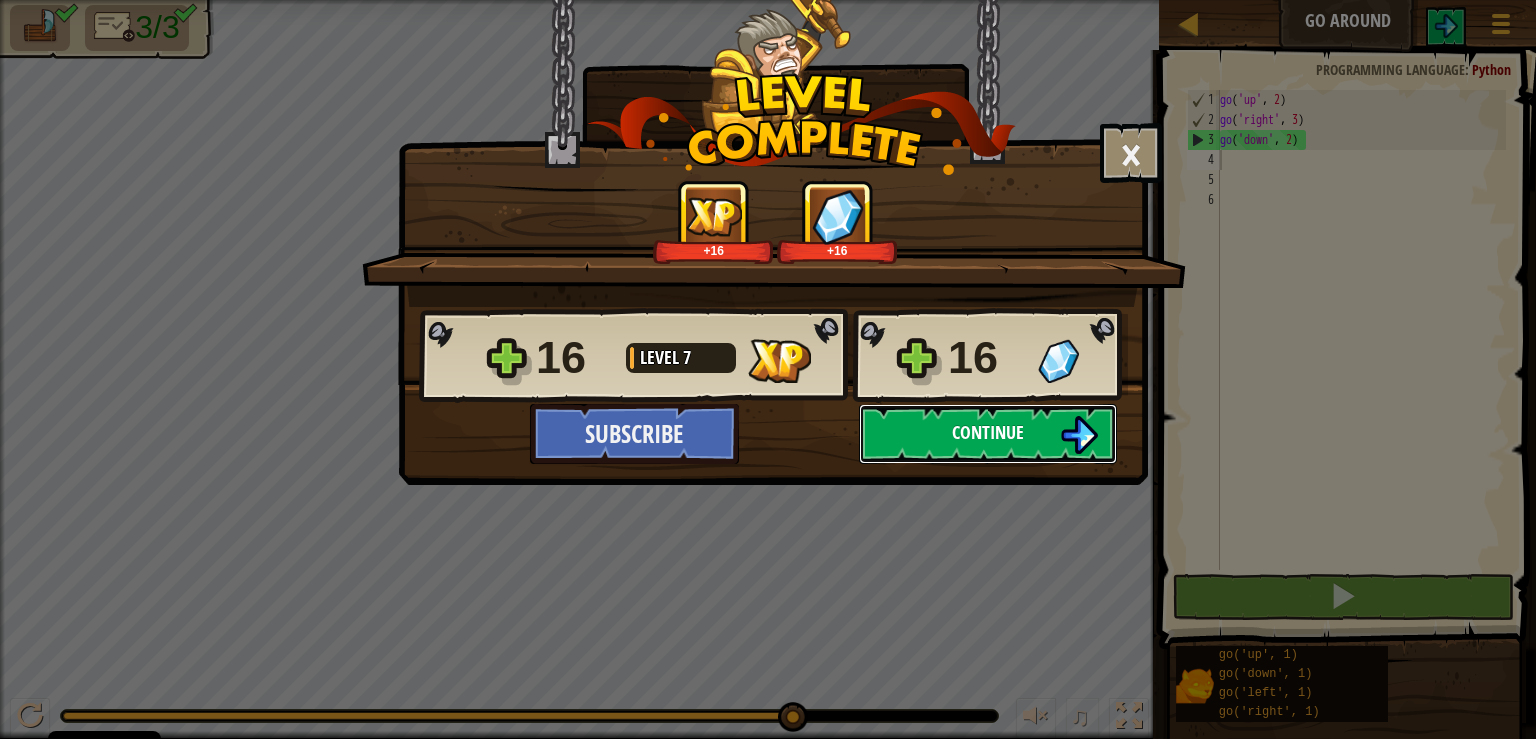 click on "Continue" at bounding box center [988, 432] 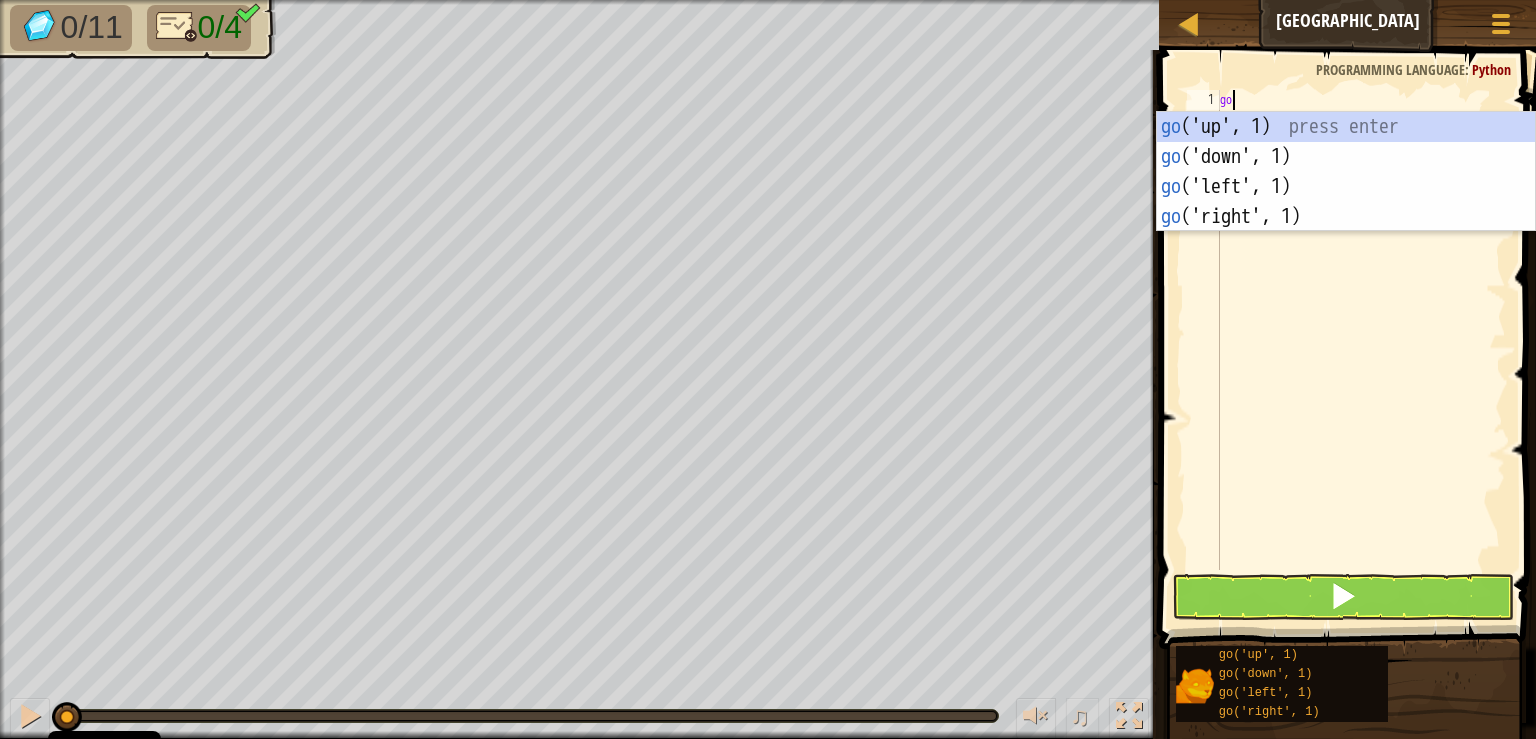 scroll, scrollTop: 10, scrollLeft: 1, axis: both 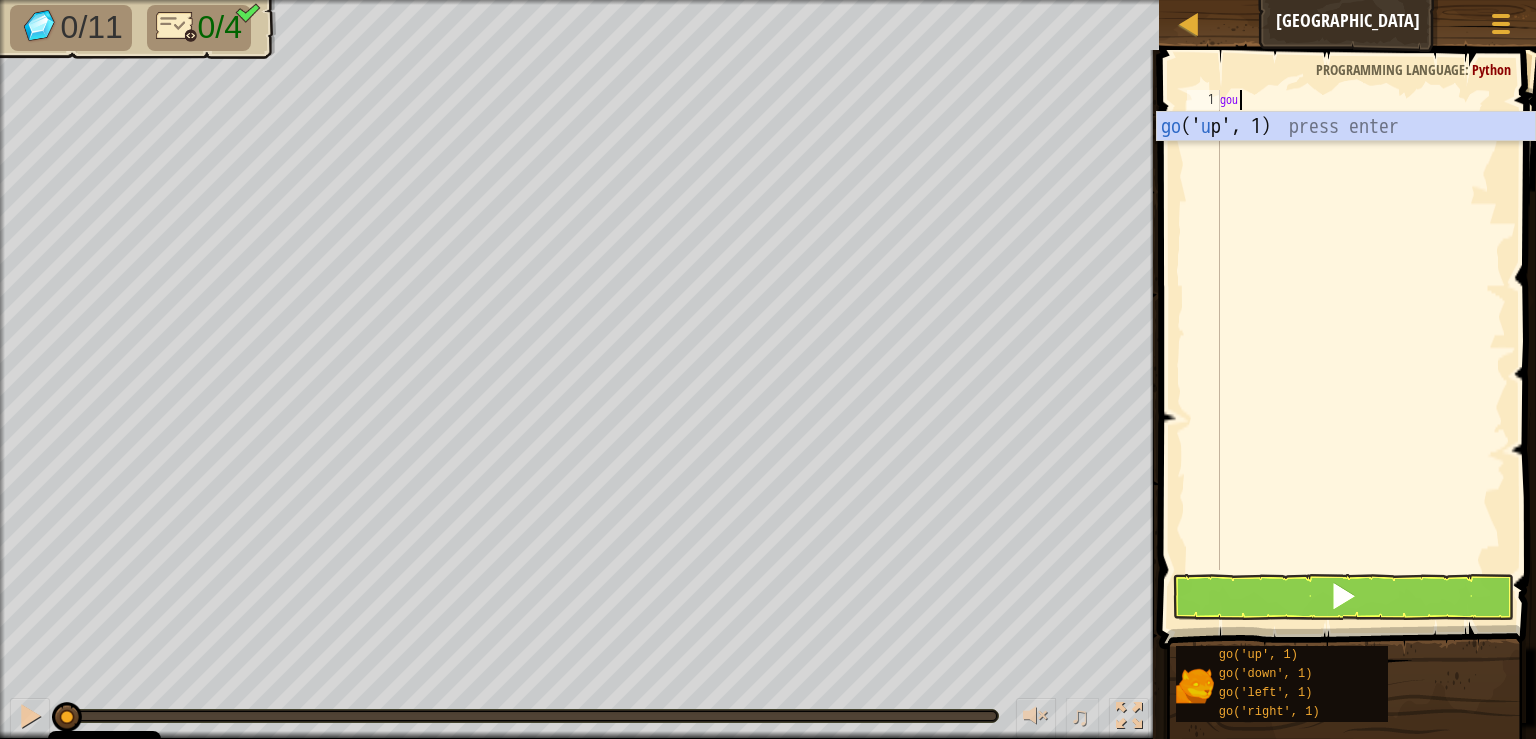 type on "goup" 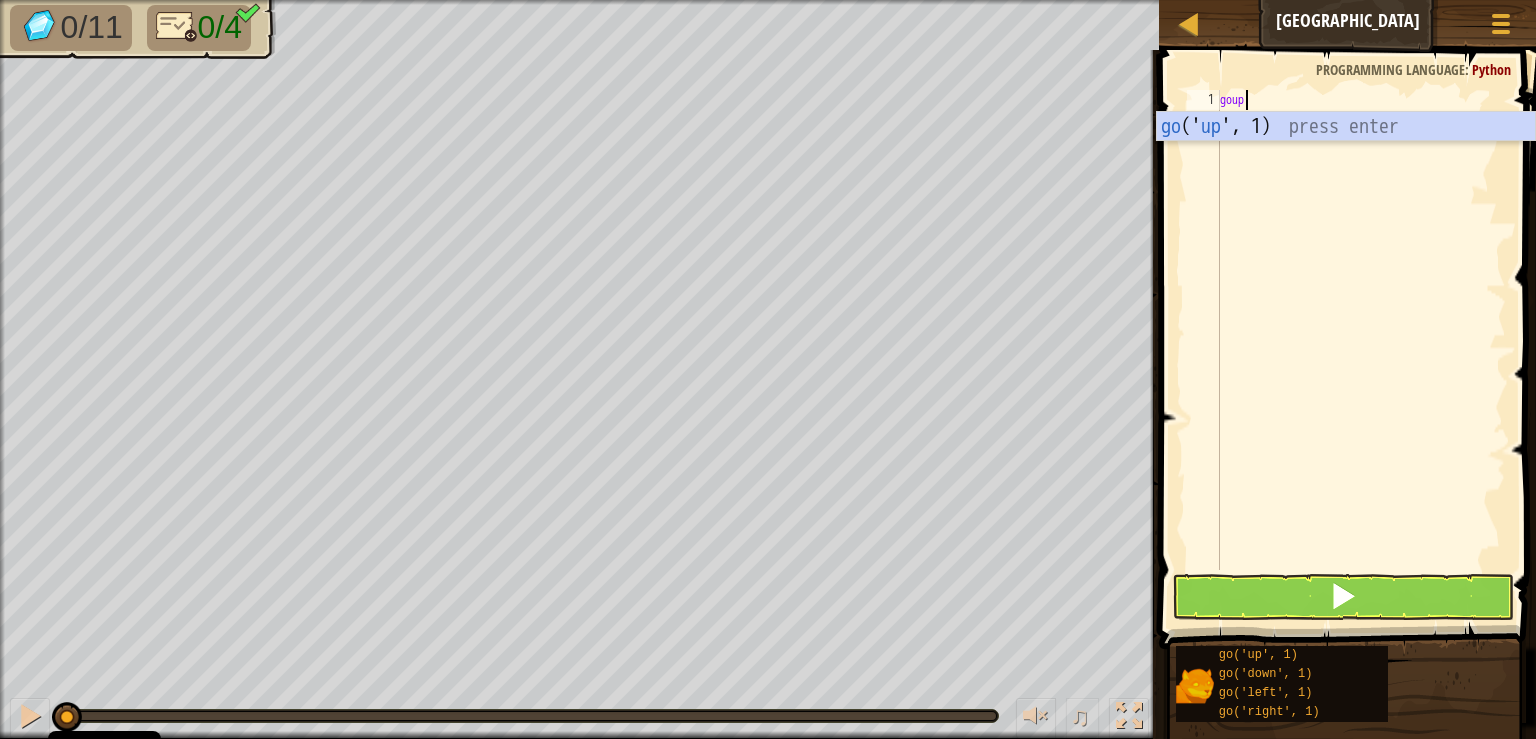 scroll, scrollTop: 0, scrollLeft: 0, axis: both 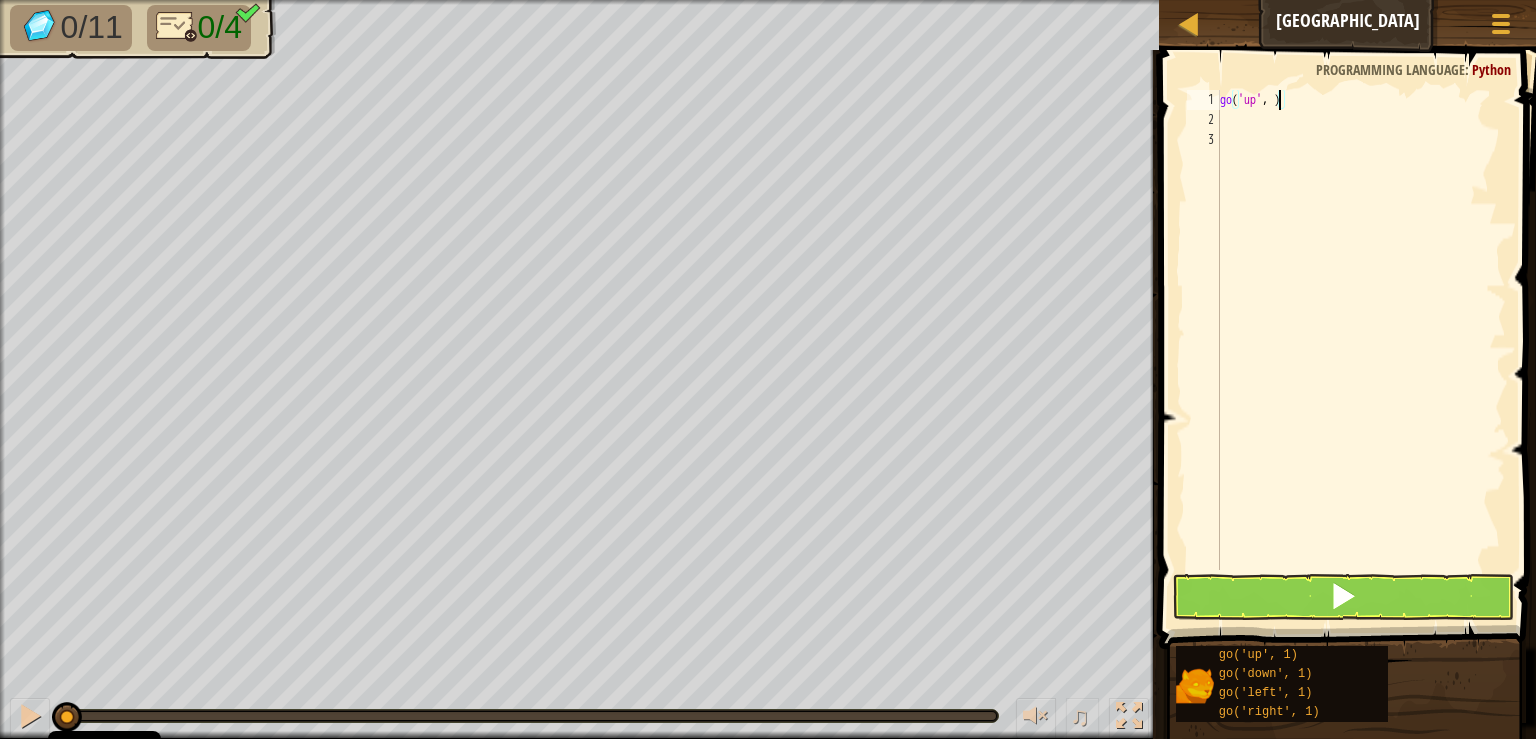type on "go('up', 3)" 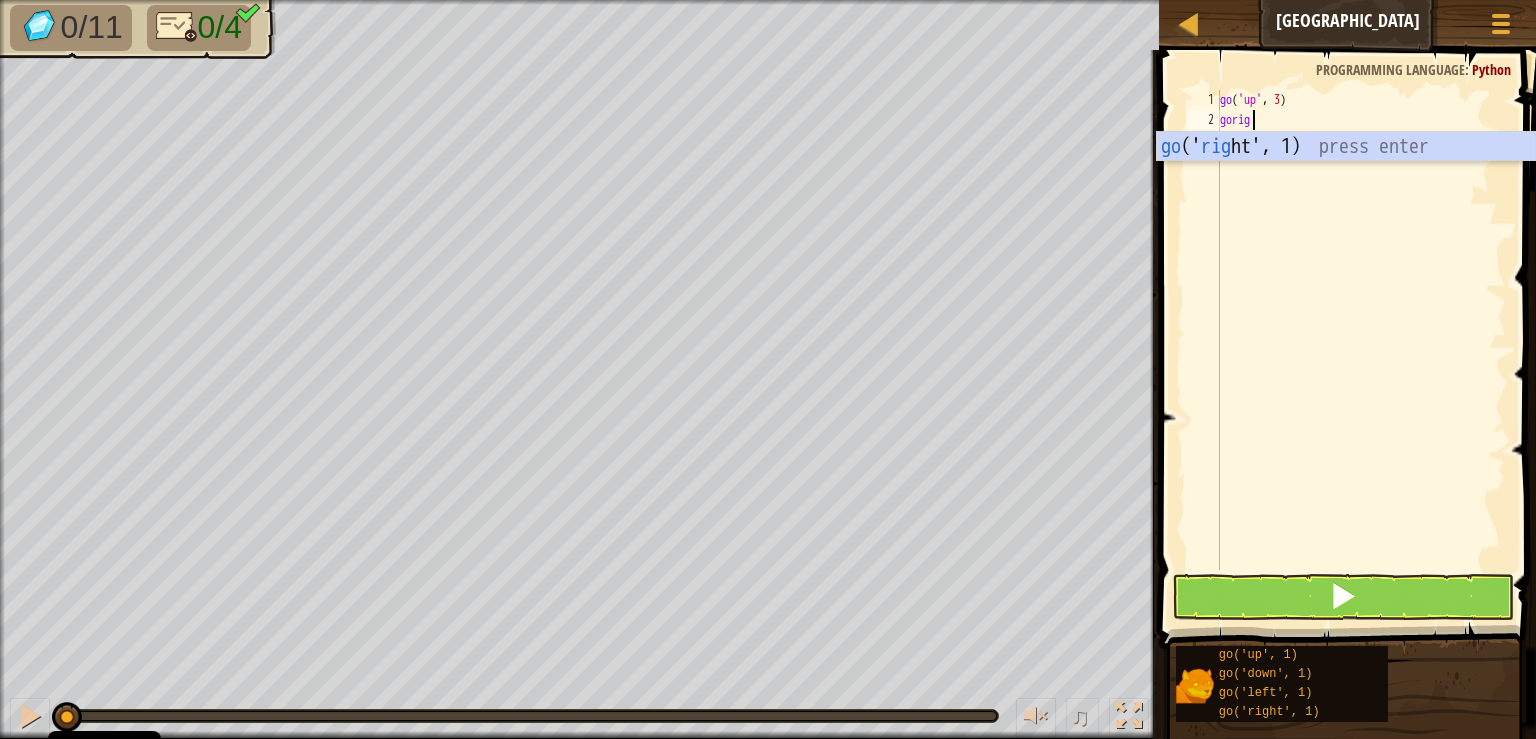 scroll, scrollTop: 10, scrollLeft: 2, axis: both 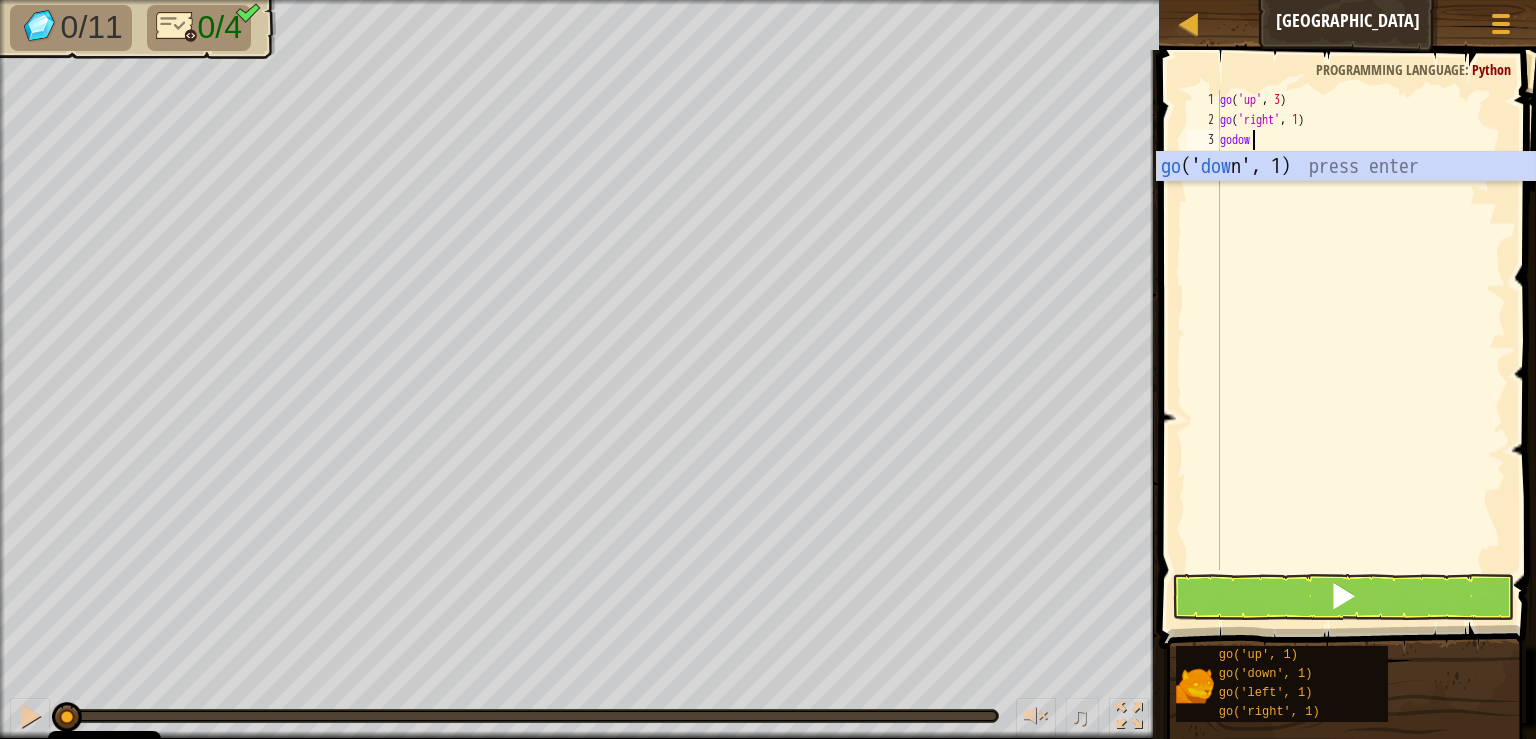 type on "godown" 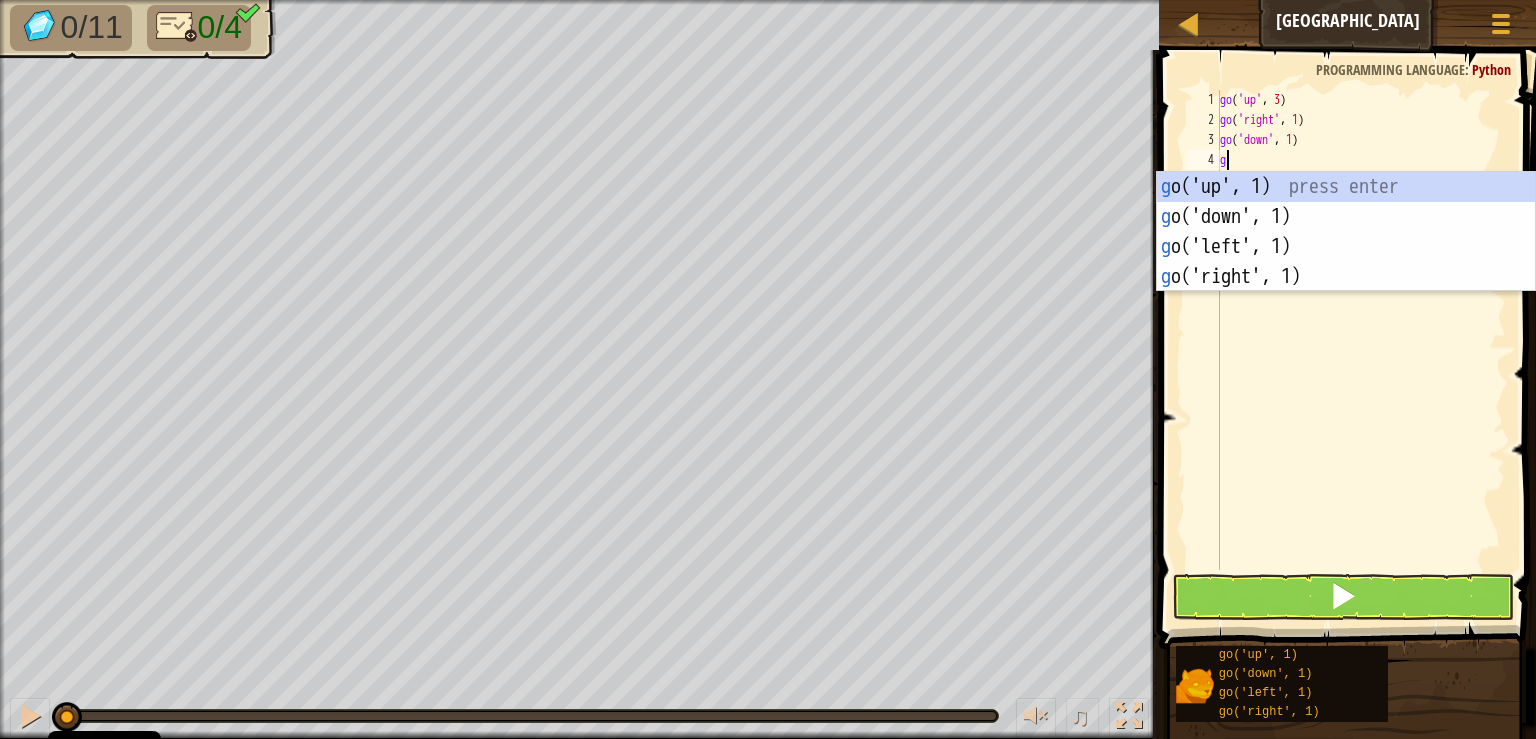 scroll, scrollTop: 10, scrollLeft: 1, axis: both 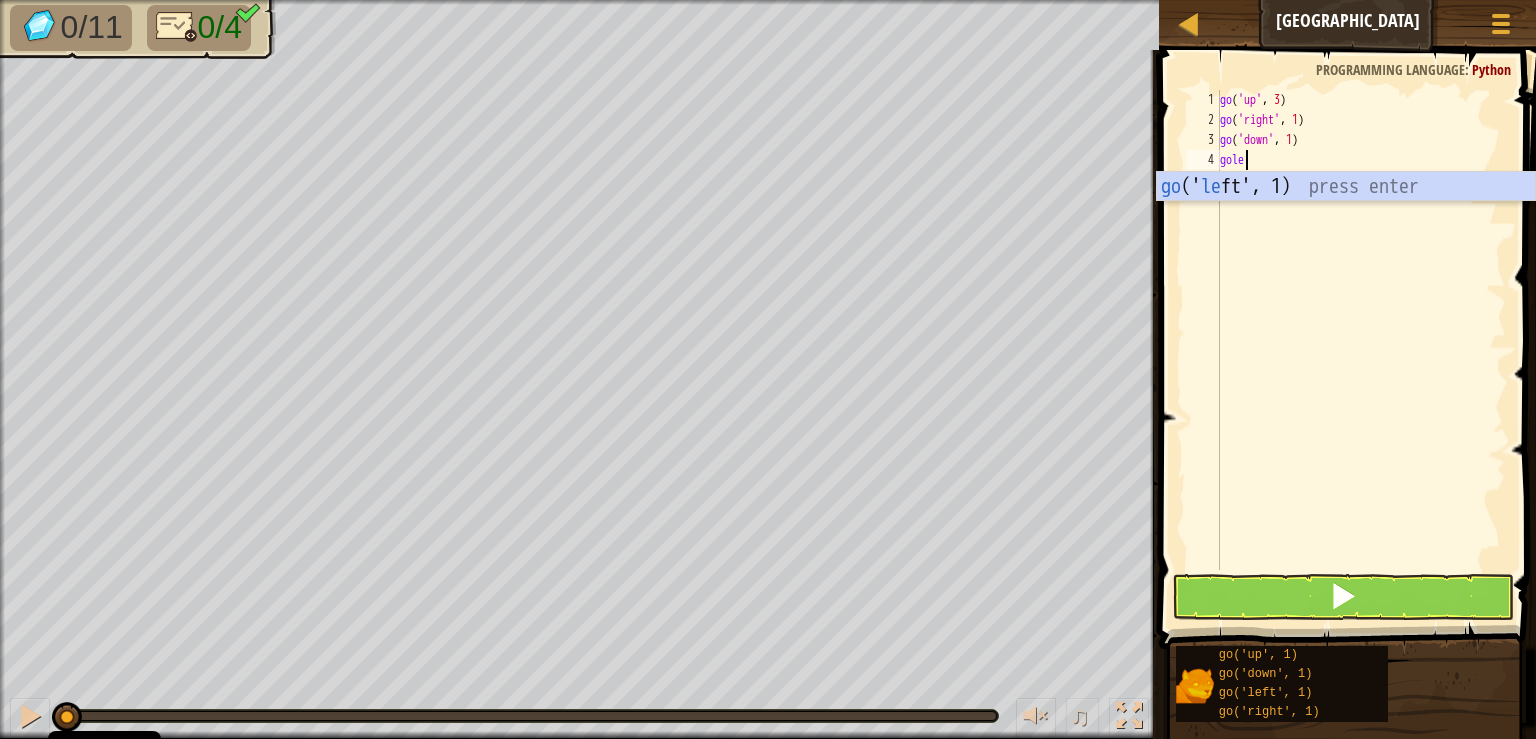 type on "goleft" 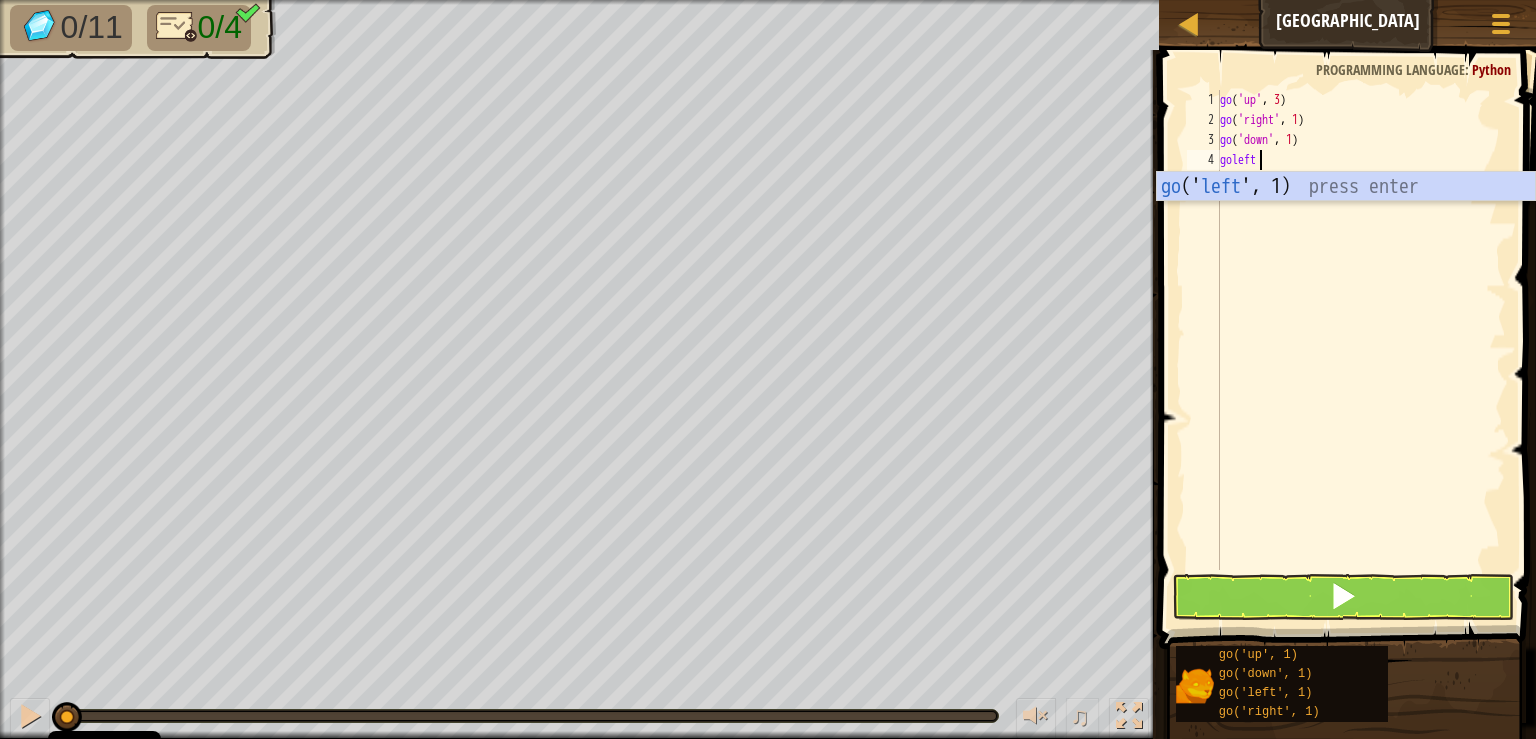 scroll, scrollTop: 0, scrollLeft: 0, axis: both 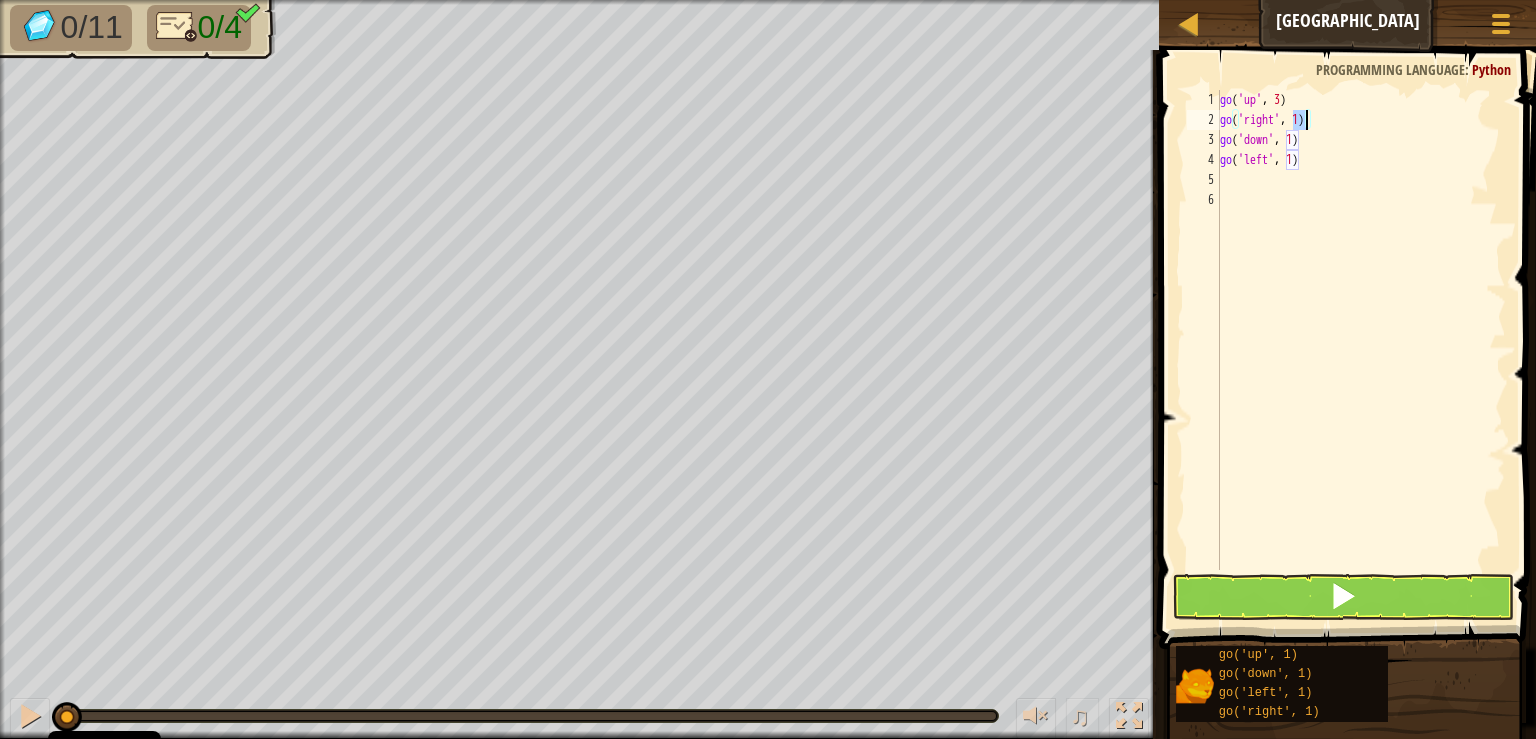 click on "go ( 'up' ,   3 ) go ( 'right' ,   1 ) go ( 'down' ,   1 ) go ( 'left' ,   1 )" at bounding box center [1361, 350] 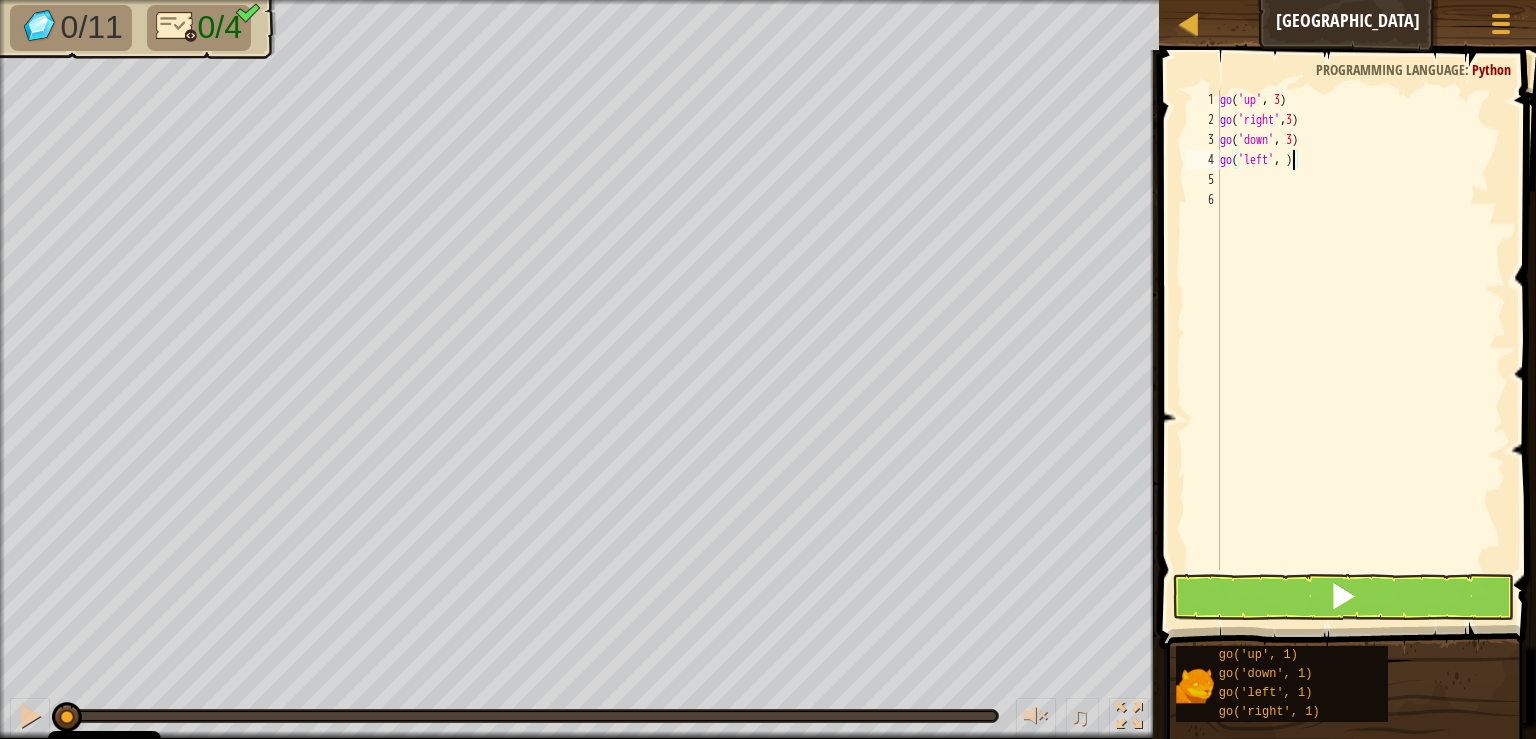 type on "go('left', 3)" 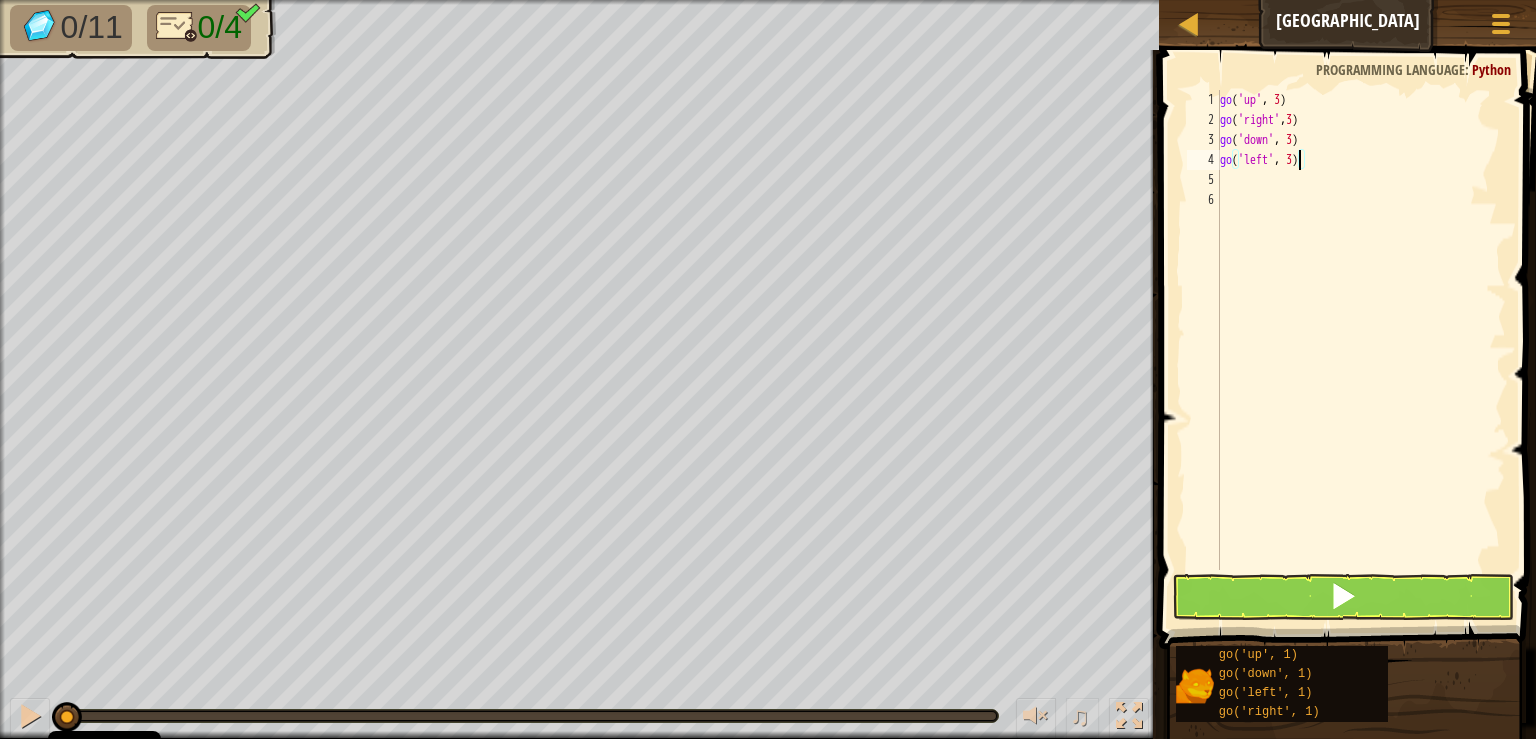 scroll, scrollTop: 0, scrollLeft: 0, axis: both 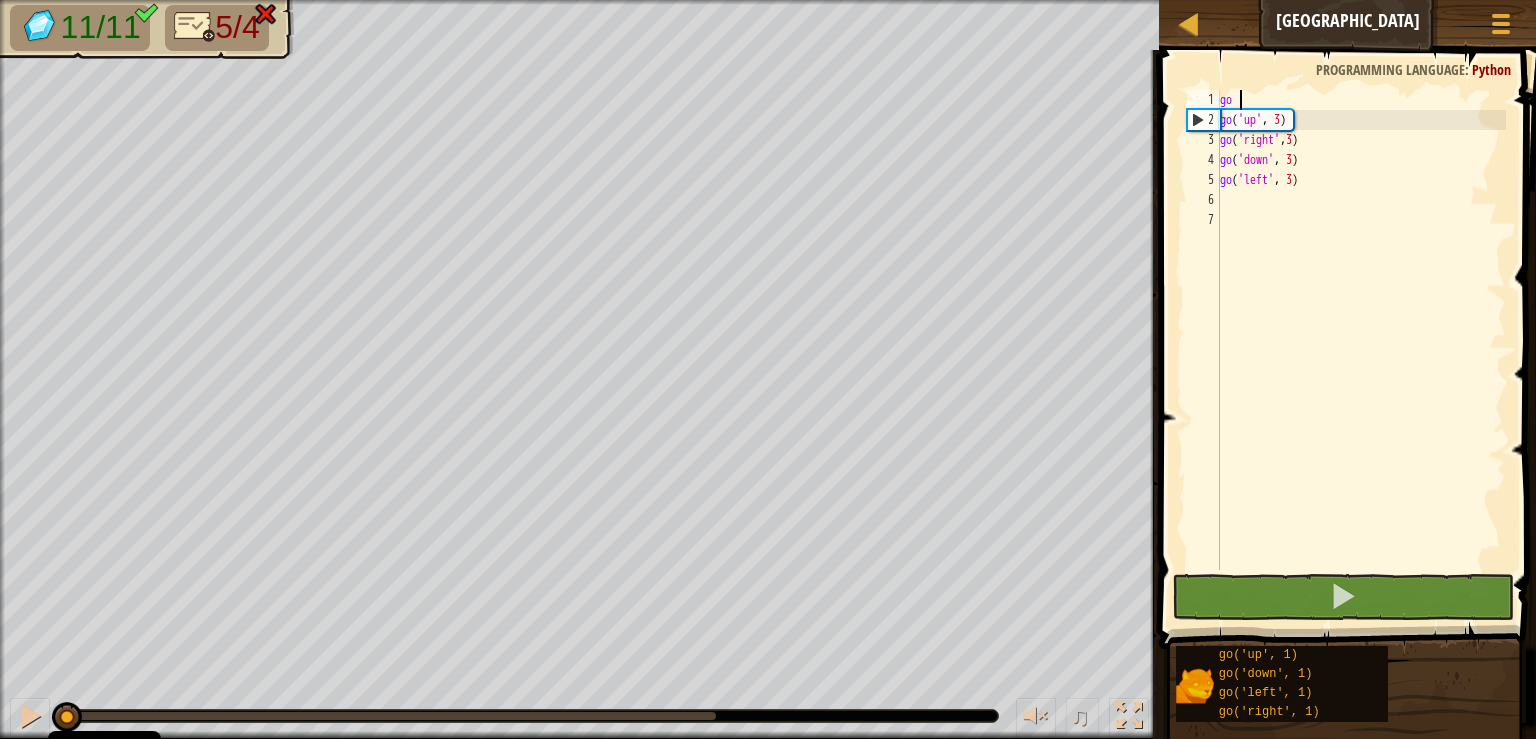 type on "go u" 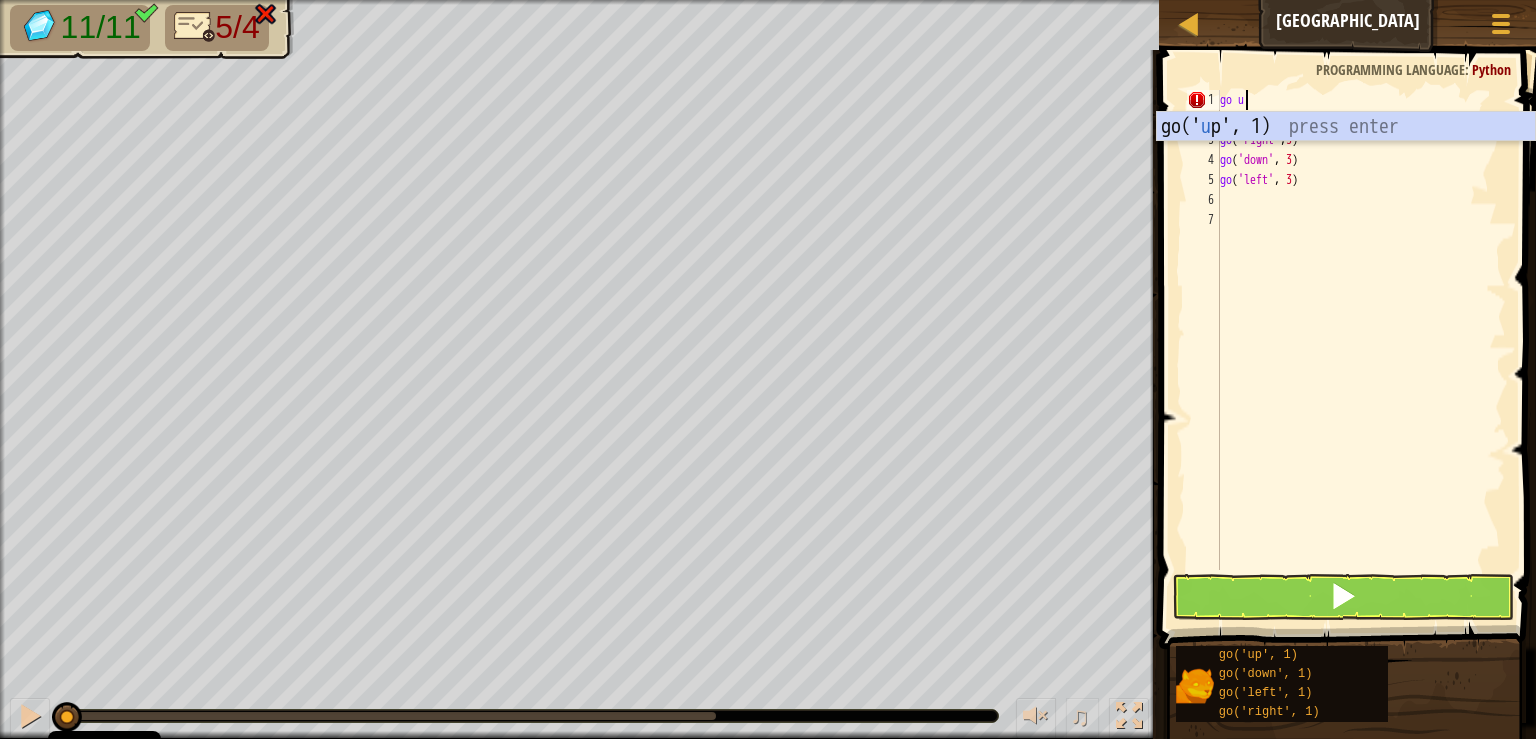scroll, scrollTop: 0, scrollLeft: 0, axis: both 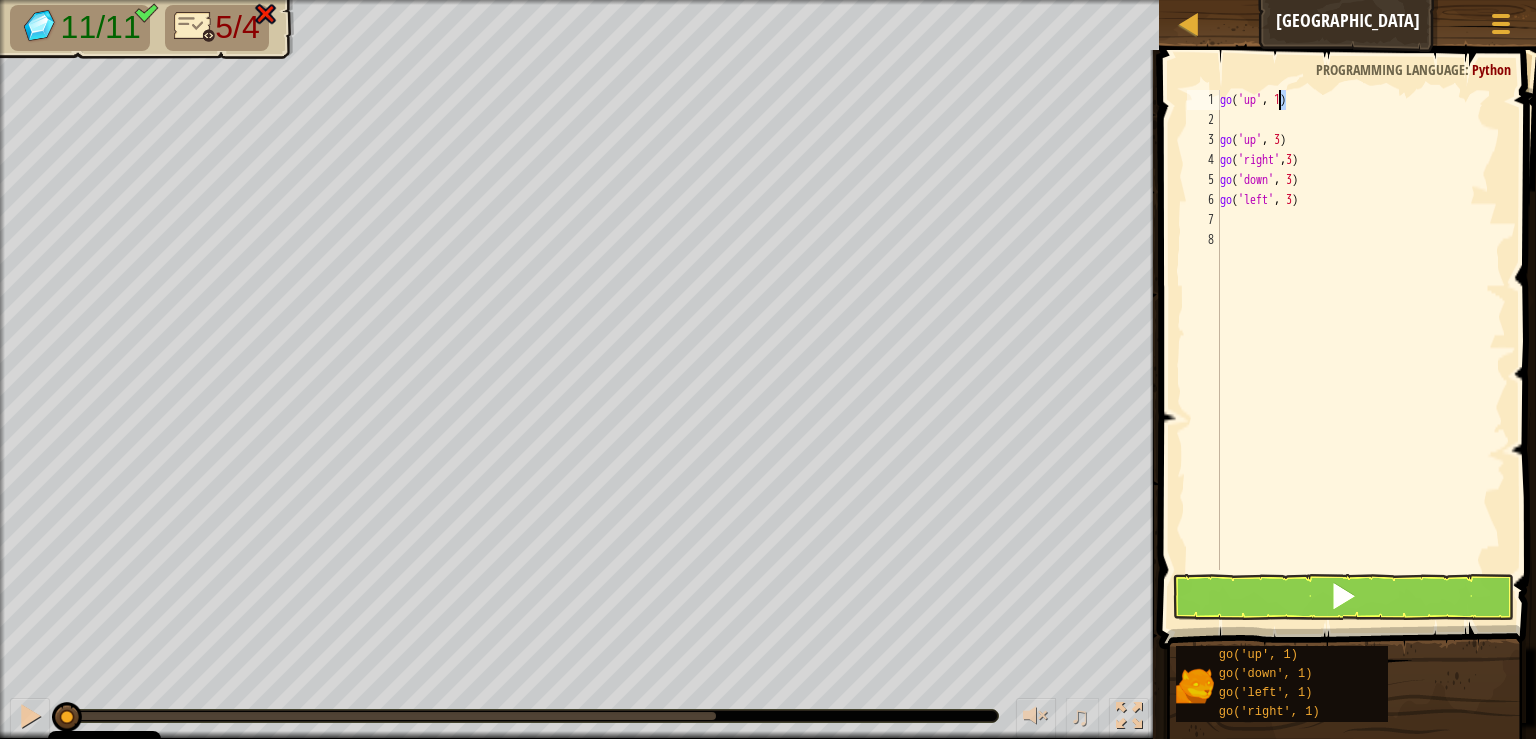 click on "go ( 'up' ,   1 ) go ( 'up' ,   3 ) go ( 'right' , 3 ) go ( 'down' ,   3 ) go ( 'left' ,   3 )" at bounding box center [1361, 350] 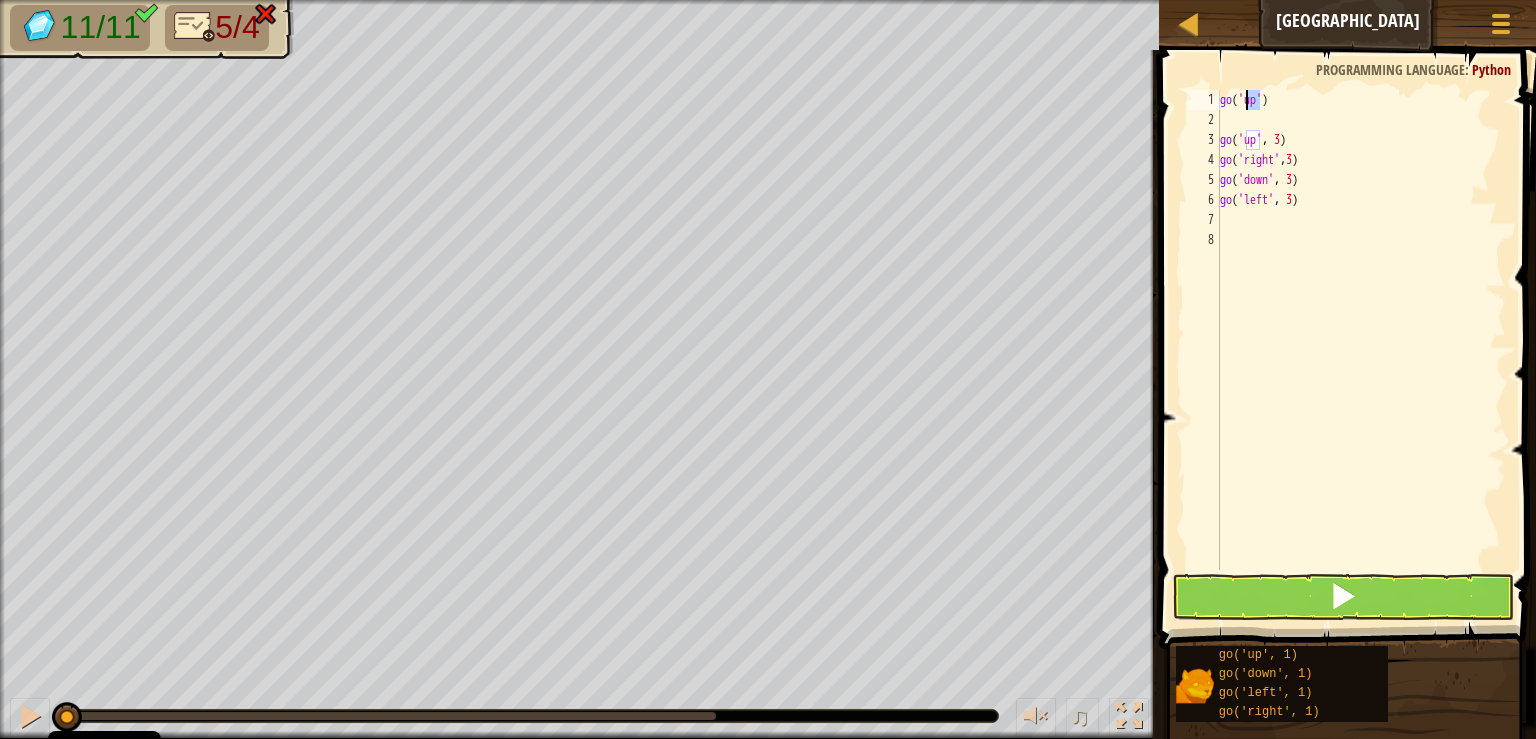 drag, startPoint x: 1258, startPoint y: 102, endPoint x: 1248, endPoint y: 104, distance: 10.198039 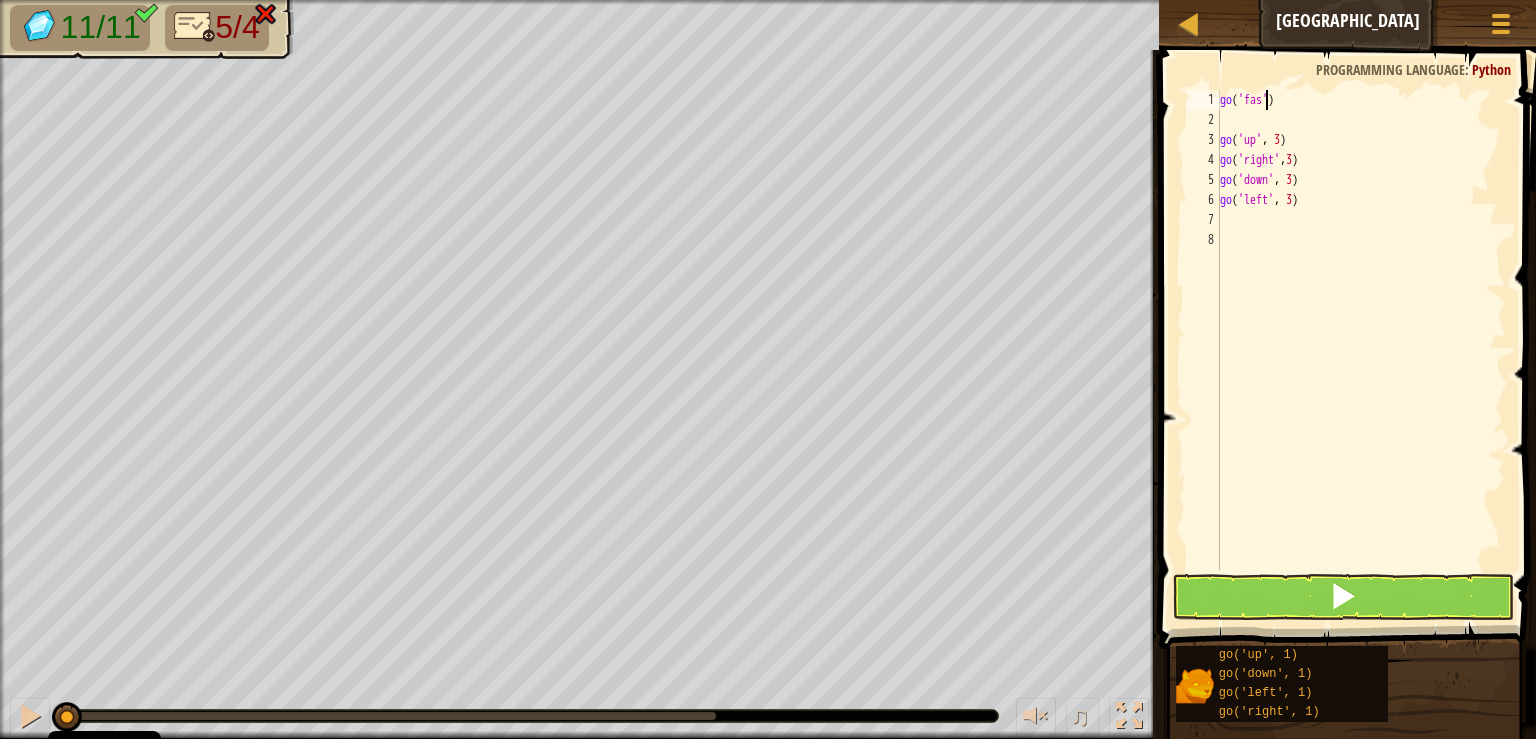 type on "go('fast')" 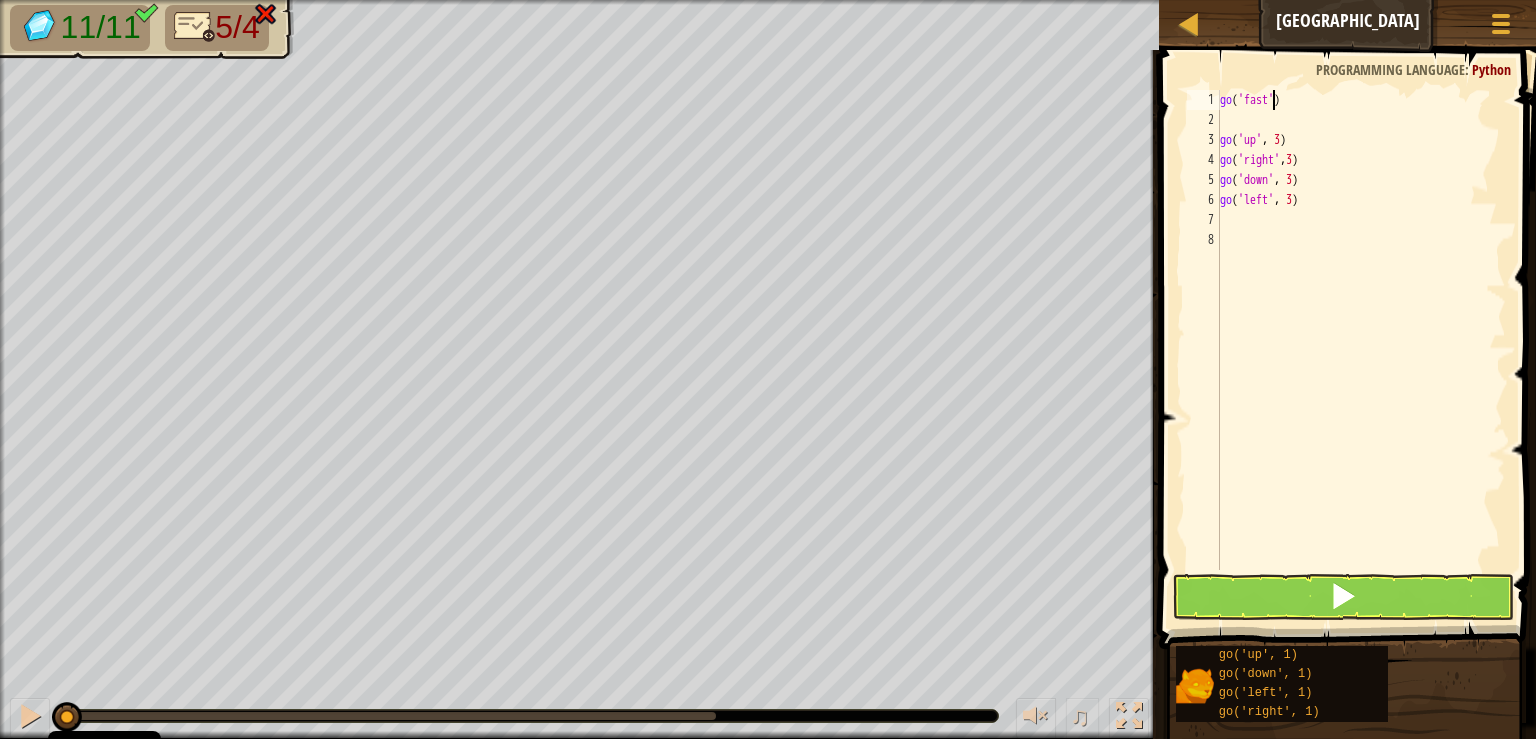 click on "go ( 'fast' ) go ( 'up' ,   3 ) go ( 'right' , 3 ) go ( 'down' ,   3 ) go ( 'left' ,   3 )" at bounding box center (1361, 350) 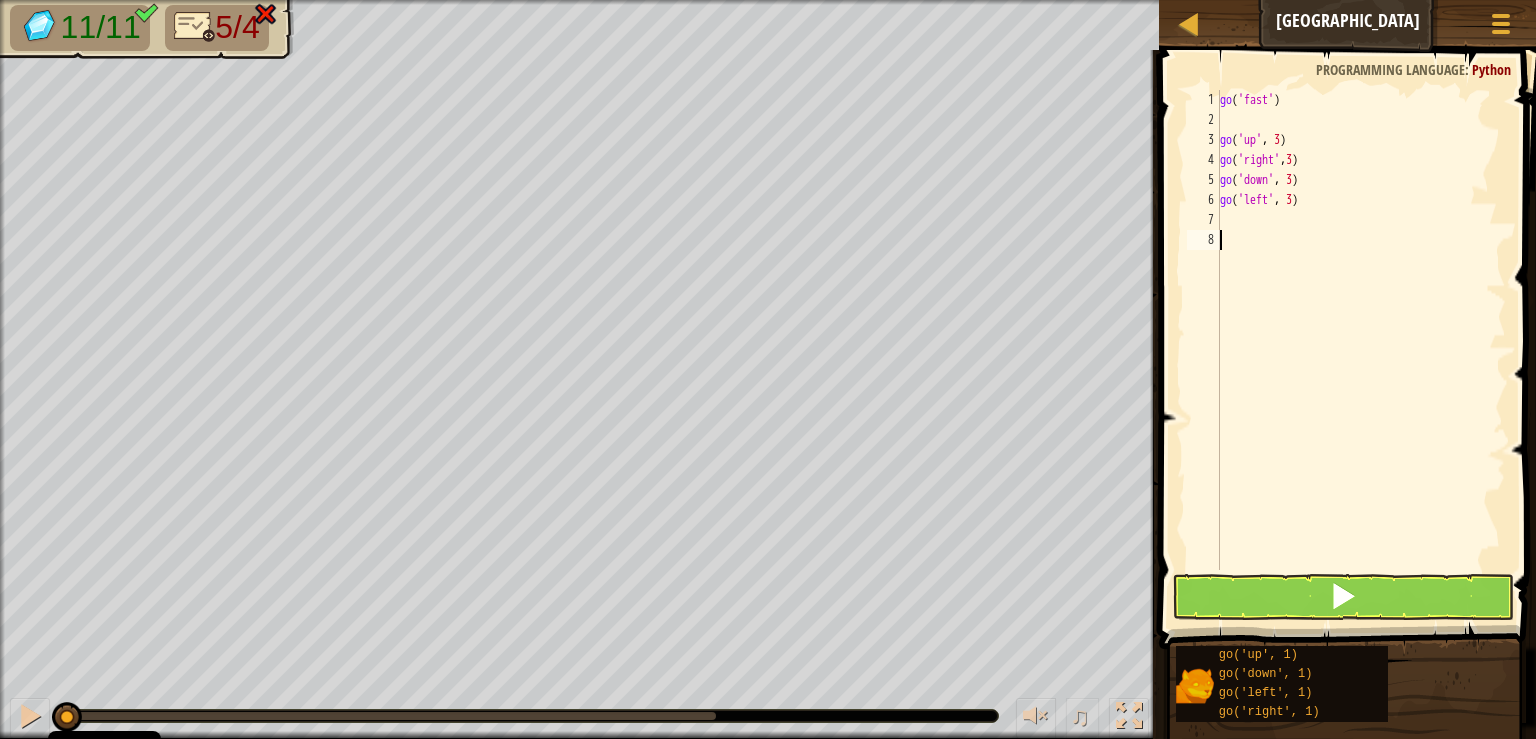 click on "go ( 'fast' ) go ( 'up' ,   3 ) go ( 'right' , 3 ) go ( 'down' ,   3 ) go ( 'left' ,   3 )" at bounding box center (1361, 350) 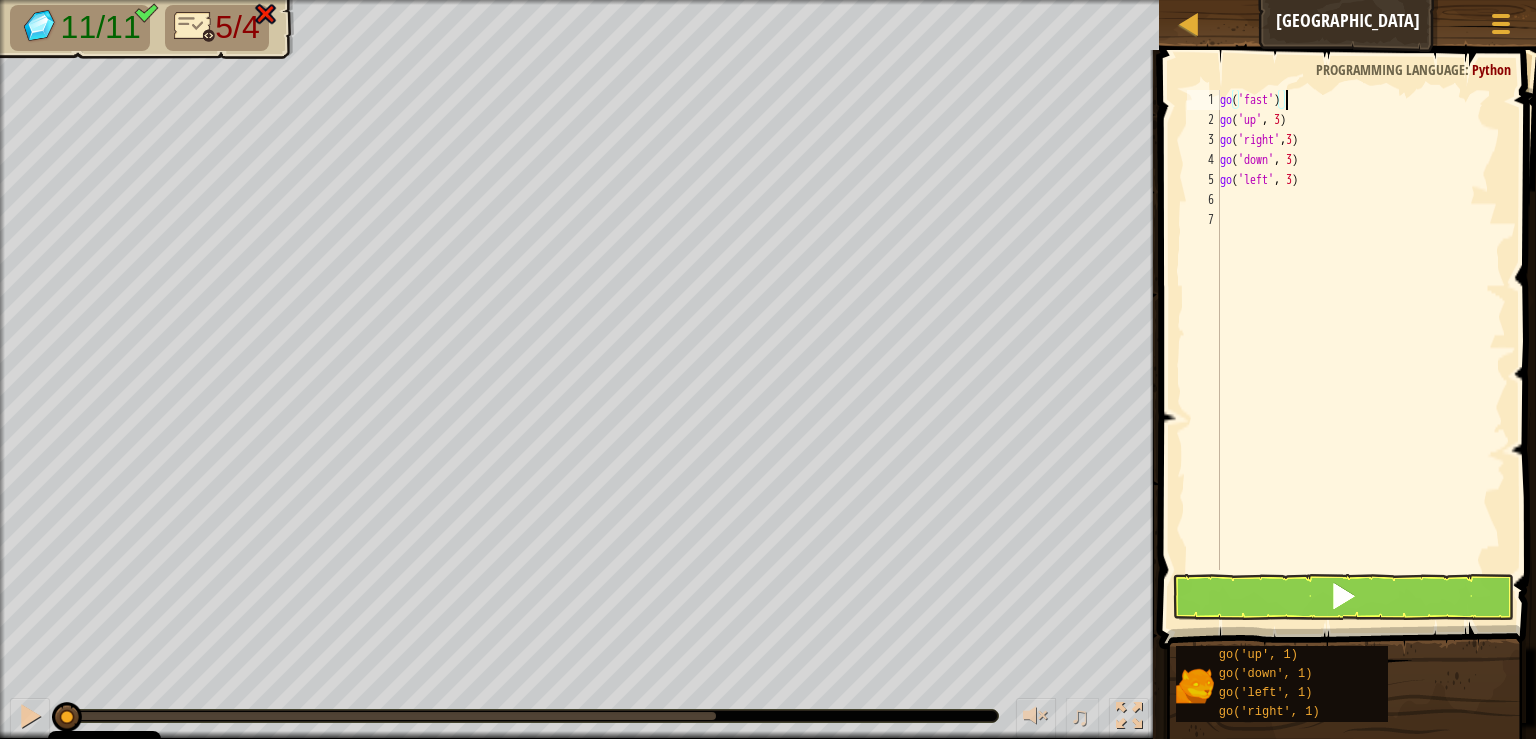 type on "go('fast')" 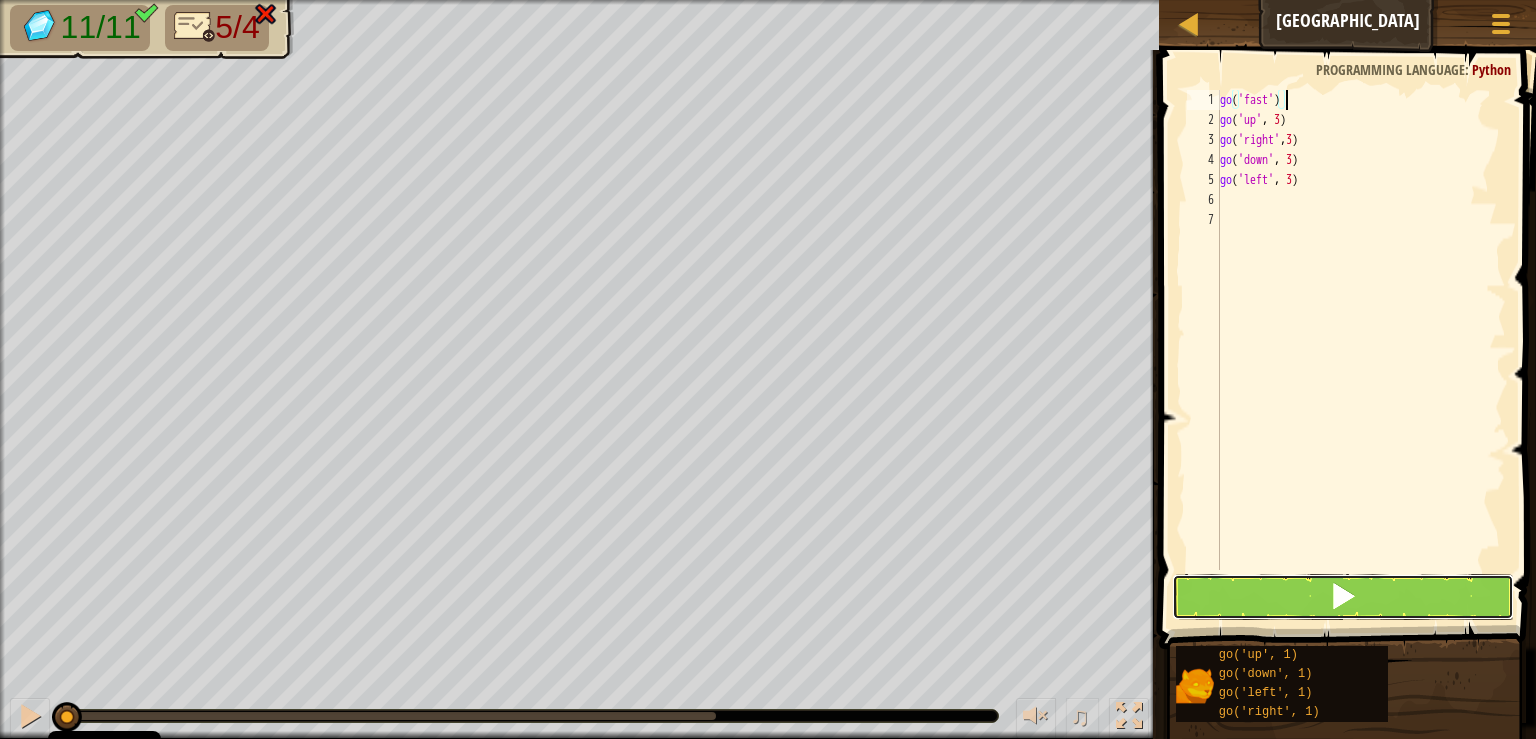 click at bounding box center (1343, 597) 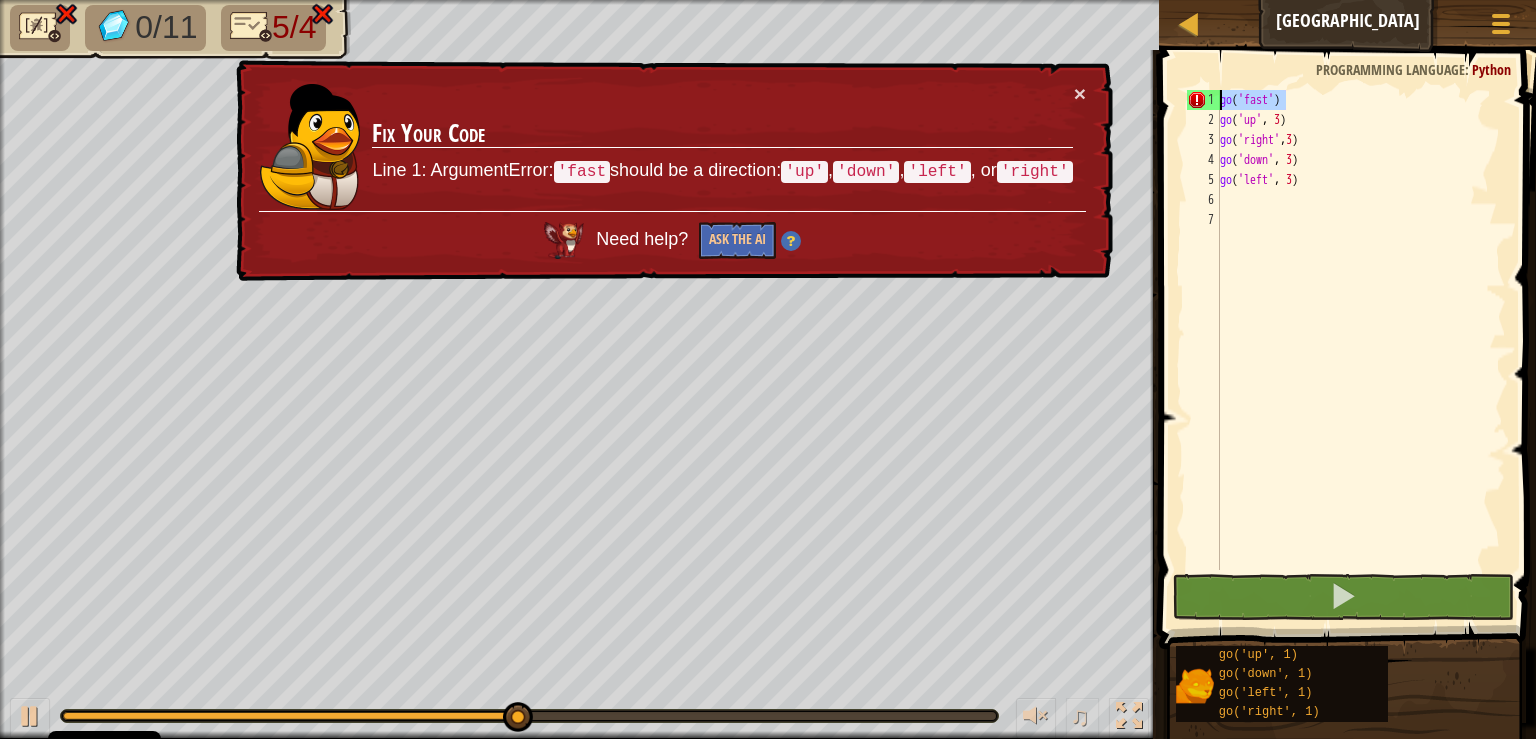 drag, startPoint x: 1304, startPoint y: 105, endPoint x: 1104, endPoint y: 96, distance: 200.2024 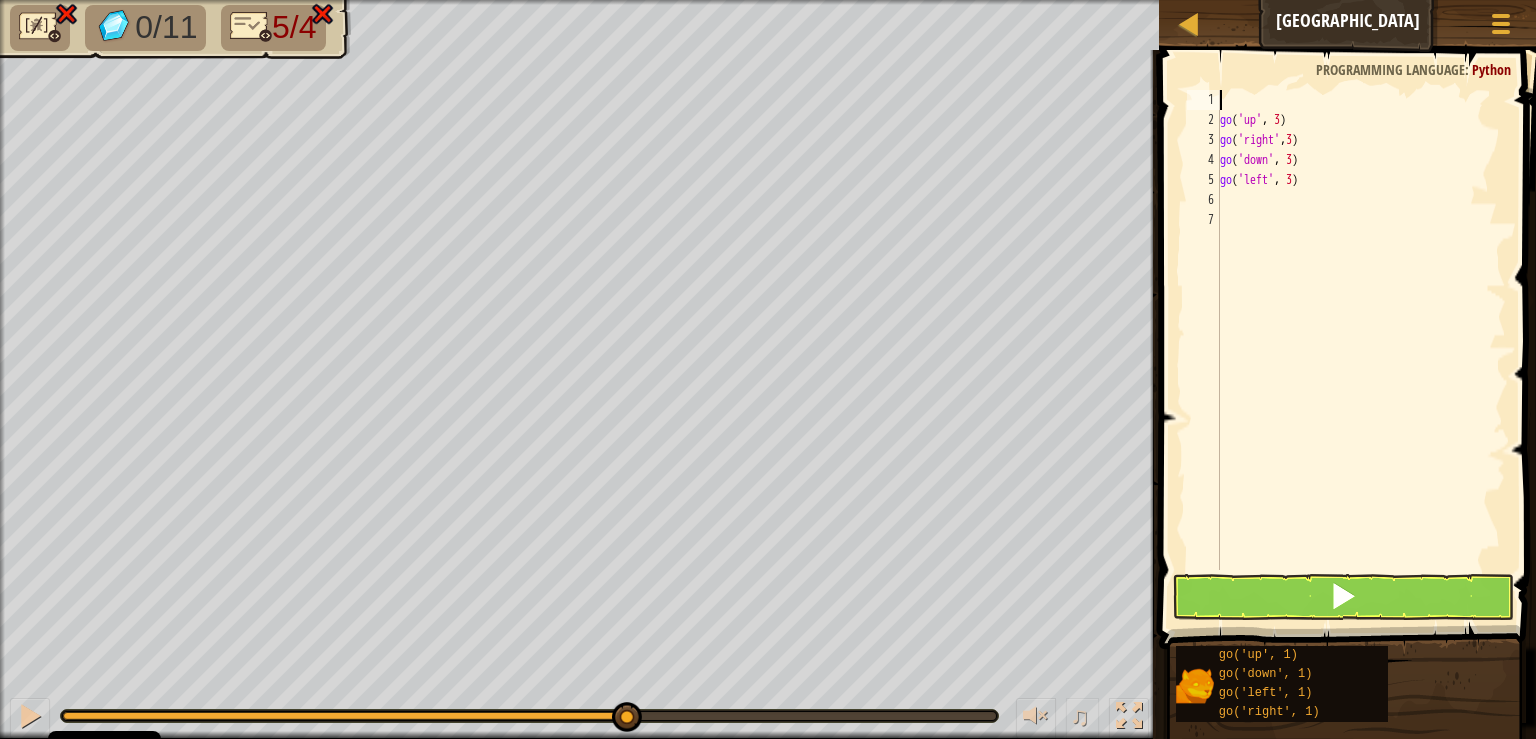 type on "go('up', 3)" 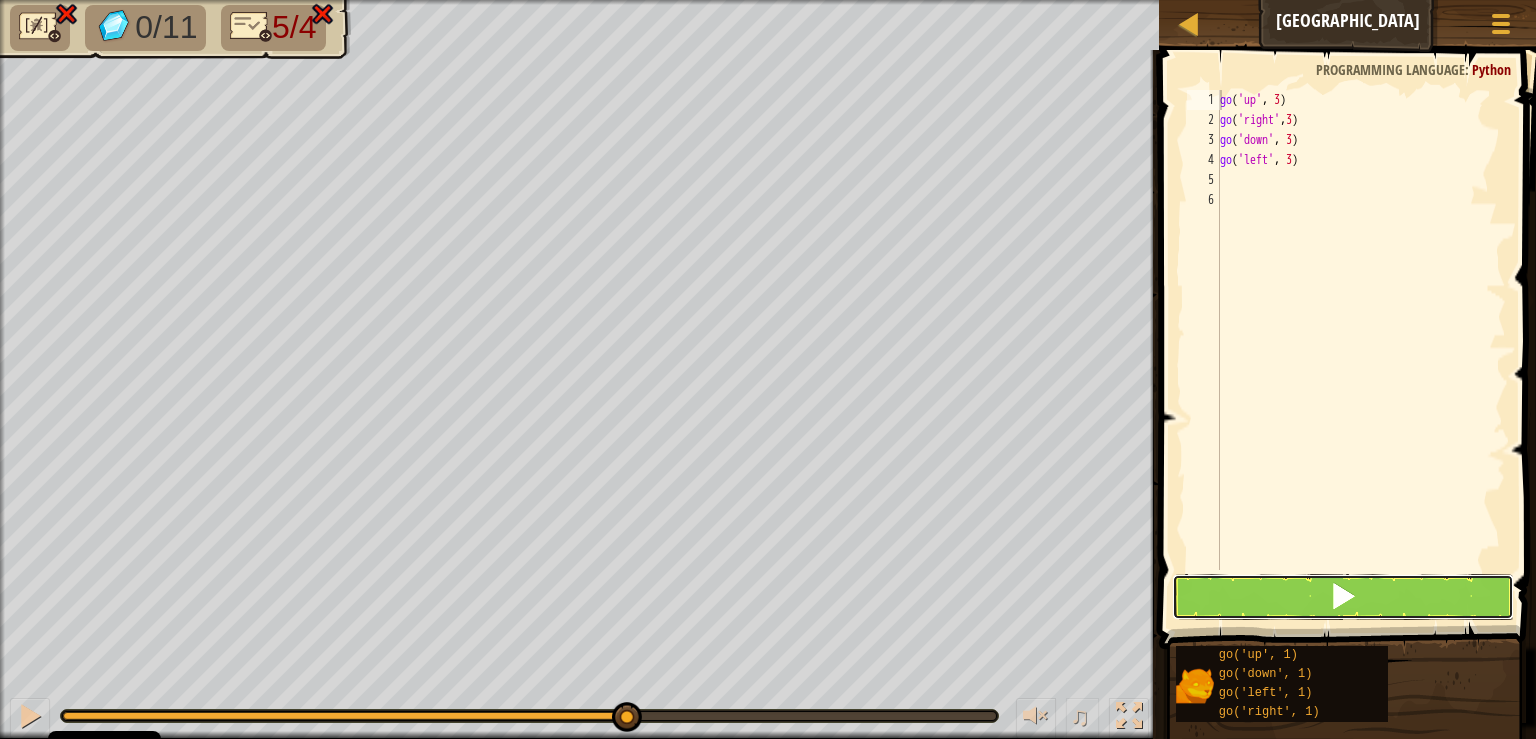 click at bounding box center (1343, 597) 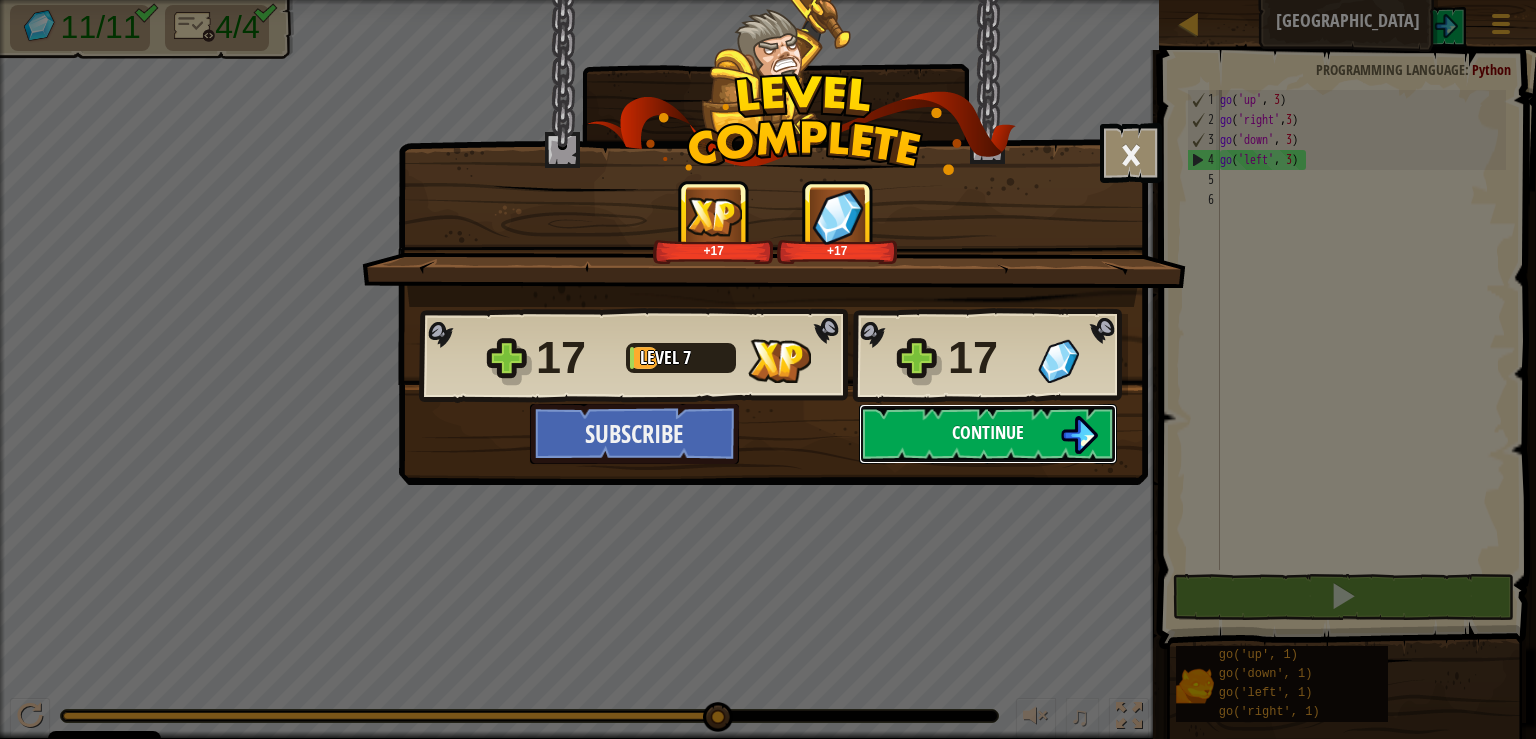 click on "Continue" at bounding box center [988, 432] 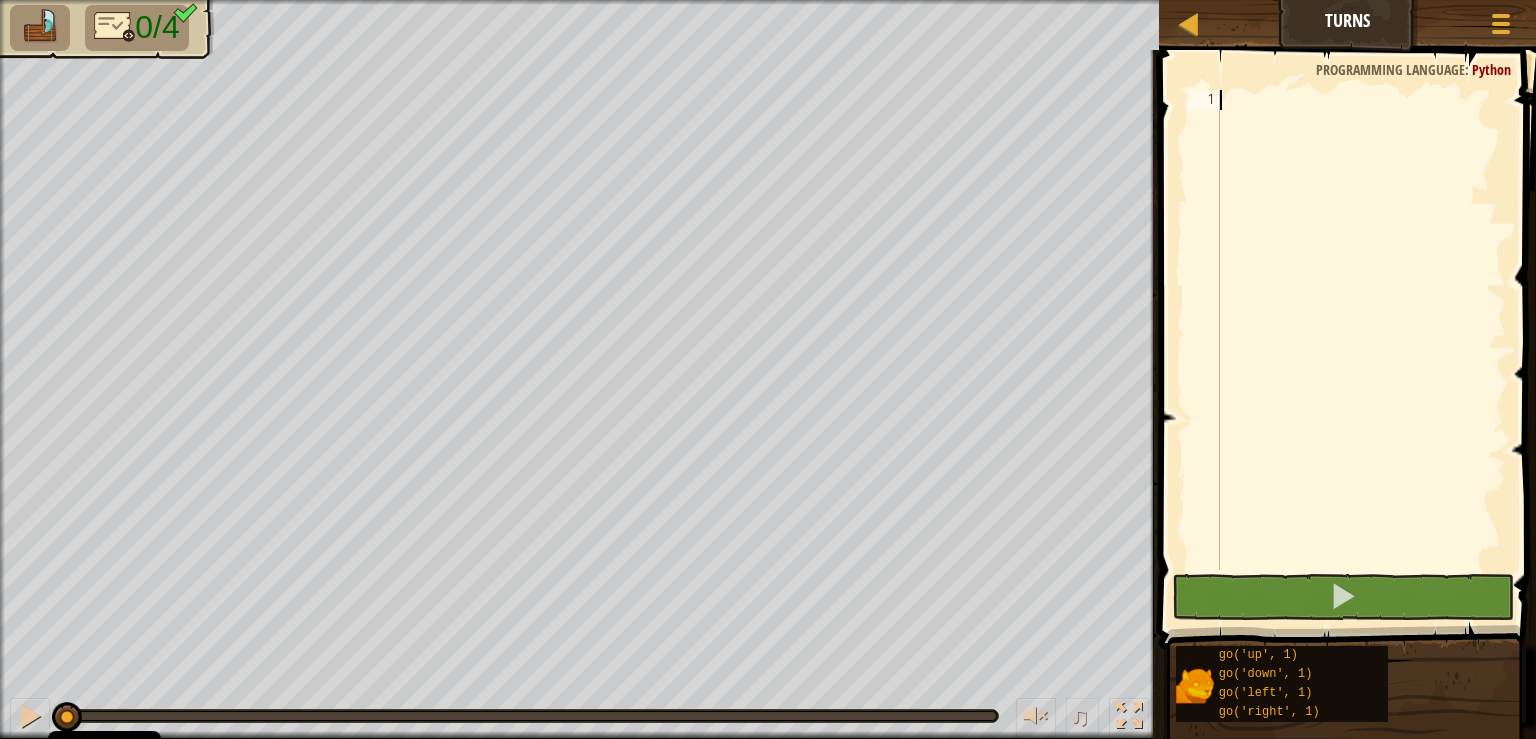 click at bounding box center (1361, 350) 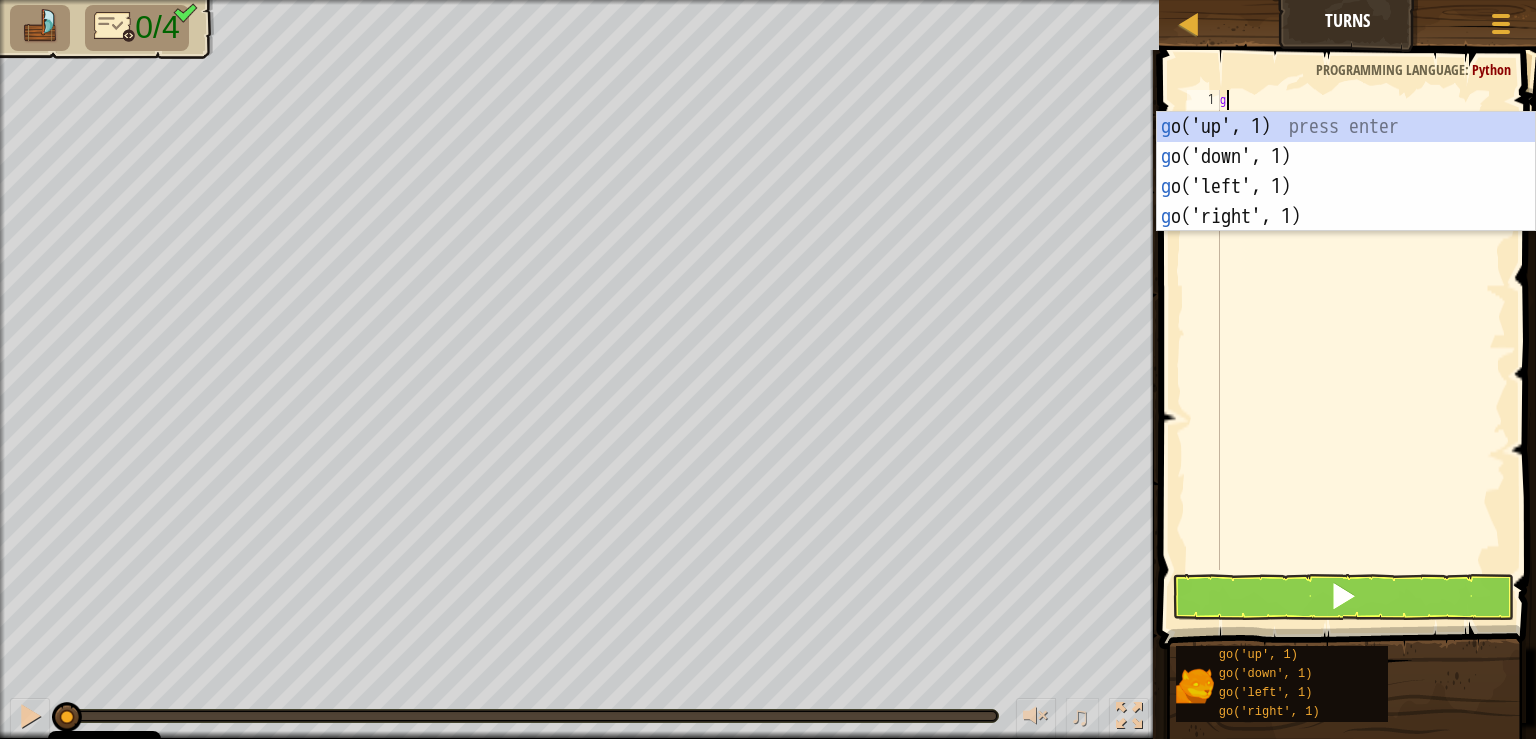 scroll, scrollTop: 10, scrollLeft: 1, axis: both 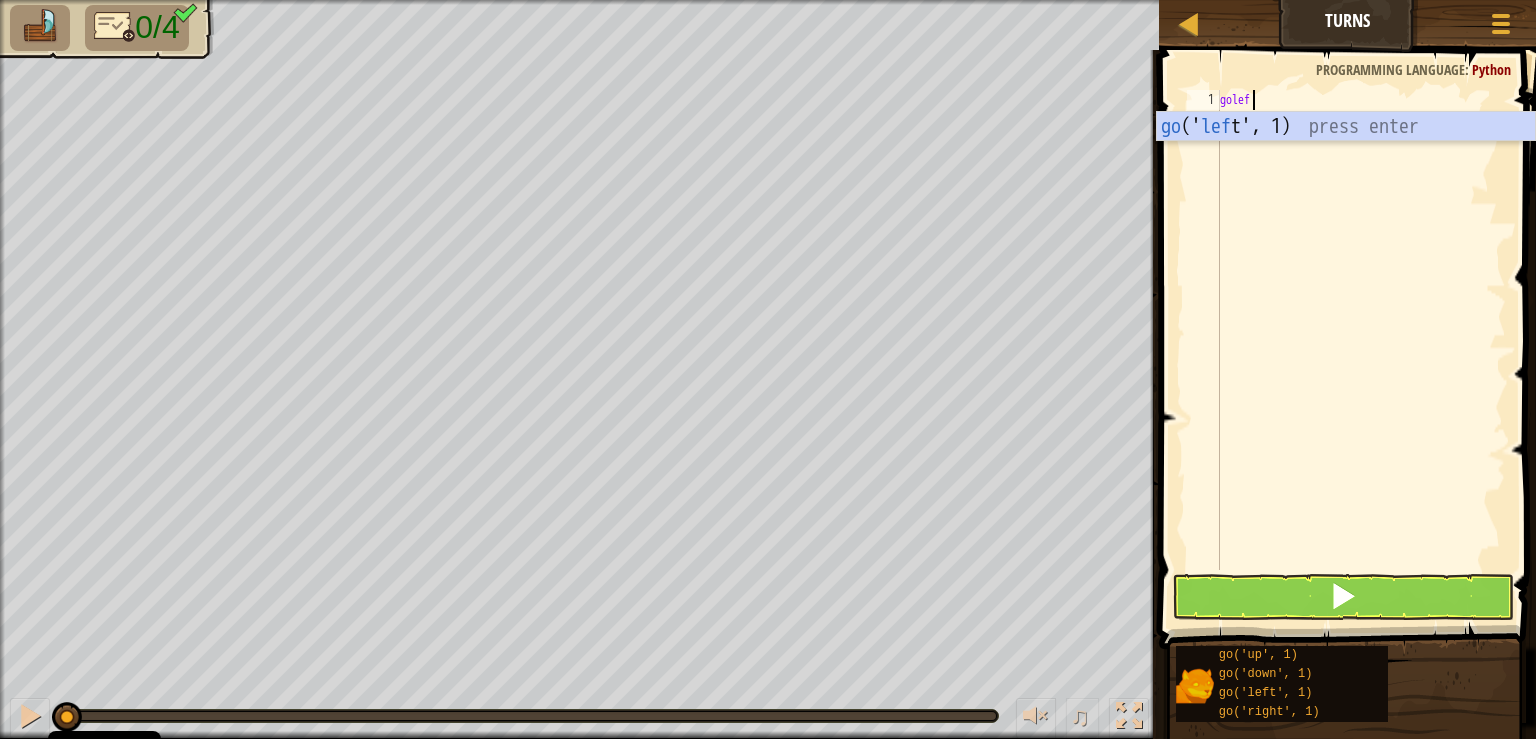 type on "goleft" 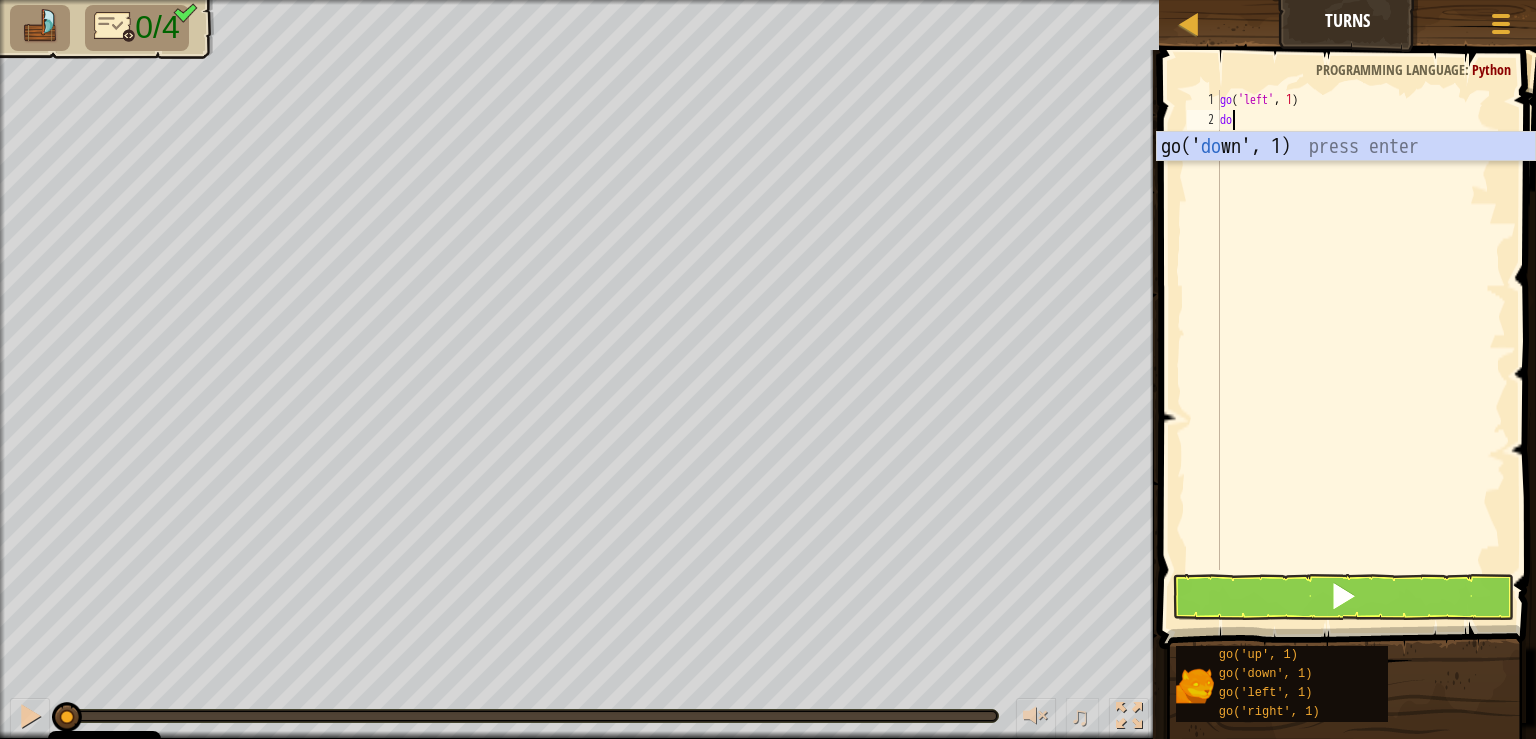 scroll, scrollTop: 10, scrollLeft: 1, axis: both 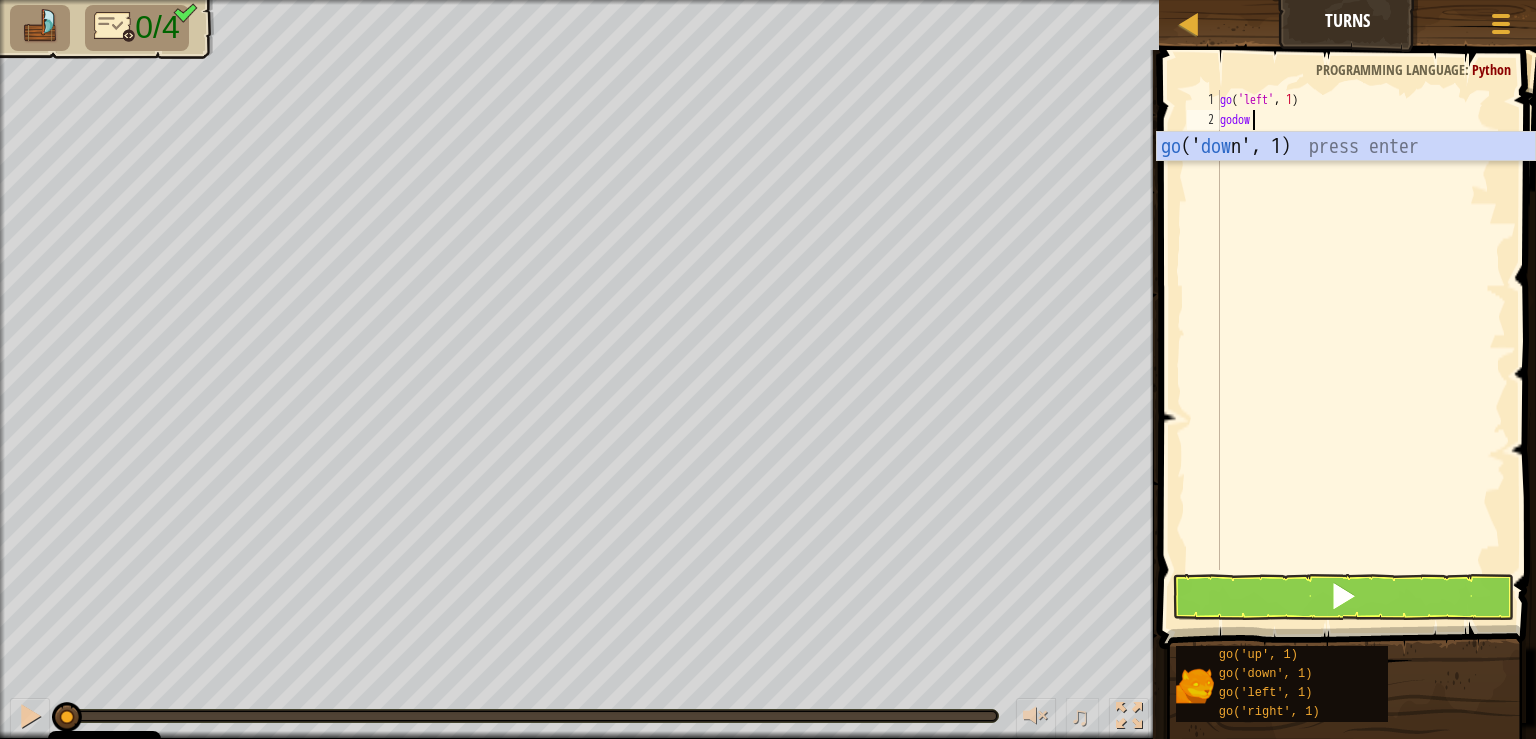 type on "godown" 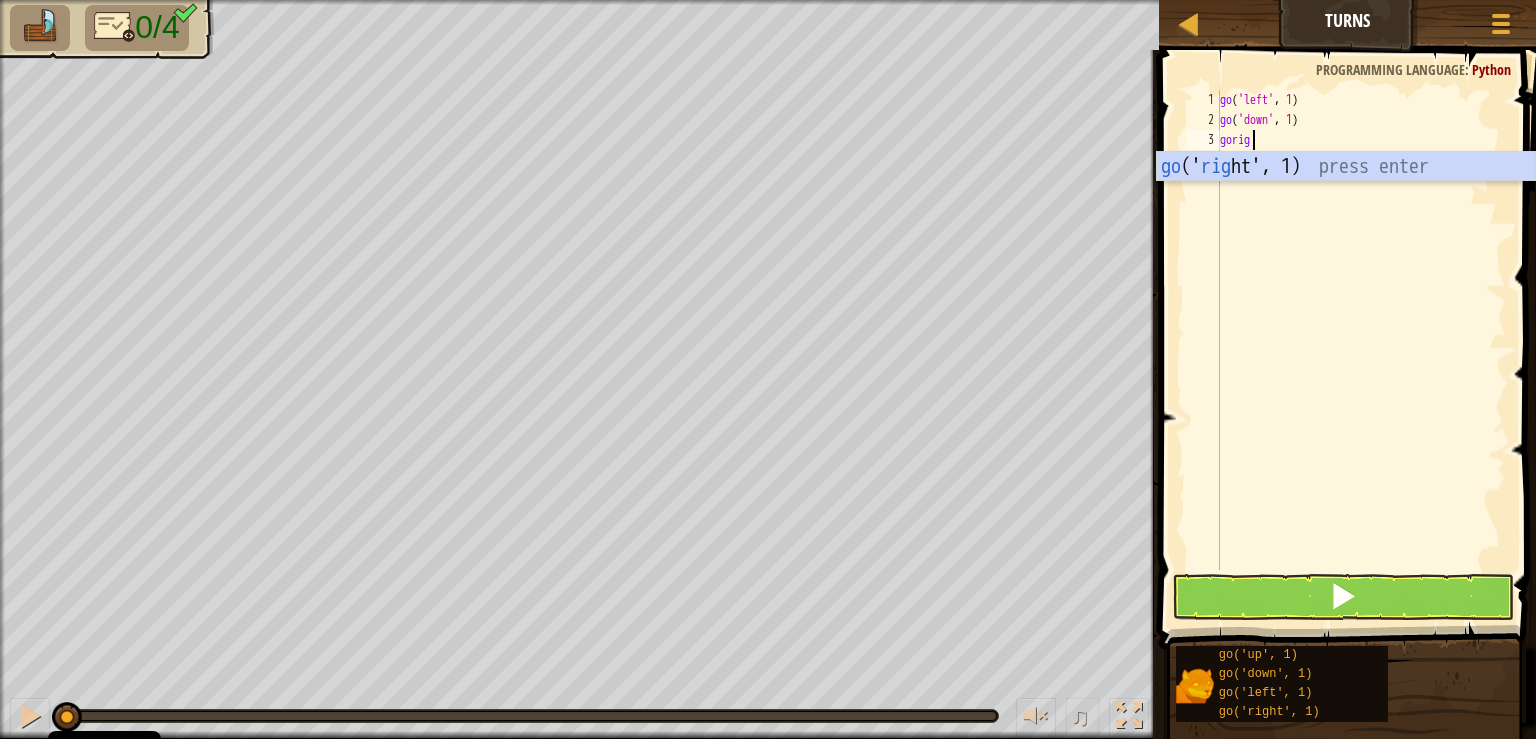 scroll, scrollTop: 10, scrollLeft: 2, axis: both 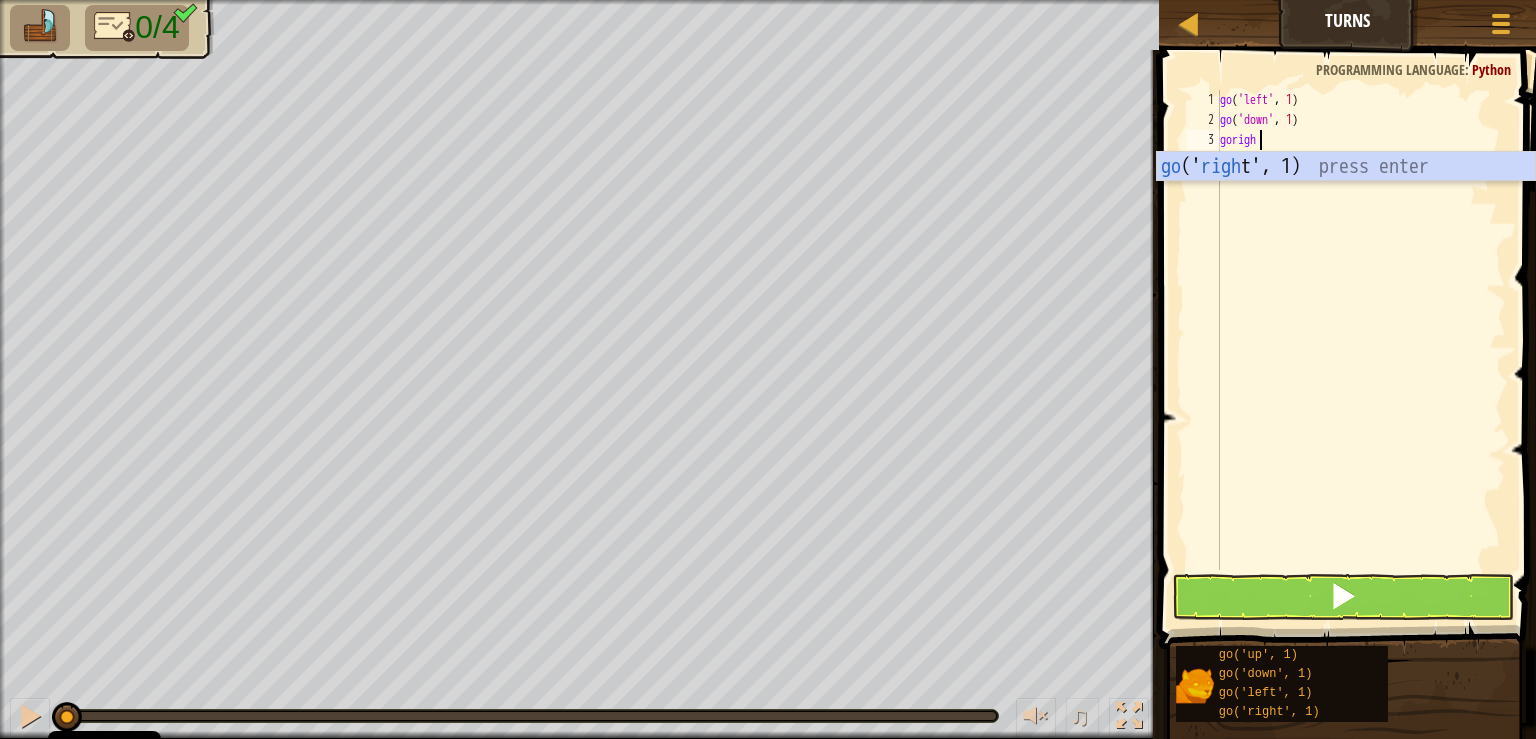type on "goright" 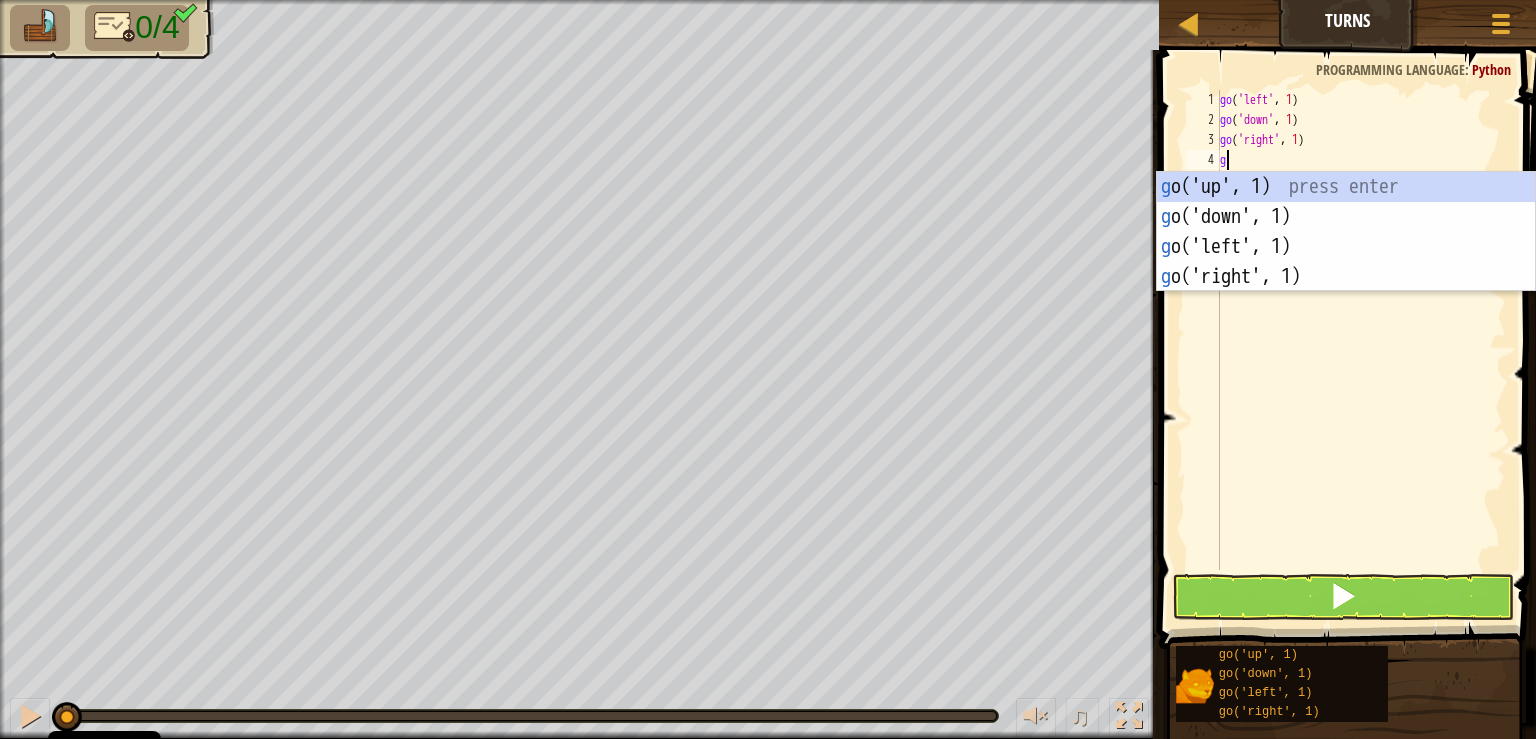 scroll, scrollTop: 10, scrollLeft: 1, axis: both 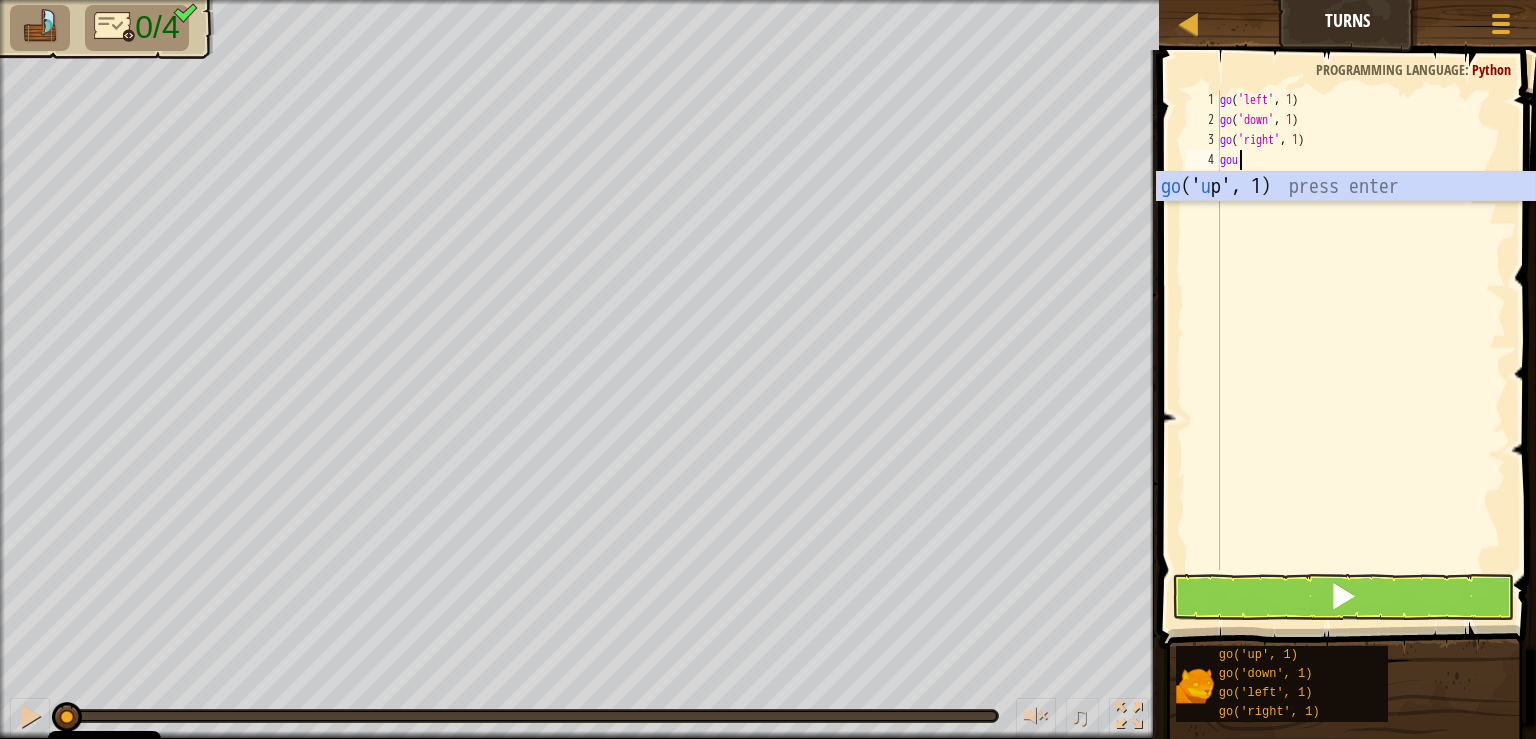 type on "goup" 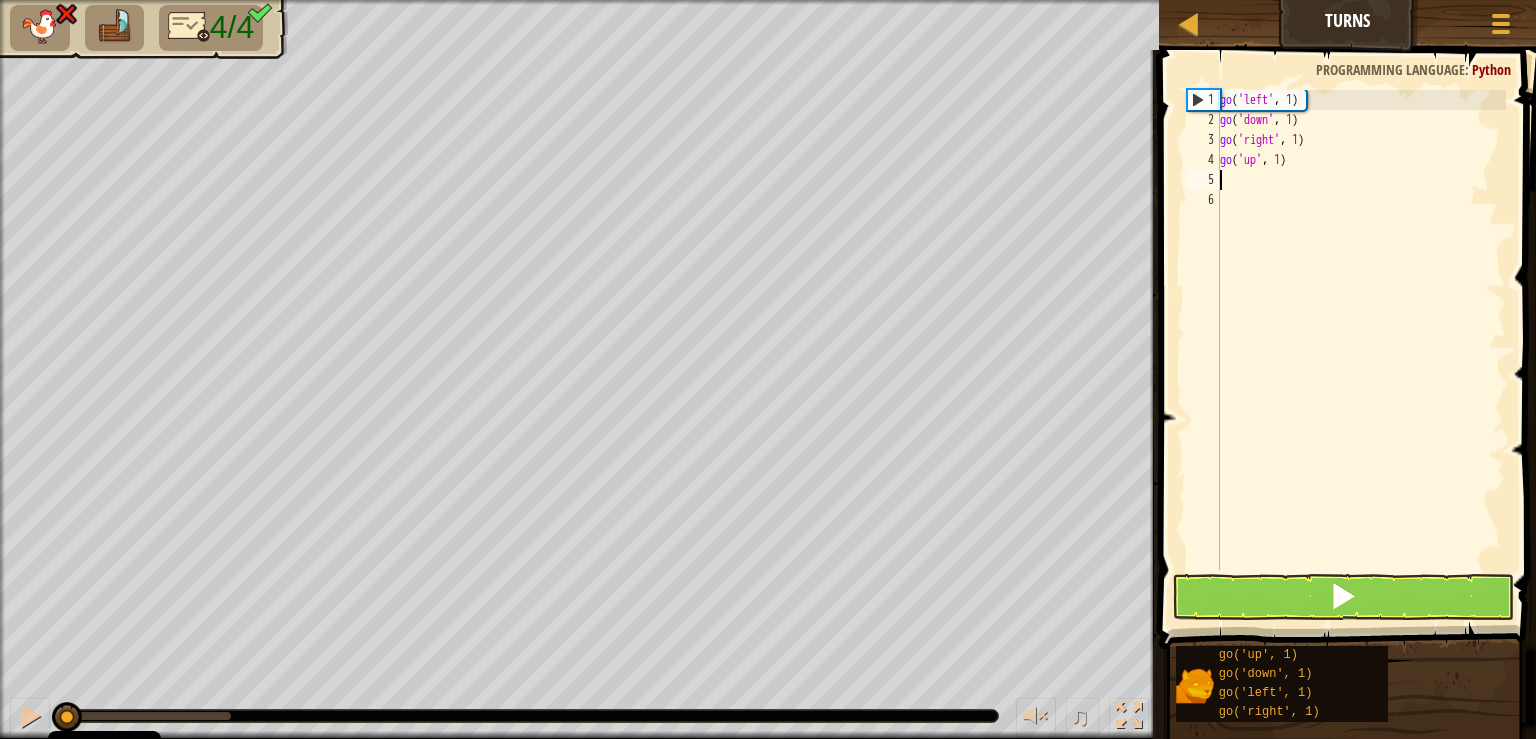 scroll, scrollTop: 0, scrollLeft: 0, axis: both 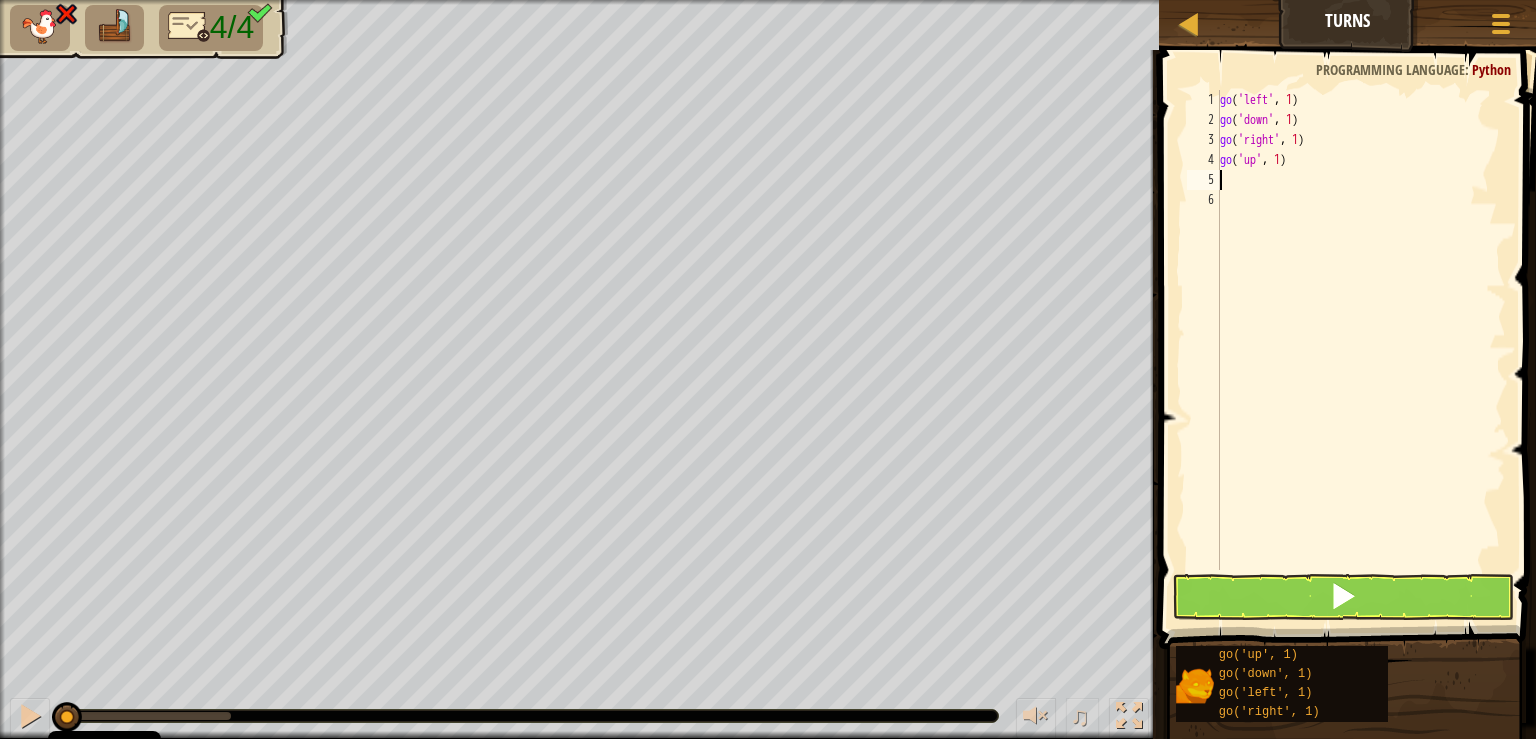 type on "go('up', 1)" 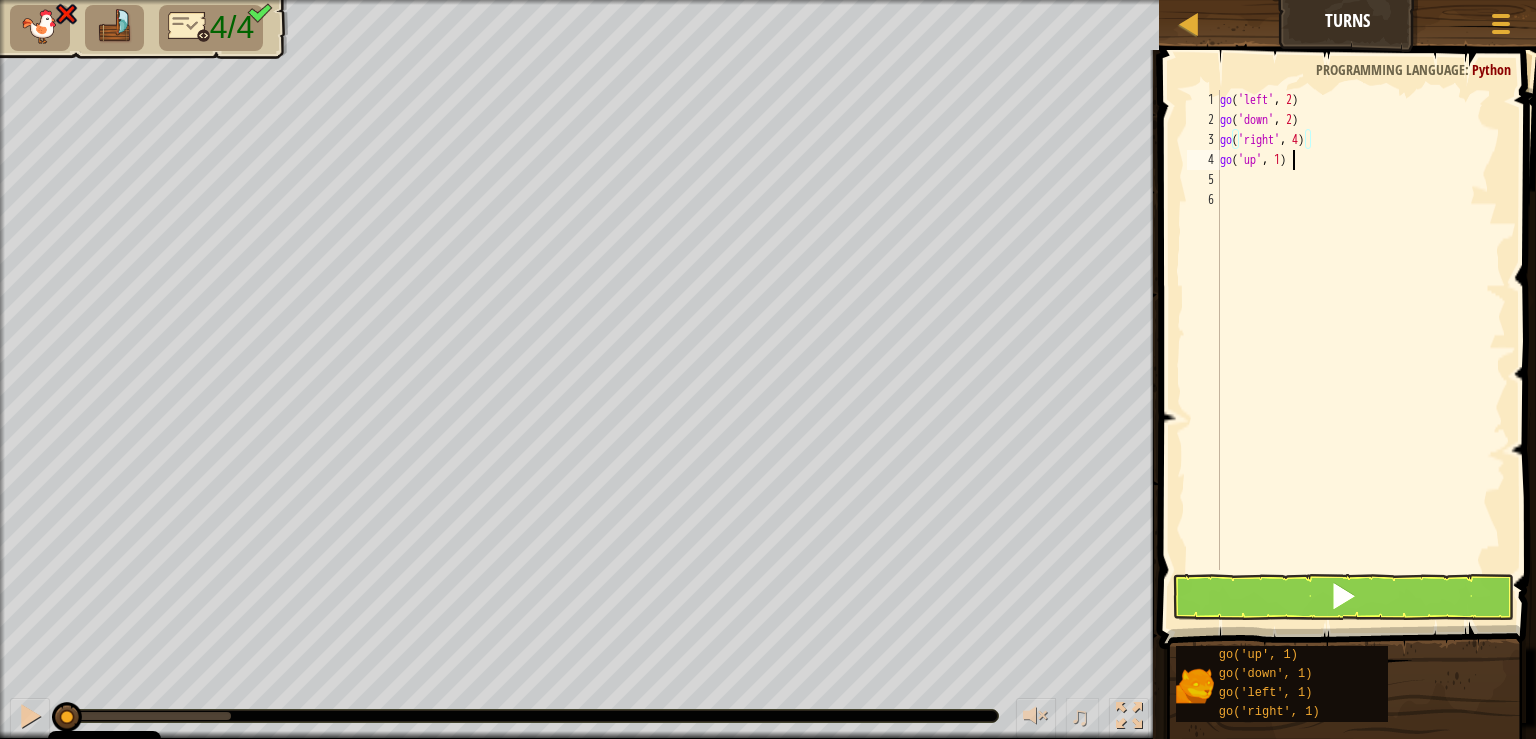 scroll, scrollTop: 10, scrollLeft: 5, axis: both 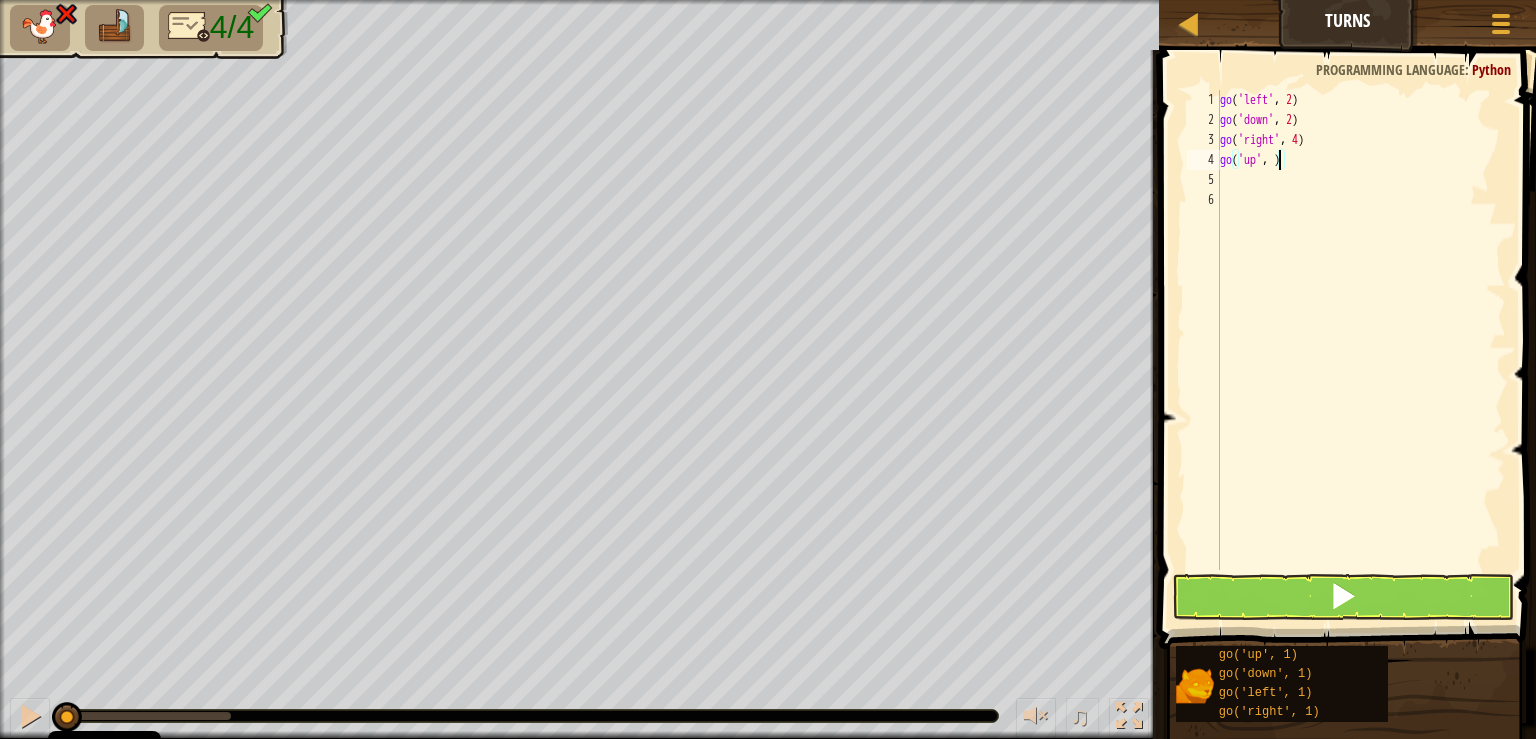 type on "go('up', 3)" 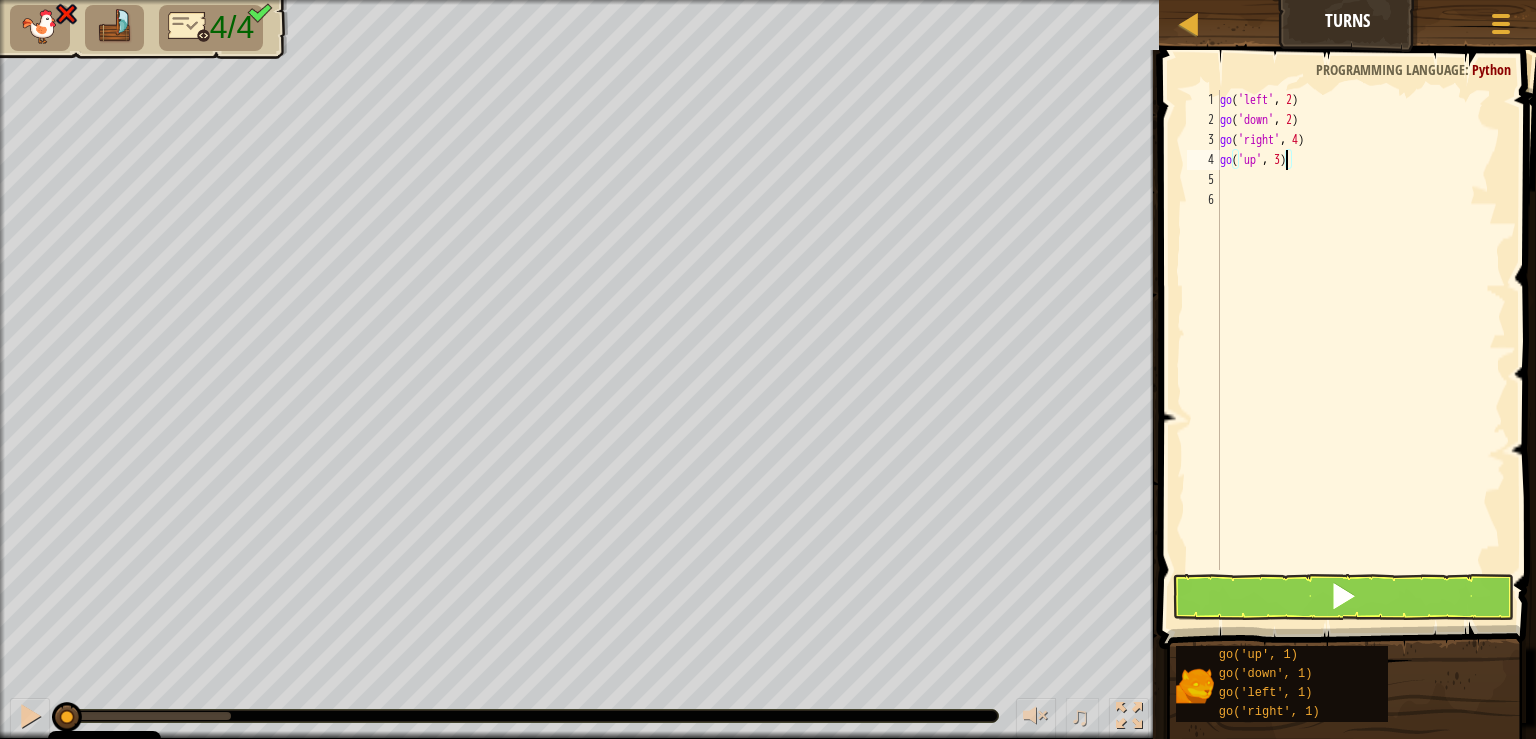 click on "go ( 'left' ,   2 ) go ( 'down' ,   2 ) go ( 'right' ,   4 ) go ( 'up' ,   3 )" at bounding box center (1361, 350) 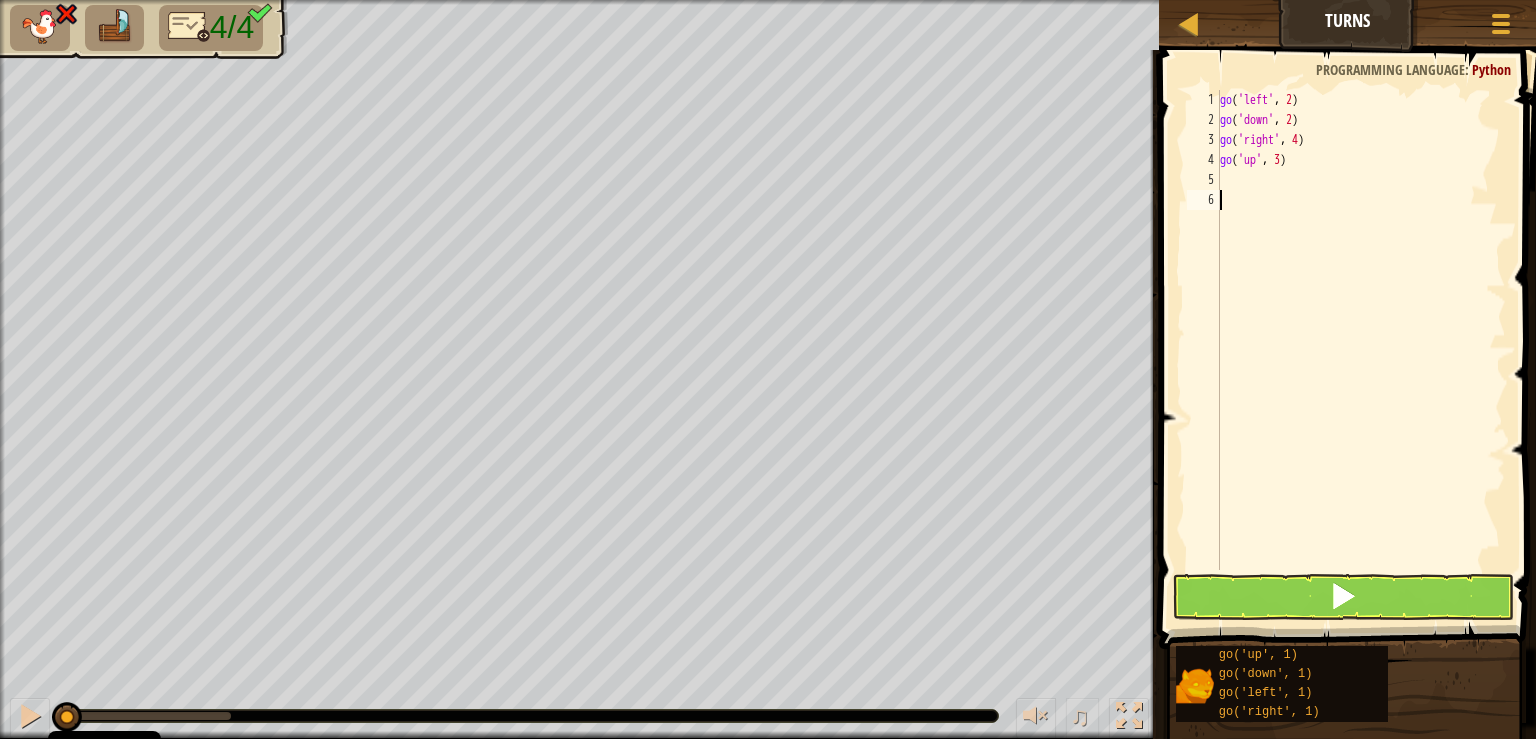 type 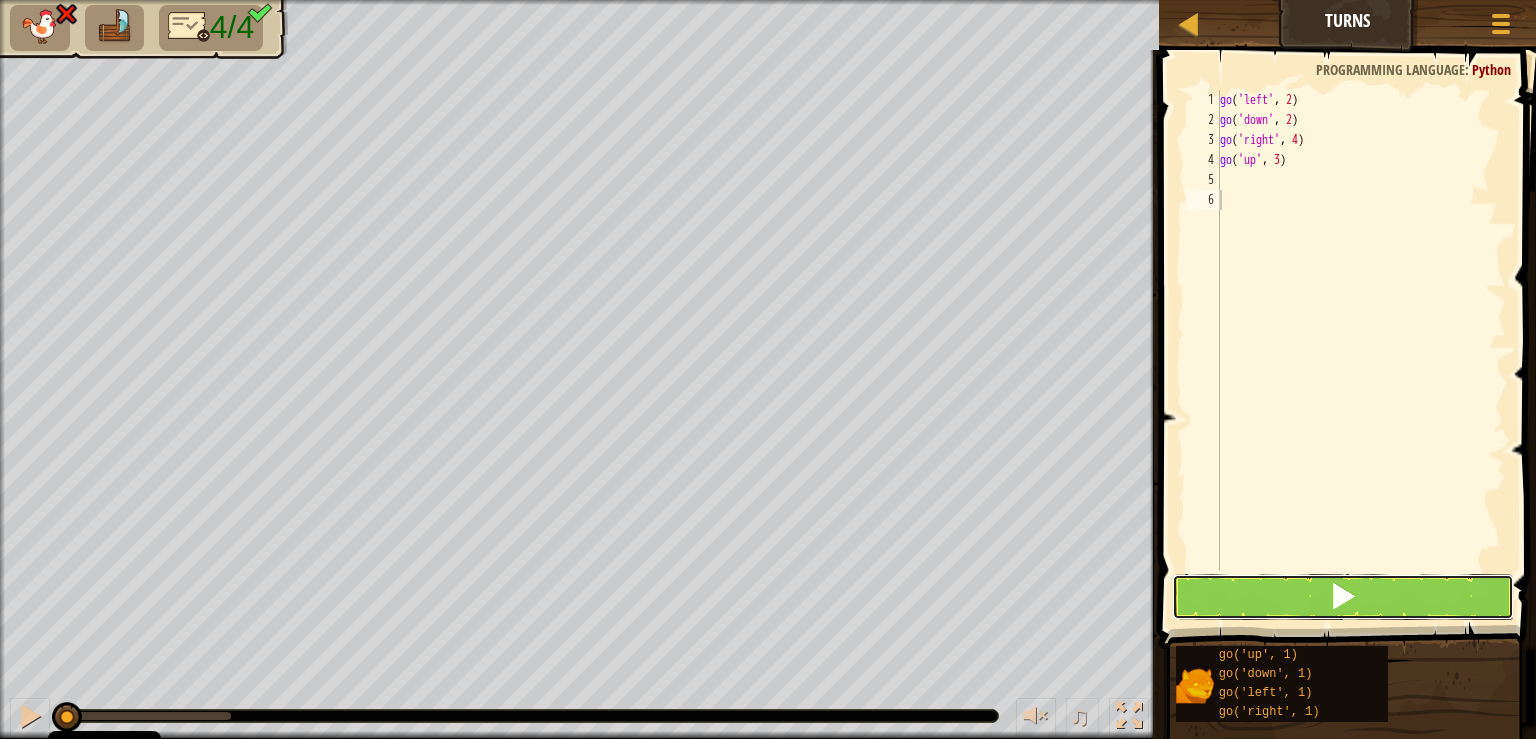 click at bounding box center [1343, 596] 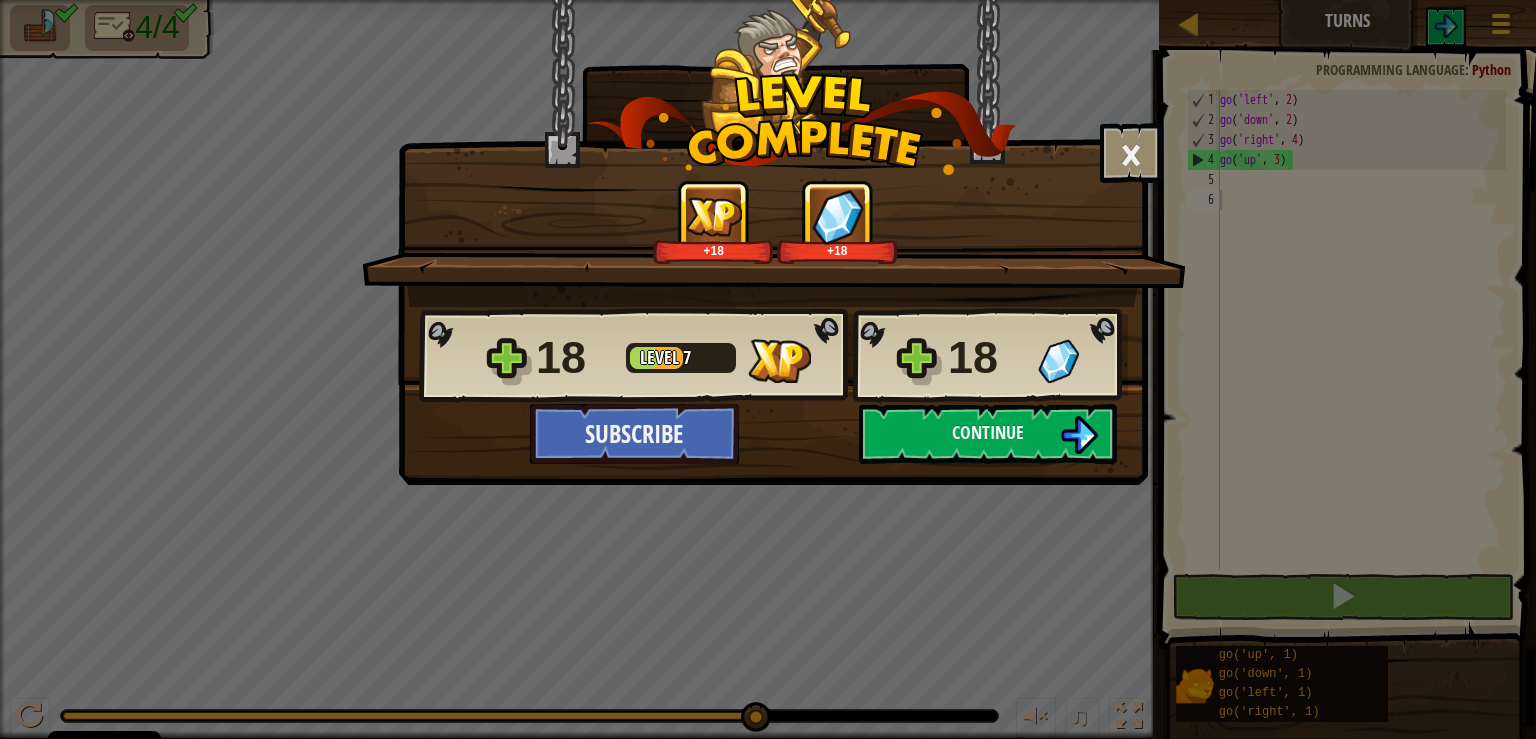 drag, startPoint x: 602, startPoint y: 362, endPoint x: 672, endPoint y: 302, distance: 92.19544 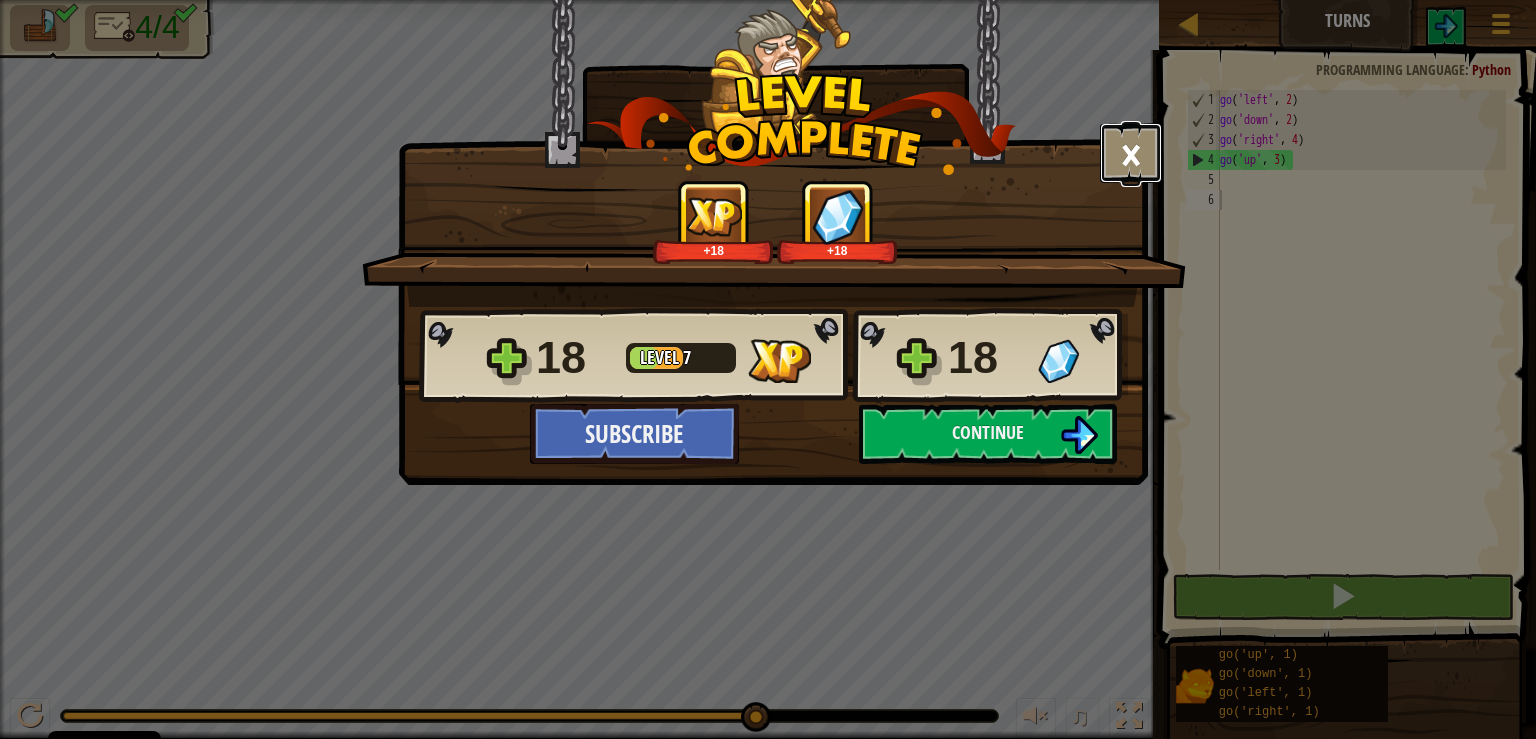 click on "×" at bounding box center (1131, 153) 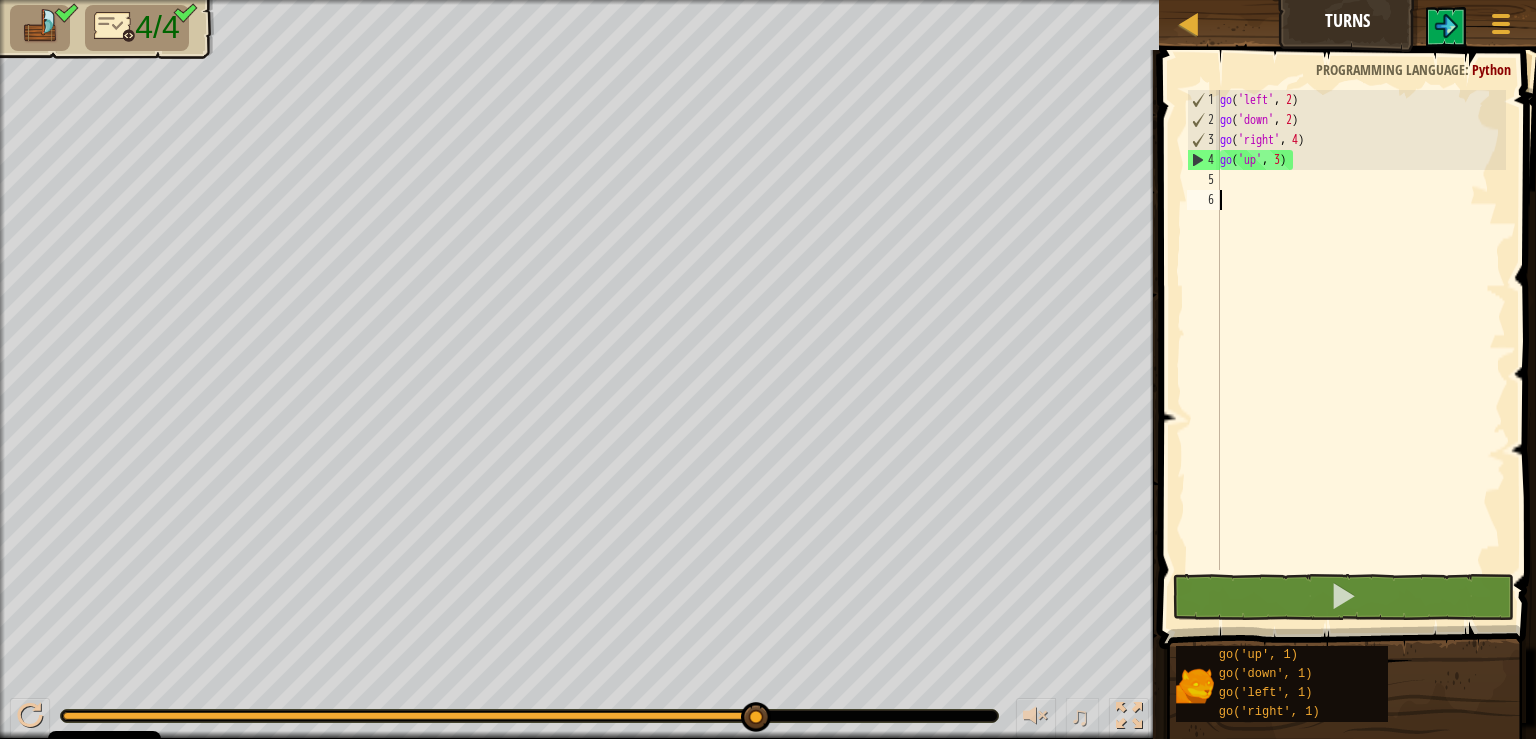 click on "Map Turns Game Menu" at bounding box center (1347, 25) 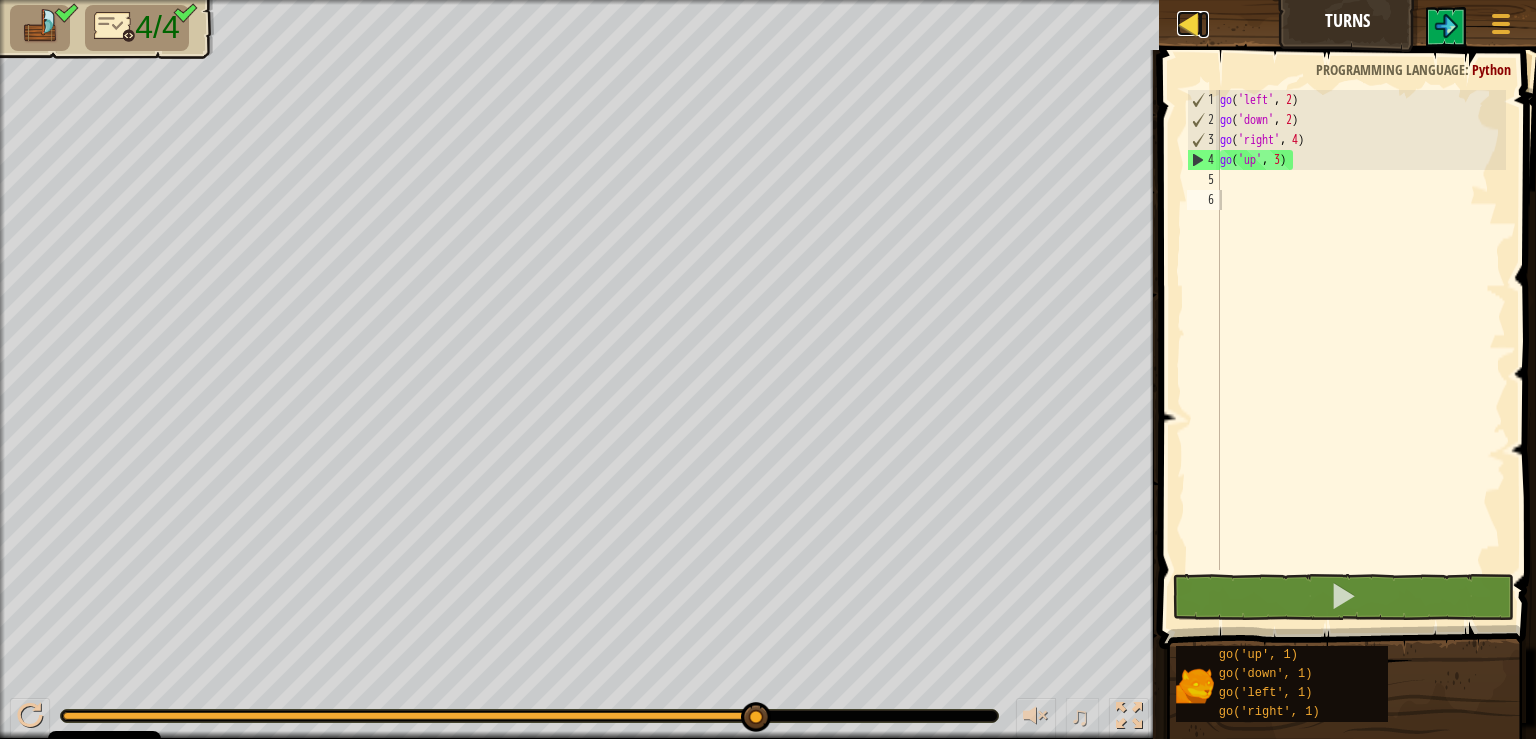 click at bounding box center (1189, 23) 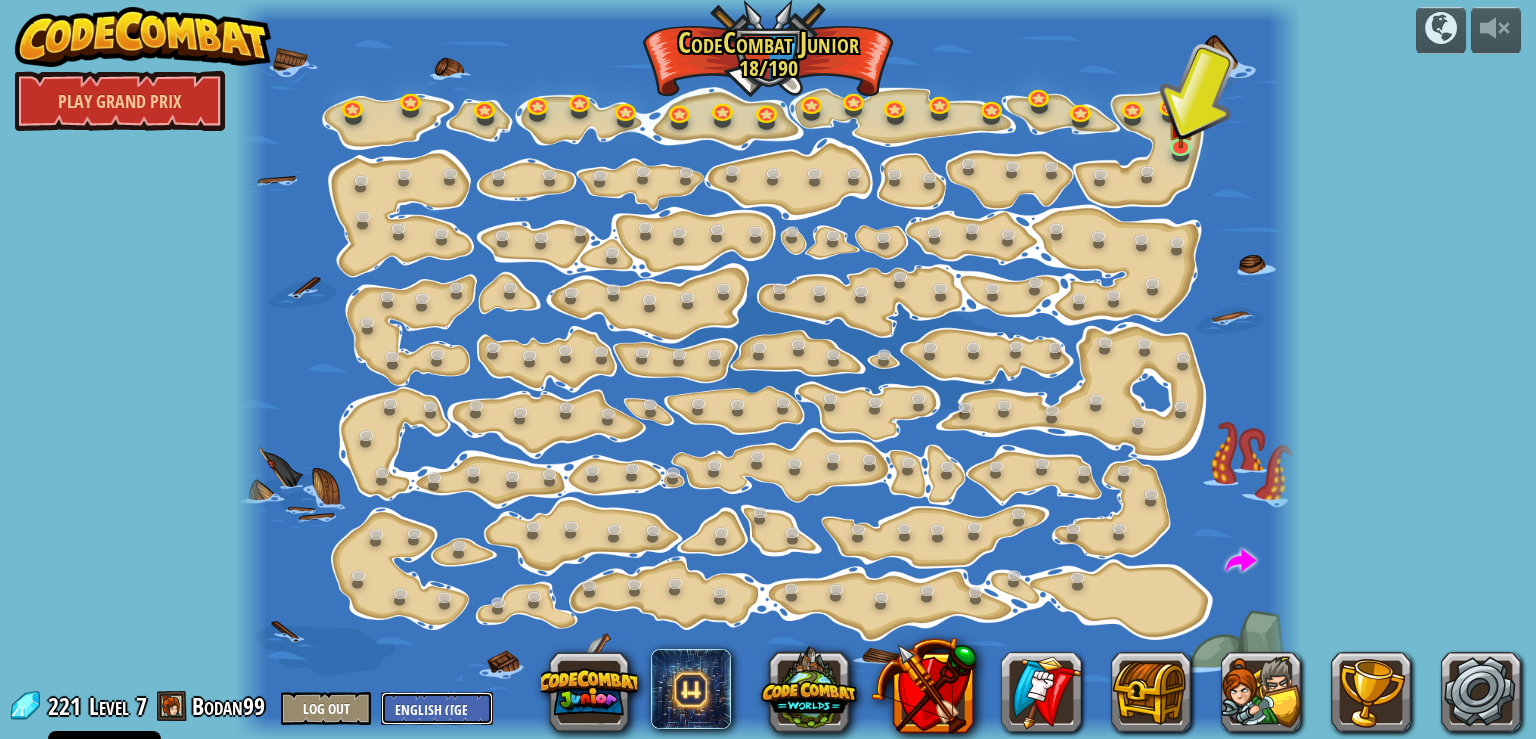 click on "English ([GEOGRAPHIC_DATA])" at bounding box center [0, 0] 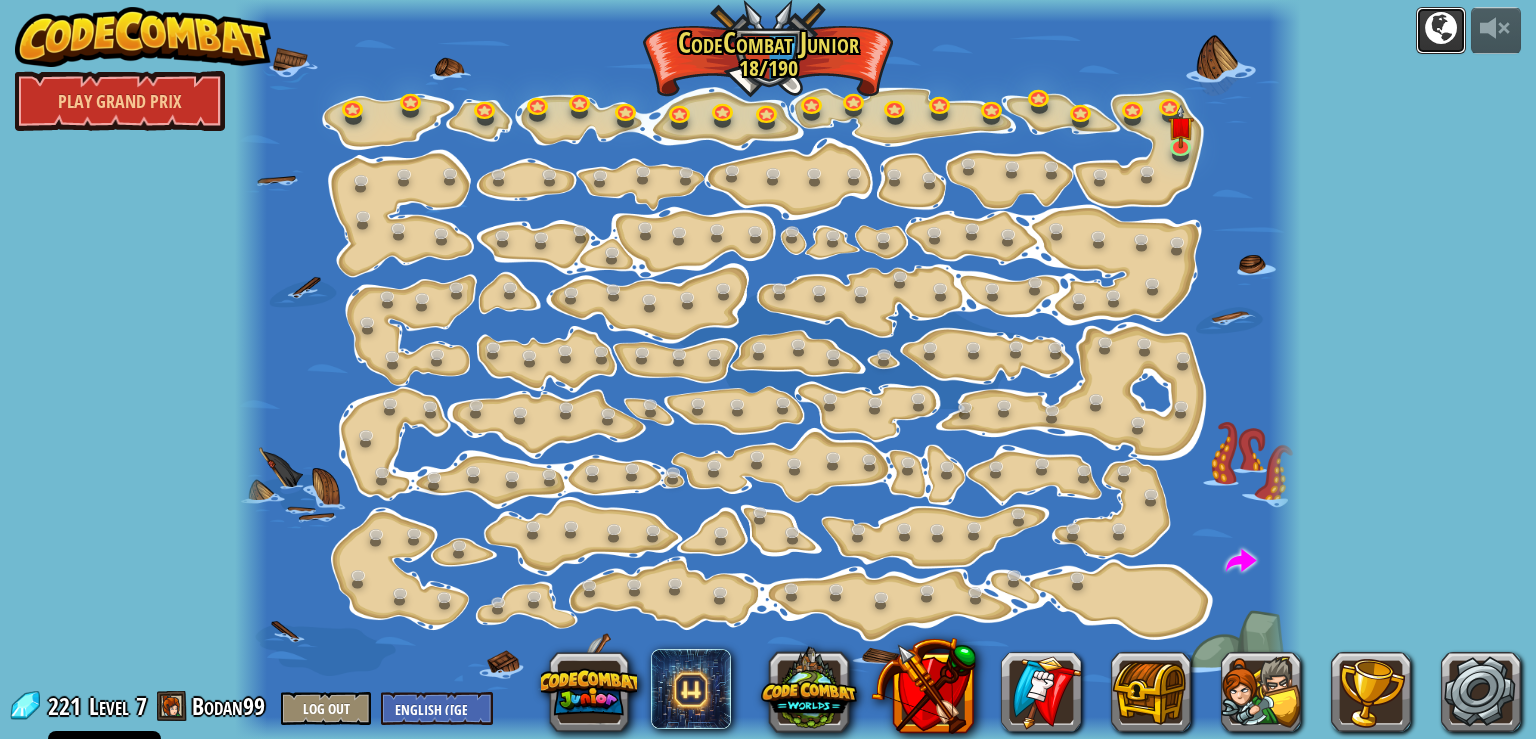 click at bounding box center (1441, 28) 